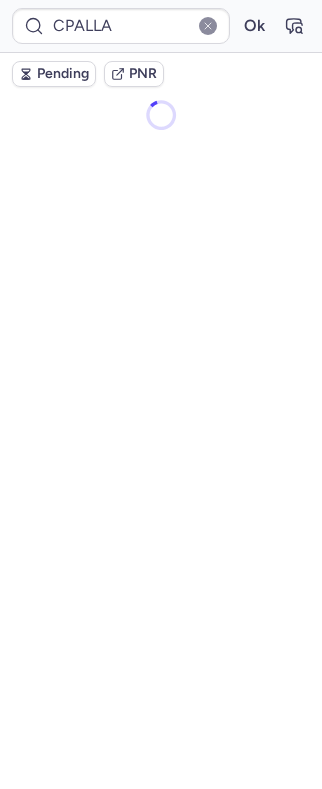 scroll, scrollTop: 0, scrollLeft: 0, axis: both 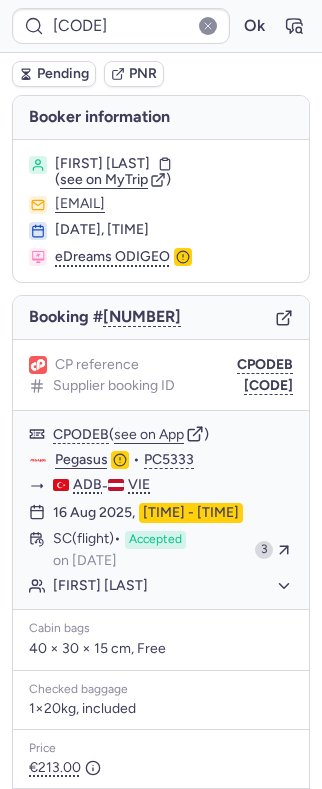 type on "17040805" 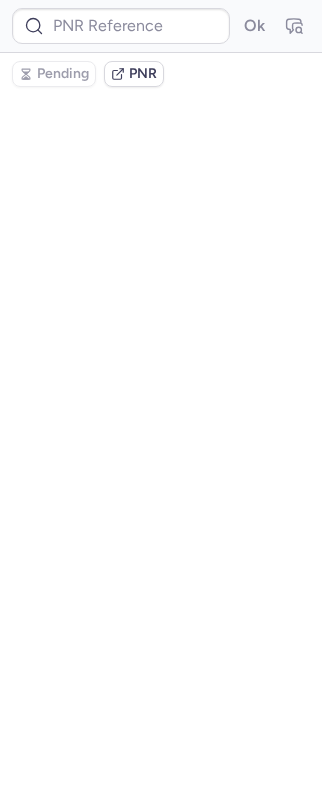 scroll, scrollTop: 0, scrollLeft: 0, axis: both 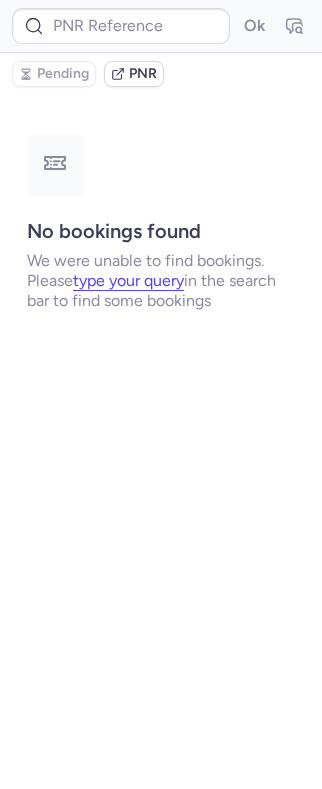 type on "CPVSMA" 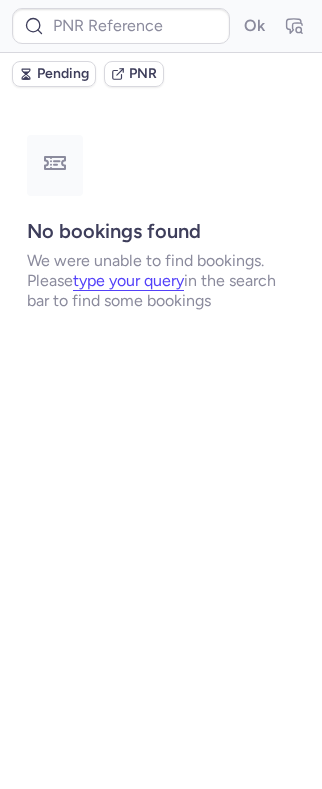 type on "[CODE]" 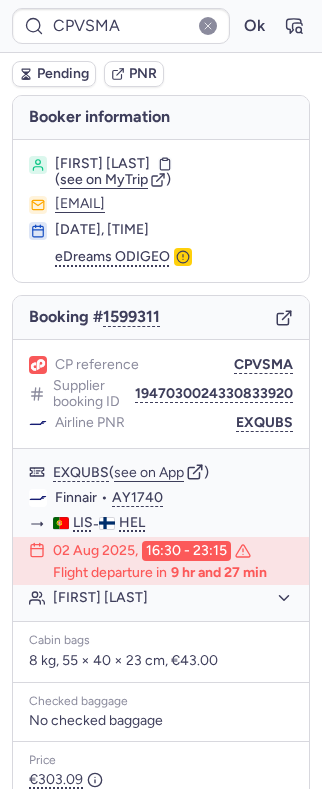 type on "[CODE]" 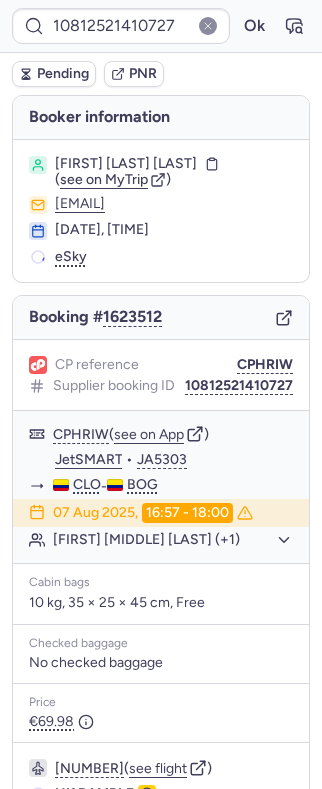 type on "CP4ODF" 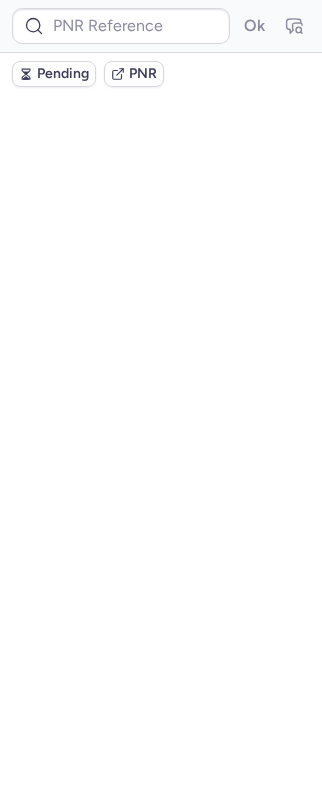 scroll, scrollTop: 0, scrollLeft: 0, axis: both 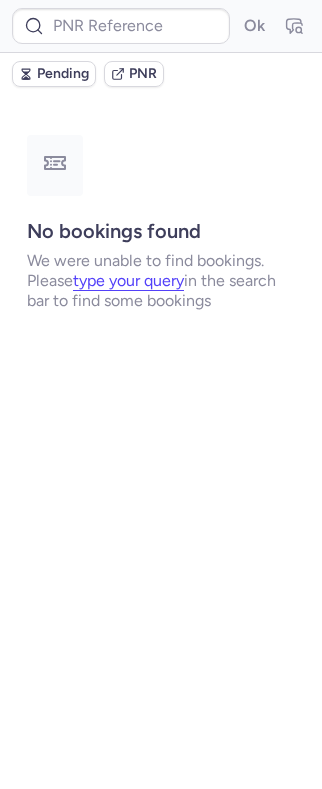 type on "[CODE]" 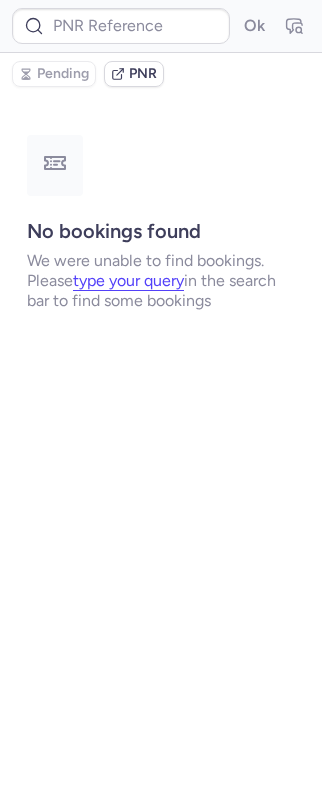 type on "CPGWHL" 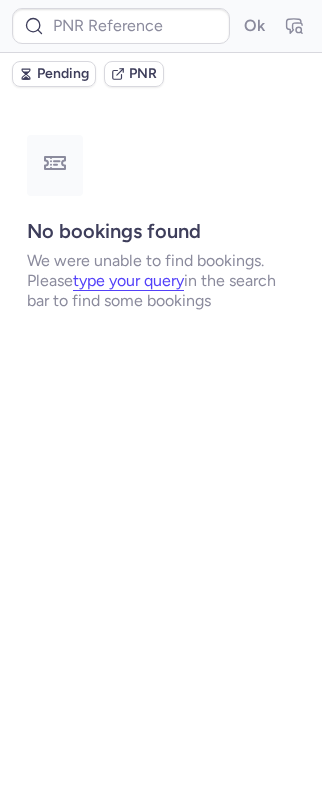 type on "CPQ5LP" 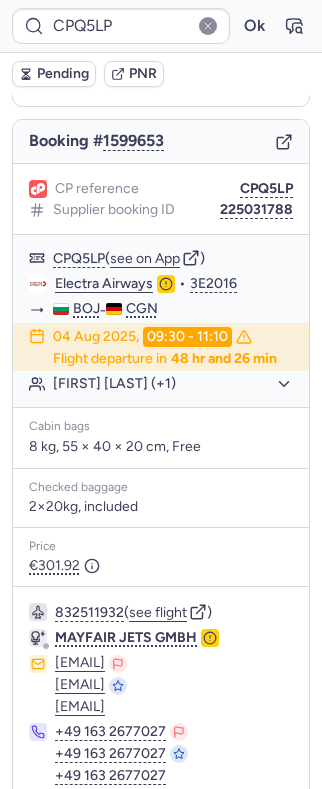 scroll, scrollTop: 302, scrollLeft: 0, axis: vertical 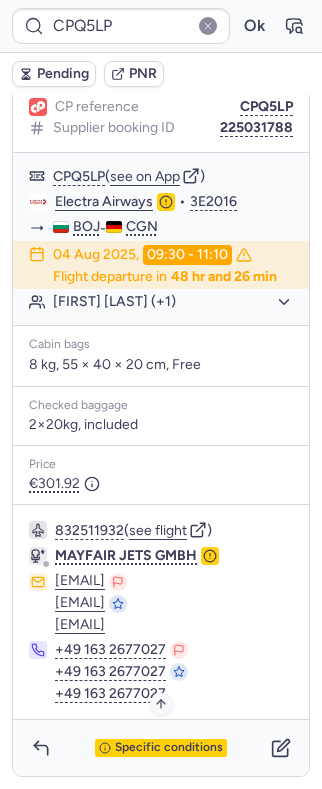 click on "Specific conditions" at bounding box center (169, 748) 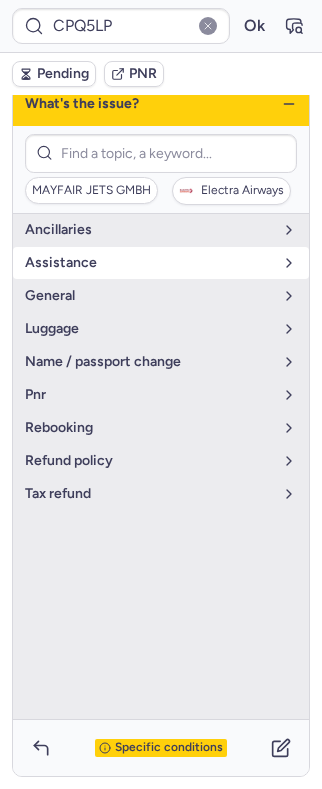 click on "assistance" at bounding box center [149, 263] 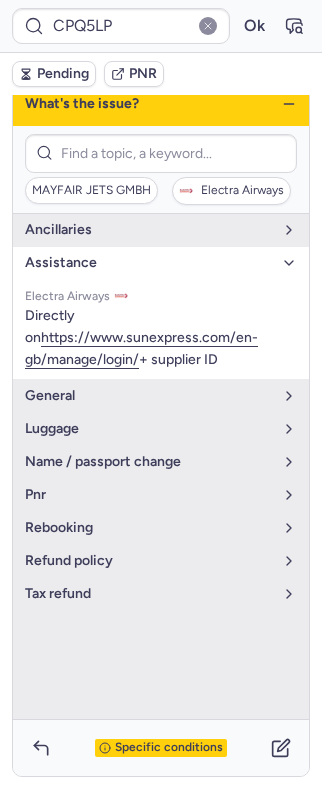 click on "assistance" at bounding box center (149, 263) 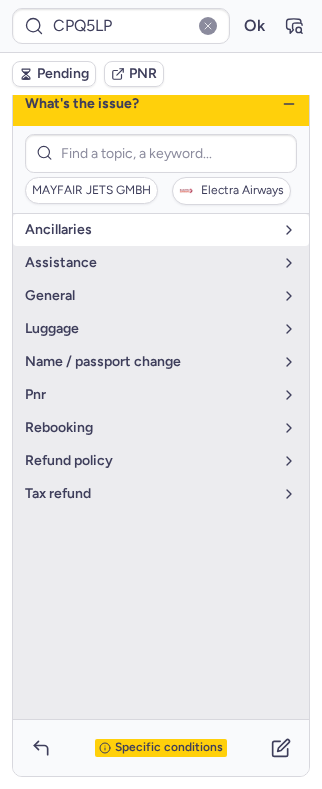 click on "Ancillaries" at bounding box center [149, 230] 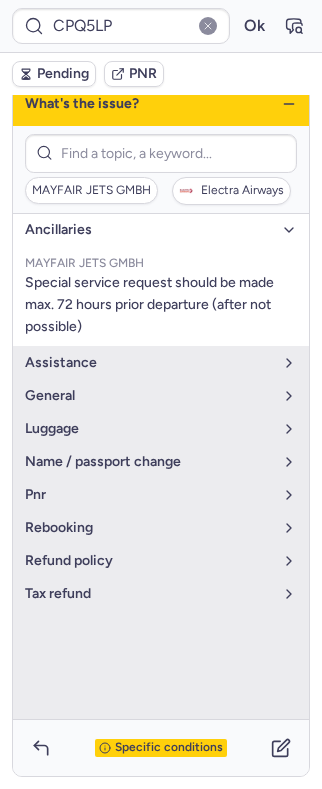 click on "Ancillaries" at bounding box center [149, 230] 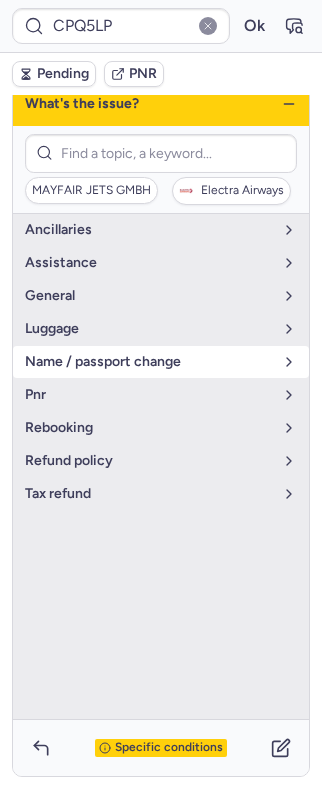 click on "name / passport change" at bounding box center (149, 362) 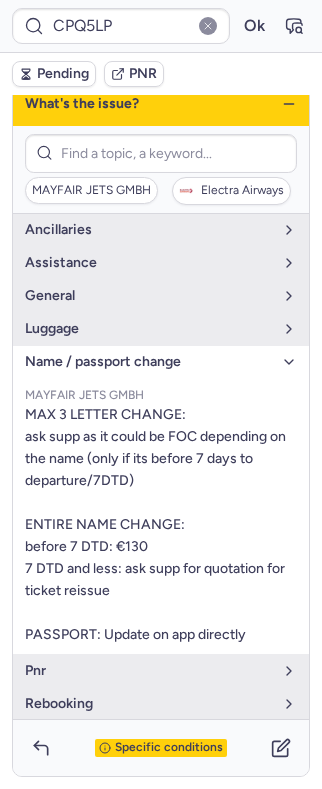 scroll, scrollTop: 169, scrollLeft: 0, axis: vertical 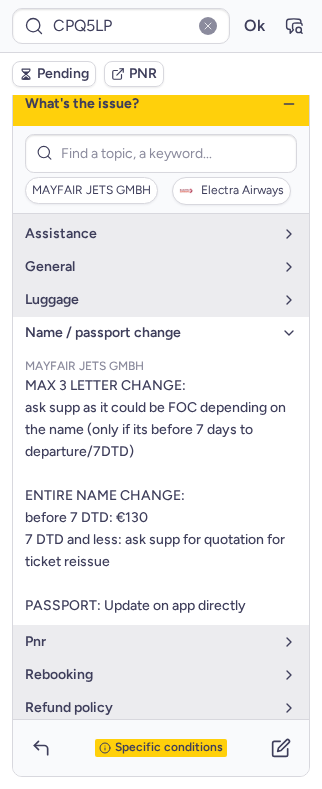 click on "name / passport change" at bounding box center [149, 333] 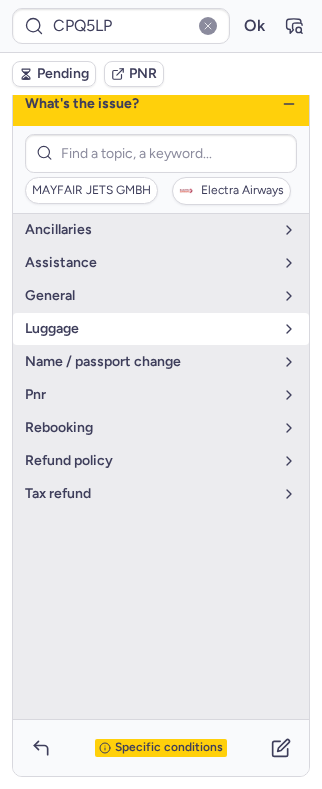 scroll, scrollTop: 0, scrollLeft: 0, axis: both 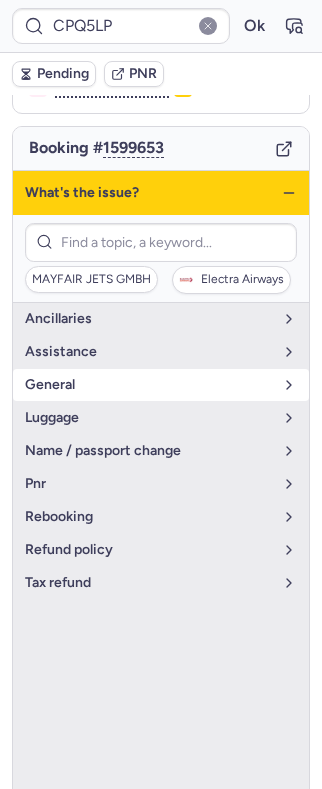 click on "general" at bounding box center [149, 385] 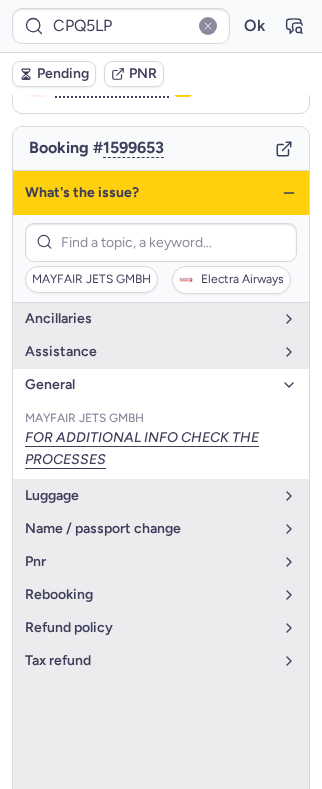 click on "general" at bounding box center [149, 385] 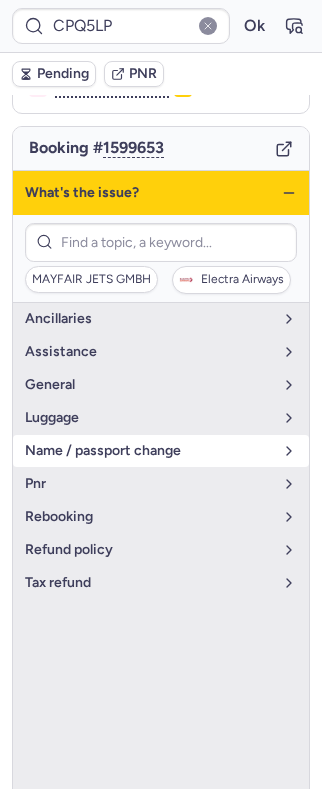 click on "name / passport change" at bounding box center (149, 451) 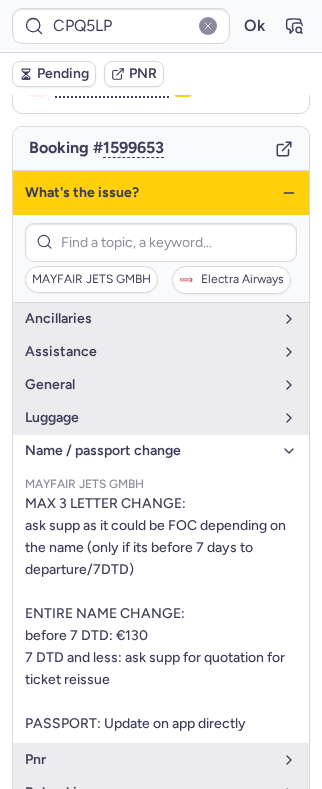 click on "name / passport change" at bounding box center [149, 451] 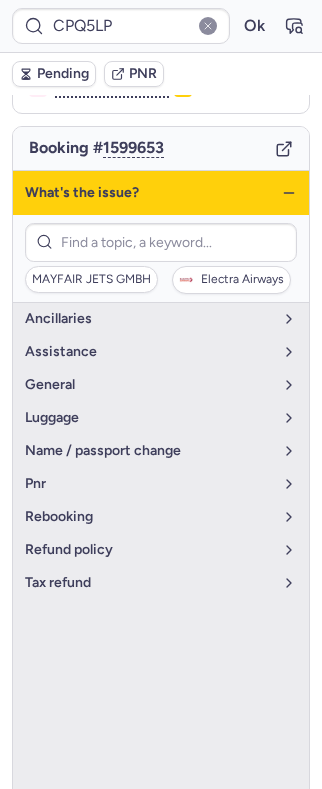 click 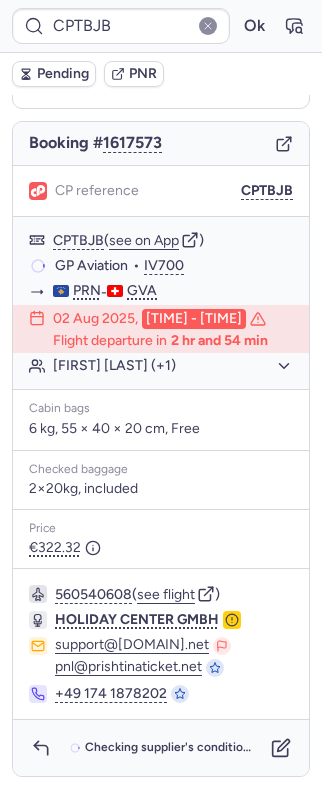 scroll, scrollTop: 178, scrollLeft: 0, axis: vertical 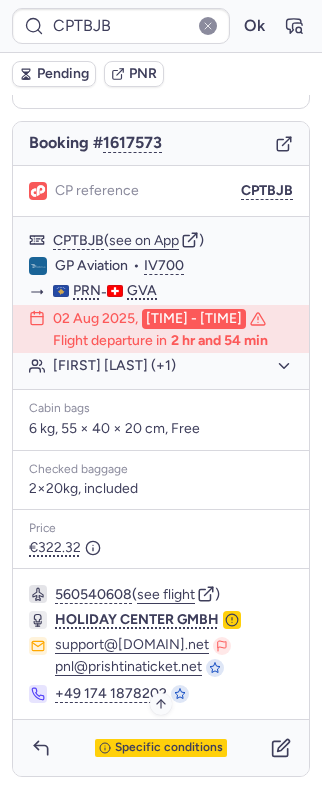 click on "Specific conditions" at bounding box center (161, 748) 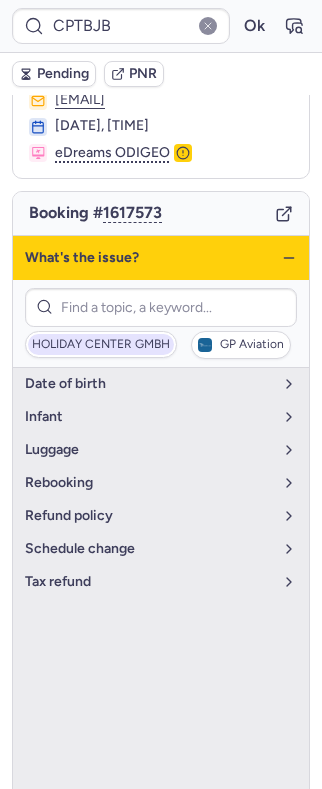 scroll, scrollTop: 0, scrollLeft: 0, axis: both 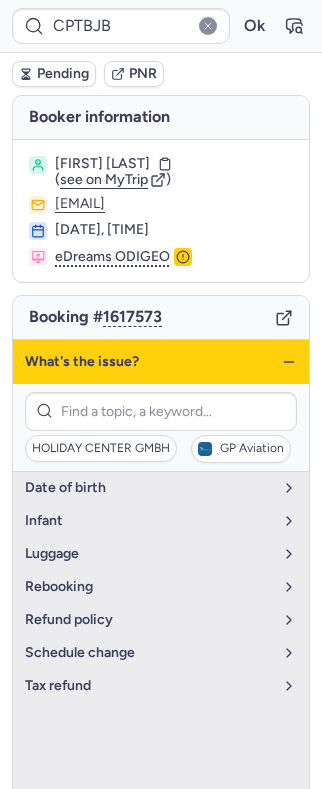 click 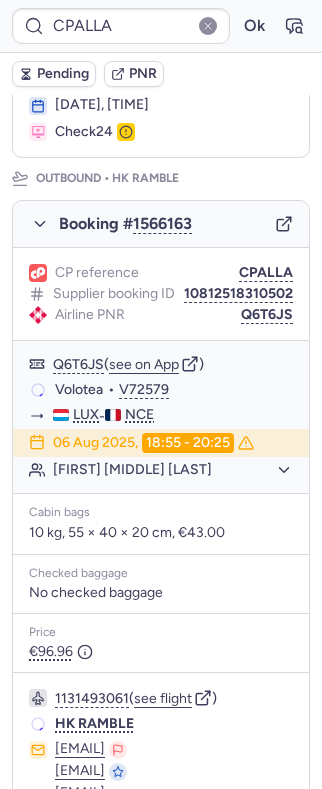 scroll, scrollTop: 288, scrollLeft: 0, axis: vertical 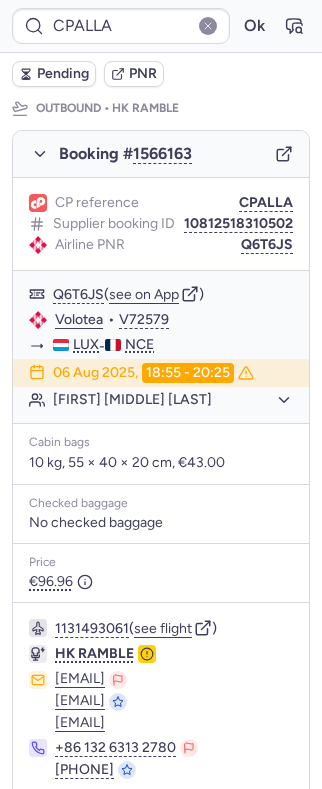 type on "CPTBJB" 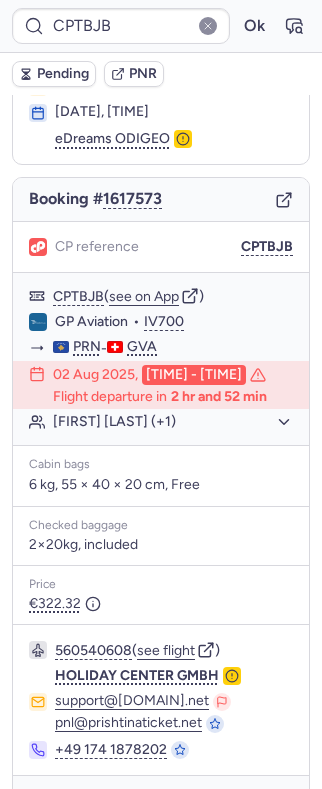 scroll, scrollTop: 178, scrollLeft: 0, axis: vertical 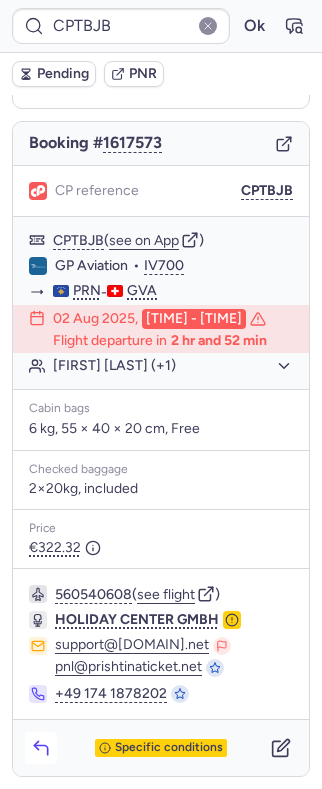 click at bounding box center (41, 748) 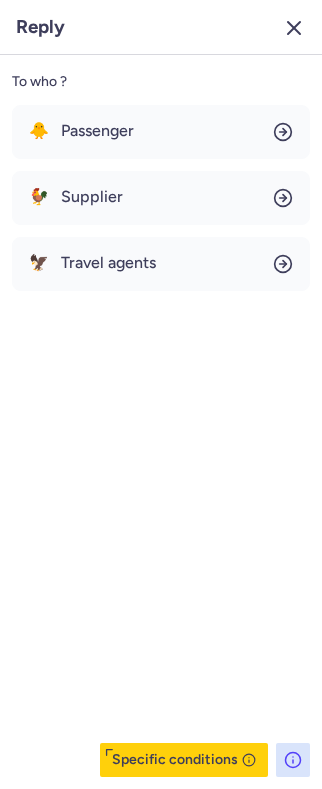 click 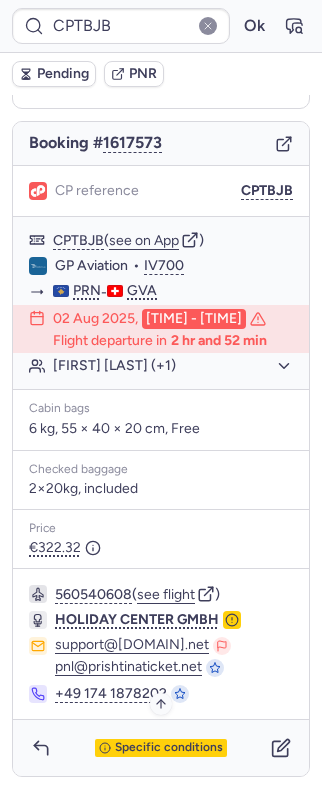 click on "Specific conditions" at bounding box center [169, 748] 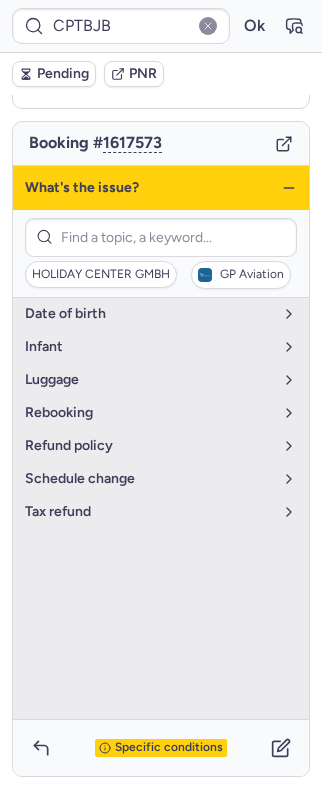 click 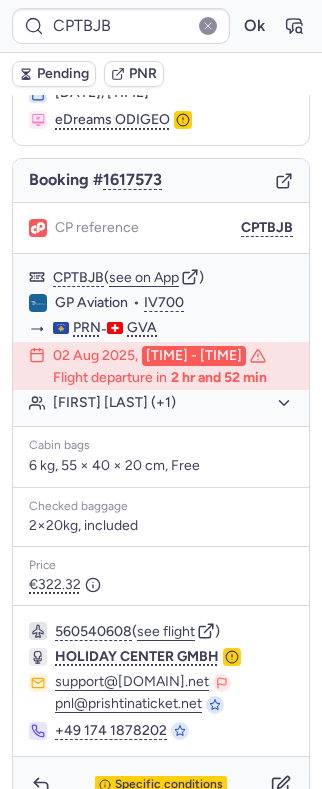 scroll, scrollTop: 178, scrollLeft: 0, axis: vertical 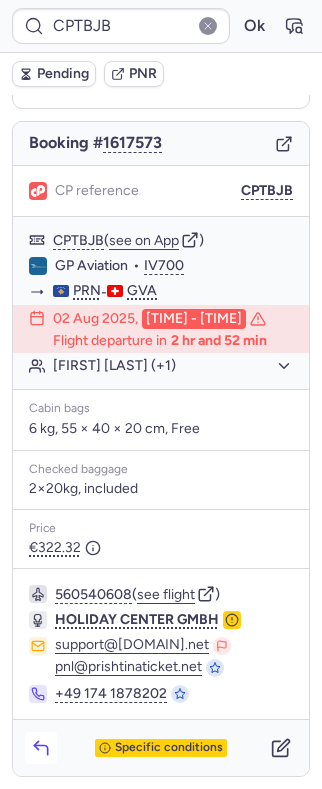 click 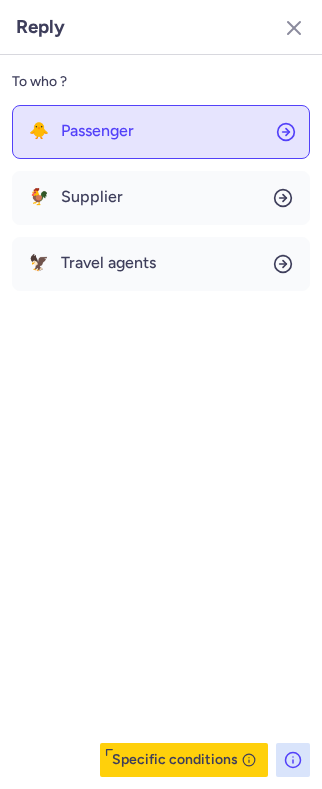 click on "🐥 Passenger" 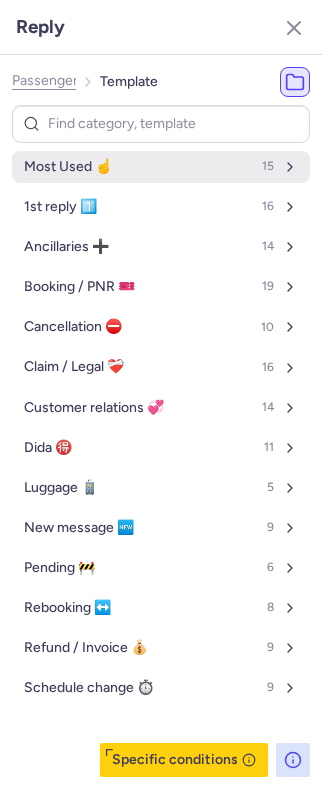 click on "Most Used ☝️ 15" at bounding box center [161, 167] 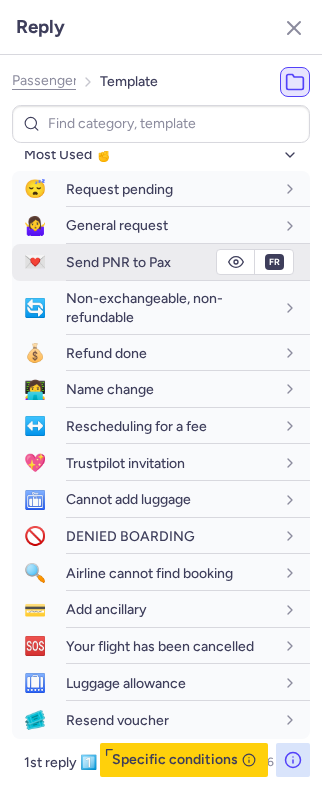 scroll, scrollTop: 0, scrollLeft: 0, axis: both 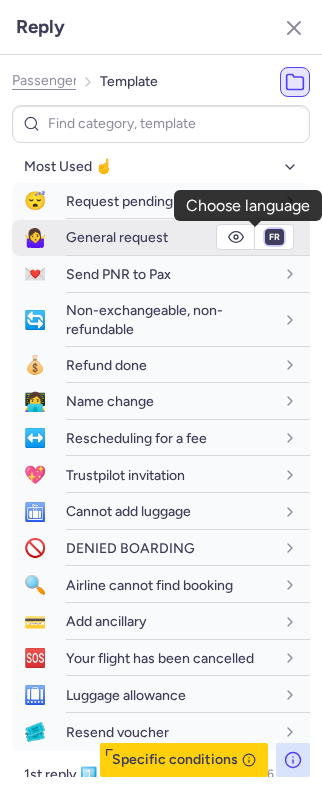 click on "fr en de nl pt es it ru" at bounding box center [274, 237] 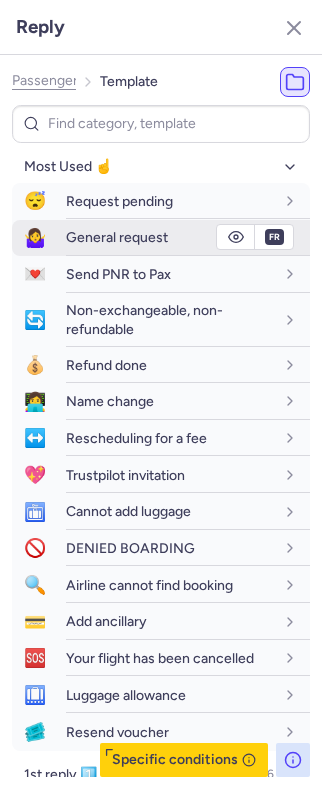 click on "General request" at bounding box center [117, 237] 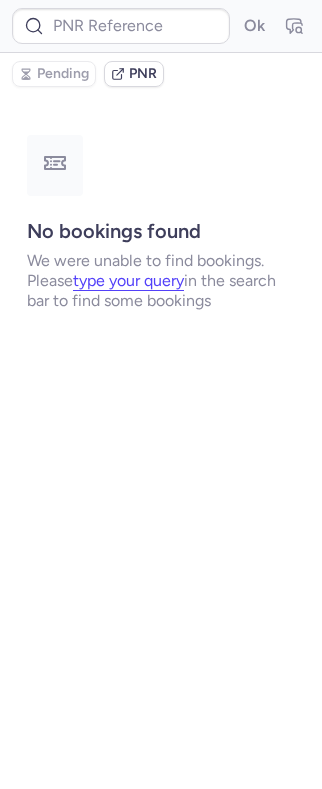 scroll, scrollTop: 0, scrollLeft: 0, axis: both 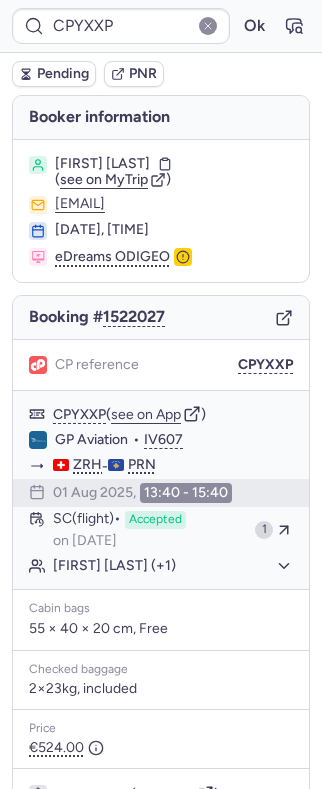 type on "CPTMOK" 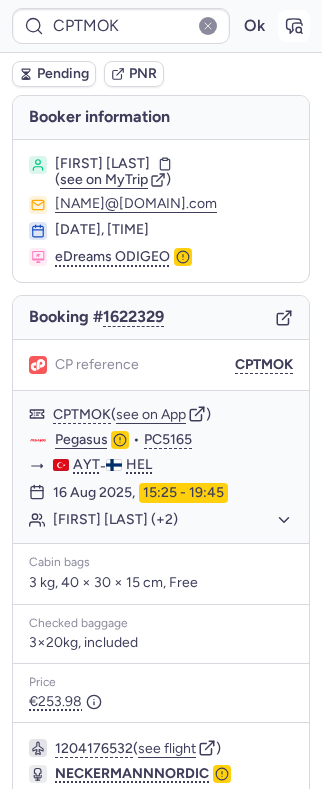 click at bounding box center [294, 26] 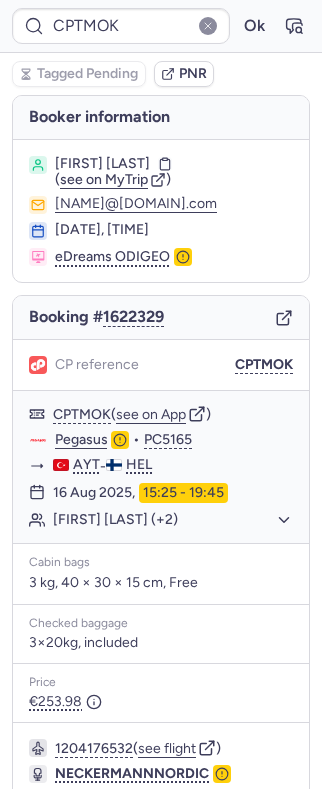 scroll, scrollTop: 236, scrollLeft: 0, axis: vertical 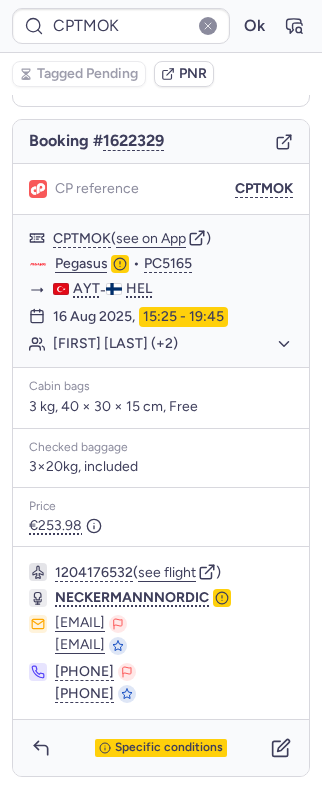 click on "Specific conditions" at bounding box center (161, 748) 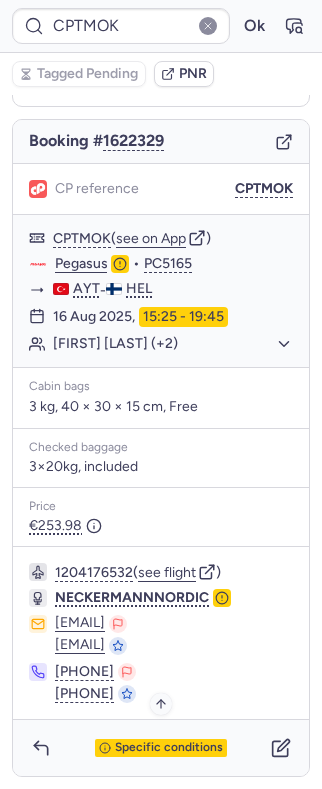 click on "Specific conditions" at bounding box center [169, 748] 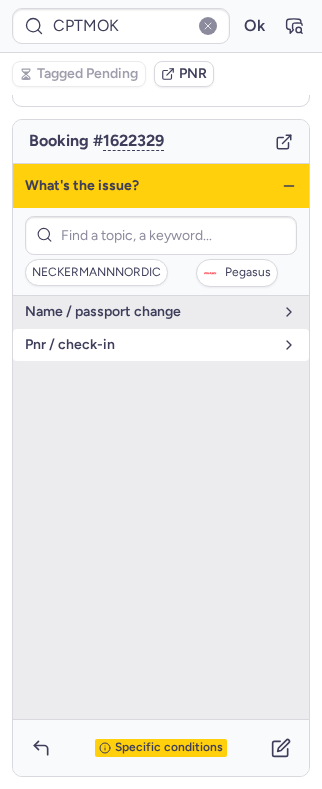 click on "pnr / check-in" at bounding box center (149, 345) 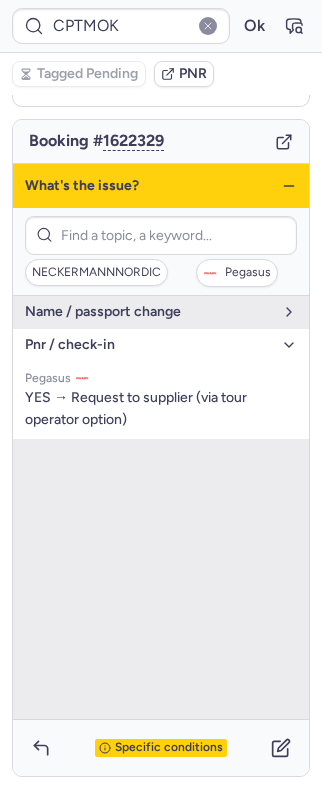 click on "pnr / check-in" at bounding box center [149, 345] 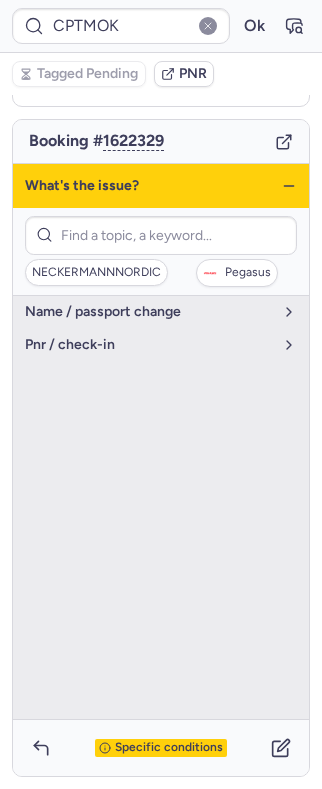 drag, startPoint x: 267, startPoint y: 140, endPoint x: 270, endPoint y: 128, distance: 12.369317 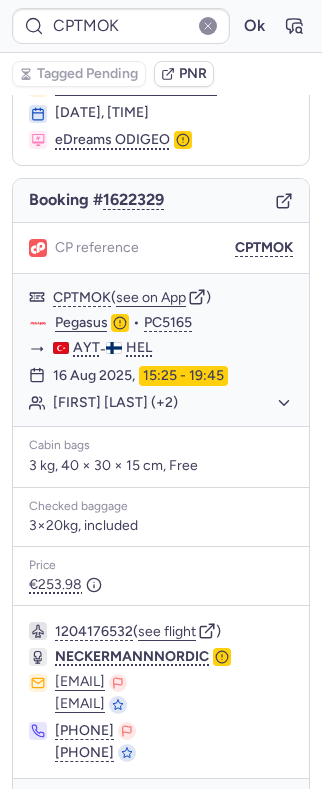 scroll, scrollTop: 0, scrollLeft: 0, axis: both 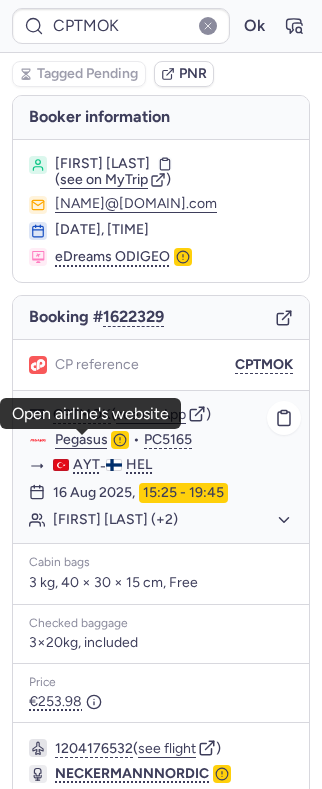 click on "Pegasus" 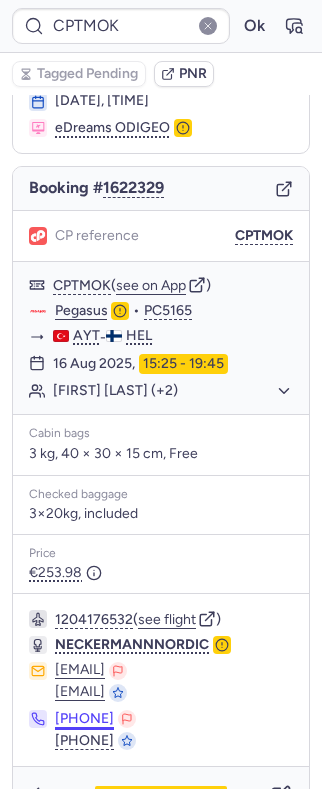 scroll, scrollTop: 236, scrollLeft: 0, axis: vertical 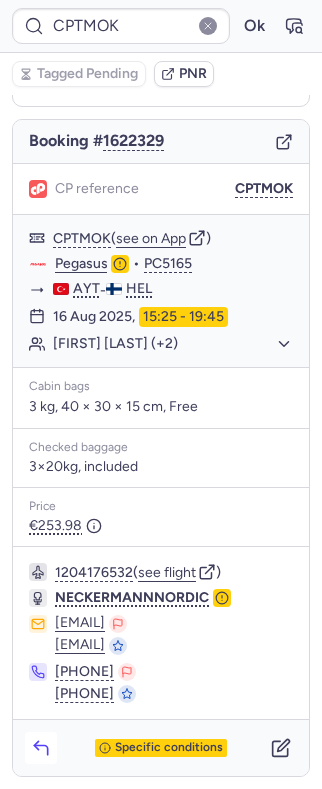 click 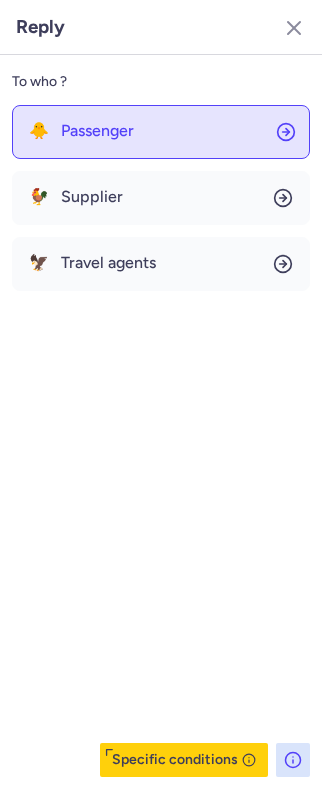 click on "🐥 Passenger" 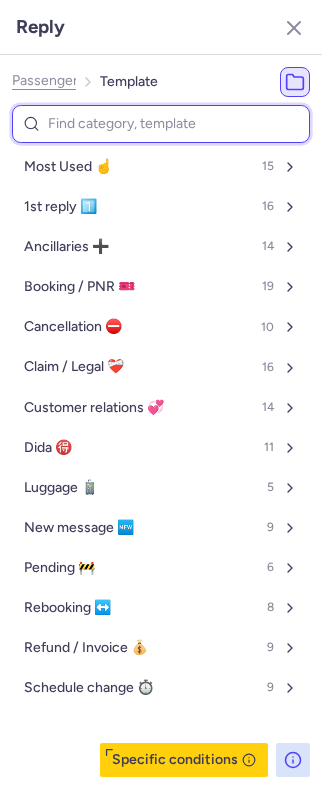 type on "p" 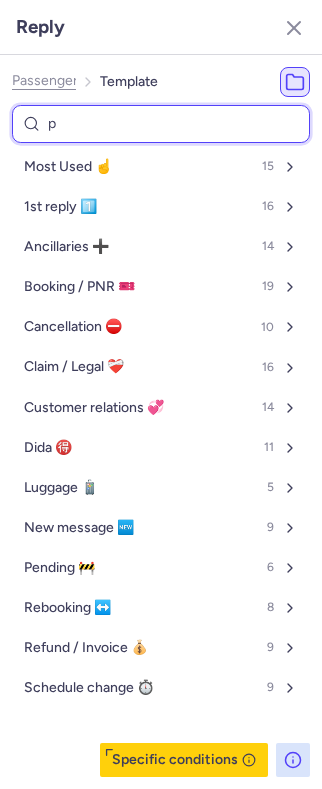 select on "en" 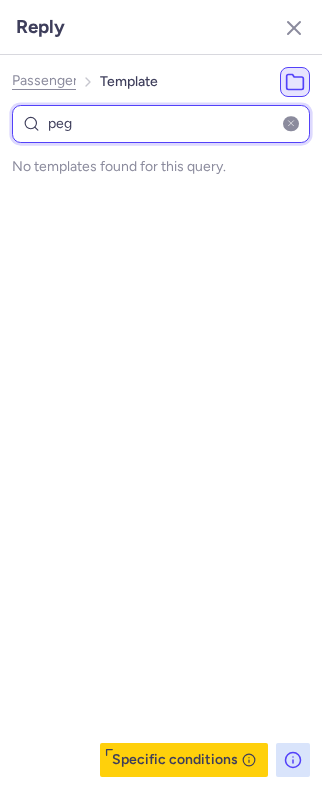 type on "pe" 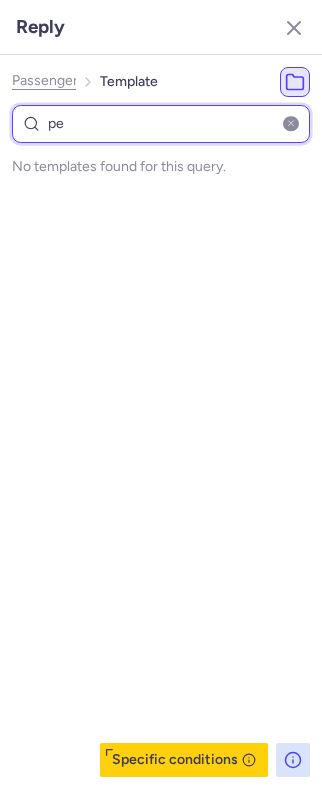 select on "en" 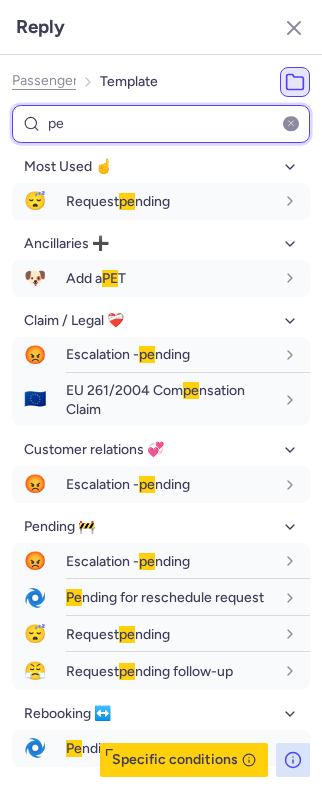 type on "p" 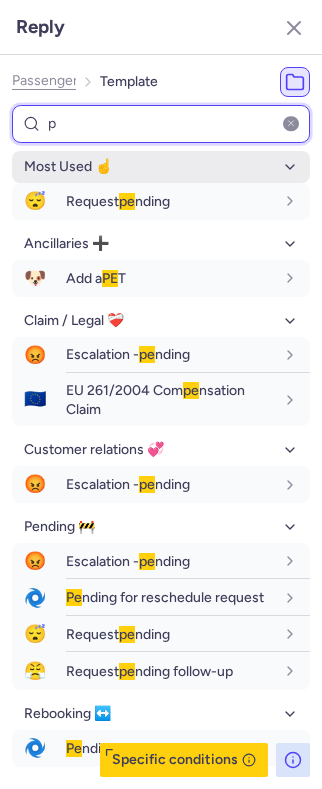 type 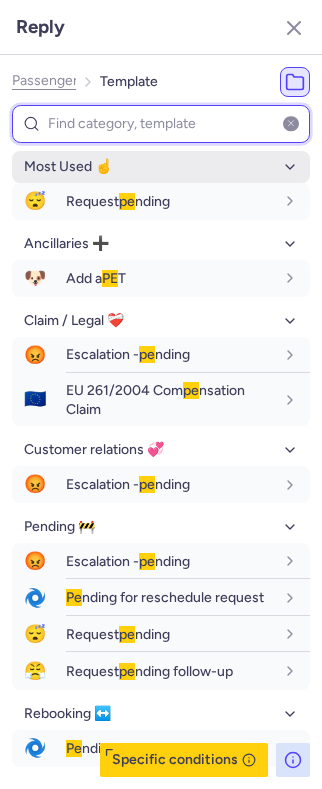 select on "en" 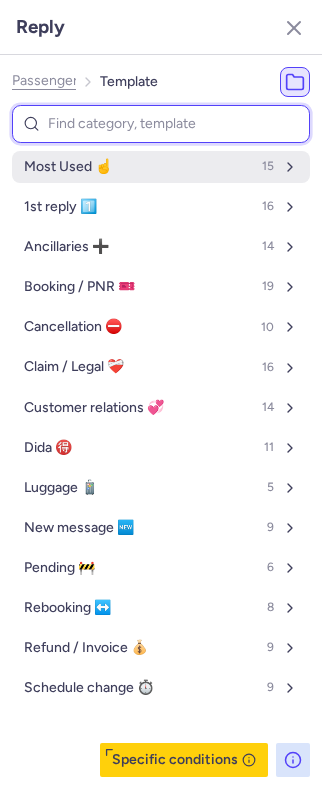 type on "p" 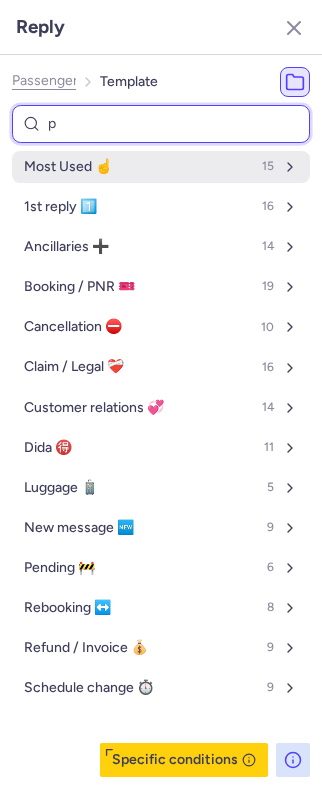 select on "en" 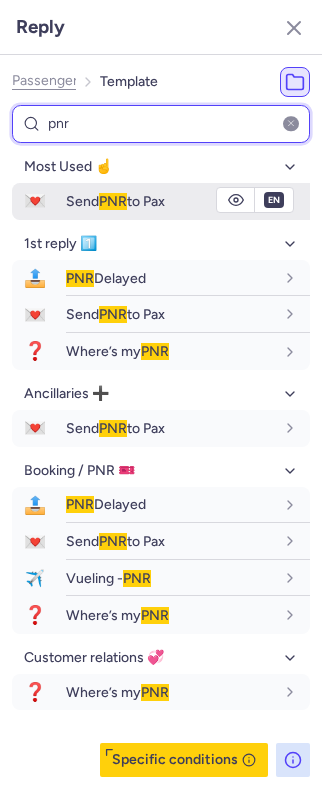 type on "pnr" 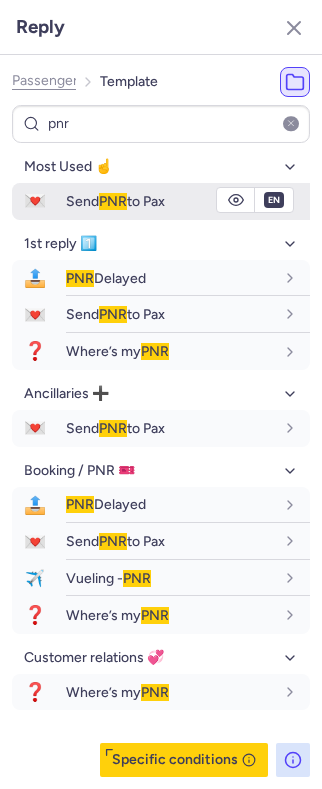 click on "Send  PNR  to Pax" at bounding box center (170, 201) 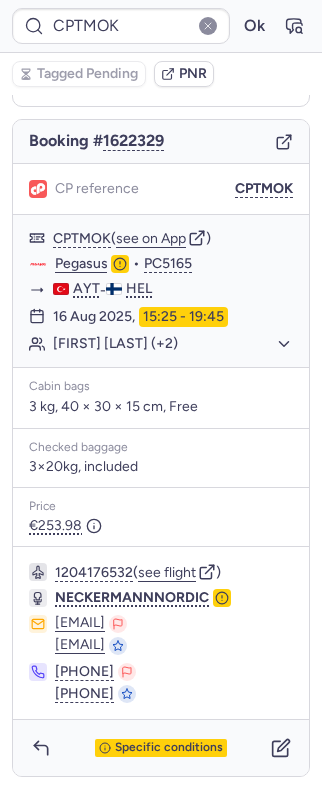 scroll, scrollTop: 0, scrollLeft: 0, axis: both 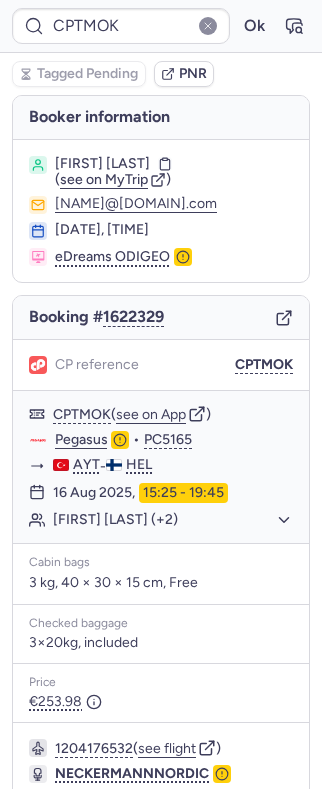 click on "[FIRST] [LAST]" at bounding box center [102, 164] 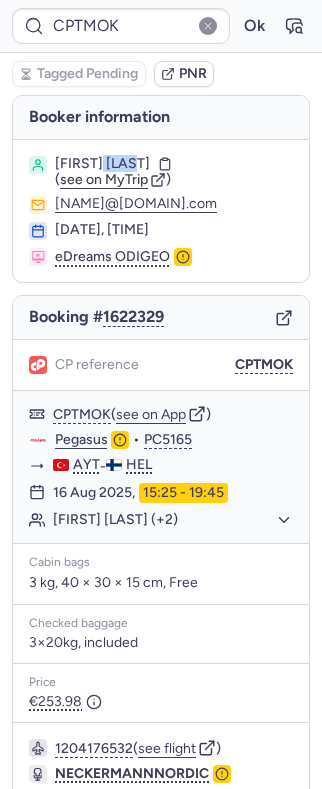 click on "[FIRST] [LAST]" at bounding box center (102, 164) 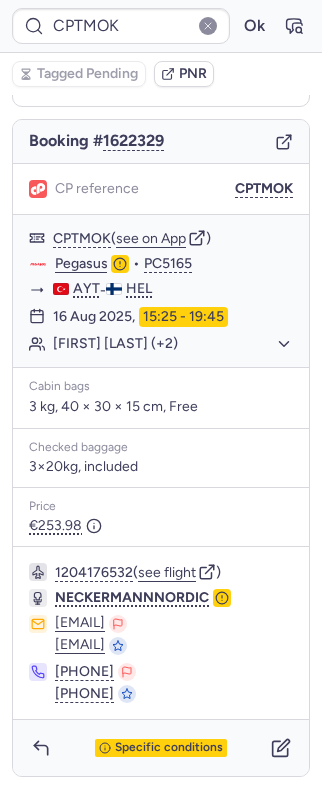 scroll, scrollTop: 236, scrollLeft: 0, axis: vertical 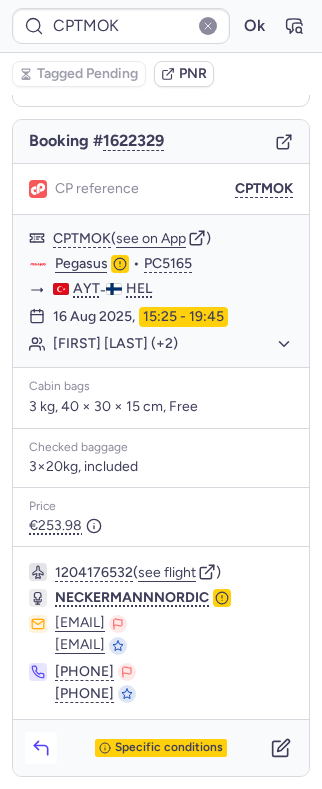 click 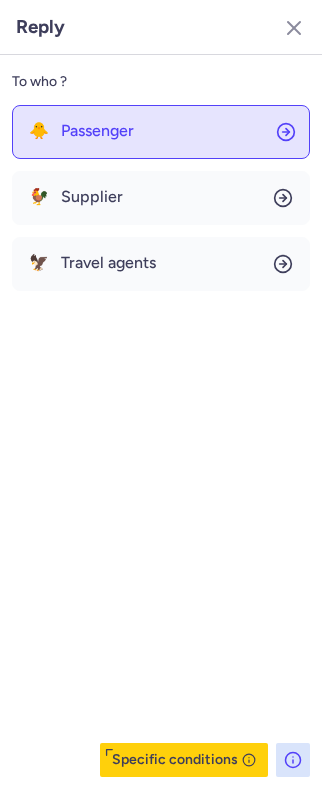 click on "🐥 Passenger" 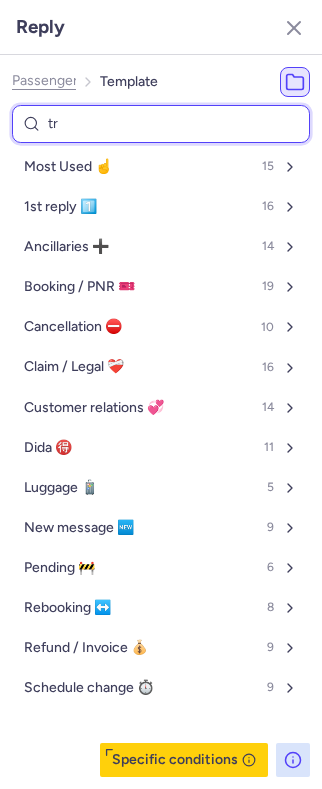 type on "tru" 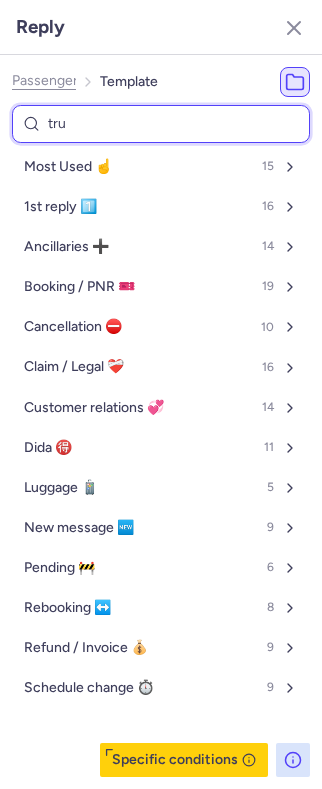 select on "en" 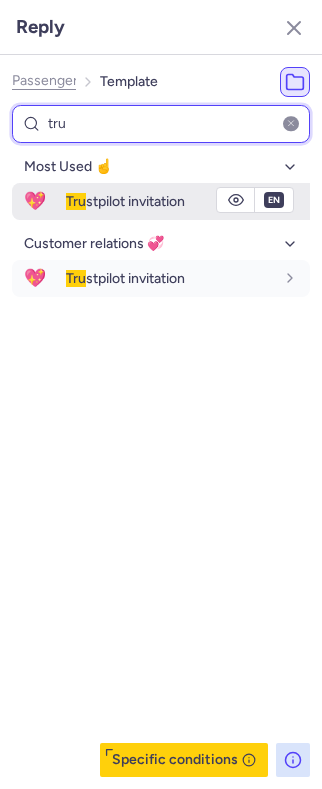 type on "tru" 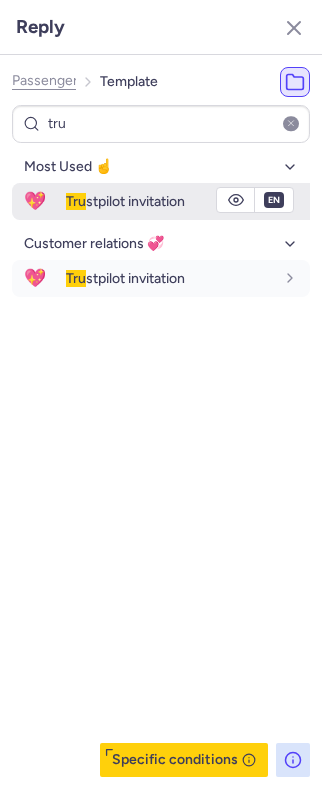 click on "Tru stpilot invitation" at bounding box center (125, 201) 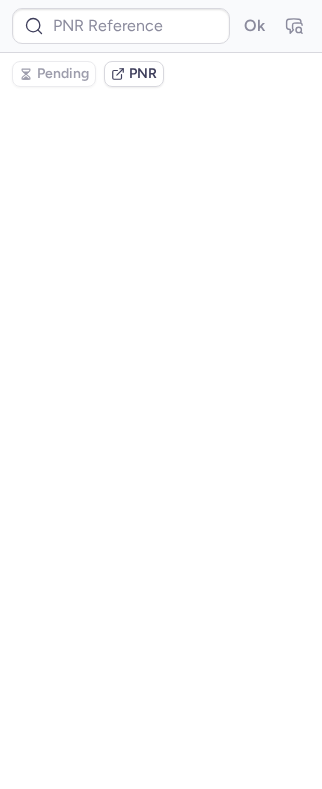 scroll, scrollTop: 0, scrollLeft: 0, axis: both 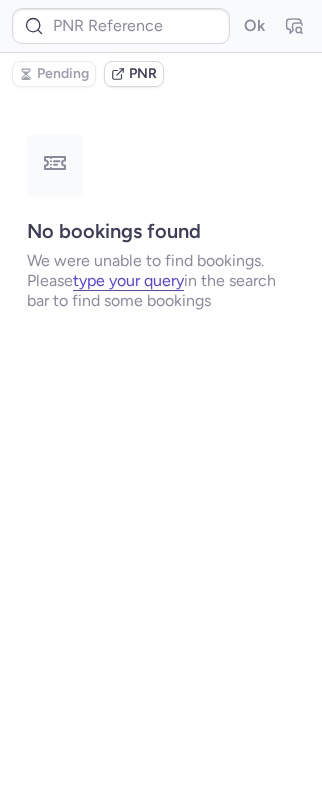 type on "CP47ZO" 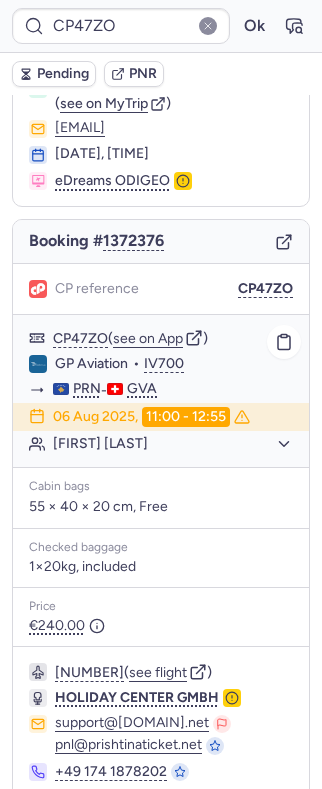 scroll, scrollTop: 0, scrollLeft: 0, axis: both 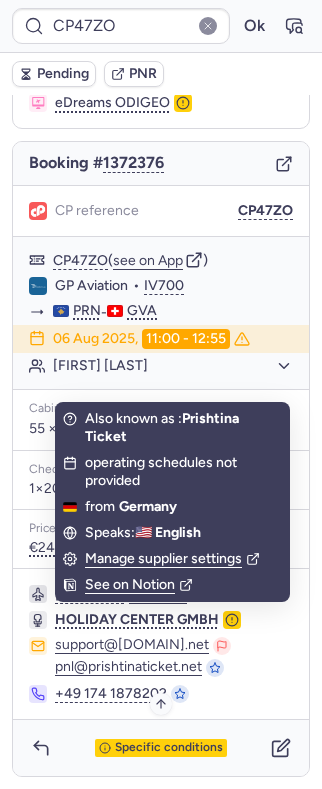 click on "Specific conditions" at bounding box center (169, 748) 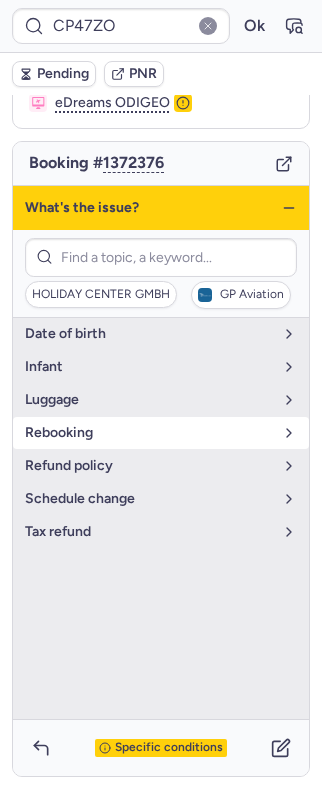click on "rebooking" at bounding box center (149, 433) 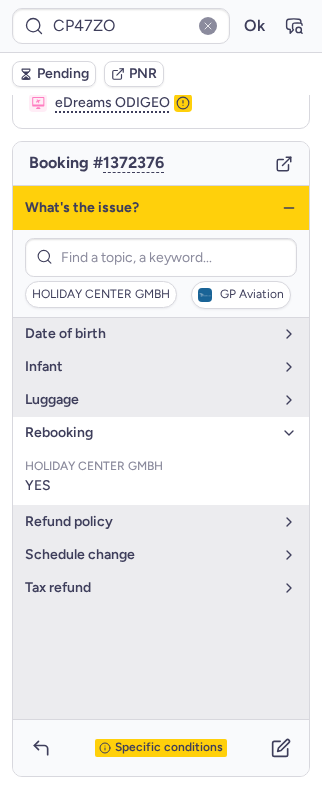 click on "rebooking" at bounding box center [149, 433] 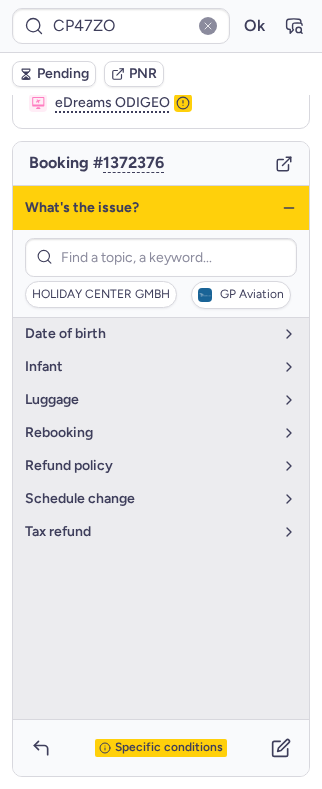 click 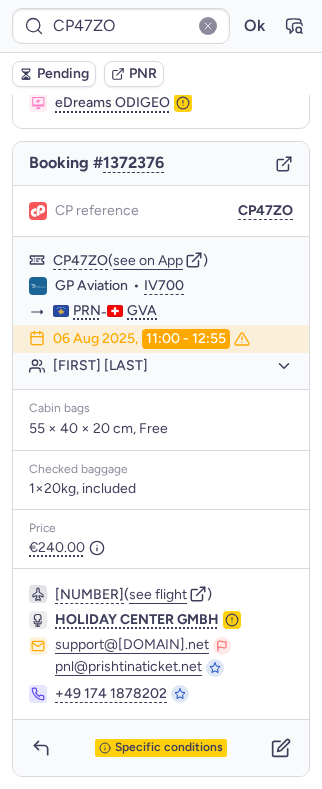 click on "Specific conditions" at bounding box center (161, 748) 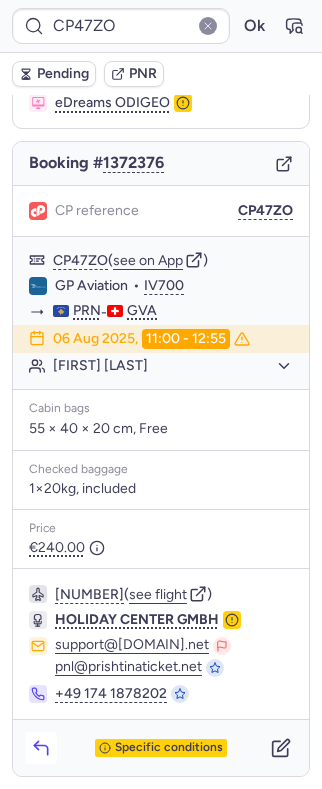 click at bounding box center (41, 748) 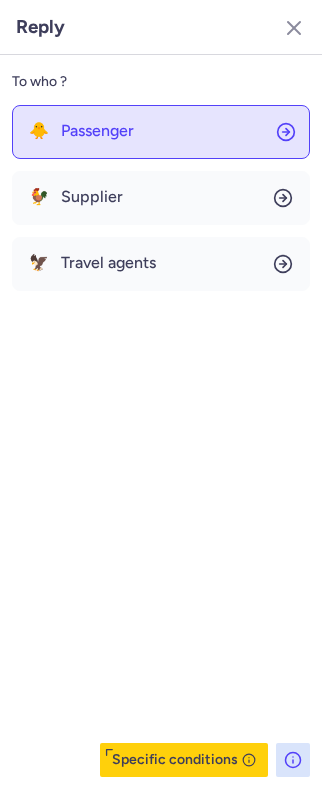 click on "🐥 Passenger" 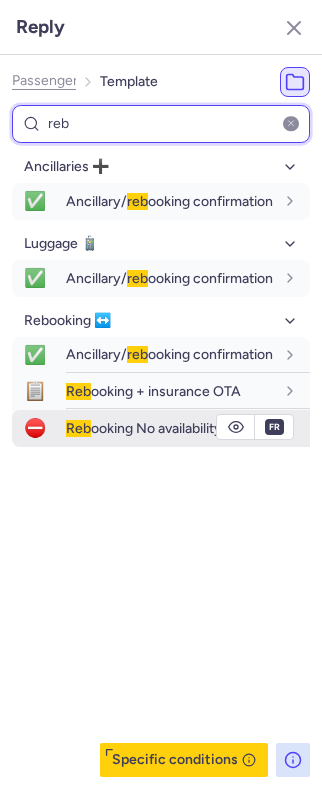 type on "reb" 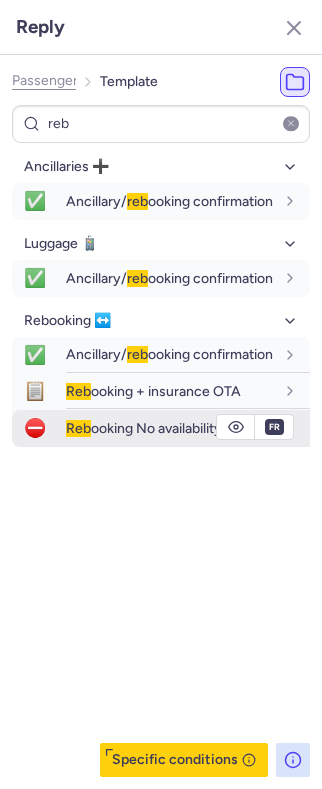 click on "Reb ooking No availability" at bounding box center [144, 428] 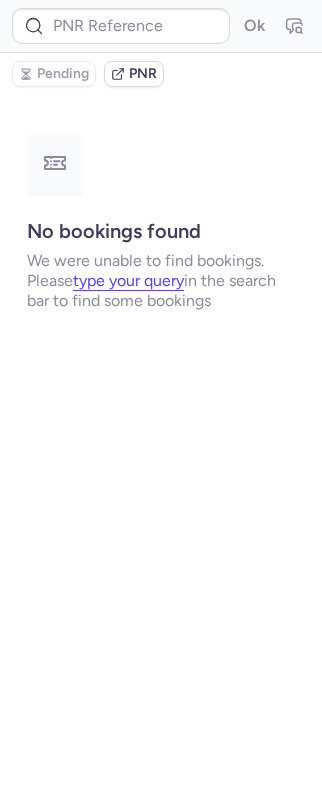 scroll, scrollTop: 0, scrollLeft: 0, axis: both 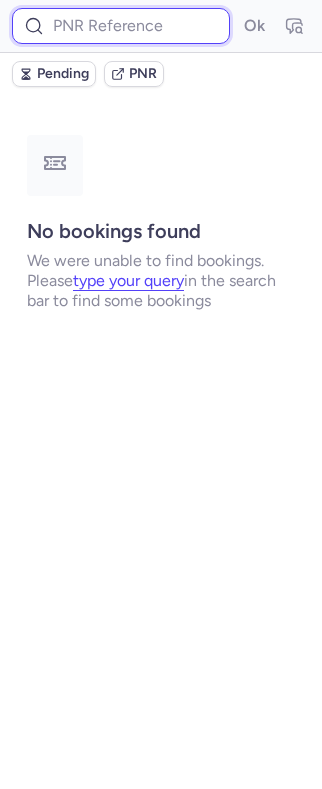 paste on "CPGWHL" 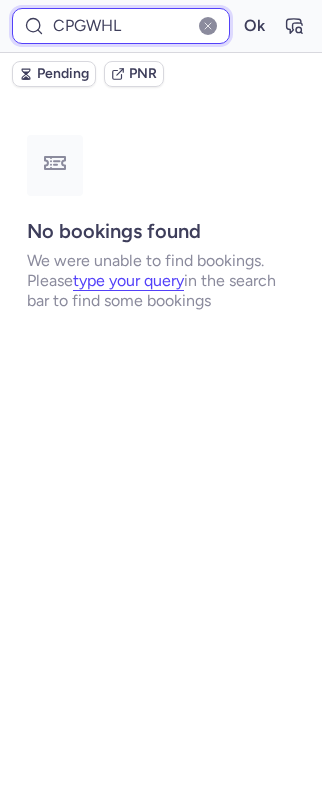 type on "CPGWHL" 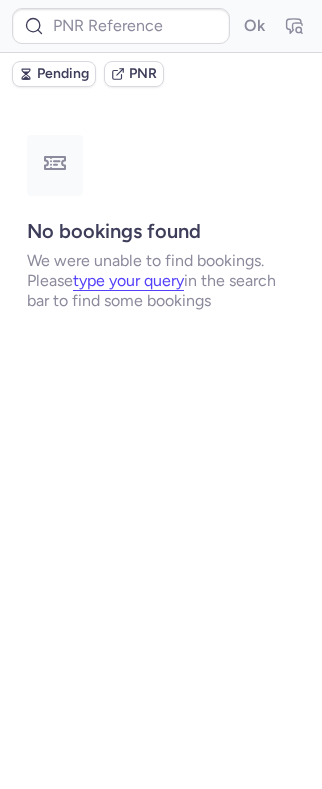 scroll, scrollTop: 0, scrollLeft: 0, axis: both 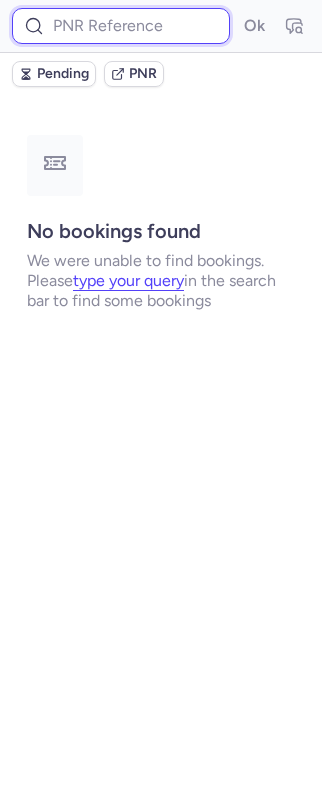 paste on "CPGWHL" 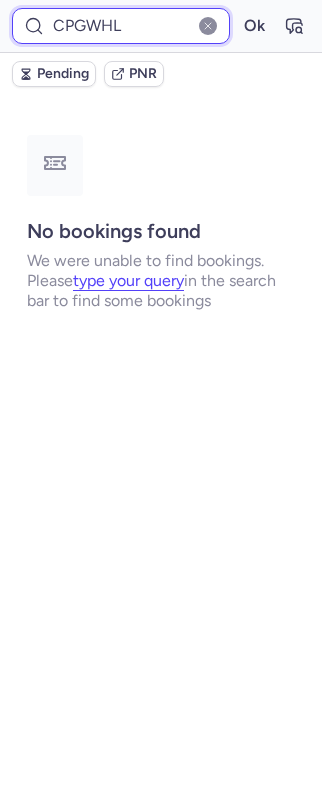 type on "CPGWHL" 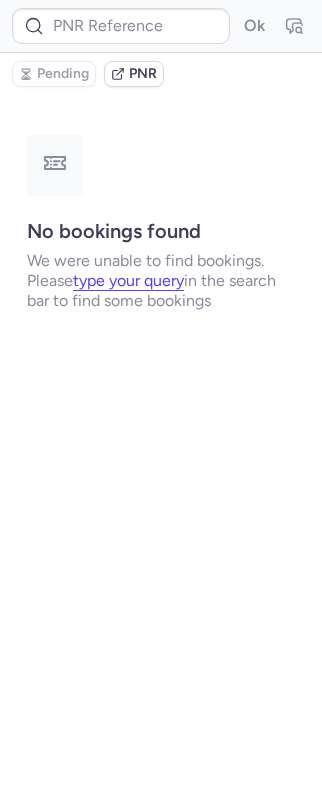 type on "CPLZP9" 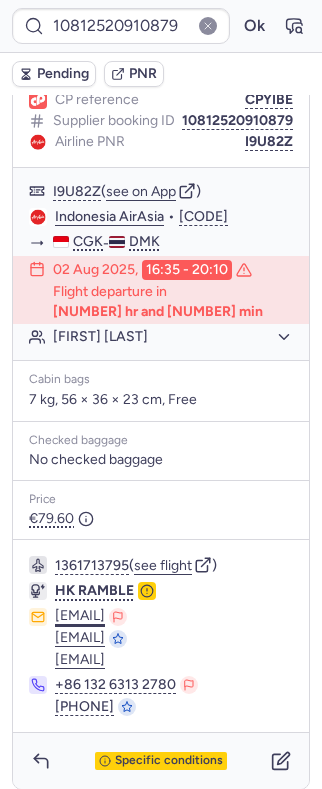 scroll, scrollTop: 318, scrollLeft: 0, axis: vertical 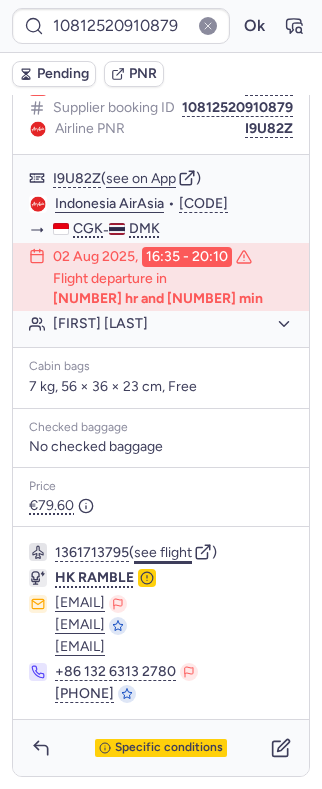 click on "see flight" 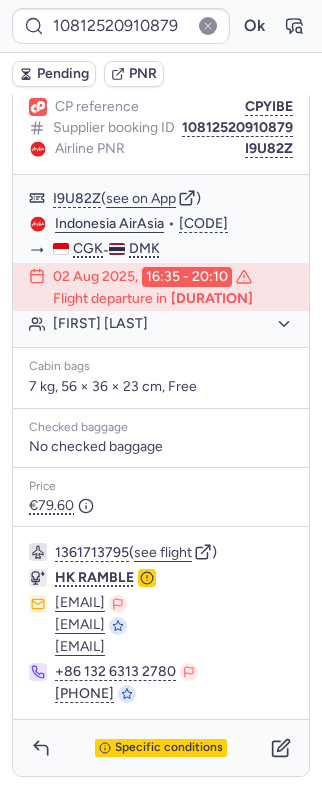 click on "[NUMBER] Ok" at bounding box center [161, 26] 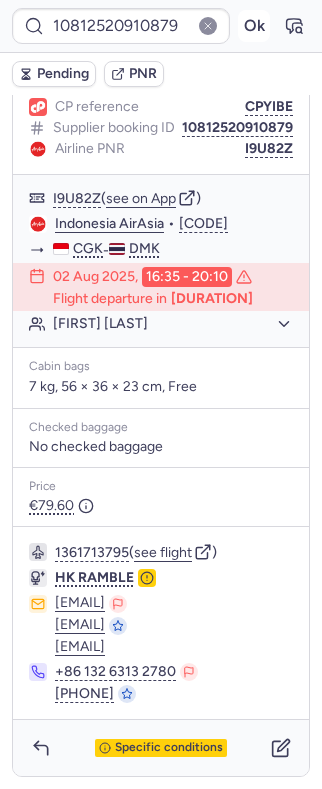 click on "Ok" at bounding box center [254, 26] 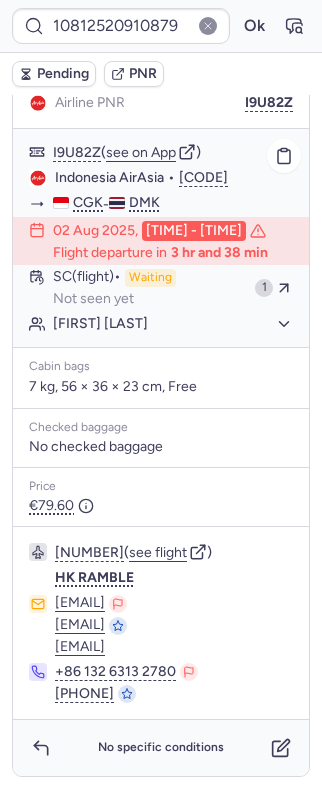 scroll, scrollTop: 318, scrollLeft: 0, axis: vertical 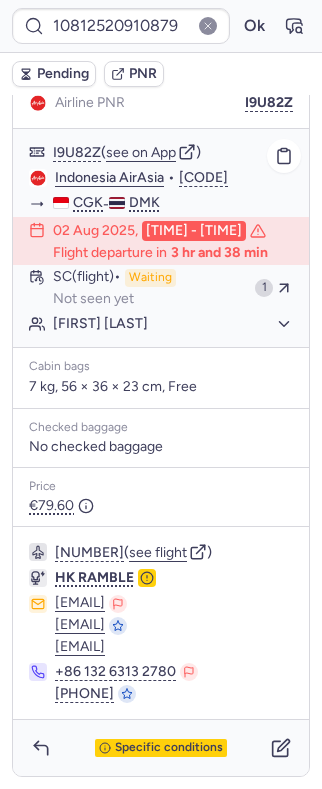 type on "CP47ZO" 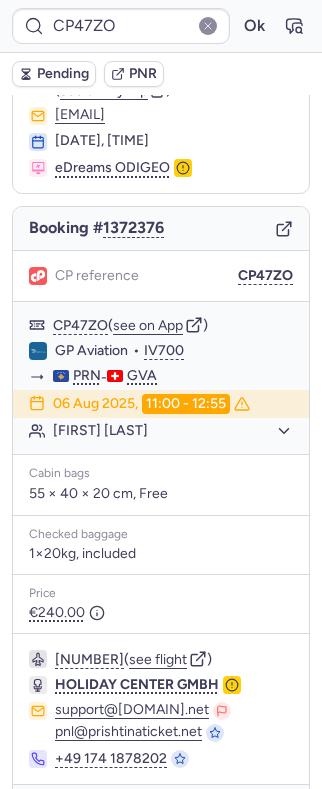 scroll, scrollTop: 158, scrollLeft: 0, axis: vertical 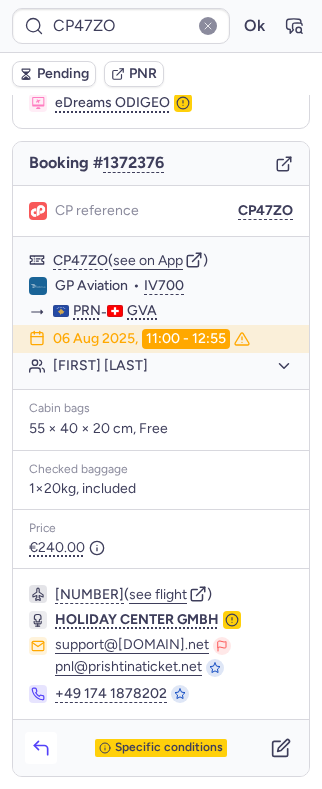 click 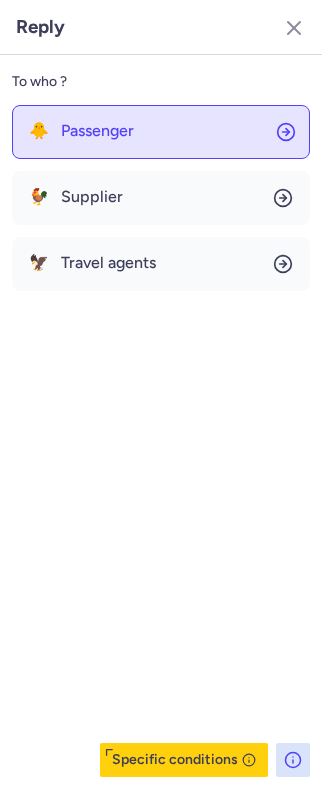 click on "🐥 Passenger" 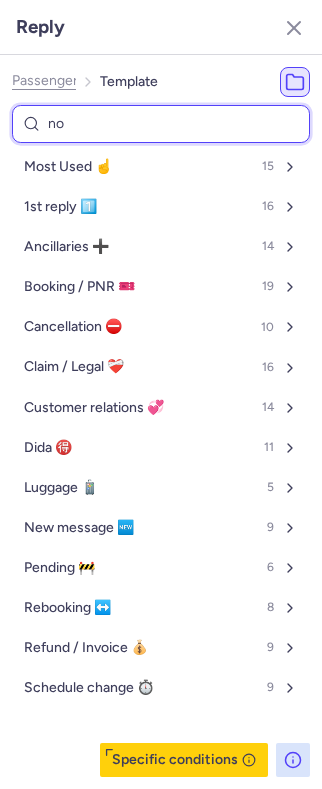 type on "non" 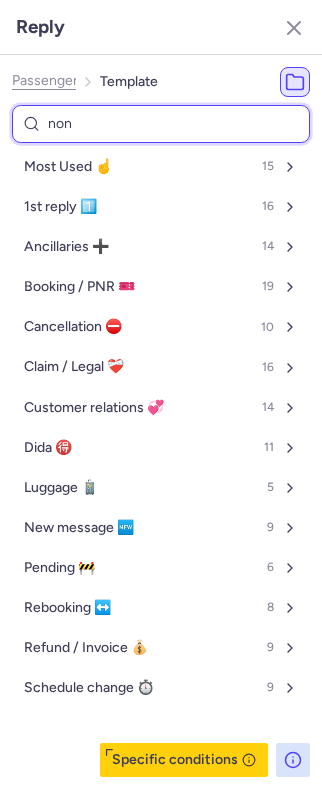 select on "en" 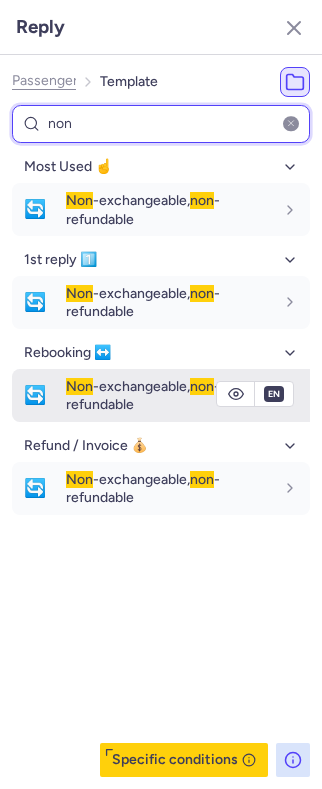 type on "non" 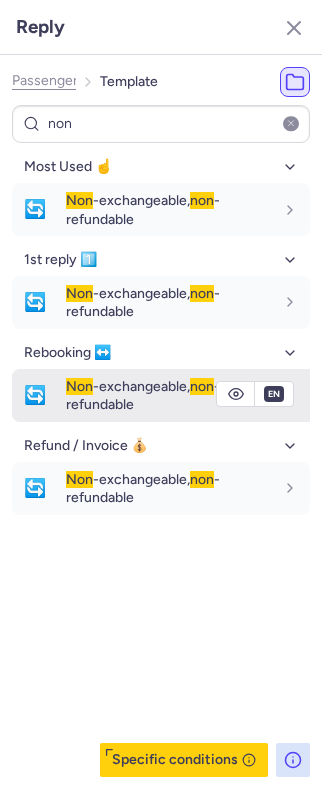 click on "Non -exchangeable,  non -refundable" at bounding box center (143, 395) 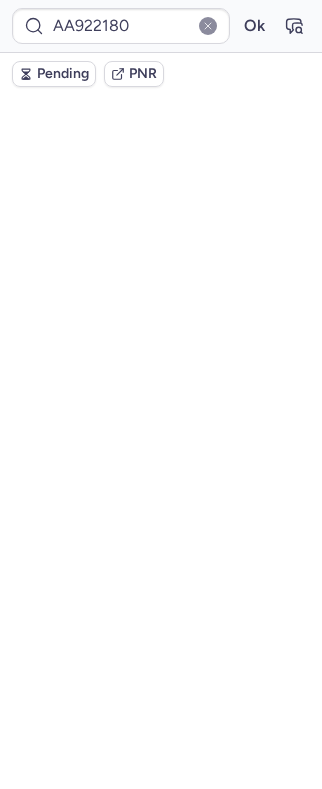 scroll, scrollTop: 0, scrollLeft: 0, axis: both 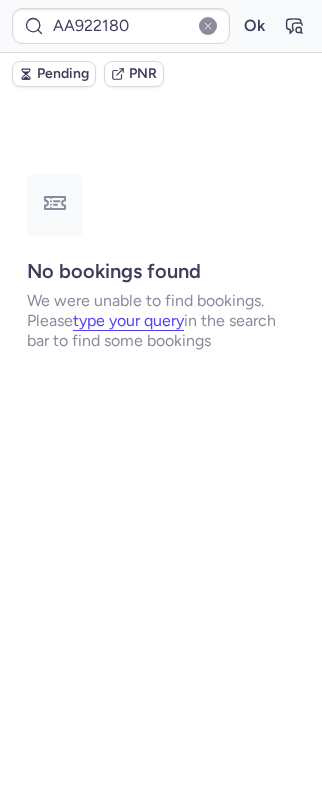 type on "CPALLA" 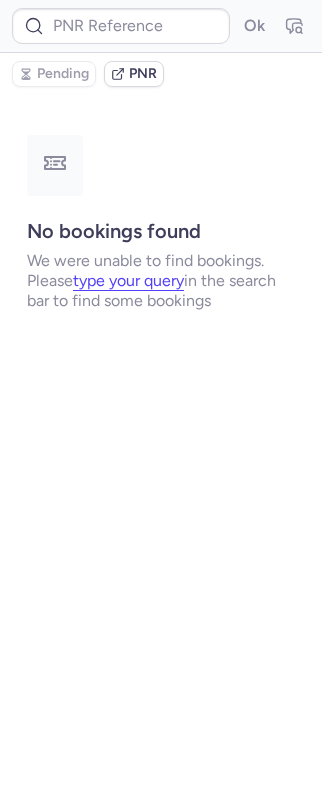 type on "CPALLA" 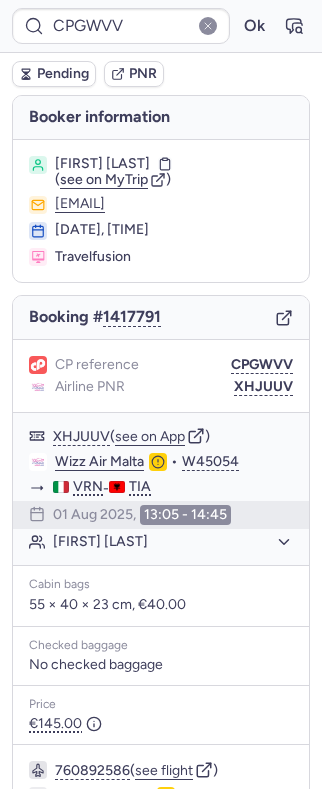 scroll, scrollTop: 204, scrollLeft: 0, axis: vertical 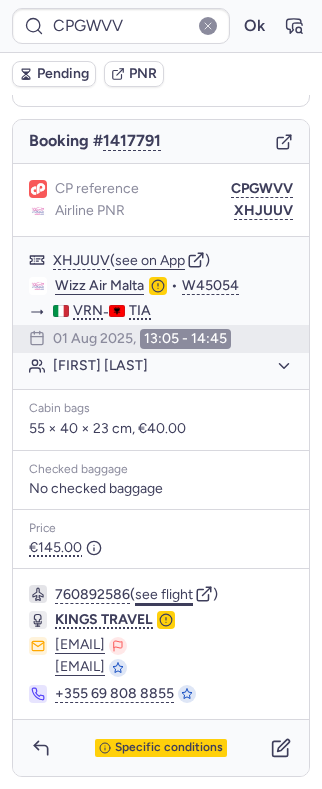 click on "see flight" 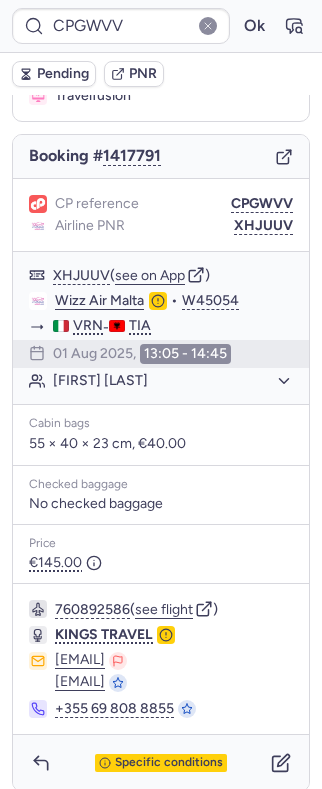 scroll, scrollTop: 204, scrollLeft: 0, axis: vertical 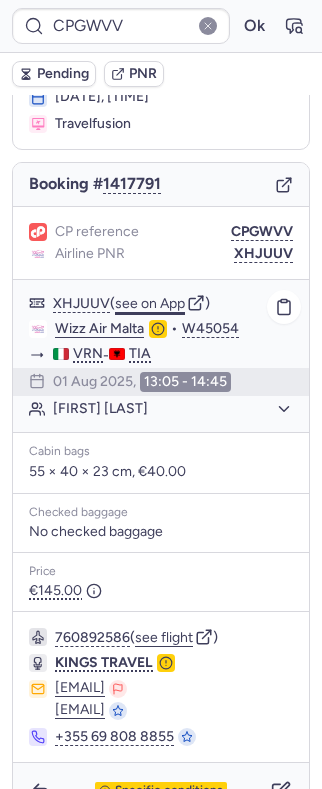 click on "see on App" 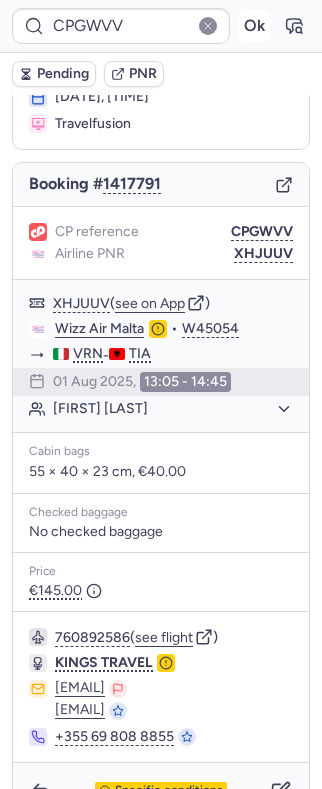 click on "Ok" at bounding box center (254, 26) 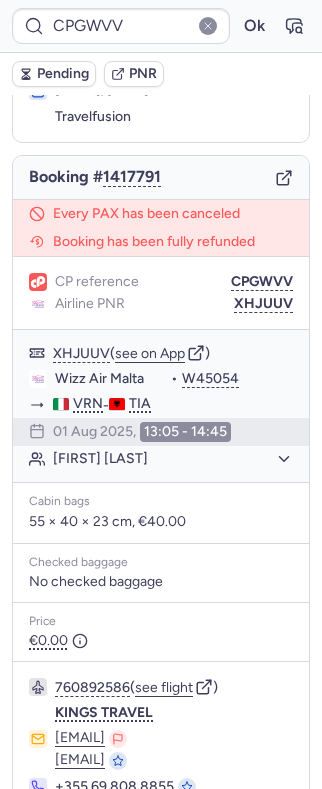 scroll, scrollTop: 133, scrollLeft: 0, axis: vertical 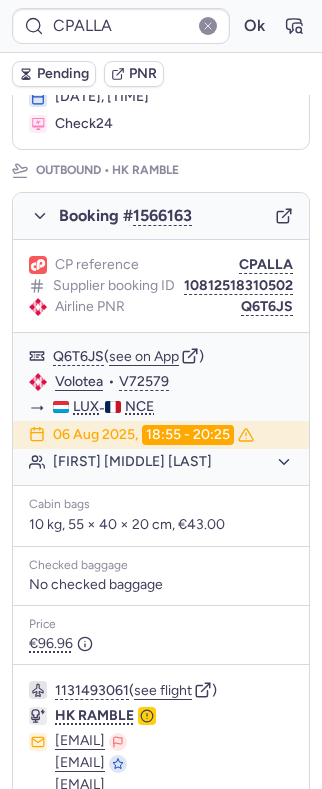type on "CPMFZG" 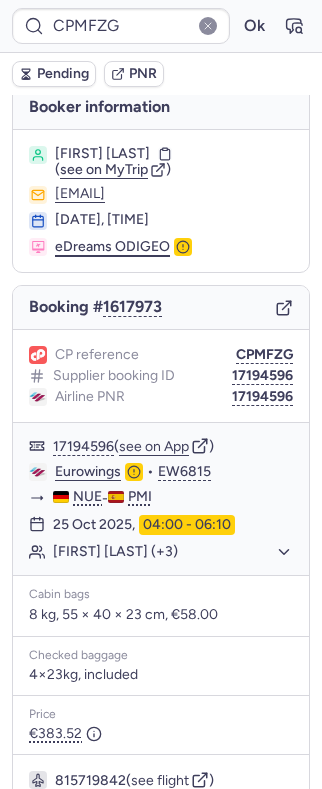 scroll, scrollTop: 0, scrollLeft: 0, axis: both 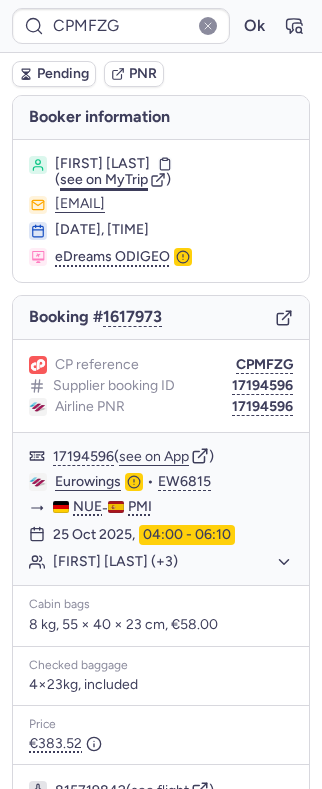 click on "see on MyTrip" at bounding box center [104, 179] 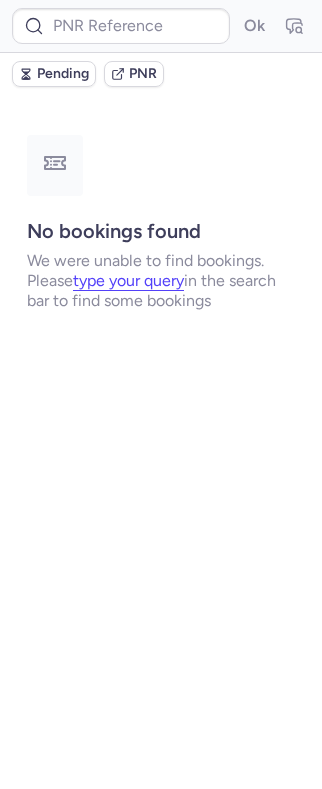 type on "[NUMBER]" 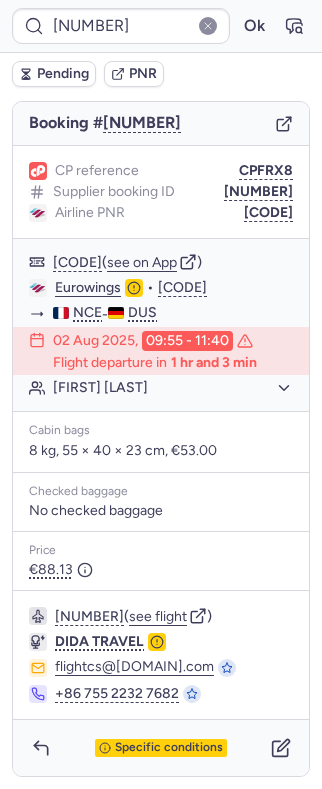 scroll, scrollTop: 214, scrollLeft: 0, axis: vertical 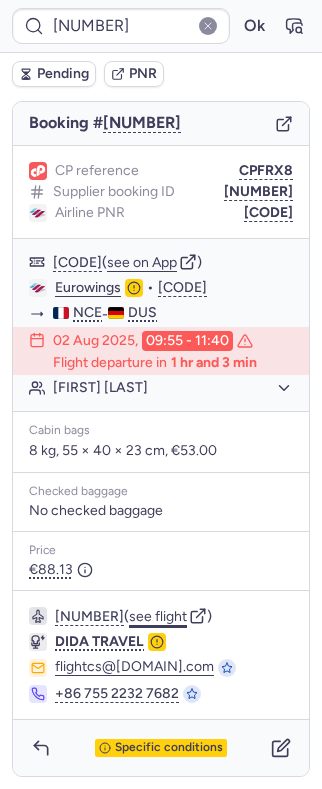 click on "see flight" 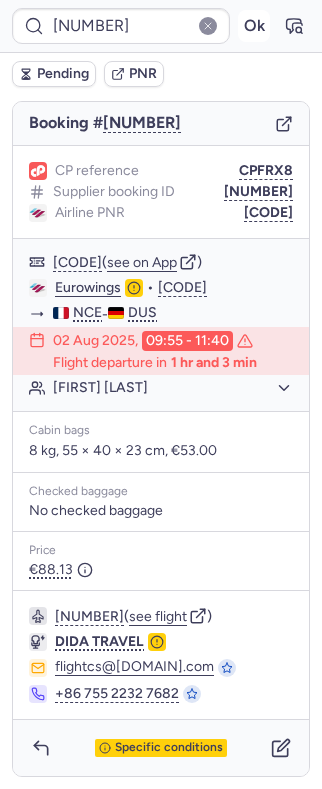 click on "Ok" at bounding box center [254, 26] 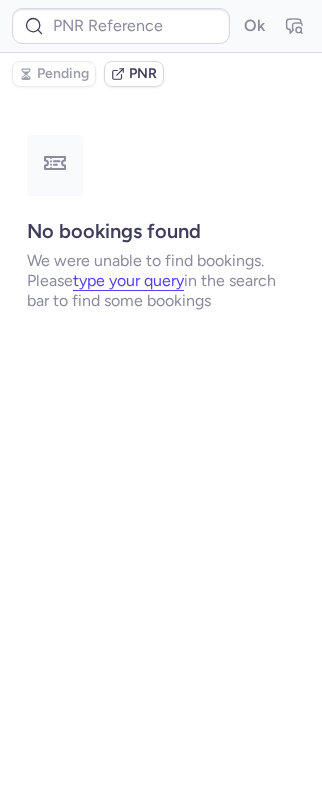 scroll, scrollTop: 0, scrollLeft: 0, axis: both 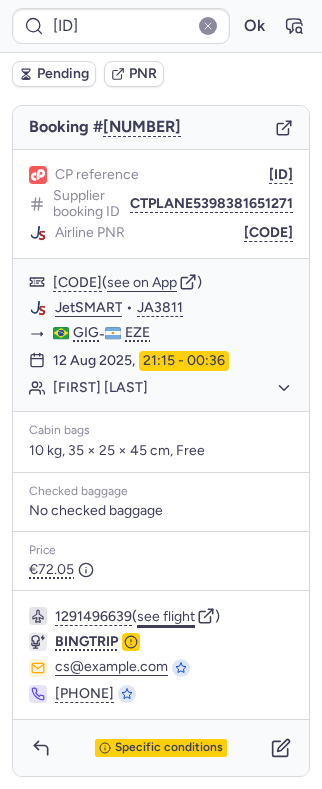 click on "see flight" 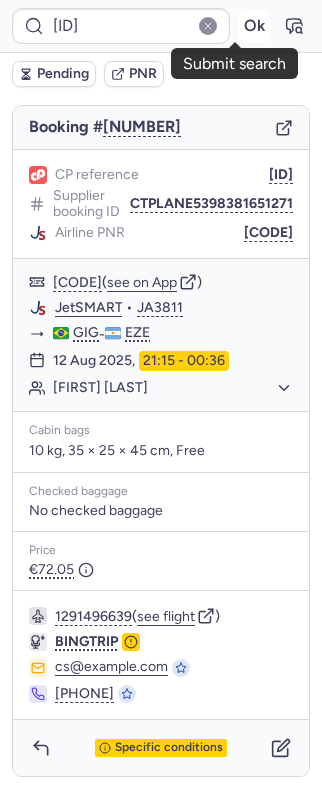 click on "Ok" at bounding box center (254, 26) 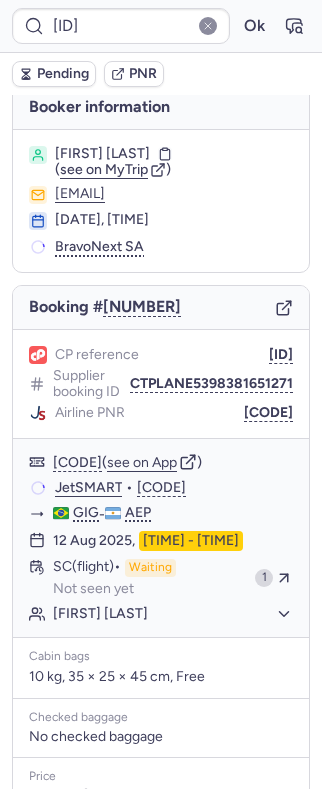 scroll, scrollTop: 0, scrollLeft: 0, axis: both 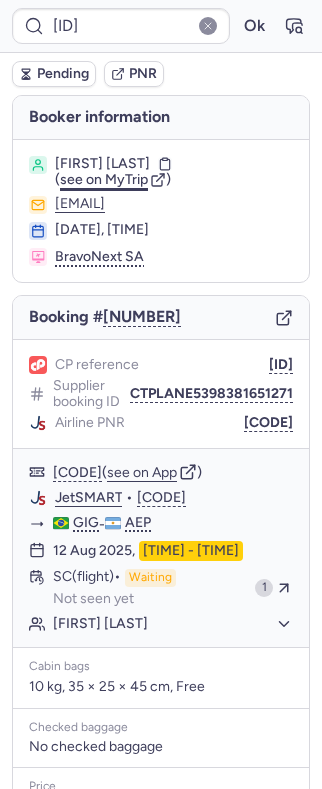 click on "see on MyTrip" at bounding box center [104, 179] 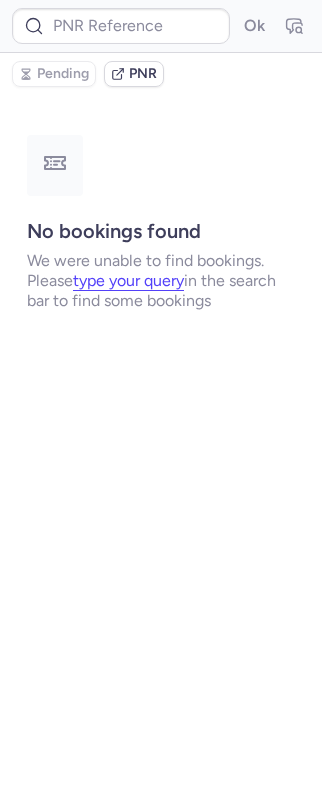 type on "10812519710237" 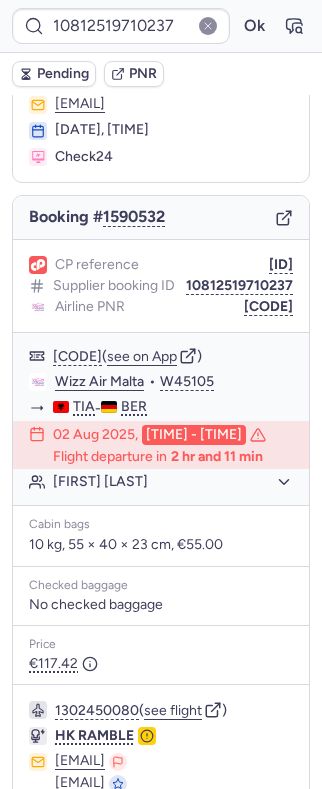 scroll, scrollTop: 266, scrollLeft: 0, axis: vertical 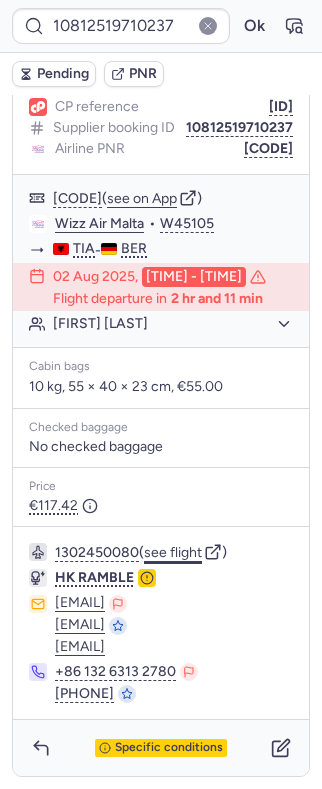 click on "see flight" 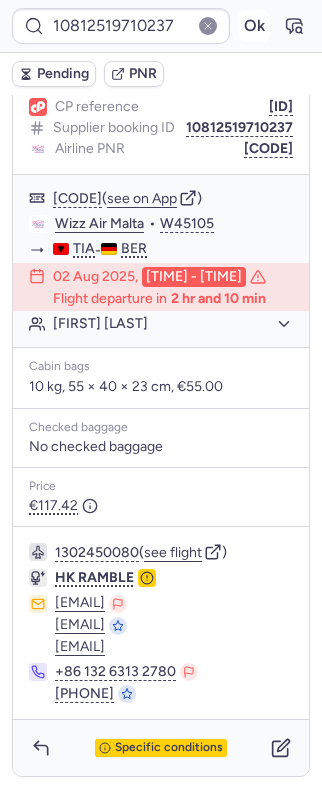 click on "Ok" at bounding box center (254, 26) 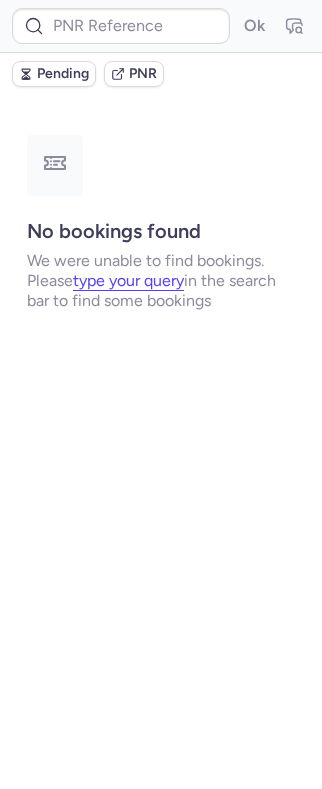 scroll, scrollTop: 0, scrollLeft: 0, axis: both 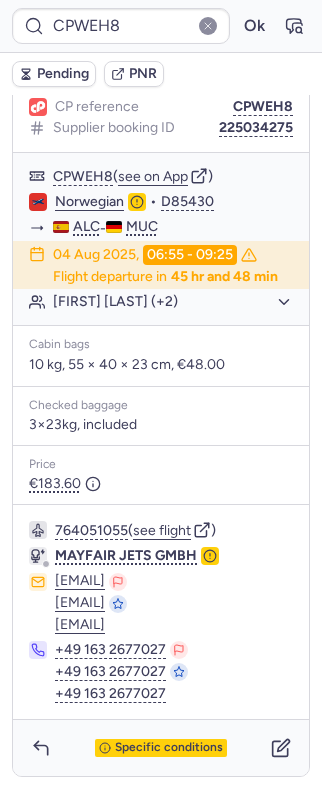 click on "Specific conditions" at bounding box center (161, 748) 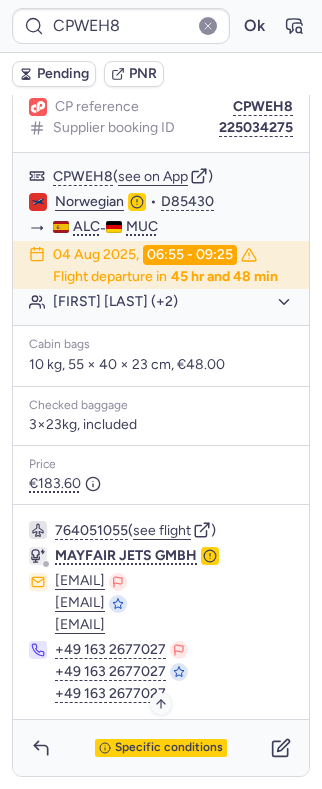 click on "Specific conditions" at bounding box center (169, 748) 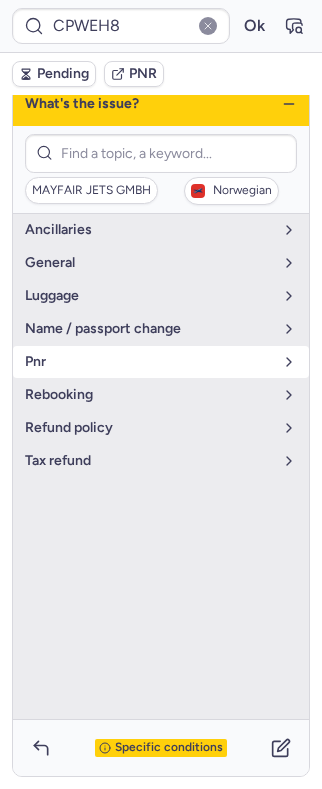 click on "pnr" at bounding box center [161, 362] 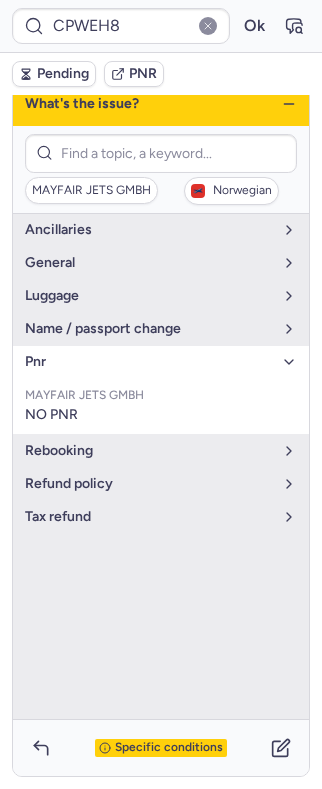click on "pnr" at bounding box center [161, 362] 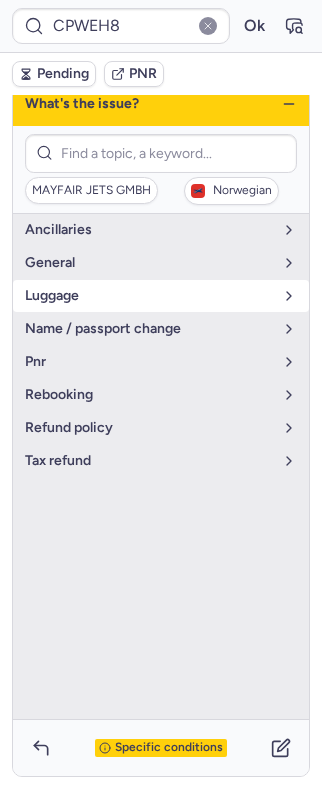 scroll, scrollTop: 302, scrollLeft: 0, axis: vertical 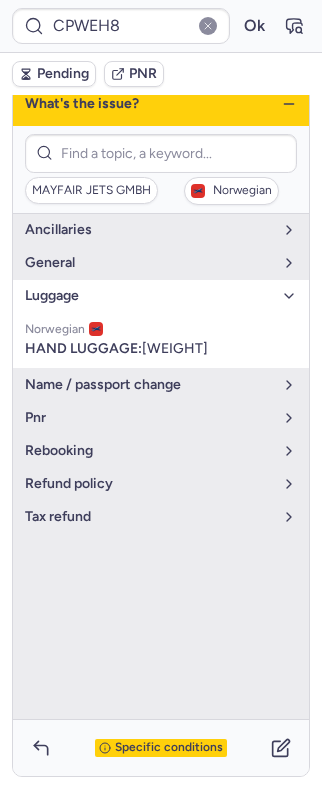 click on "luggage" at bounding box center [149, 296] 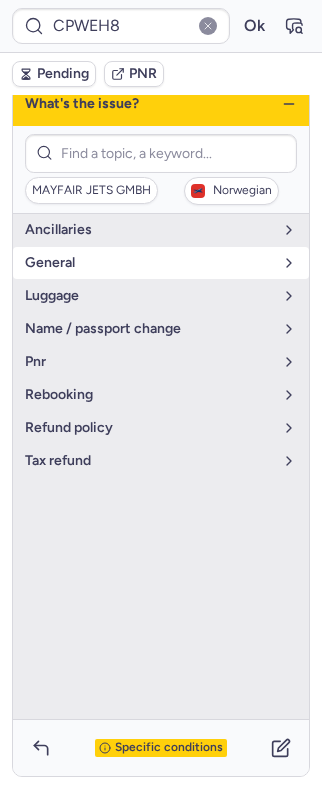 click on "general" at bounding box center [149, 263] 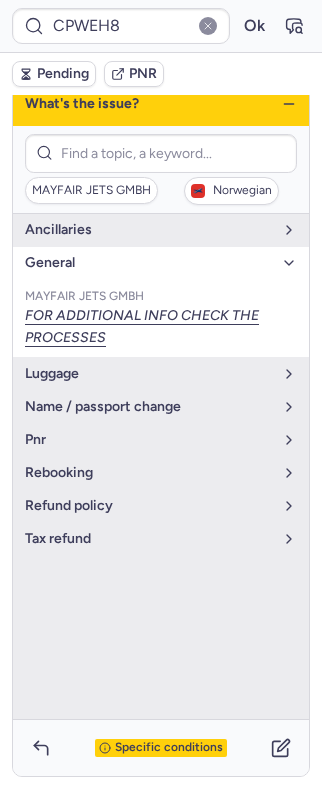 click on "general" at bounding box center [149, 263] 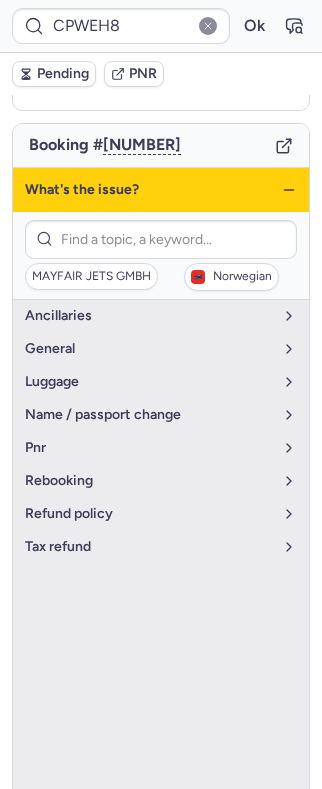 scroll, scrollTop: 169, scrollLeft: 0, axis: vertical 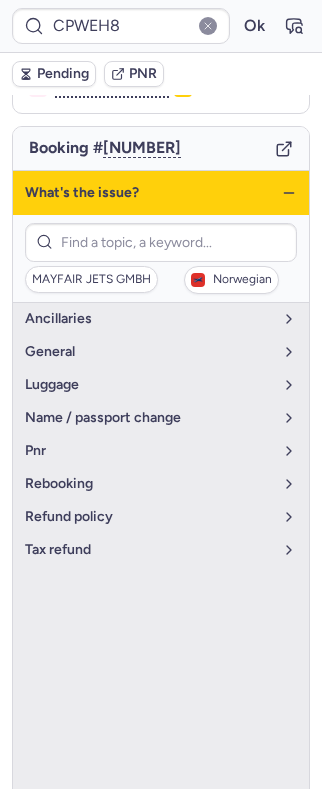 click on "What's the issue?" at bounding box center [161, 193] 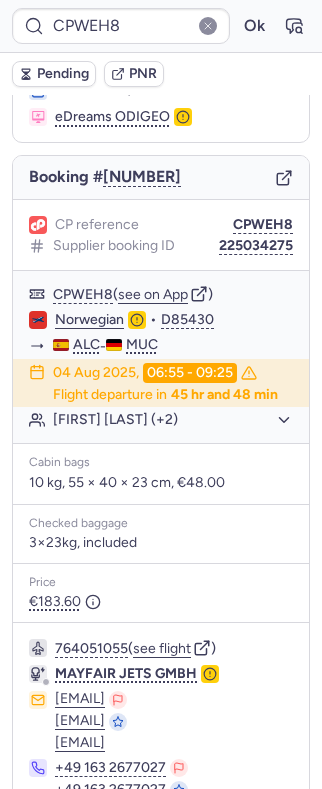 scroll, scrollTop: 302, scrollLeft: 0, axis: vertical 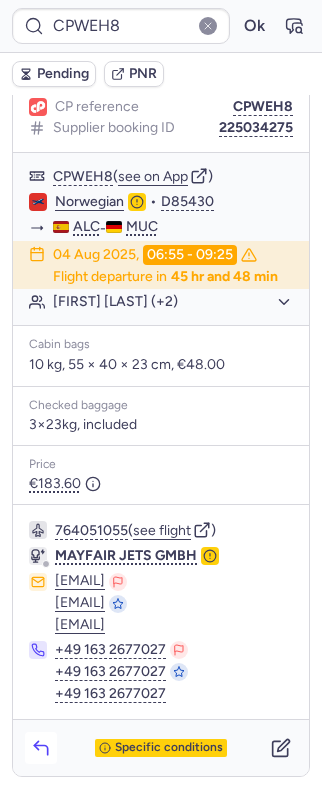 click 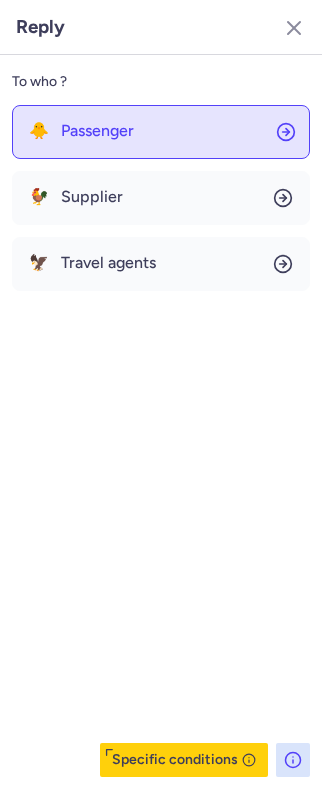 click on "🐥 Passenger" 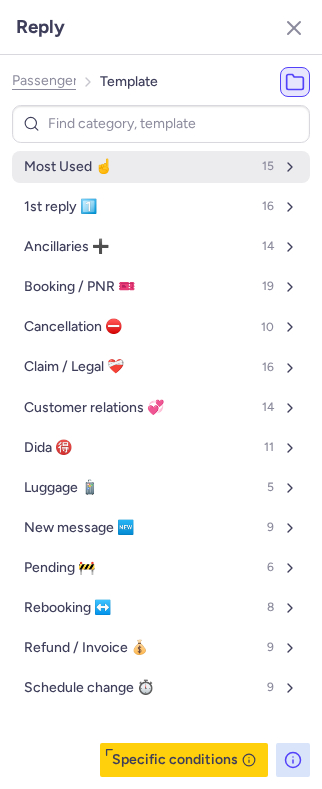 click on "Most Used ☝️ 15" at bounding box center [161, 167] 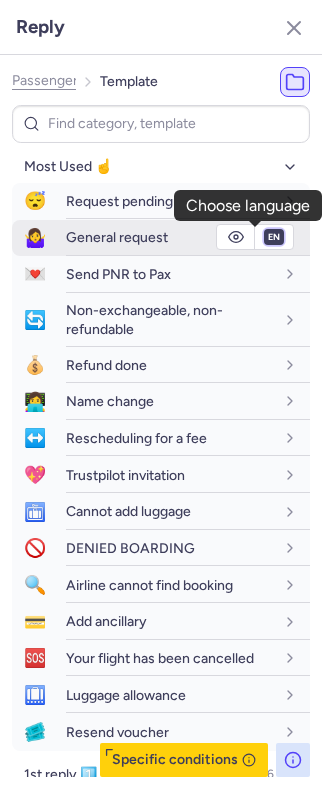 click on "fr en de nl pt es it ru" at bounding box center [274, 237] 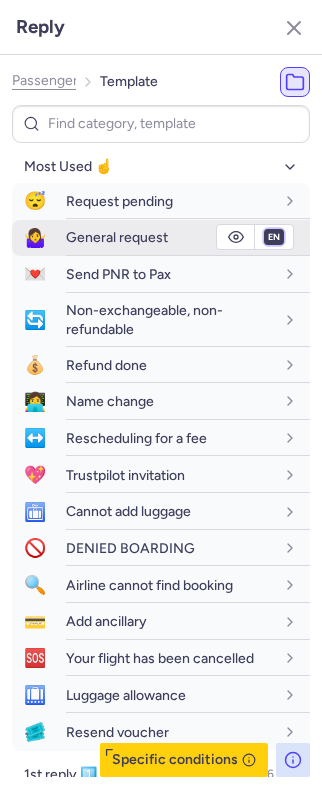 select on "es" 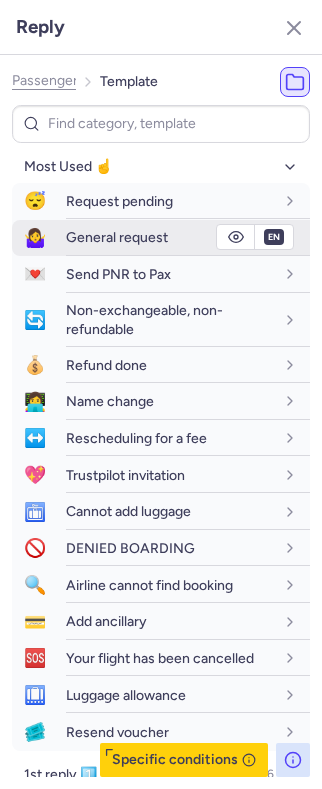 click on "fr en de nl pt es it ru" at bounding box center [274, 237] 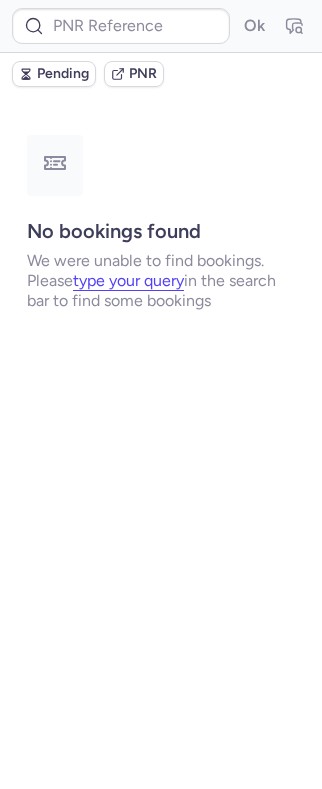 scroll, scrollTop: 0, scrollLeft: 0, axis: both 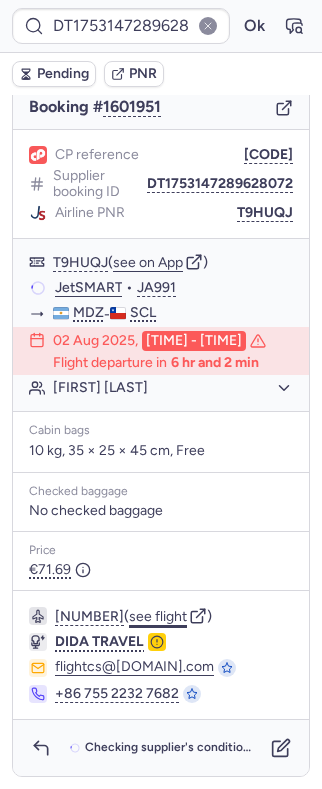 click on "see flight" 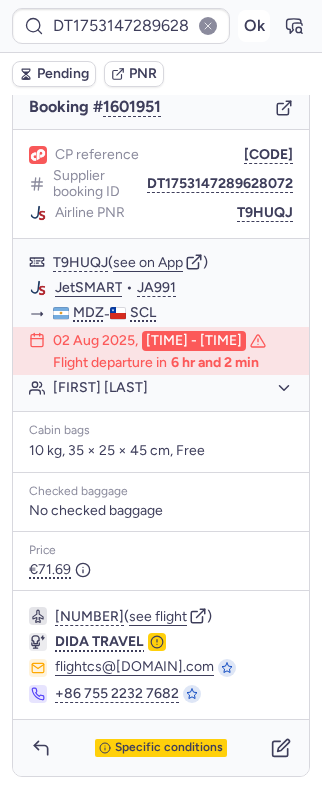 click on "Ok" at bounding box center (254, 26) 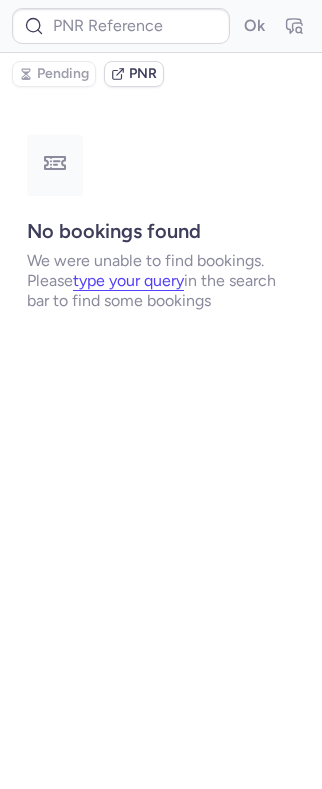 scroll, scrollTop: 0, scrollLeft: 0, axis: both 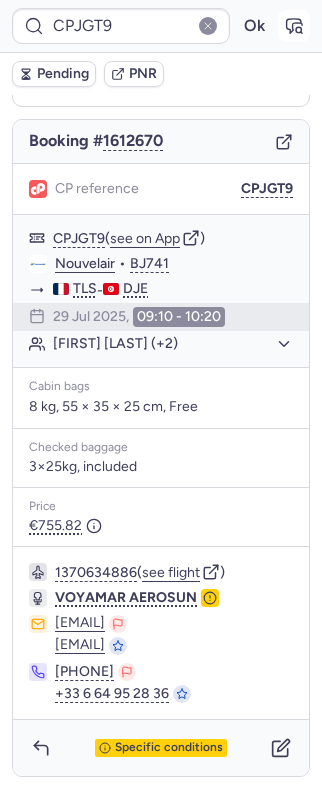 click 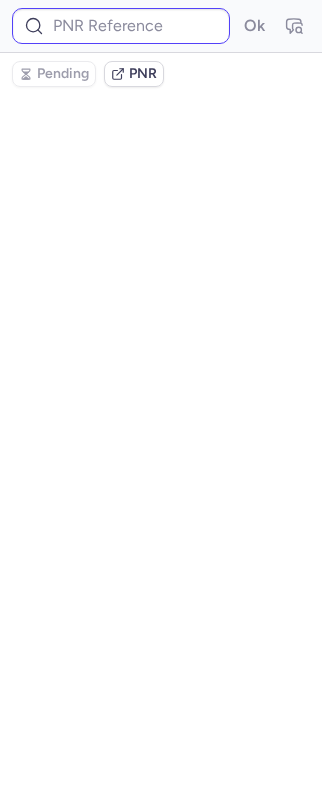 scroll, scrollTop: 0, scrollLeft: 0, axis: both 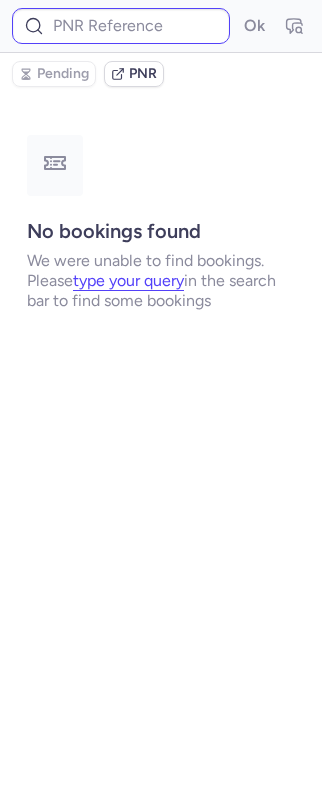 type on "CPJGT9" 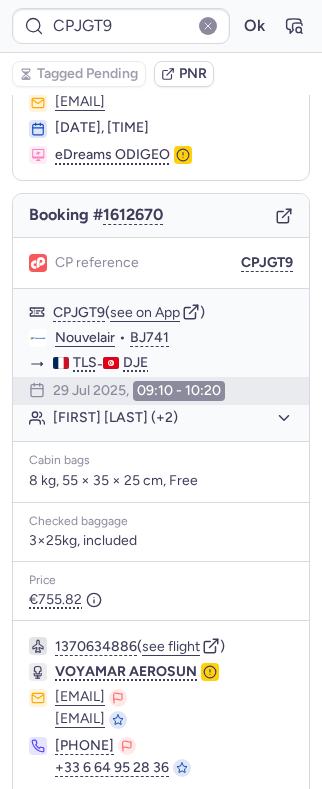 scroll, scrollTop: 180, scrollLeft: 0, axis: vertical 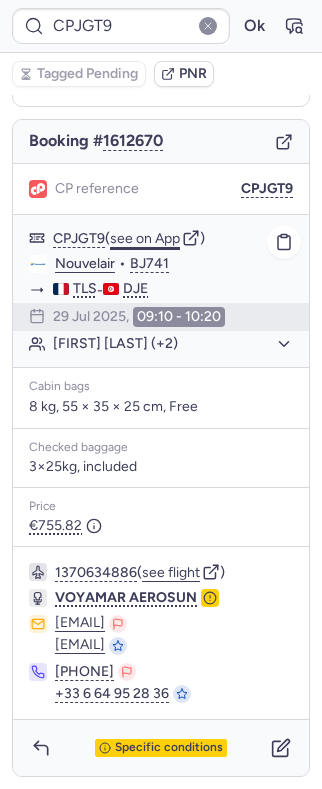 click on "see on App" 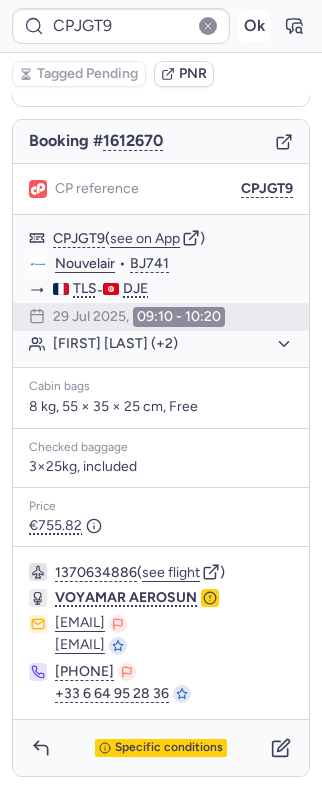 click on "Ok" at bounding box center [254, 26] 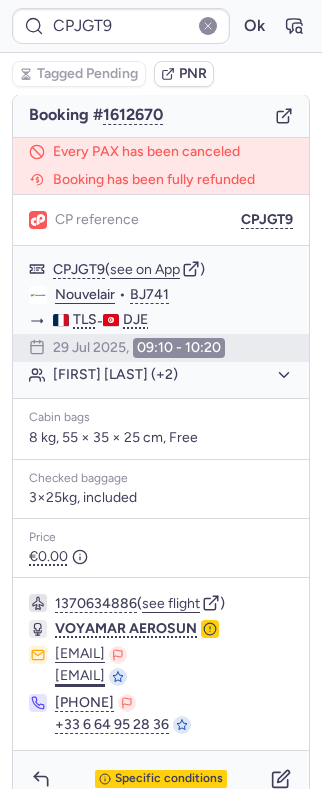 scroll, scrollTop: 237, scrollLeft: 0, axis: vertical 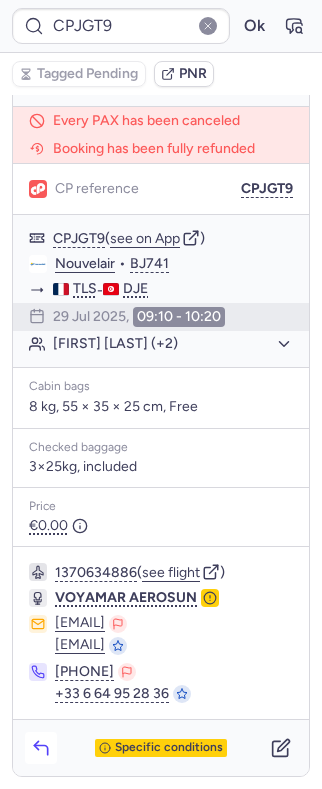 click 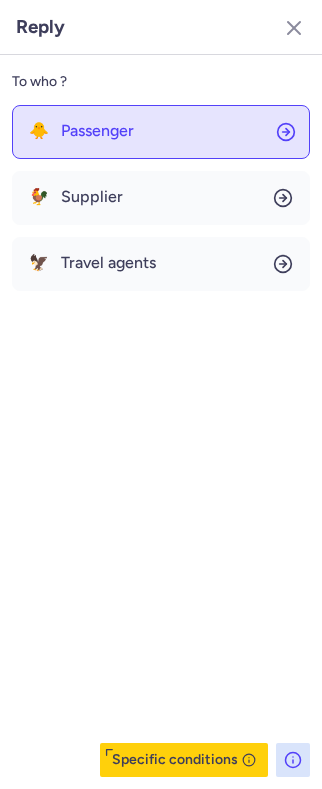 click on "🐥 Passenger" 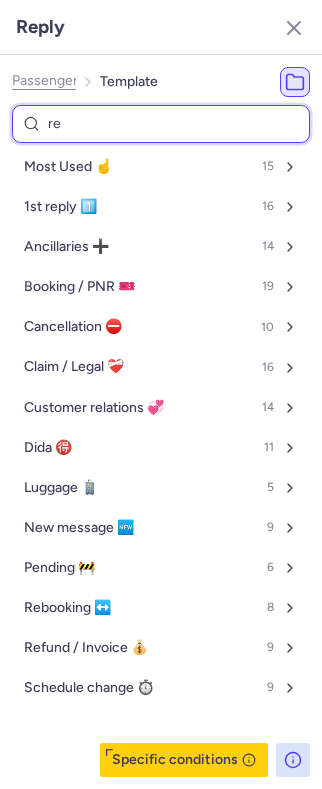 type on "ref" 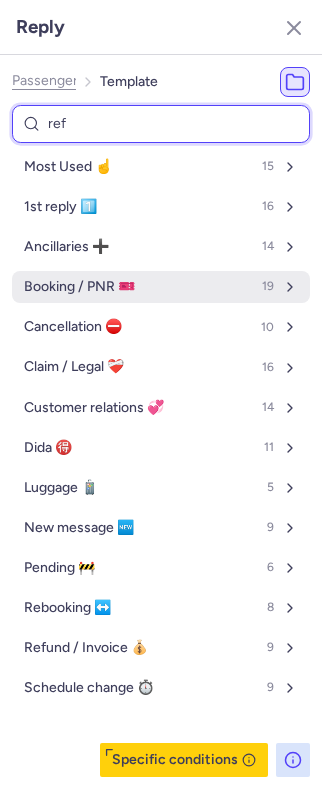 select on "en" 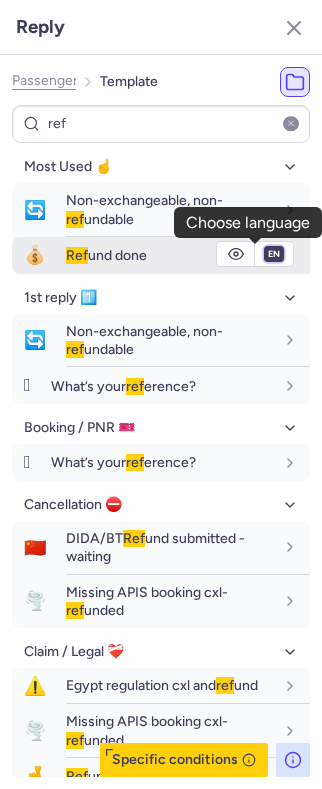 click on "fr en de nl pt es it ru" at bounding box center (274, 254) 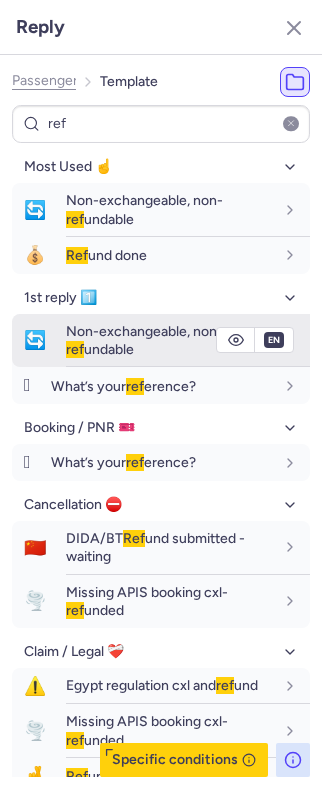 click on "fr en de nl pt es it ru" at bounding box center [274, 254] 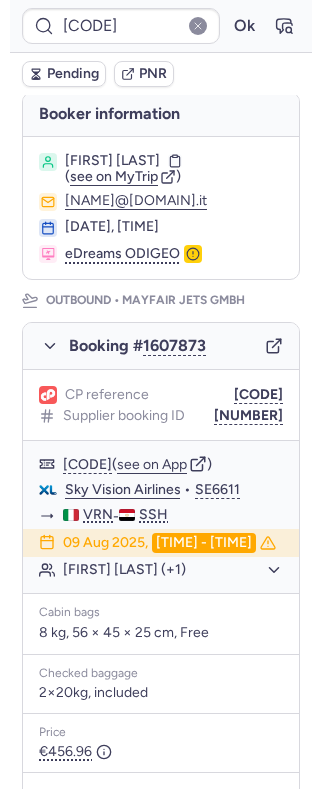 scroll, scrollTop: 133, scrollLeft: 0, axis: vertical 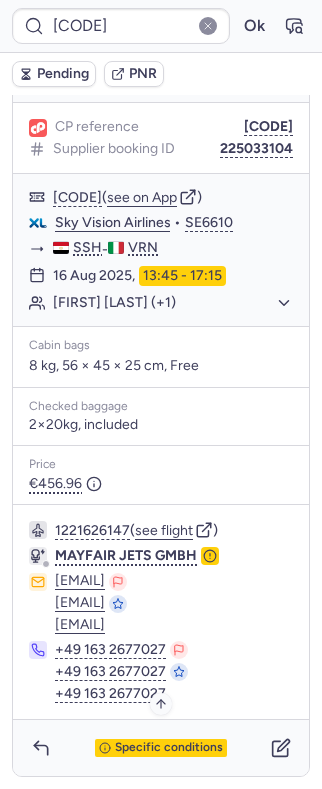 click on "Specific conditions" at bounding box center [169, 748] 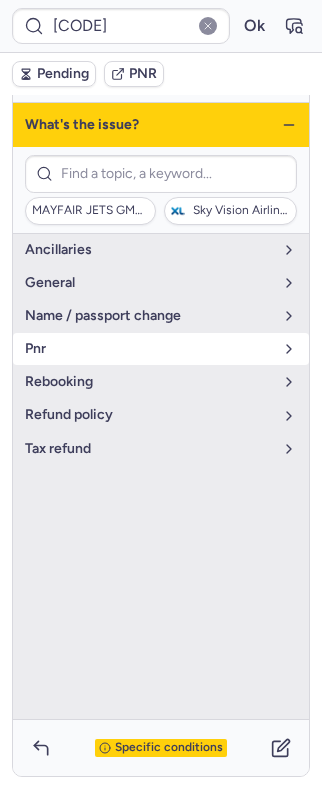 click on "pnr" at bounding box center (149, 349) 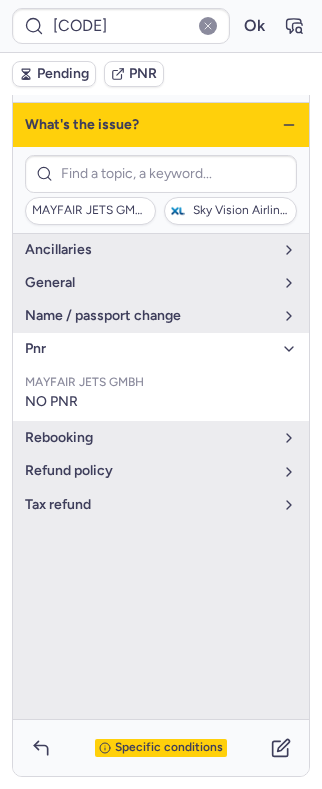 click on "pnr" at bounding box center (149, 349) 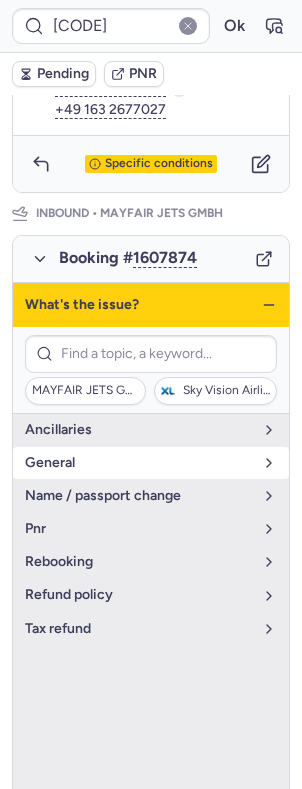 scroll, scrollTop: 974, scrollLeft: 0, axis: vertical 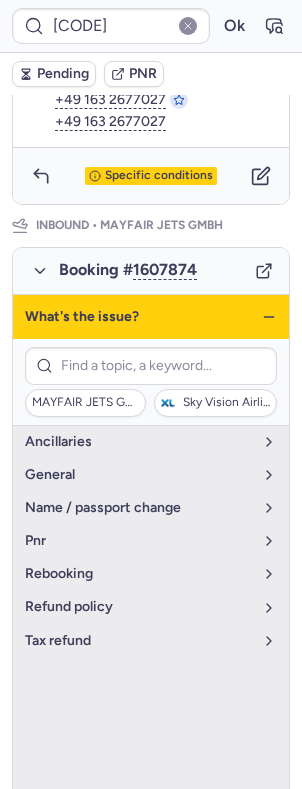 click 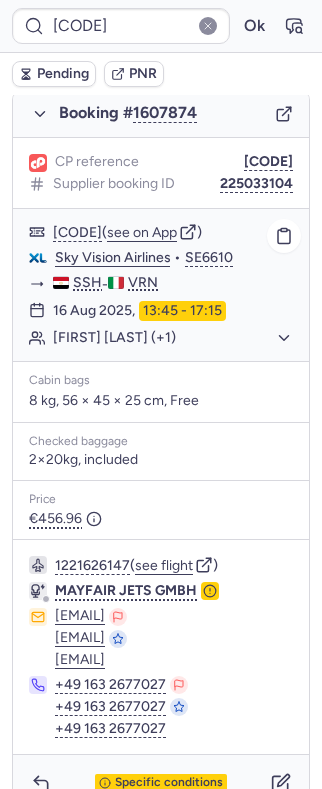 scroll, scrollTop: 1214, scrollLeft: 0, axis: vertical 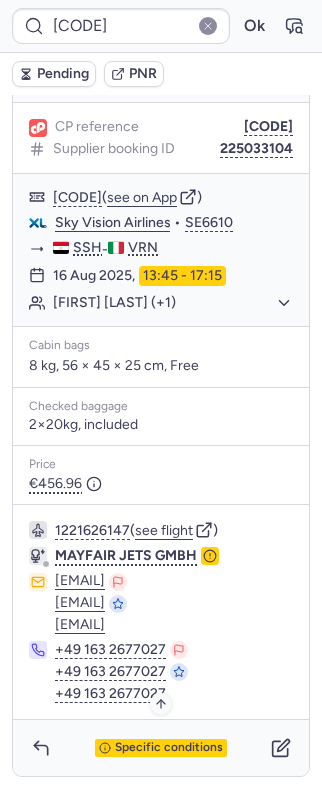 click on "Specific conditions" at bounding box center (169, 748) 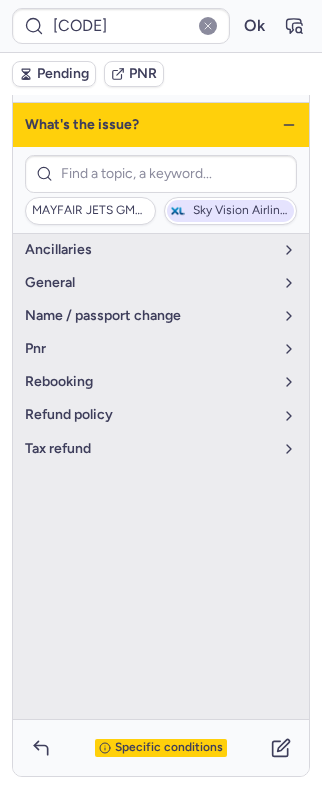click on "Sky Vision Airlines" at bounding box center [241, 211] 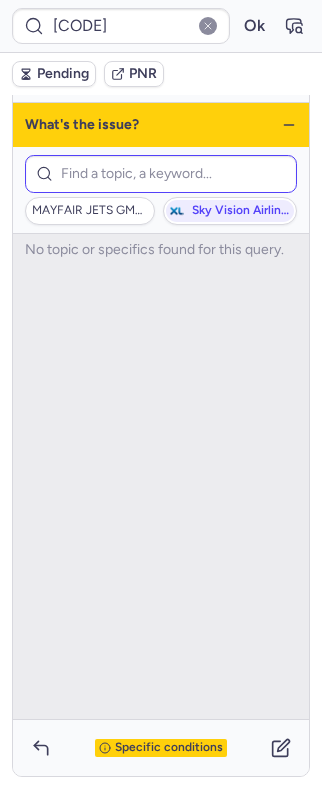 scroll, scrollTop: 1214, scrollLeft: 0, axis: vertical 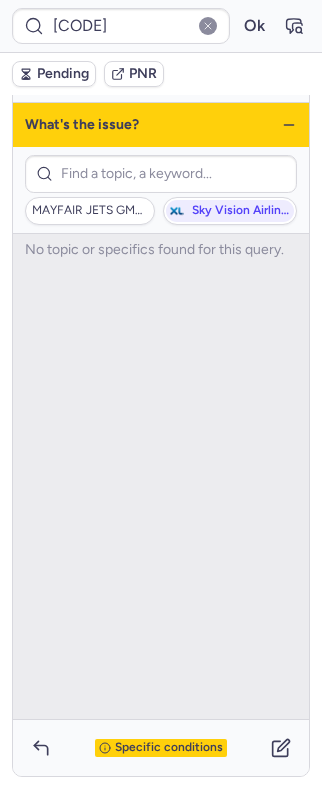 click 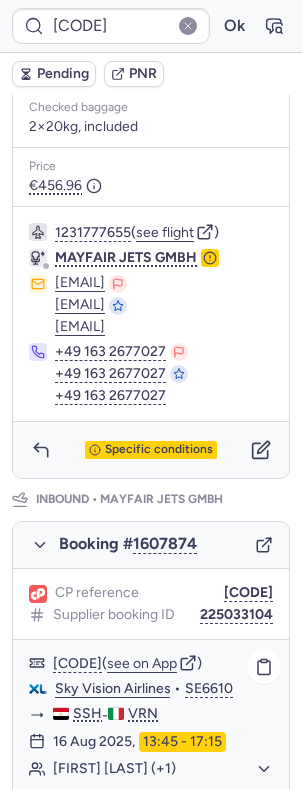 scroll, scrollTop: 681, scrollLeft: 0, axis: vertical 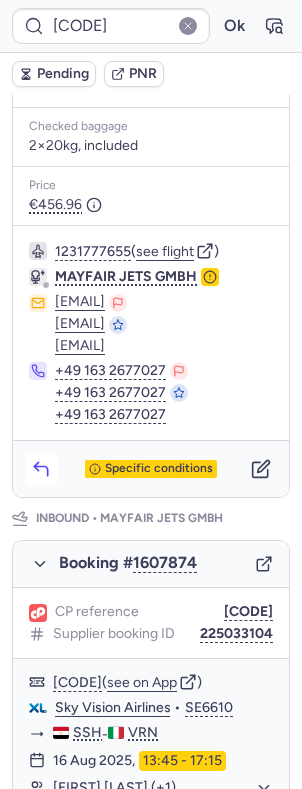 click at bounding box center (41, 469) 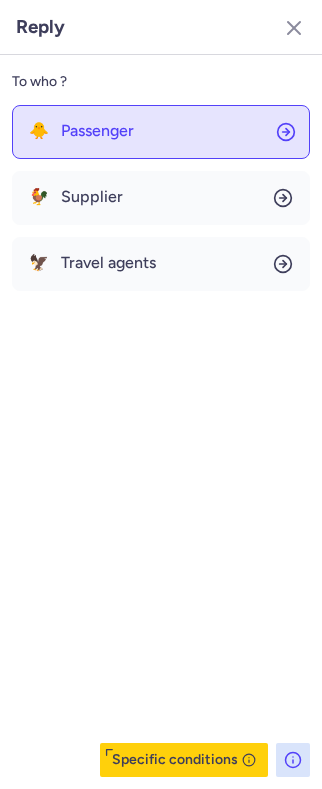 click on "Passenger" at bounding box center (97, 131) 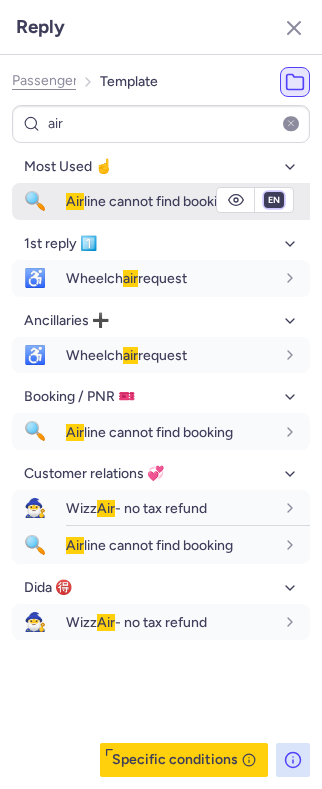 click on "fr en de nl pt es it ru" at bounding box center [274, 200] 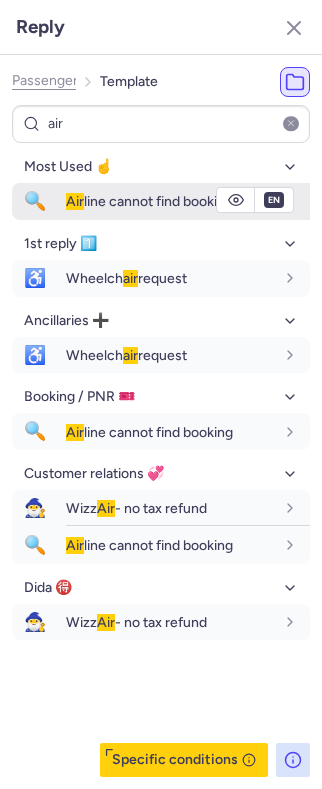 click on "fr en de nl pt es it ru" at bounding box center [274, 200] 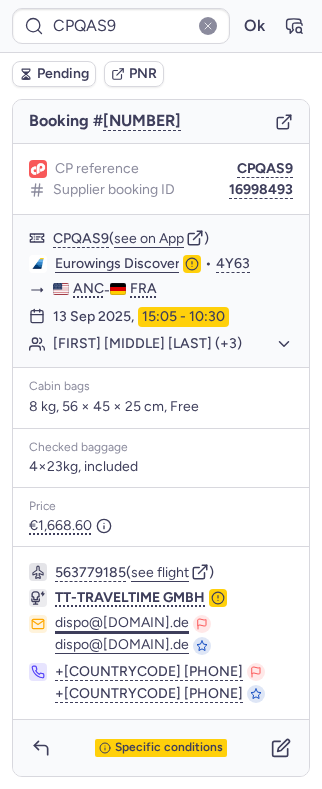 scroll, scrollTop: 200, scrollLeft: 0, axis: vertical 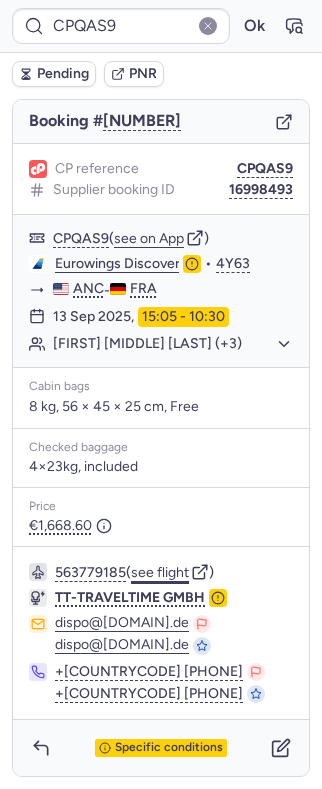 click on "see flight" 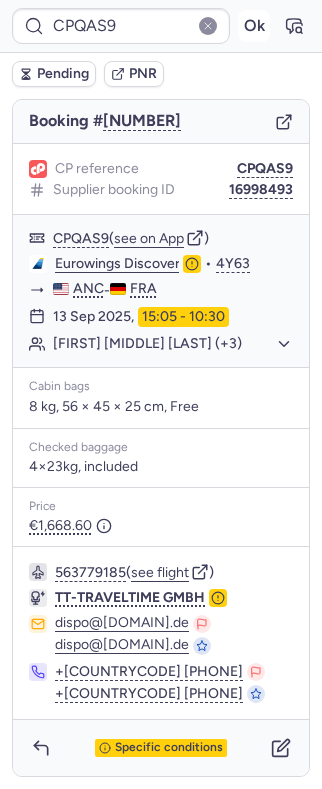 click on "Ok" at bounding box center (254, 26) 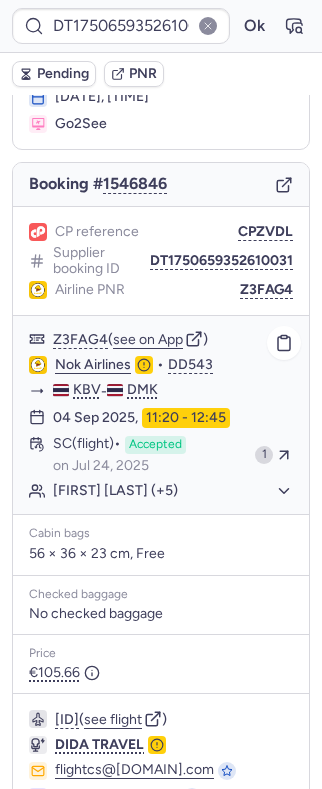 scroll, scrollTop: 240, scrollLeft: 0, axis: vertical 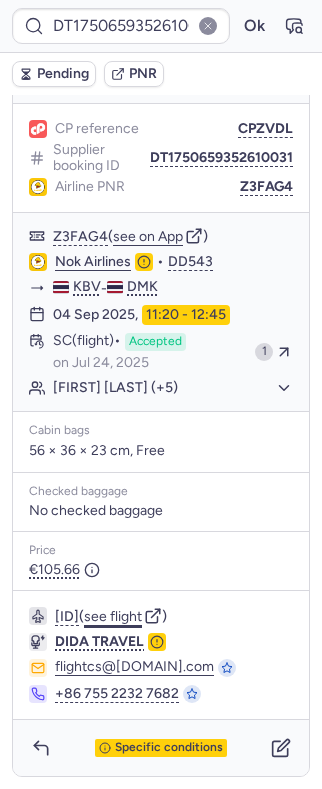 click on "see flight" 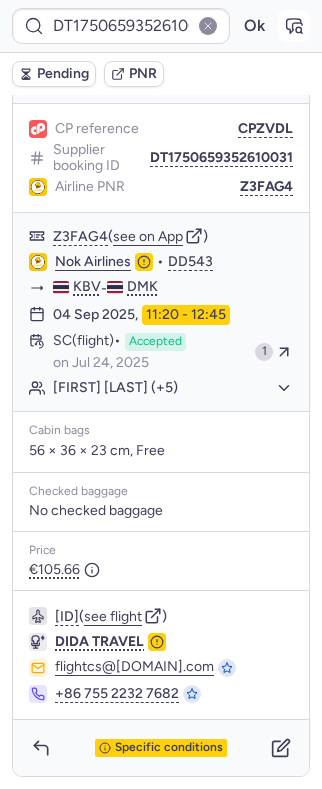 drag, startPoint x: 166, startPoint y: 613, endPoint x: 279, endPoint y: 23, distance: 600.72375 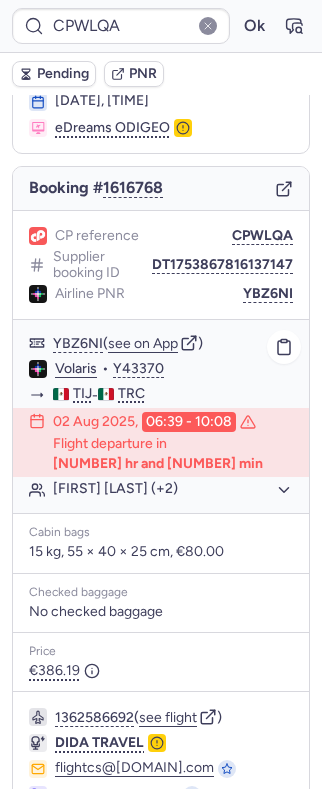 scroll, scrollTop: 133, scrollLeft: 0, axis: vertical 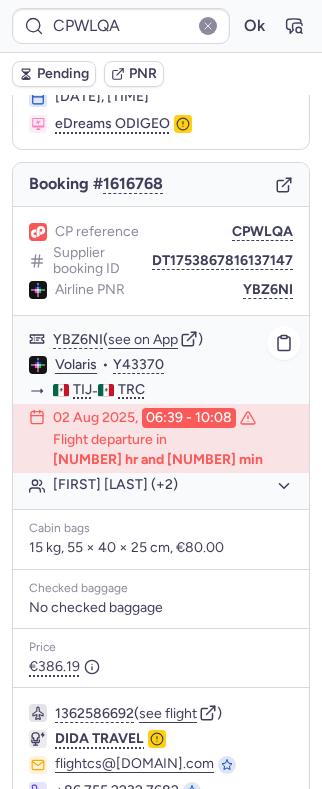 click on "Volaris" 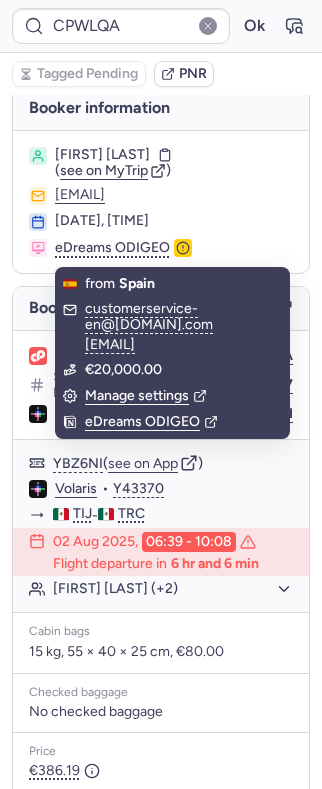 scroll, scrollTop: 0, scrollLeft: 0, axis: both 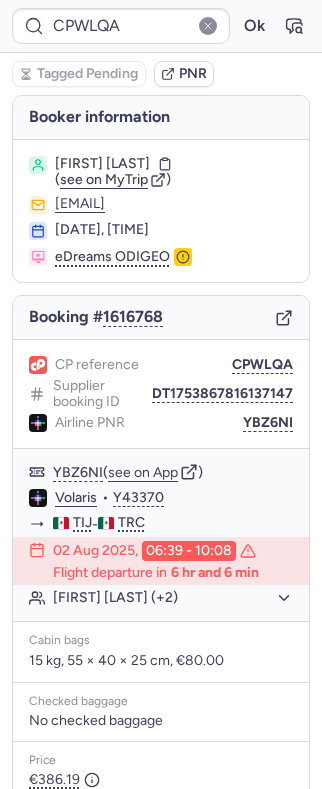click on "[FIRST] [LAST]" at bounding box center [102, 164] 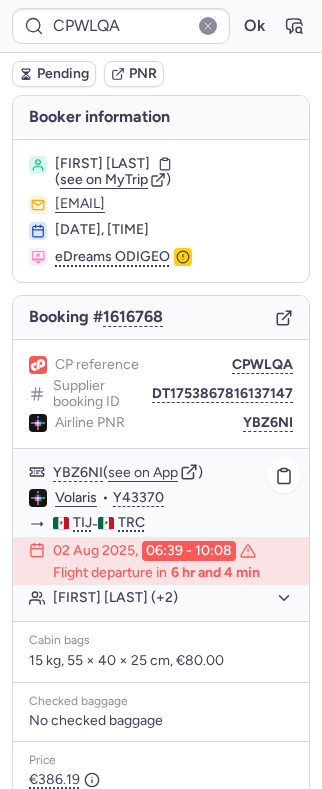 click on "[FIRST] [LAST] (+2)" 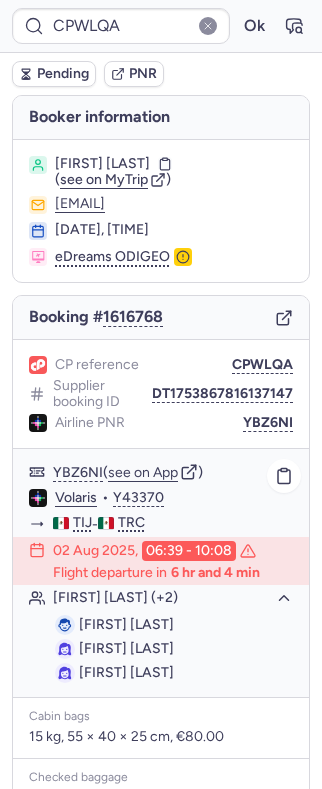 click on "Volaris" 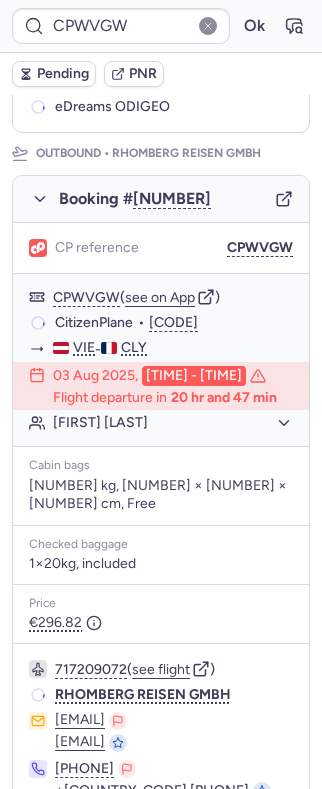 scroll, scrollTop: 400, scrollLeft: 0, axis: vertical 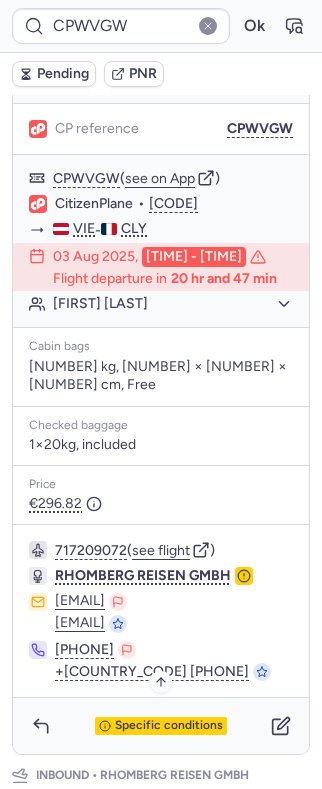 click on "Specific conditions" at bounding box center (169, 726) 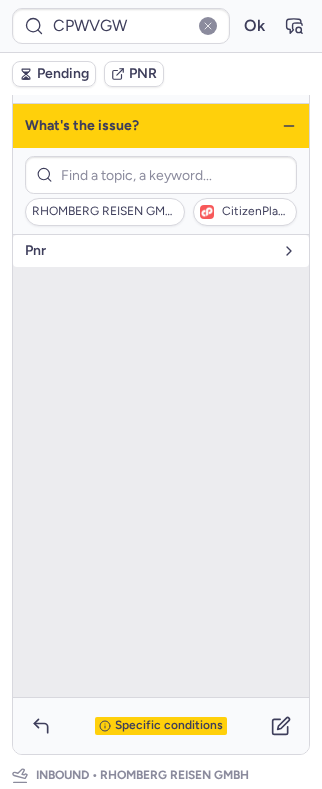 click on "pnr" at bounding box center (149, 251) 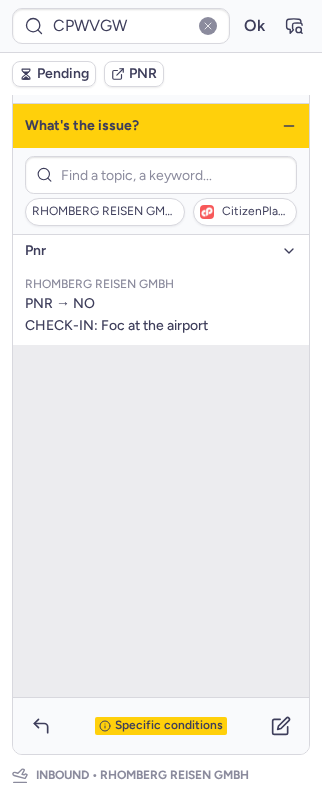 click on "pnr" at bounding box center (149, 251) 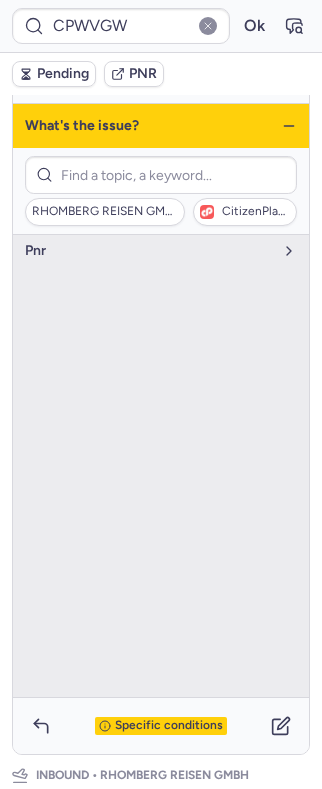 click 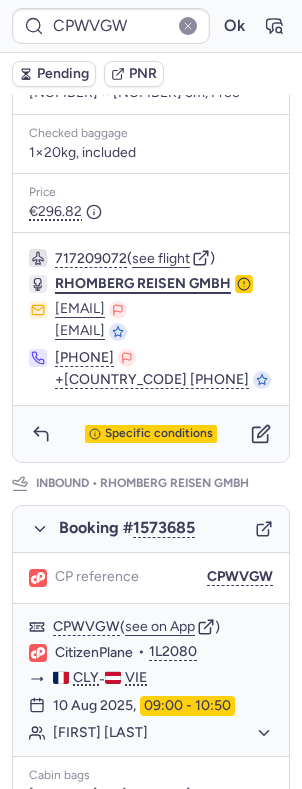 scroll, scrollTop: 710, scrollLeft: 0, axis: vertical 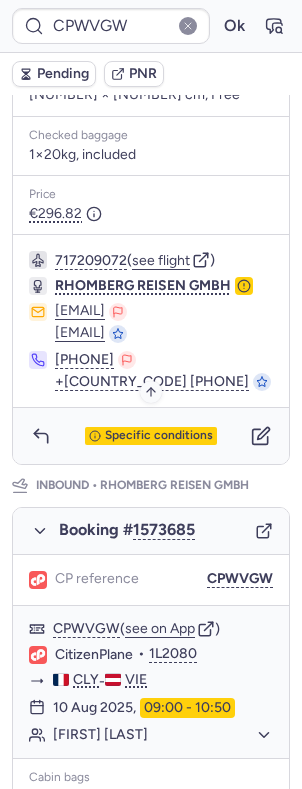 click on "Specific conditions" at bounding box center (159, 436) 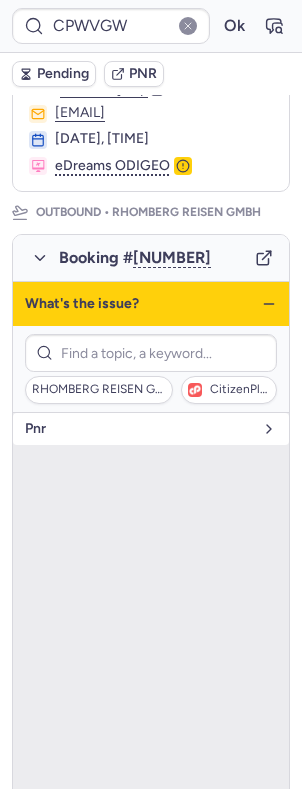 click on "pnr" at bounding box center [139, 429] 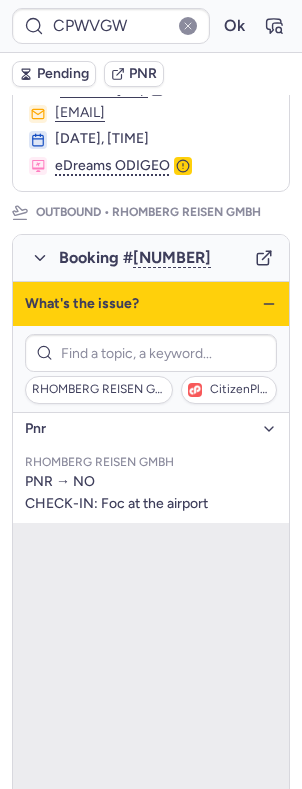 click on "pnr" at bounding box center [139, 429] 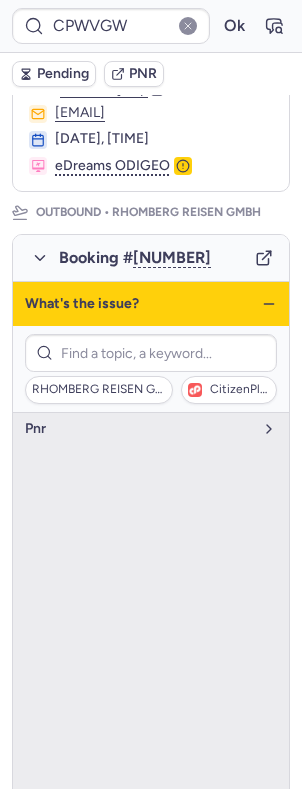 click 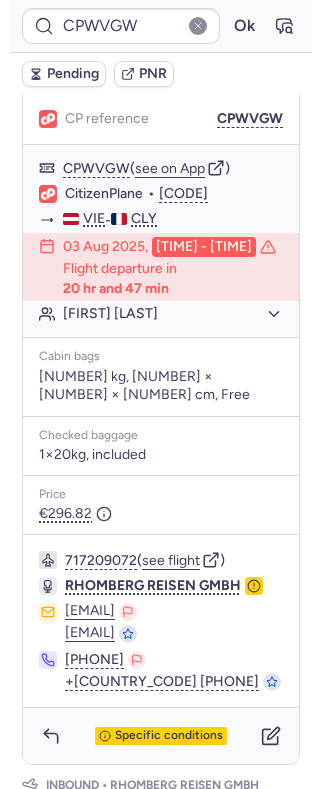 scroll, scrollTop: 489, scrollLeft: 0, axis: vertical 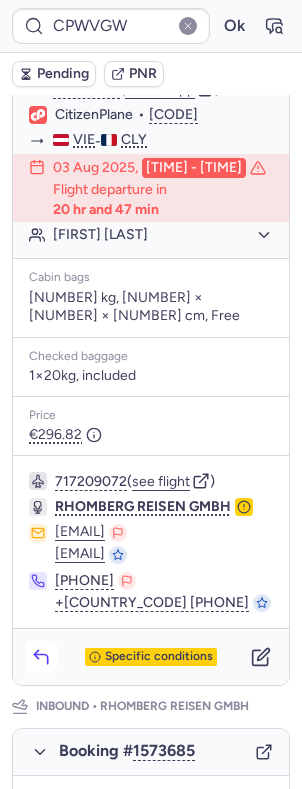 click 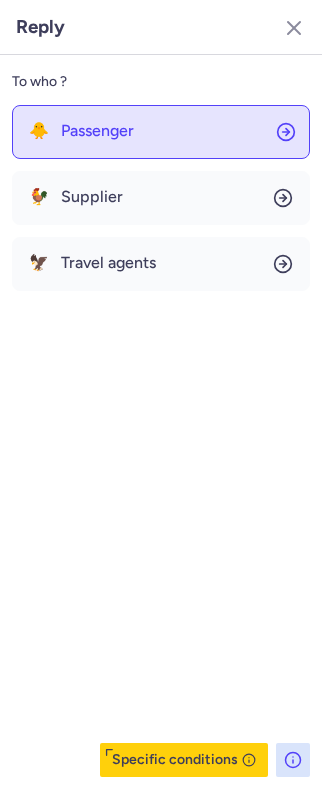 click on "🐥 Passenger" 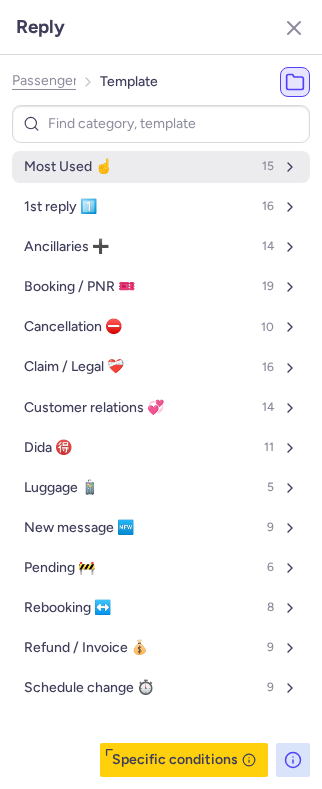 click on "Most Used ☝️ 15" at bounding box center (161, 167) 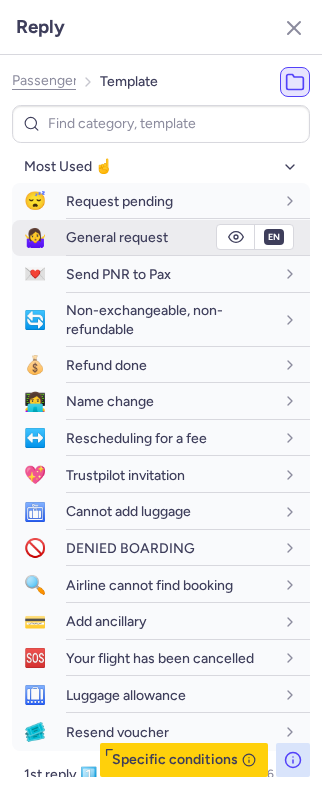 click on "General request" at bounding box center (117, 237) 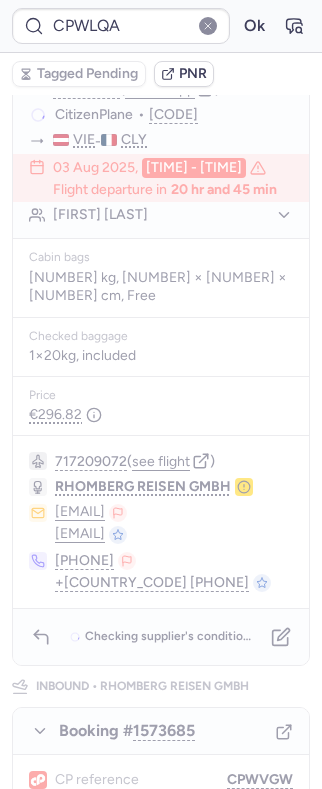 scroll, scrollTop: 0, scrollLeft: 0, axis: both 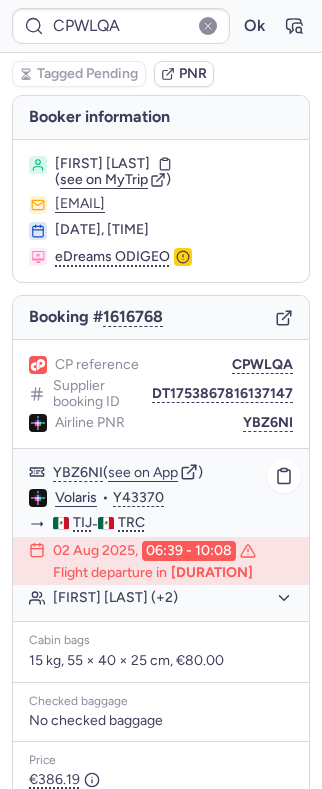 click on "[FIRST] [LAST] (+2)" 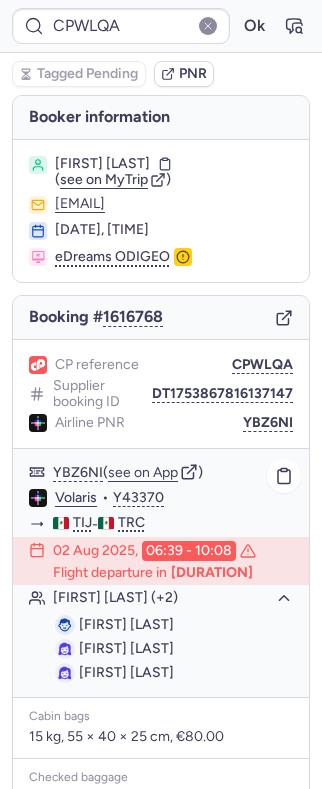 click on "[FIRST] [LAST] (+2)" 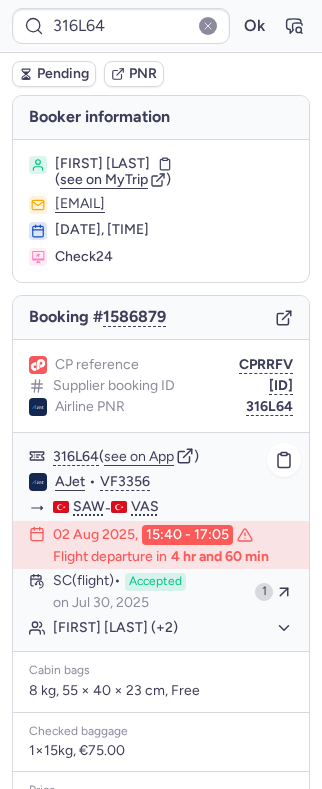 click on "[FIRST] [LAST] (+2)" 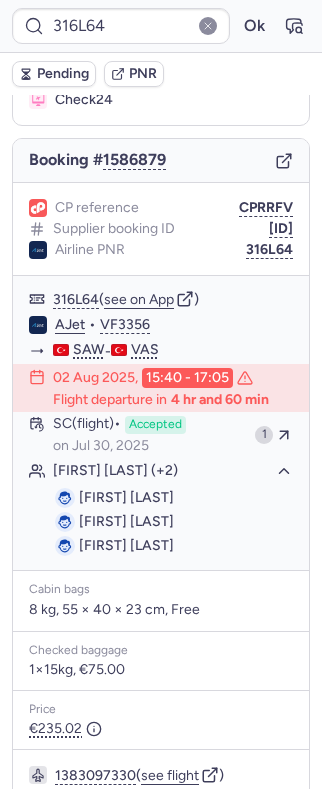 scroll, scrollTop: 162, scrollLeft: 0, axis: vertical 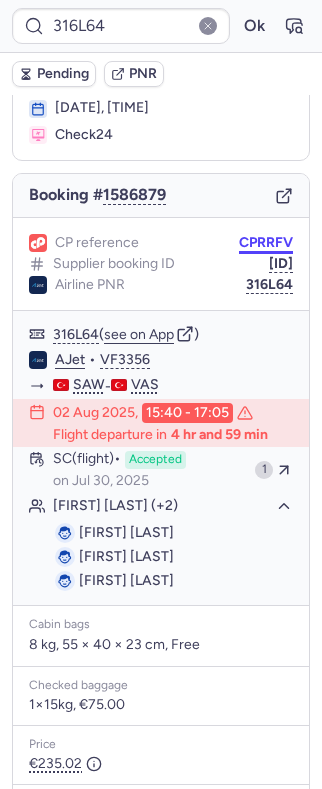 click on "CPRRFV" at bounding box center (266, 243) 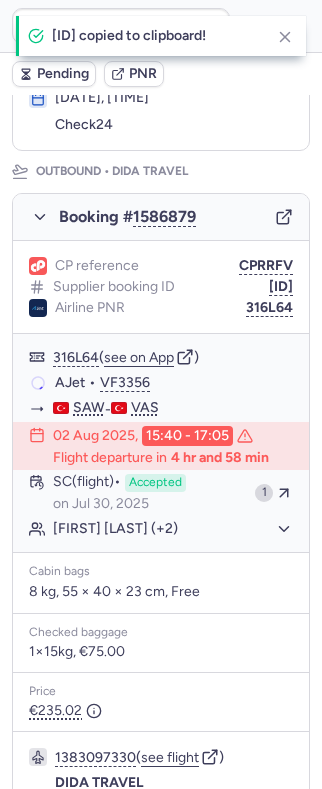 scroll, scrollTop: 216, scrollLeft: 0, axis: vertical 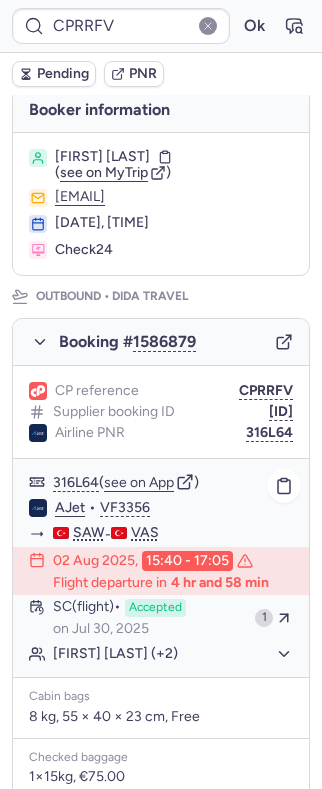 click on "[FIRST] [LAST] (+2)" 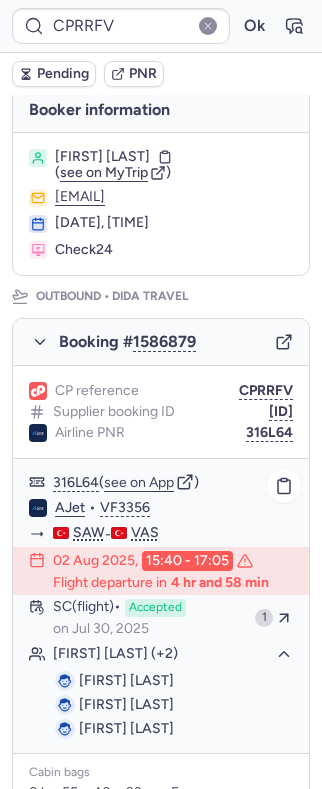 click on "[FIRST] [LAST] (+2)" 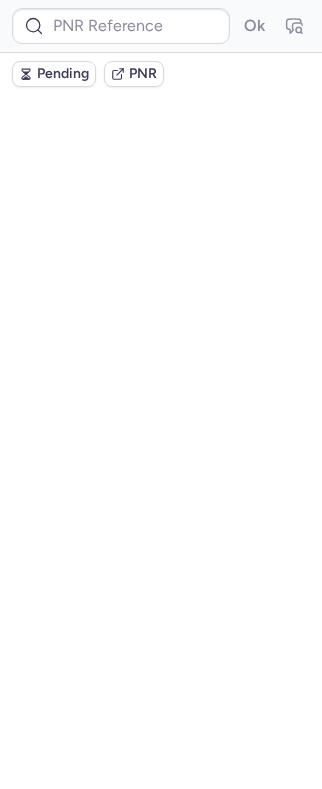 scroll, scrollTop: 0, scrollLeft: 0, axis: both 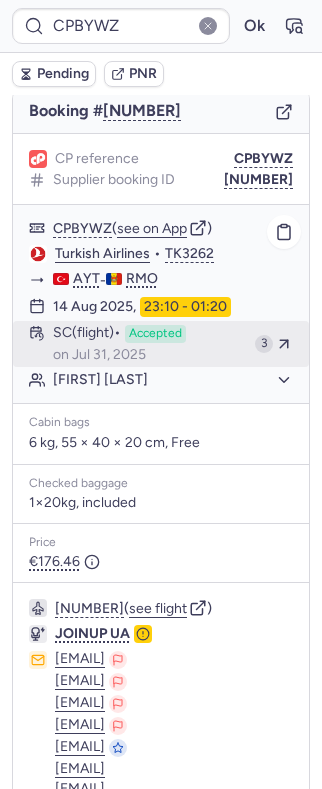 click on "SC   (flight)" at bounding box center [87, 334] 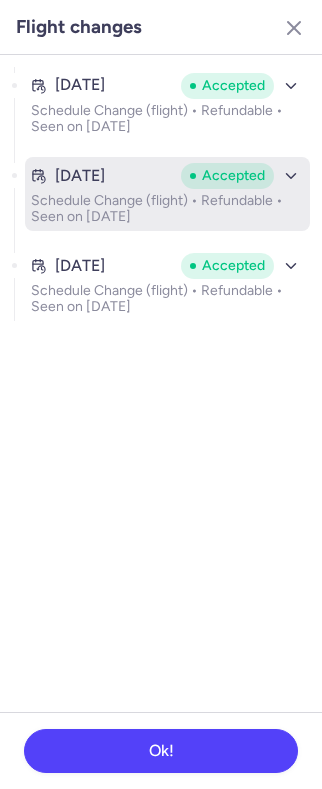 click on "Schedule Change (flight) • Refundable • Seen on [DATE]" at bounding box center [167, 209] 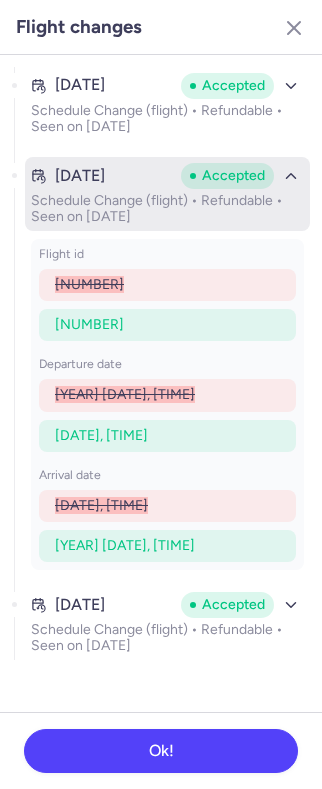click on "[DATE] Accepted" at bounding box center [167, 176] 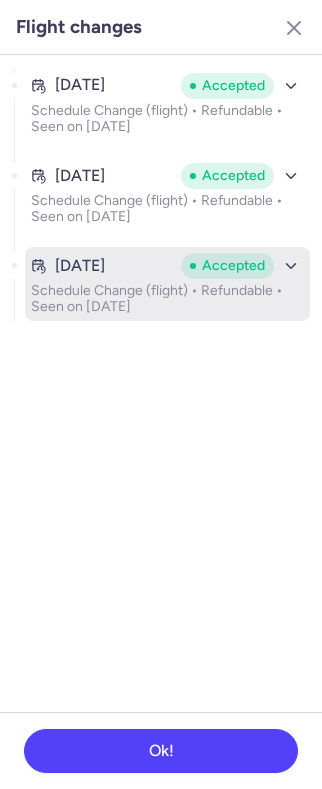 click on "[DATE] Accepted Schedule Change (flight) • Refundable • Seen on [DATE]" at bounding box center [167, 284] 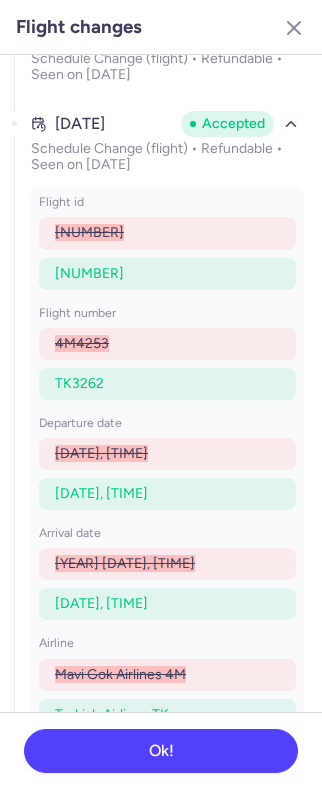 scroll, scrollTop: 170, scrollLeft: 0, axis: vertical 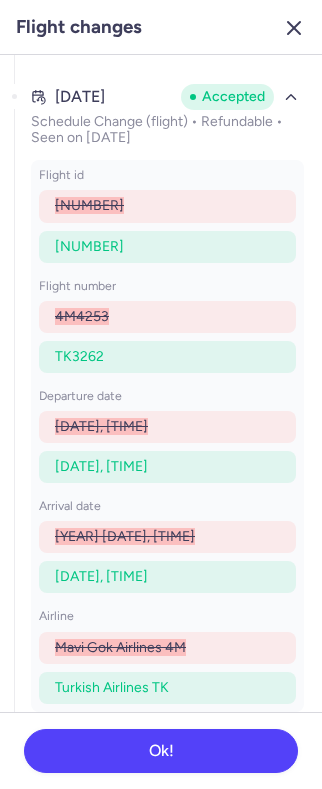 click 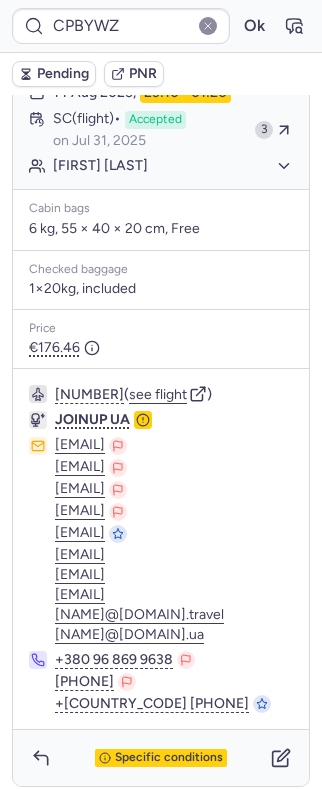 scroll, scrollTop: 434, scrollLeft: 0, axis: vertical 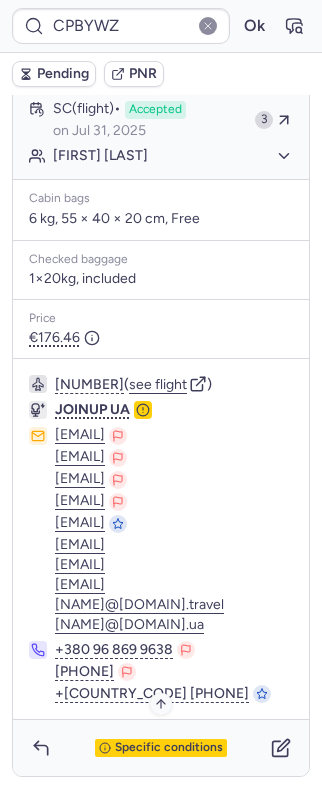 click on "Specific conditions" at bounding box center (169, 748) 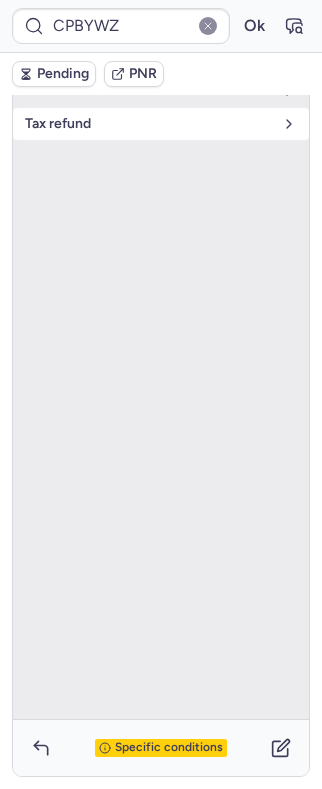 click on "tax refund" at bounding box center (149, 124) 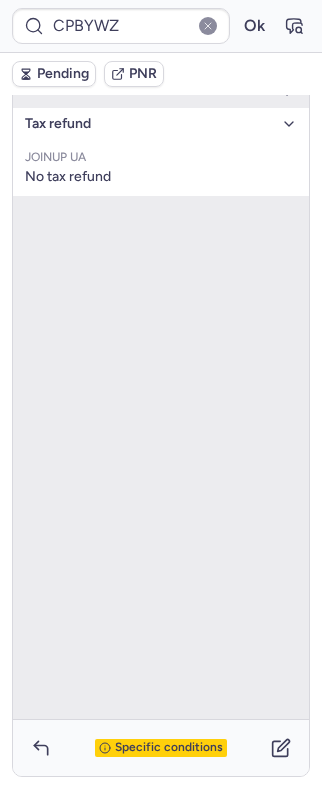 click on "tax refund" at bounding box center [149, 124] 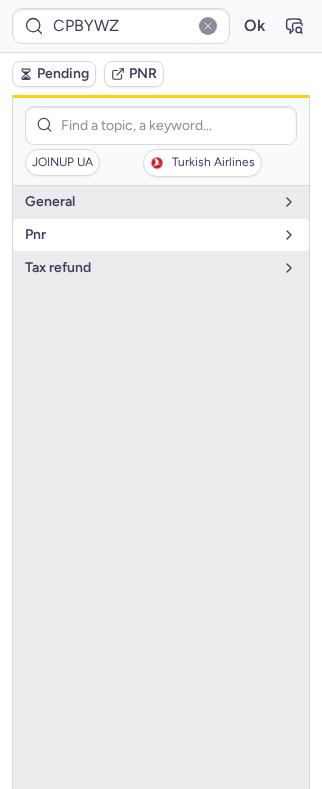 scroll, scrollTop: 270, scrollLeft: 0, axis: vertical 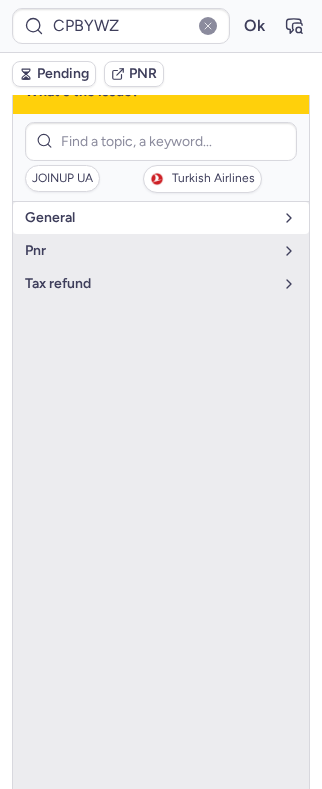 click on "general" at bounding box center [149, 218] 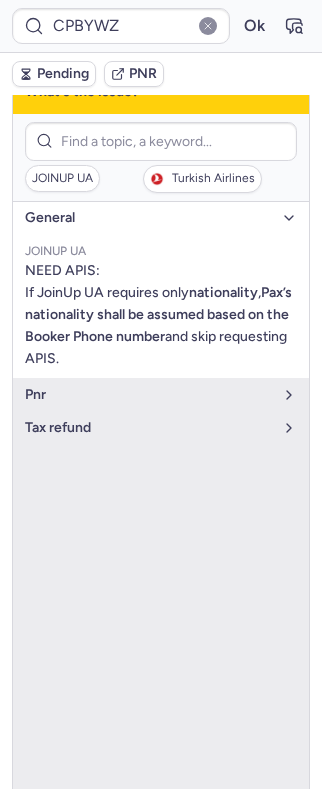 click on "general" at bounding box center (149, 218) 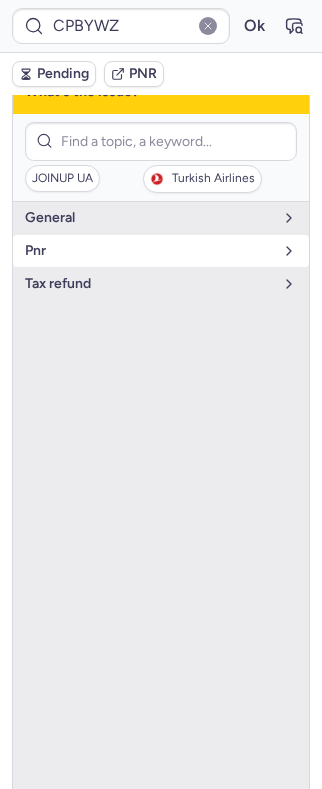 click on "pnr" at bounding box center (149, 251) 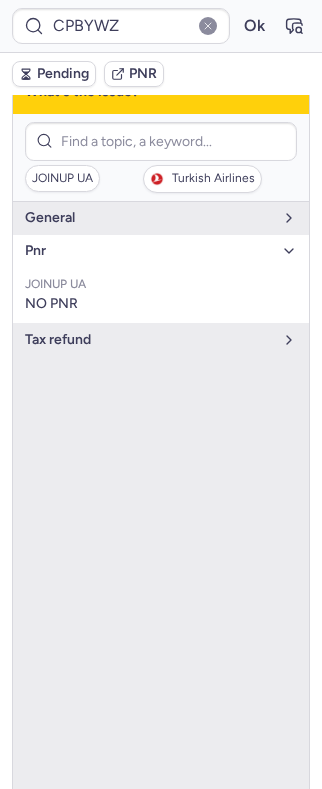 click on "pnr" at bounding box center [149, 251] 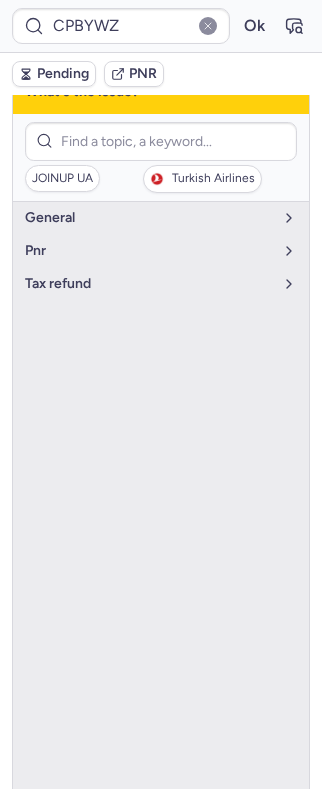 drag, startPoint x: 301, startPoint y: 325, endPoint x: 305, endPoint y: 336, distance: 11.7046995 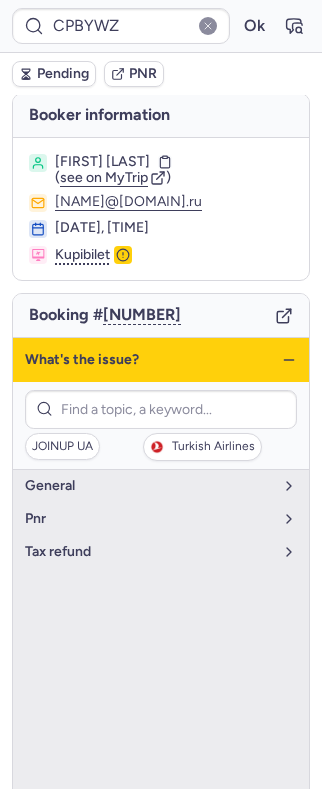 scroll, scrollTop: 0, scrollLeft: 0, axis: both 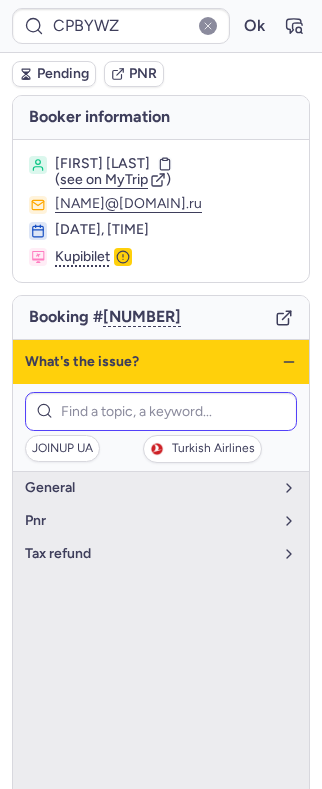drag, startPoint x: 265, startPoint y: 359, endPoint x: 229, endPoint y: 403, distance: 56.85068 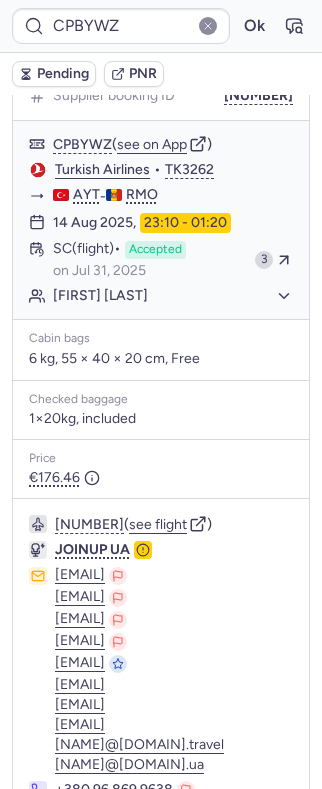 scroll, scrollTop: 434, scrollLeft: 0, axis: vertical 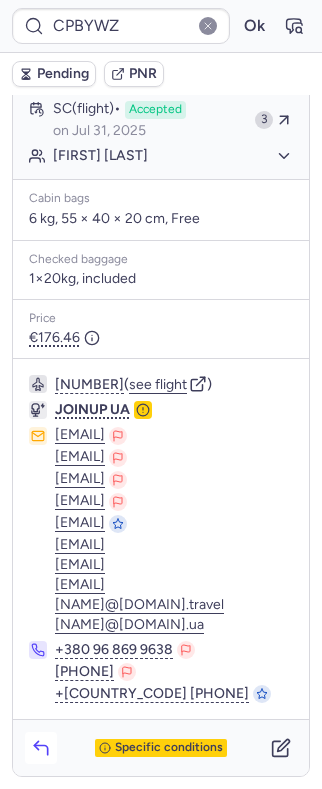 click 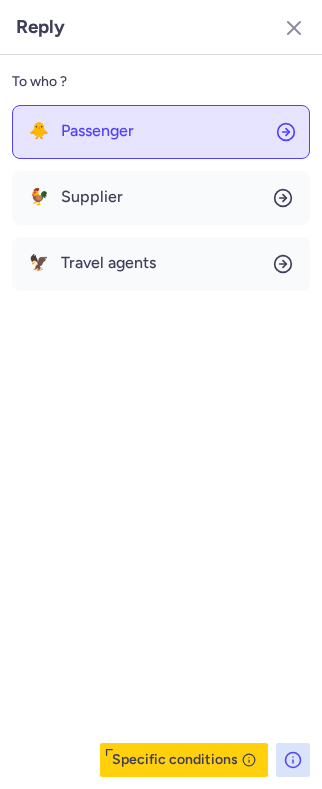 click on "🐥 Passenger" 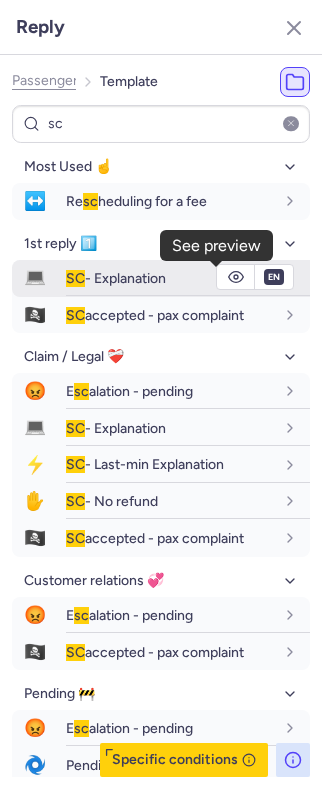 click 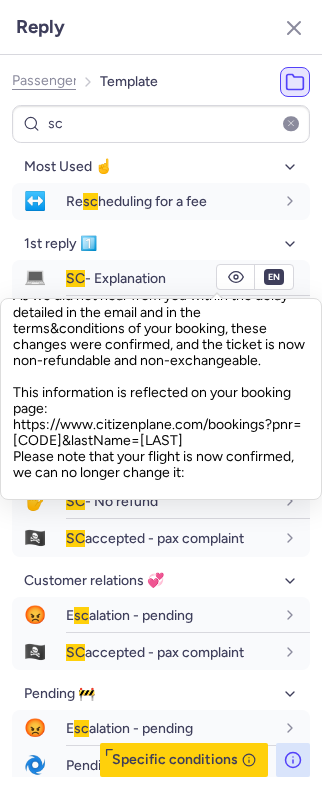 scroll, scrollTop: 184, scrollLeft: 0, axis: vertical 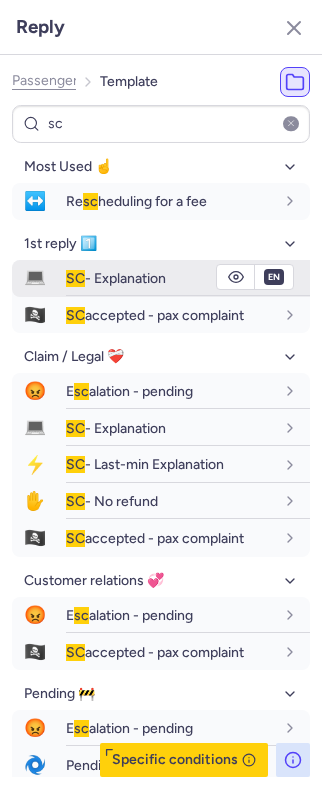 click on "SC - Explanation" at bounding box center [116, 278] 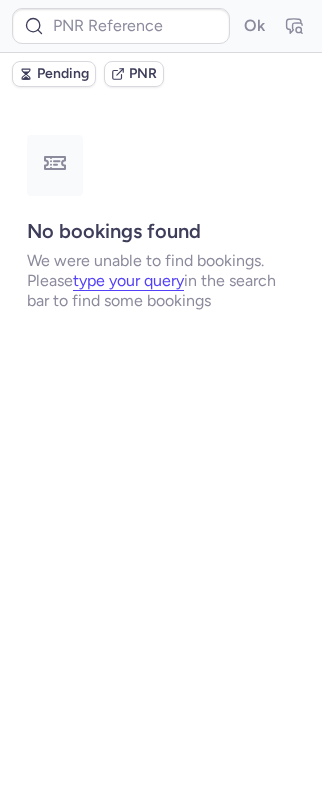 scroll, scrollTop: 0, scrollLeft: 0, axis: both 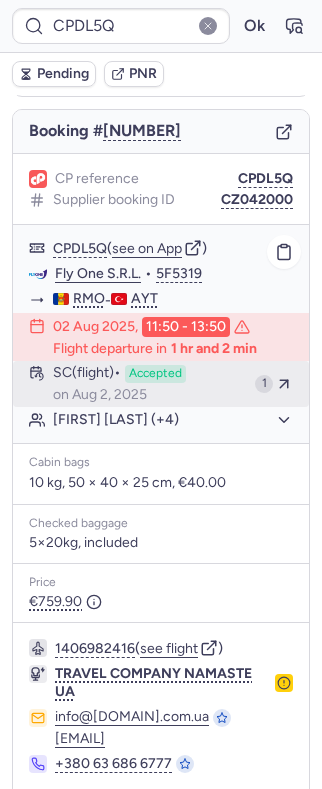 click on "SC   (flight)  Accepted  on Aug 2, 2025" at bounding box center [150, 384] 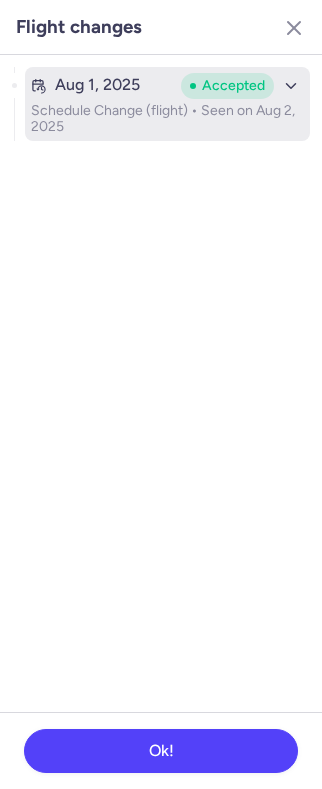 click on "[DATE] Accepted Schedule Change (flight) • Seen on [DATE]" at bounding box center [167, 104] 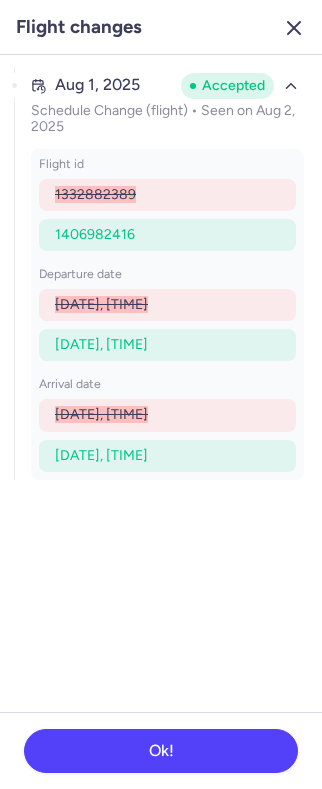 click 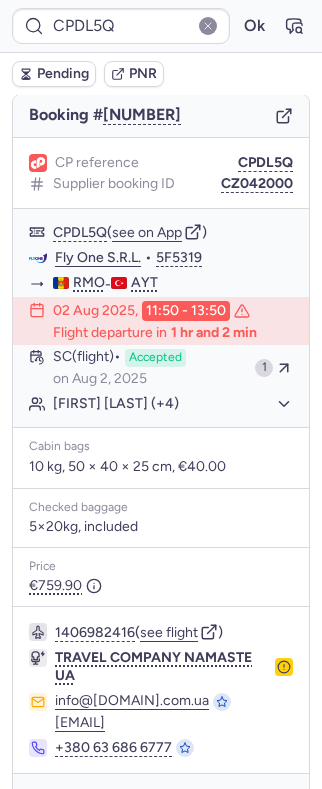 scroll, scrollTop: 260, scrollLeft: 0, axis: vertical 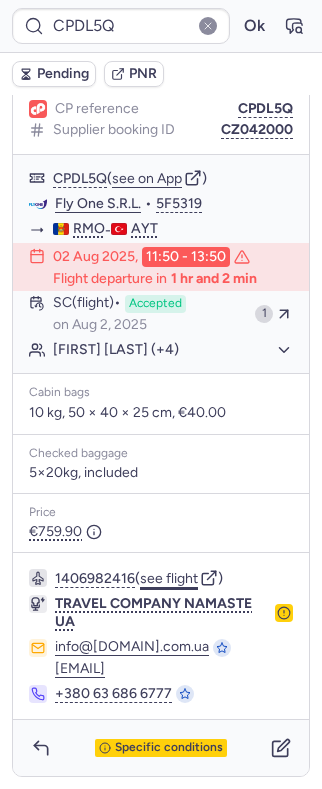 click on "see flight" 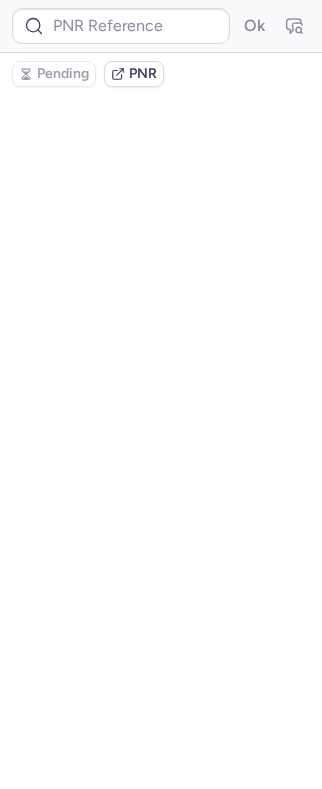 scroll, scrollTop: 0, scrollLeft: 0, axis: both 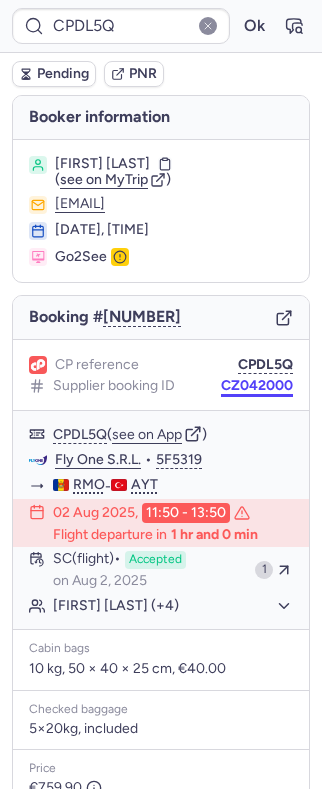 click on "CZ042000" at bounding box center [257, 386] 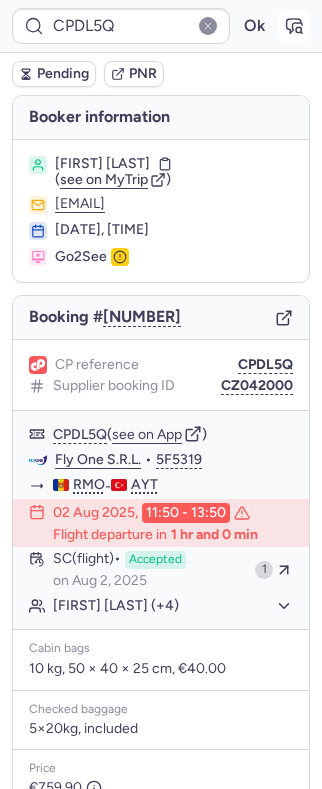 click 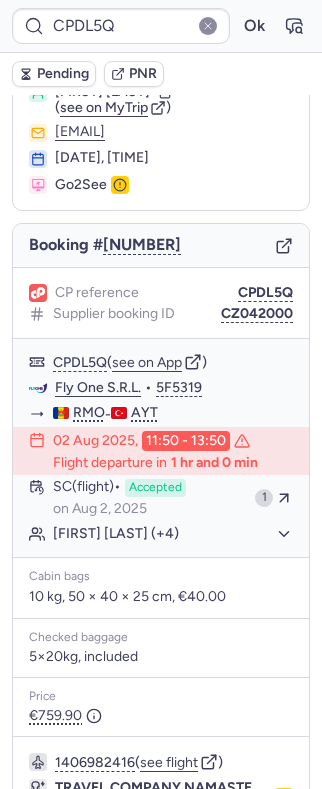 scroll, scrollTop: 260, scrollLeft: 0, axis: vertical 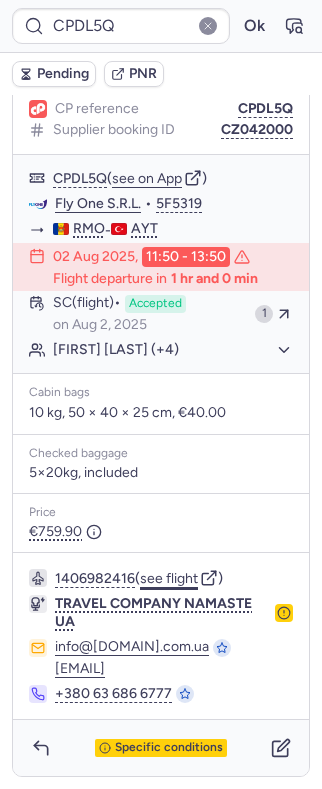 click on "see flight" 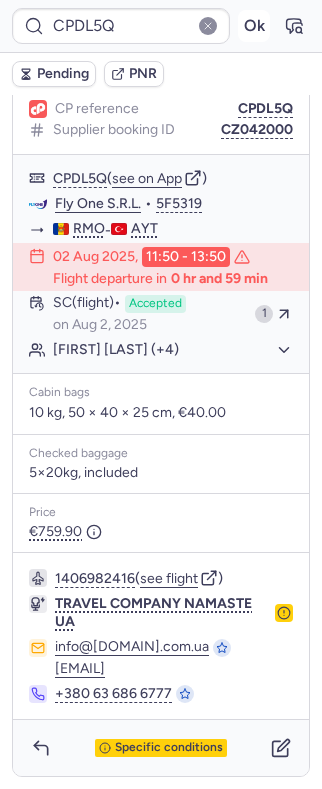 click on "Ok" at bounding box center [254, 26] 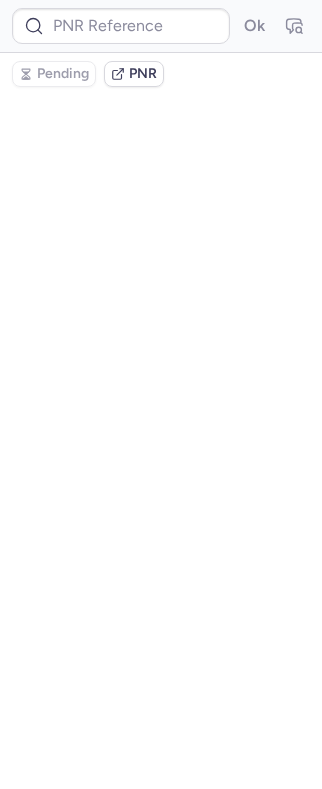 scroll, scrollTop: 0, scrollLeft: 0, axis: both 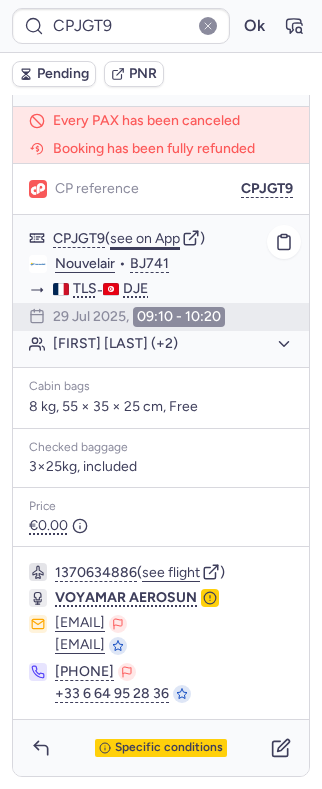 click on "see on App" 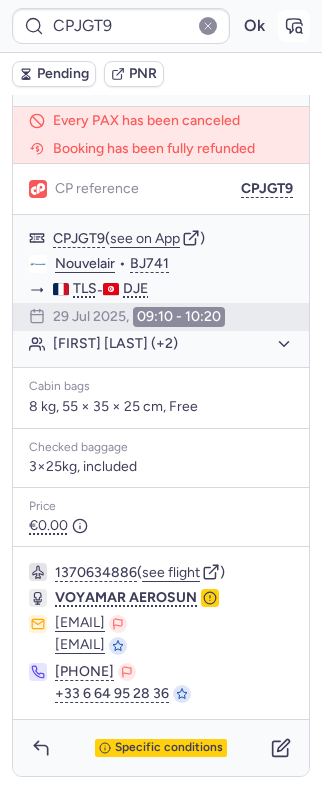 click 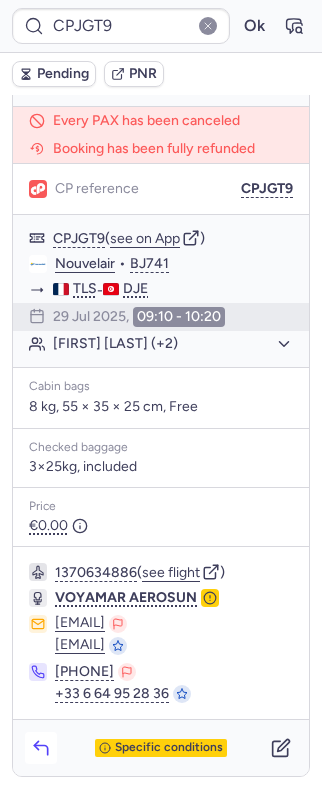 click 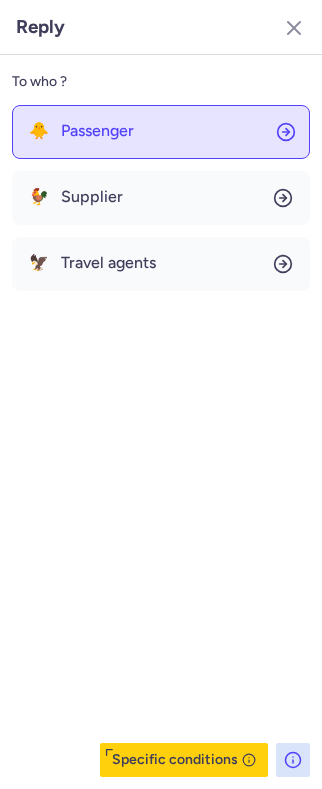 click on "🐥 Passenger" 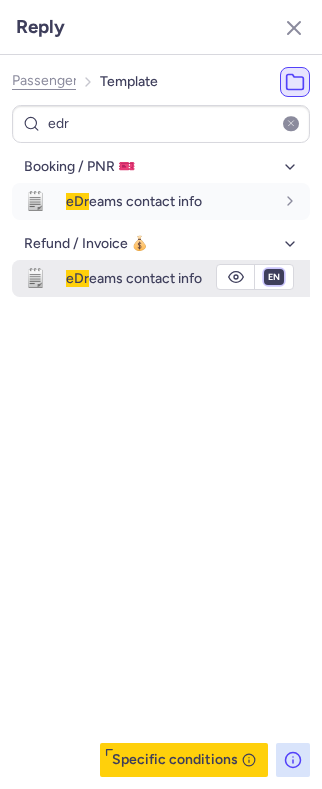 click on "fr en de nl pt es it ru" at bounding box center (274, 277) 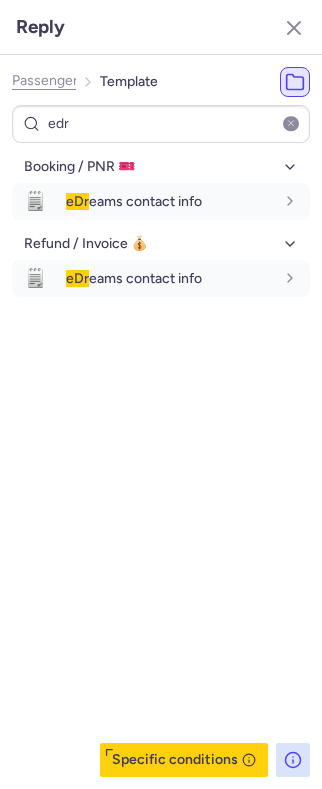 click on "fr en de nl pt es it ru" at bounding box center (274, 277) 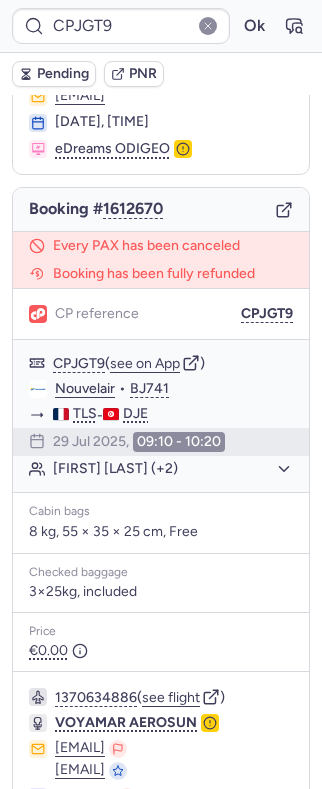 scroll, scrollTop: 0, scrollLeft: 0, axis: both 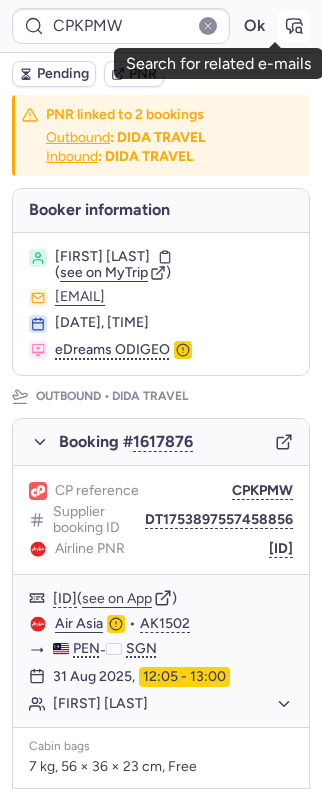 click 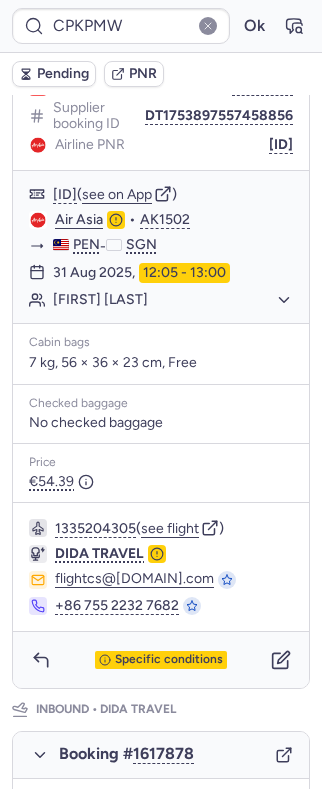 scroll, scrollTop: 446, scrollLeft: 0, axis: vertical 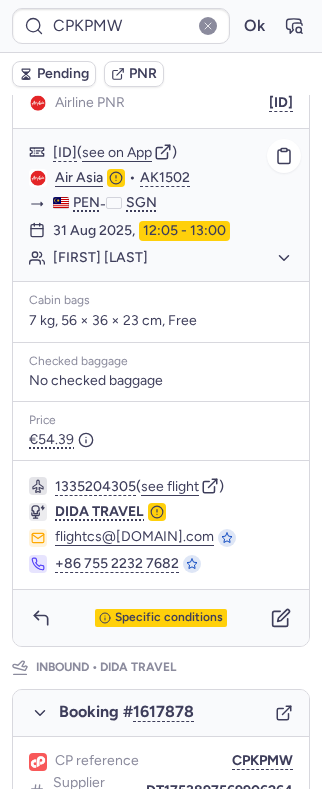 click on "[FIRST] [LAST]" 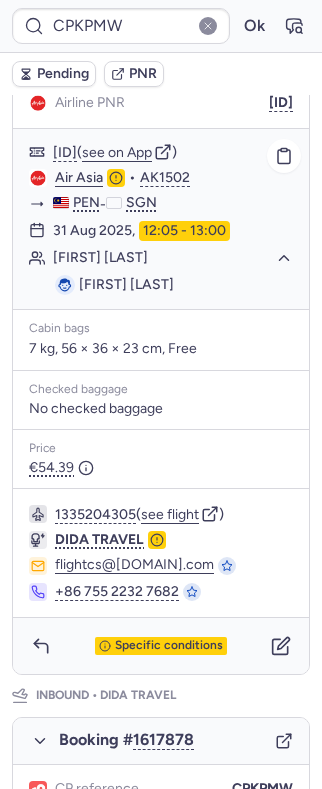 click on "[FIRST] [LAST]" 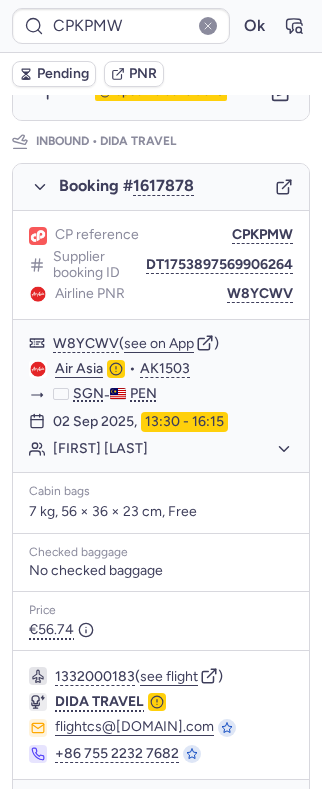 scroll, scrollTop: 1012, scrollLeft: 0, axis: vertical 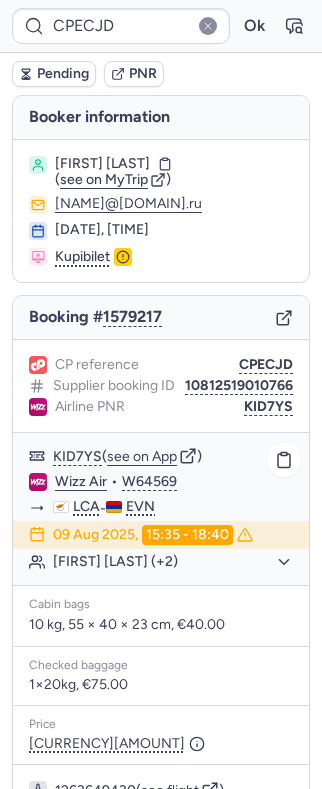 click on "[FIRST] [LAST] (+2)" 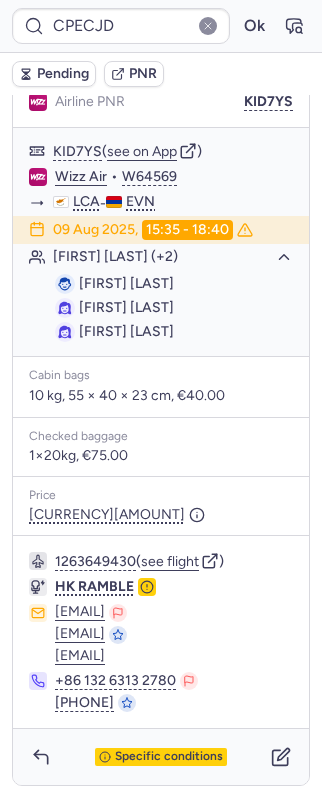 scroll, scrollTop: 374, scrollLeft: 0, axis: vertical 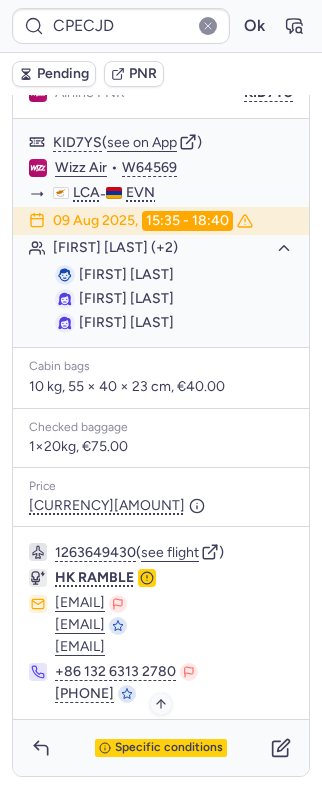 click on "Specific conditions" at bounding box center [169, 748] 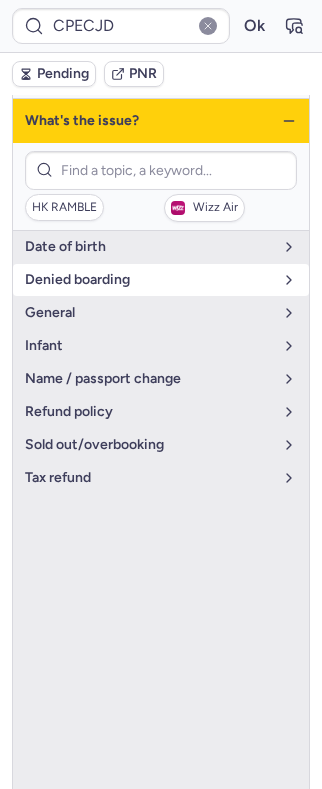 scroll, scrollTop: 242, scrollLeft: 0, axis: vertical 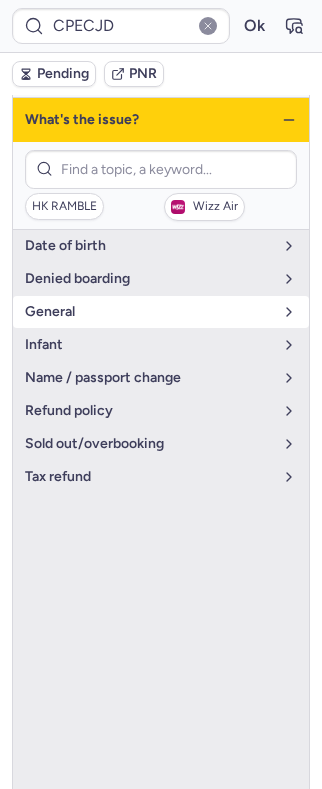 click on "general" at bounding box center (149, 312) 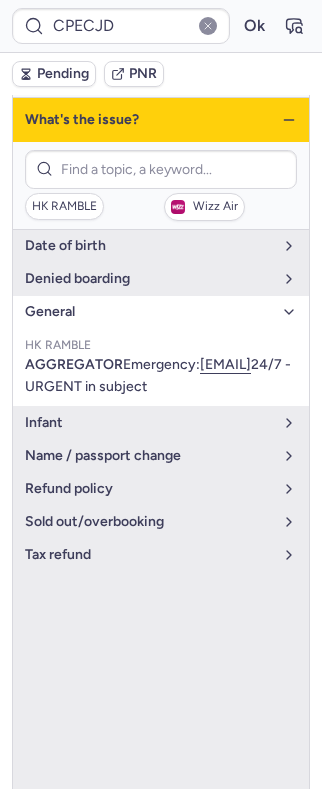 click on "general" at bounding box center [149, 312] 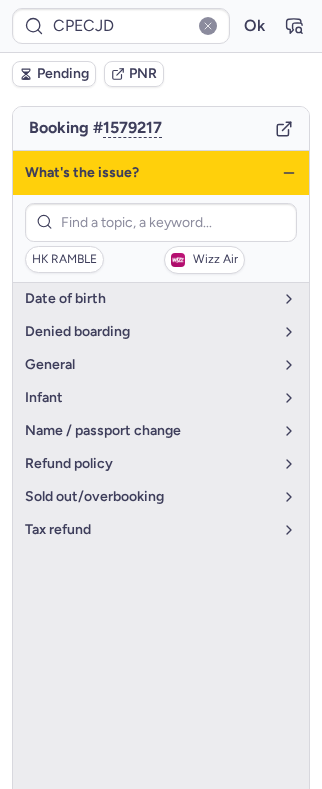 click 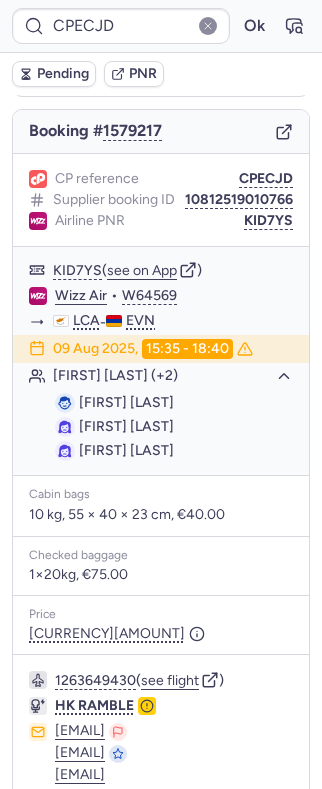 scroll, scrollTop: 201, scrollLeft: 0, axis: vertical 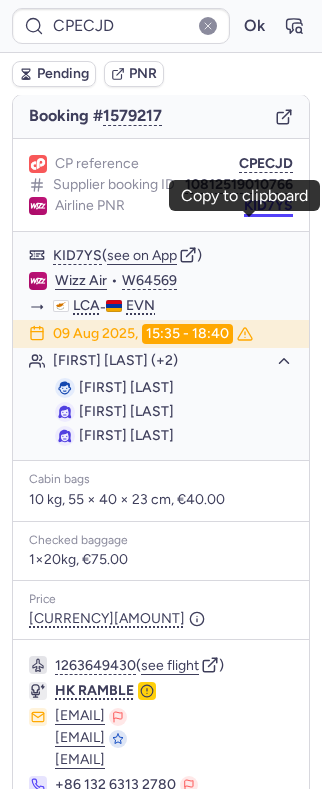 click on "KID7YS" at bounding box center (268, 206) 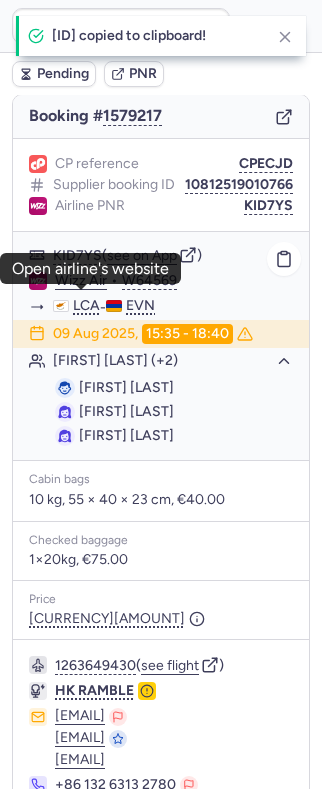 scroll, scrollTop: 202, scrollLeft: 0, axis: vertical 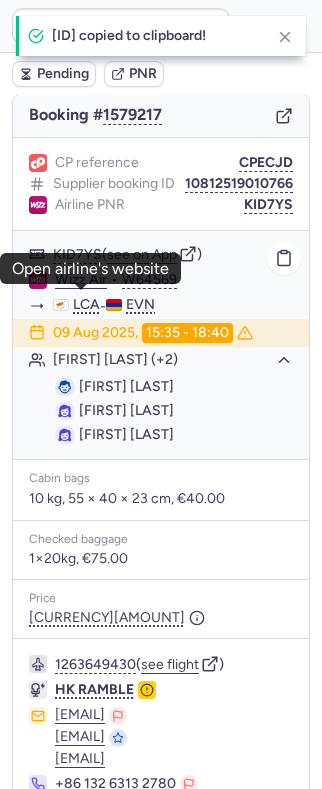 click on "Wizz Air" 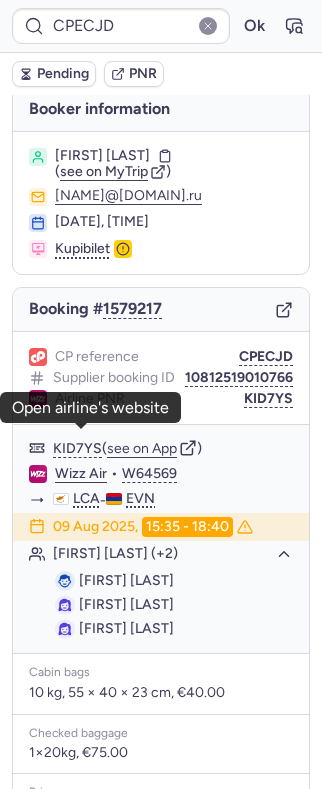 scroll, scrollTop: 0, scrollLeft: 0, axis: both 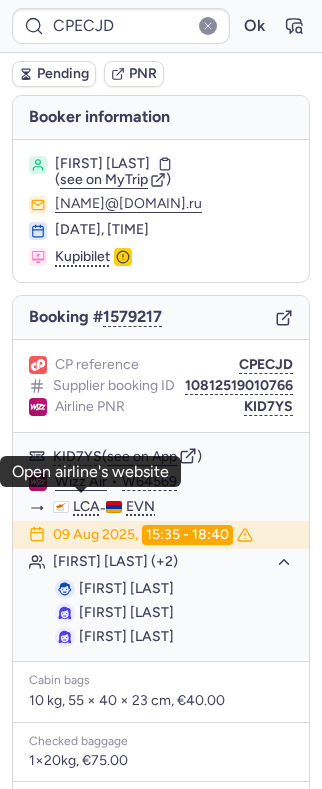 click on "[FIRST] [LAST]" at bounding box center (102, 164) 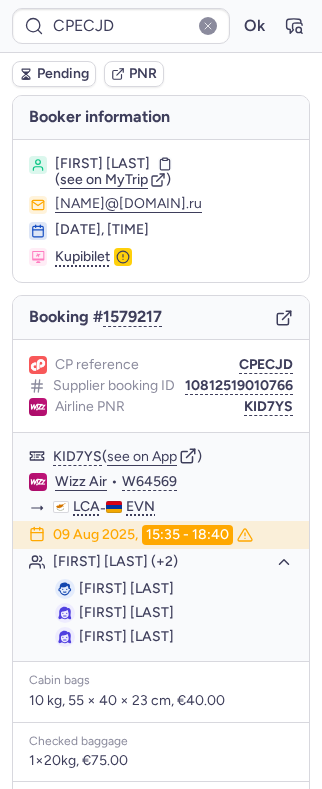 click on "[FIRST] [LAST]" at bounding box center (102, 164) 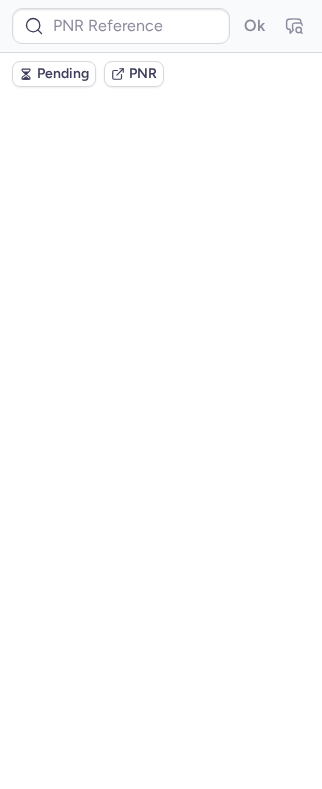 scroll, scrollTop: 0, scrollLeft: 0, axis: both 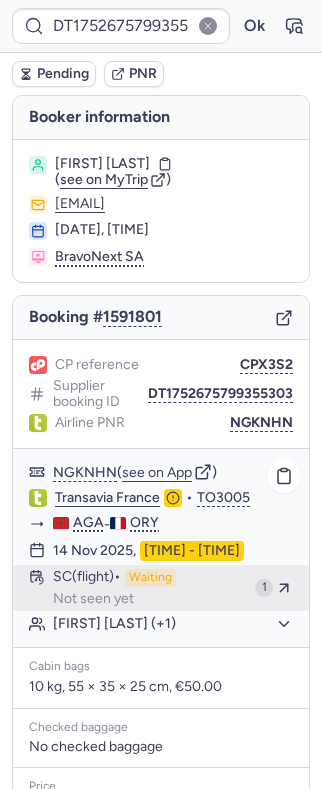 click on "SC   (flight)" at bounding box center [87, 578] 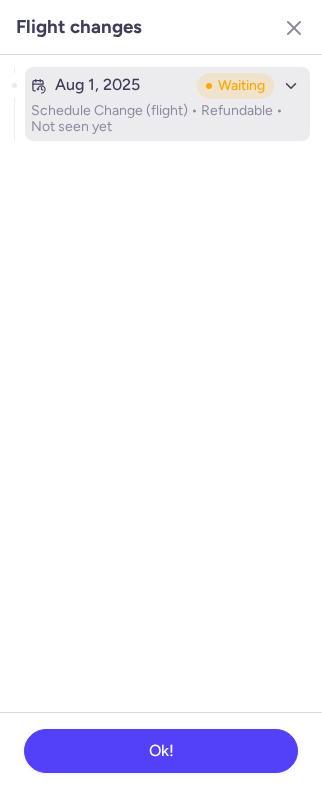 click on "Schedule Change (flight) • Refundable • Not seen yet" at bounding box center [167, 119] 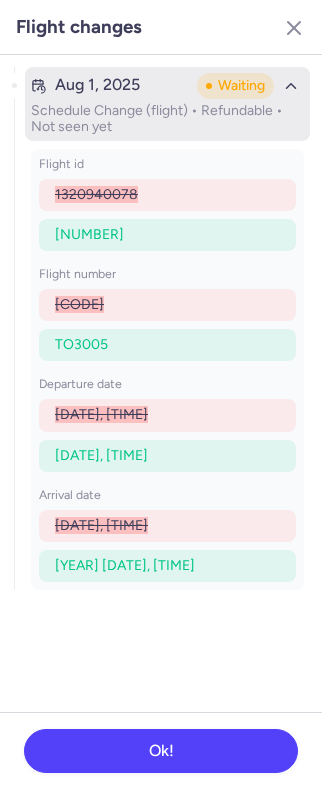 click on "Schedule Change (flight) • Refundable • Not seen yet" at bounding box center [167, 119] 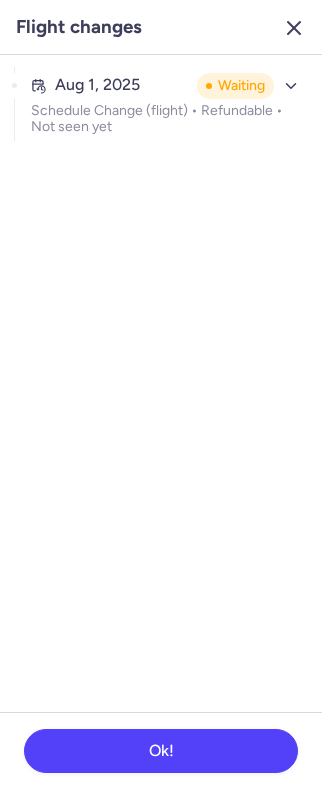 click 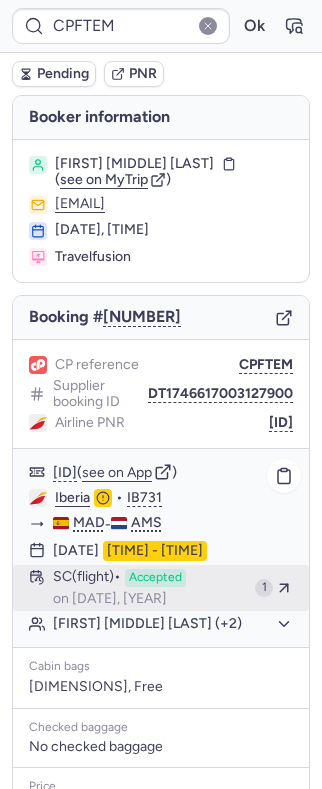 click on "Accepted" at bounding box center [155, 578] 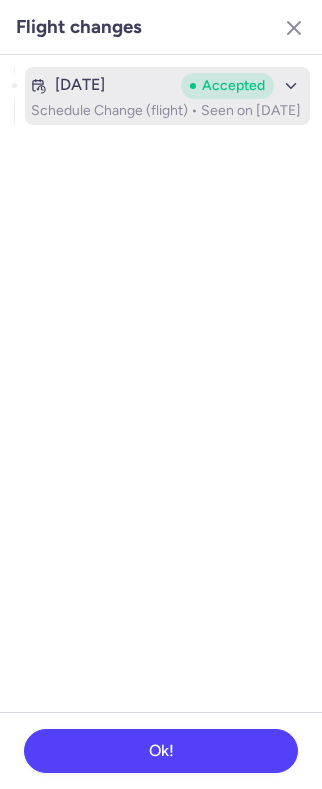 click on "[DATE] Accepted Schedule Change (flight) • Seen on [DATE]" at bounding box center (167, 96) 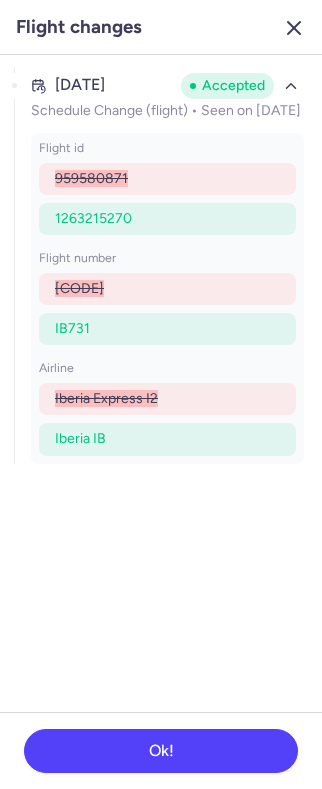 click 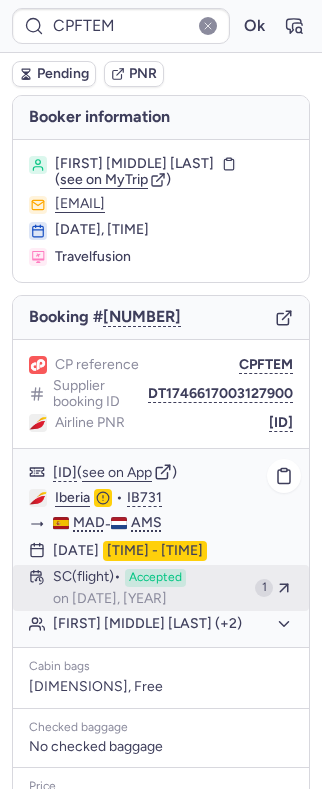 click on "SC (flight) Accepted on [DATE] 3" at bounding box center (150, 588) 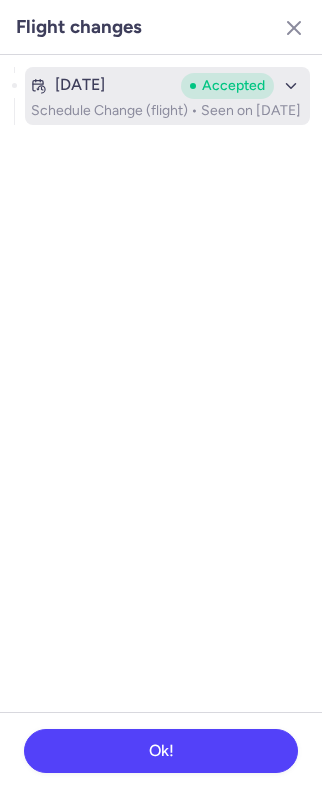 click on "[DATE]" at bounding box center (102, 85) 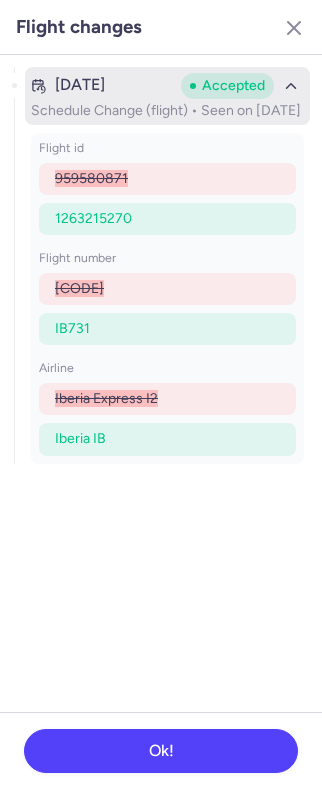 click on "Schedule Change (flight) • Seen on [DATE]" at bounding box center (167, 111) 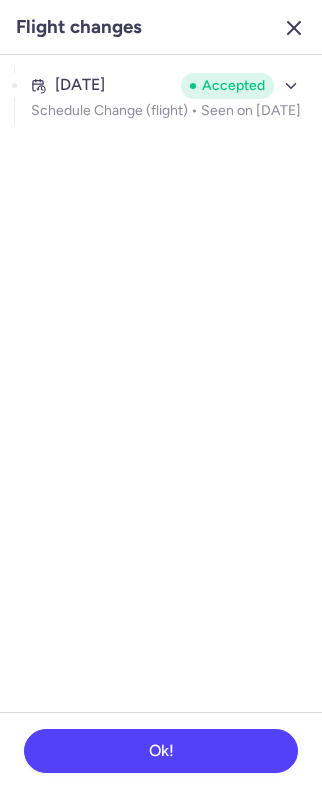 click 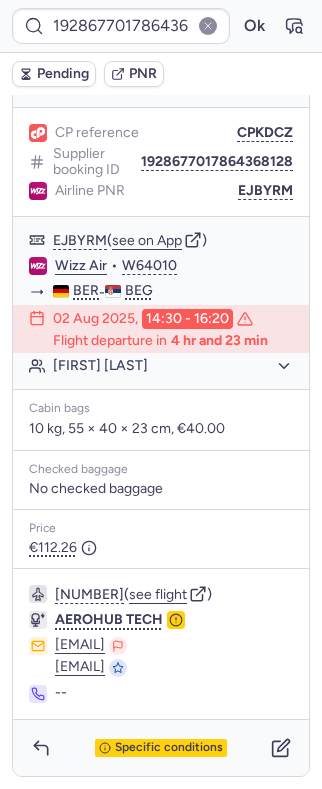 scroll, scrollTop: 236, scrollLeft: 0, axis: vertical 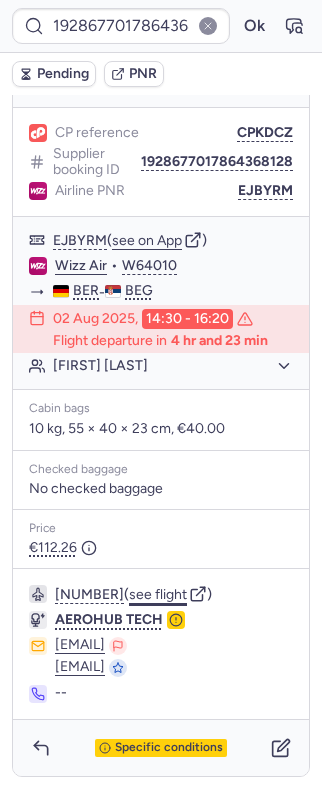 click on "see flight" 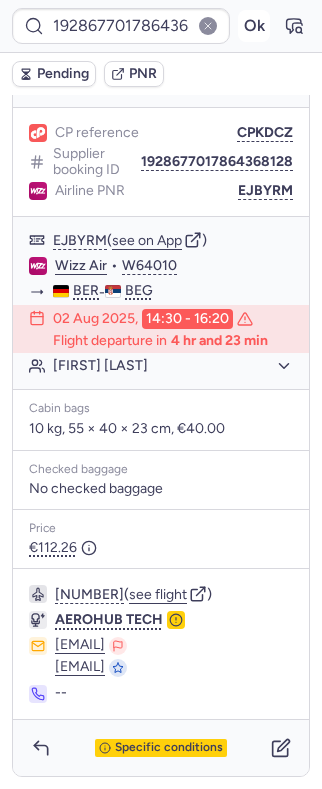 click on "Ok" at bounding box center [254, 26] 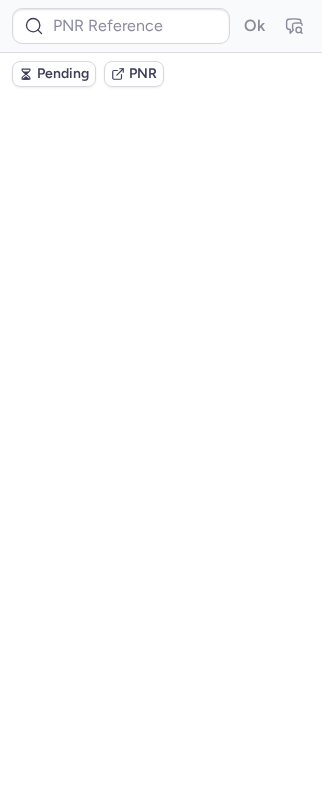 scroll, scrollTop: 0, scrollLeft: 0, axis: both 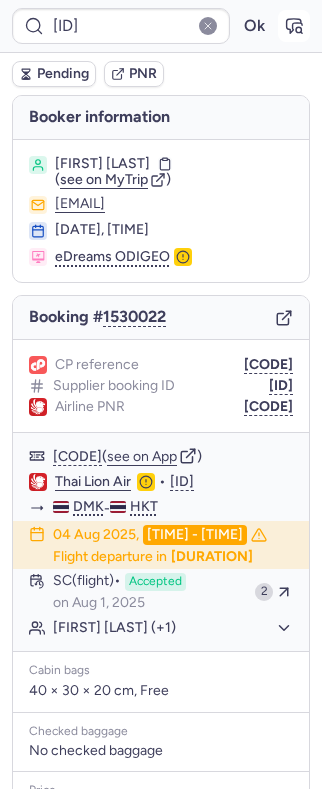 click 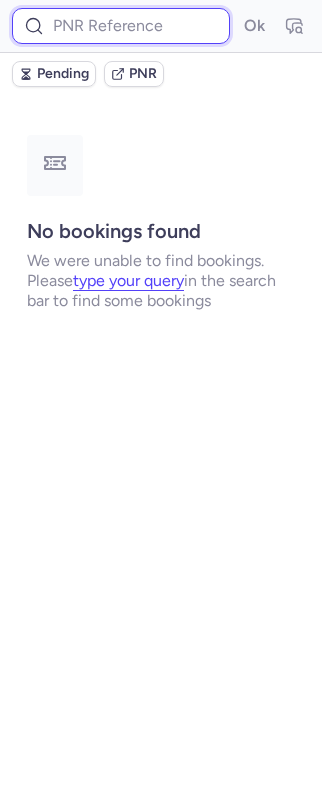 click at bounding box center [121, 26] 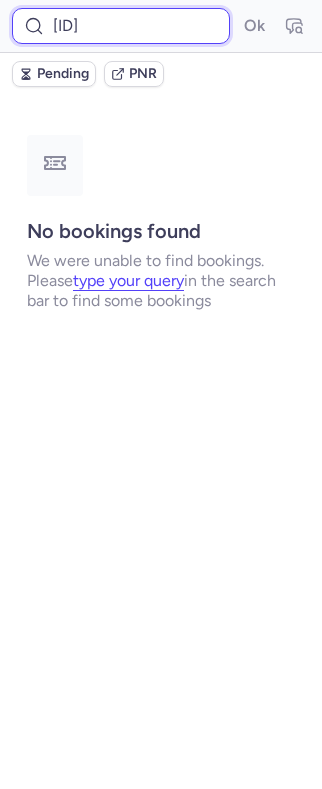 scroll, scrollTop: 0, scrollLeft: 24, axis: horizontal 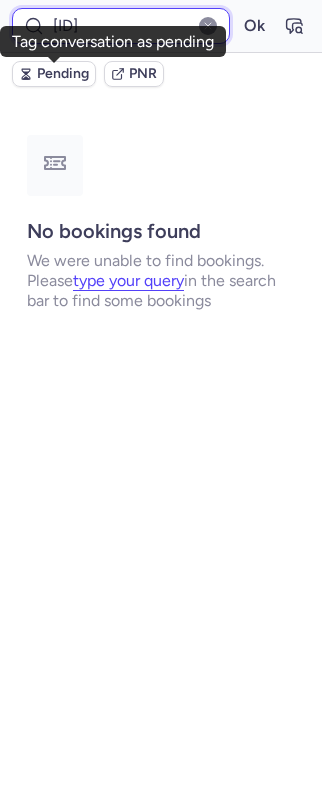 click on "Ok" at bounding box center (254, 26) 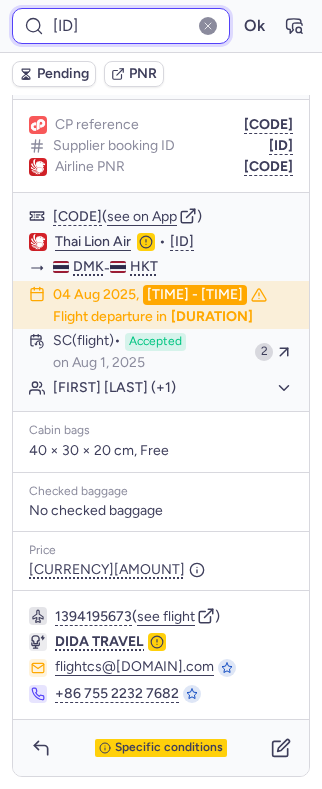 scroll, scrollTop: 294, scrollLeft: 0, axis: vertical 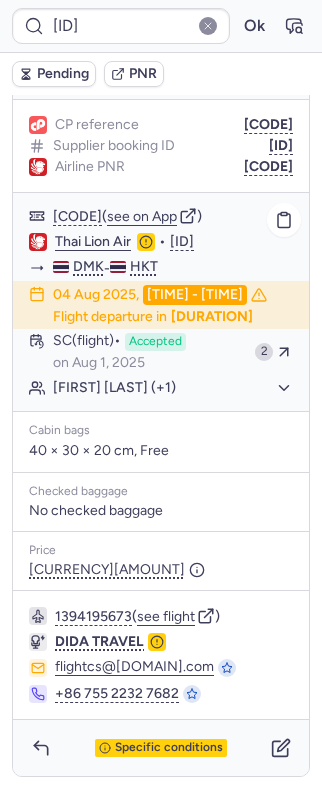 click on "[FIRST] [LAST] (+1)" 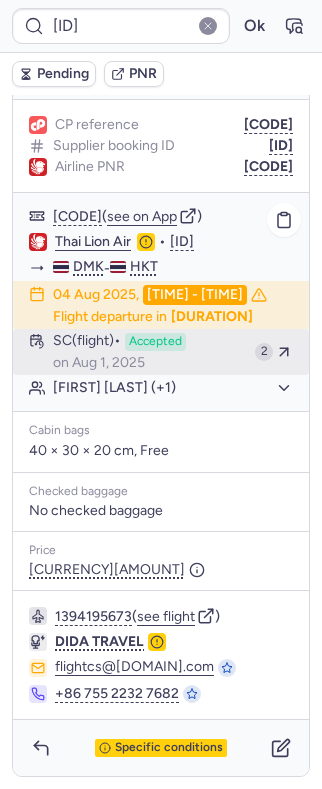 click on "on Aug 1, 2025" at bounding box center [99, 363] 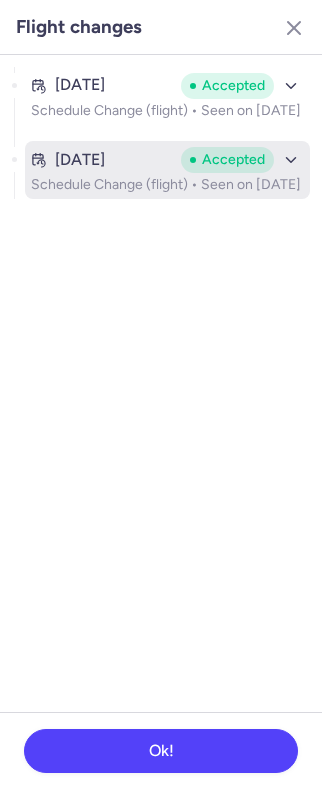 click on "[DATE] Accepted Schedule Change (flight) • Seen on [DATE]" at bounding box center (167, 170) 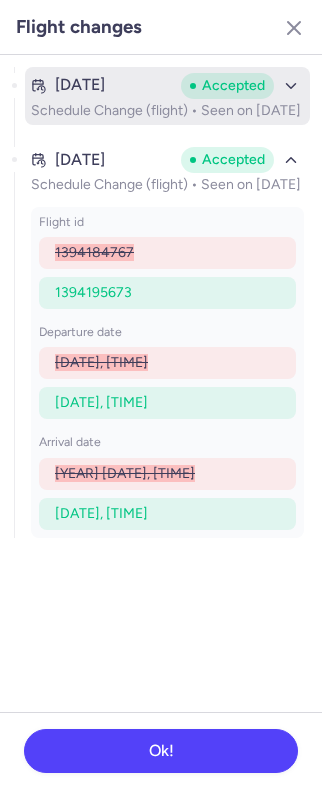 click on "Accepted" at bounding box center [233, 86] 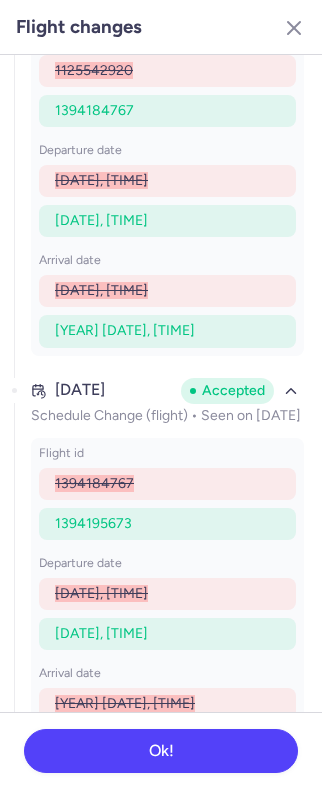 scroll, scrollTop: 0, scrollLeft: 0, axis: both 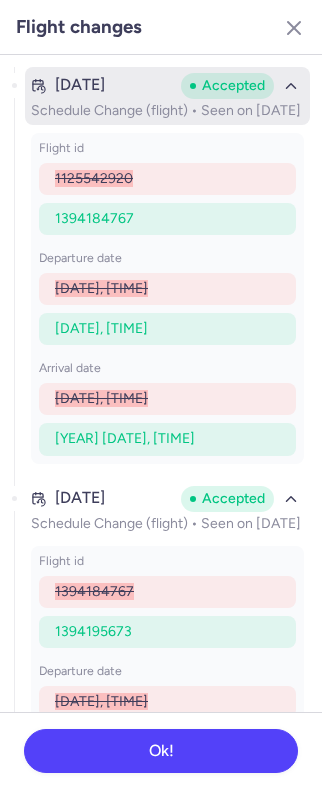 click on "Schedule Change (flight) •  Seen on [DATE]" at bounding box center [167, 111] 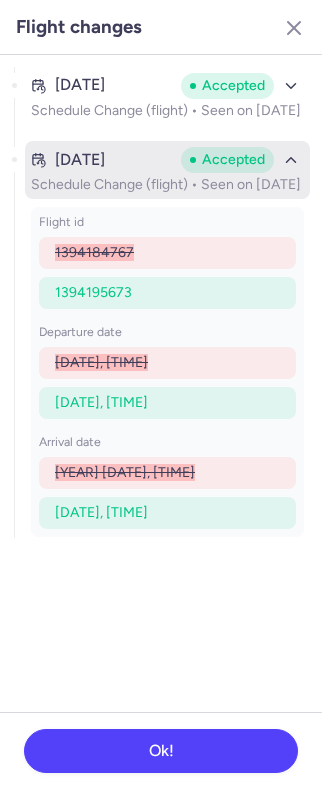 click on "Accepted" at bounding box center (233, 160) 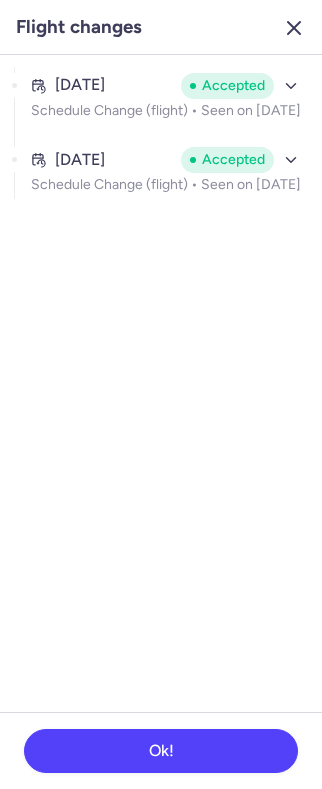 click 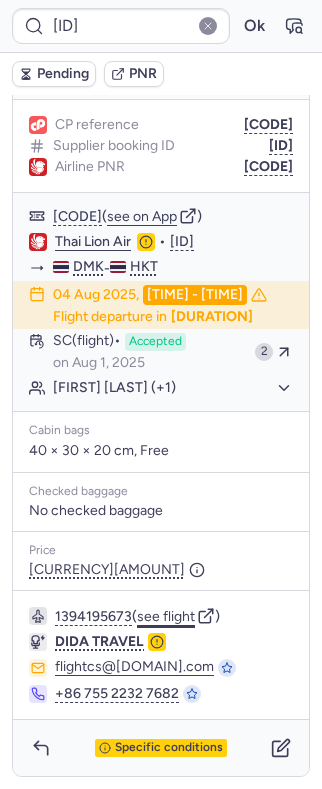 click on "see flight" 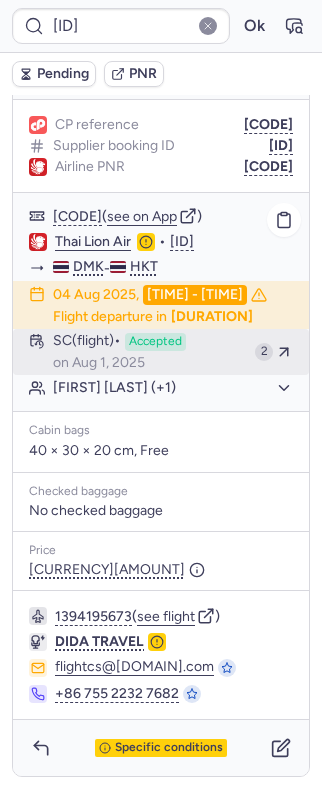 scroll, scrollTop: 294, scrollLeft: 0, axis: vertical 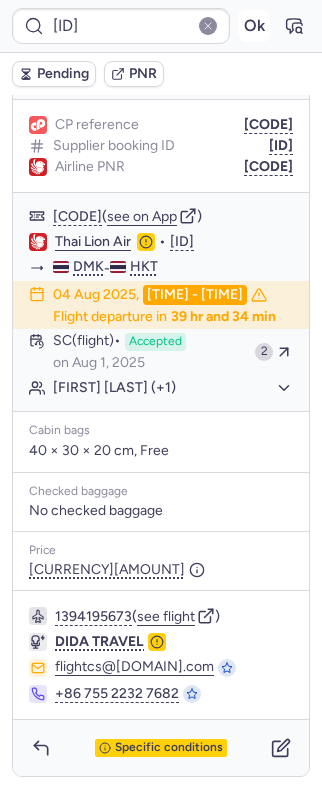click on "Ok" at bounding box center (254, 26) 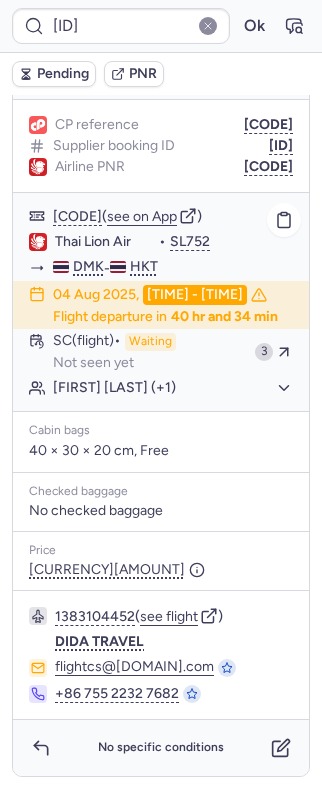scroll, scrollTop: 294, scrollLeft: 0, axis: vertical 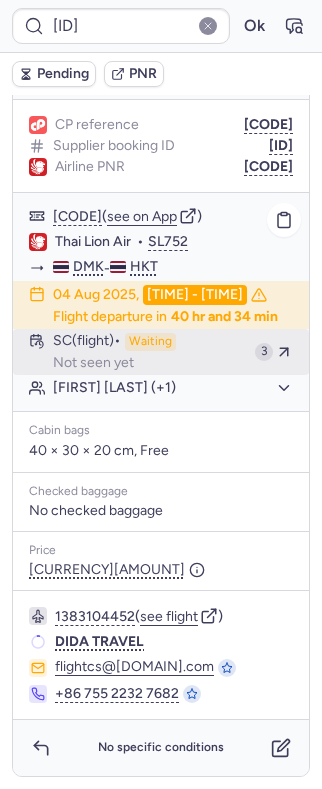click on "SC   (flight)  Waiting Not seen yet" at bounding box center [150, 352] 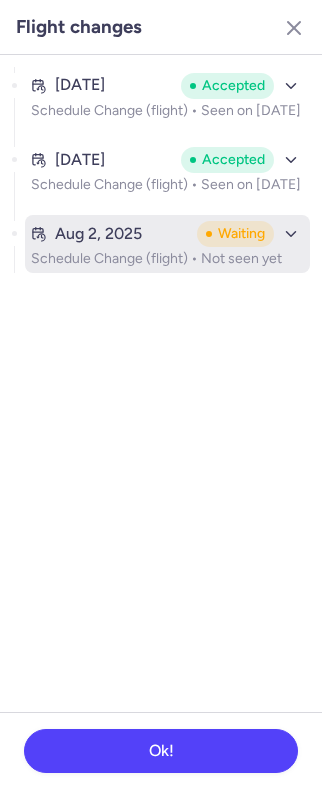 click on "Schedule Change (flight) •  Not seen yet" at bounding box center (167, 259) 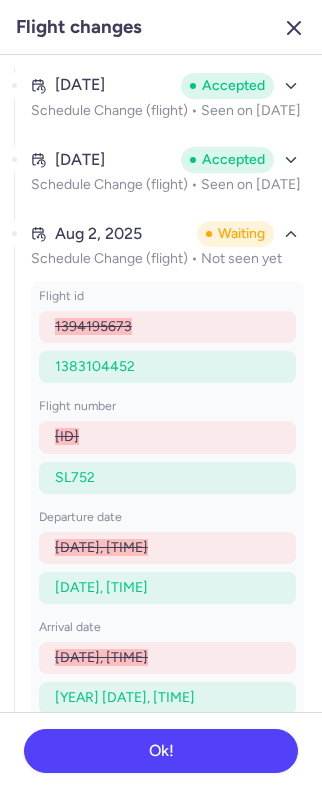 click 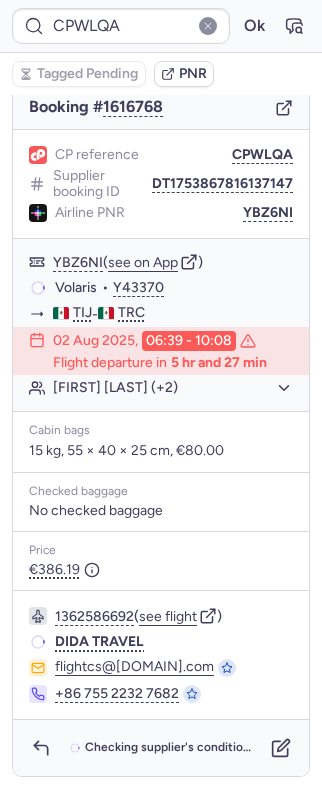 scroll, scrollTop: 201, scrollLeft: 0, axis: vertical 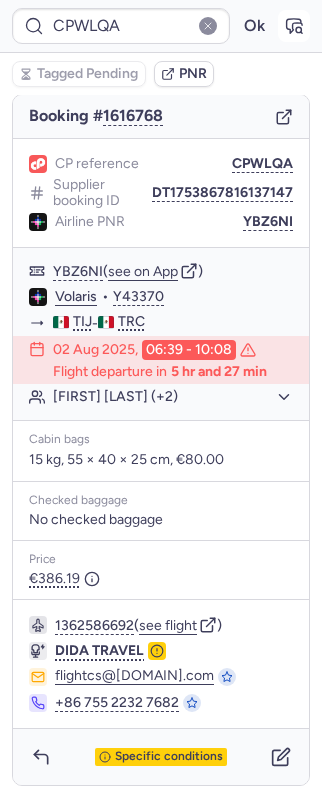 click 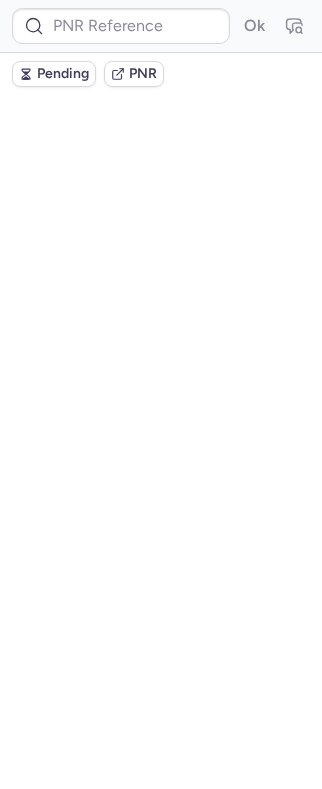 scroll, scrollTop: 0, scrollLeft: 0, axis: both 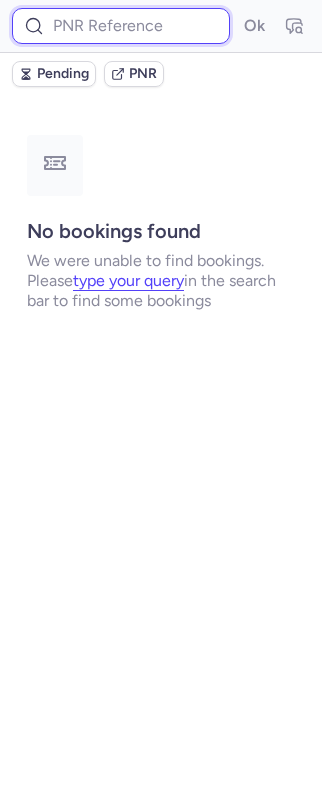 click at bounding box center [121, 26] 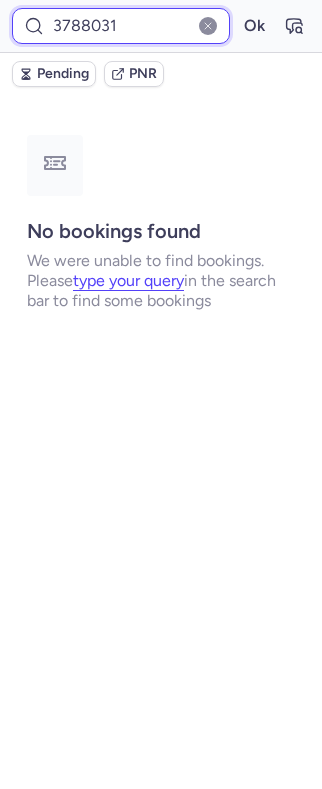 click on "Ok" at bounding box center (254, 26) 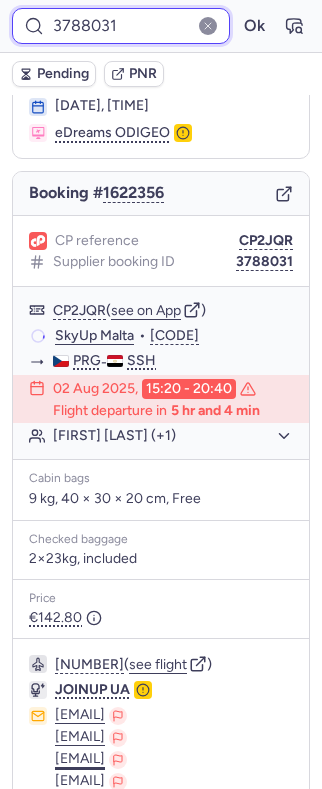 scroll, scrollTop: 400, scrollLeft: 0, axis: vertical 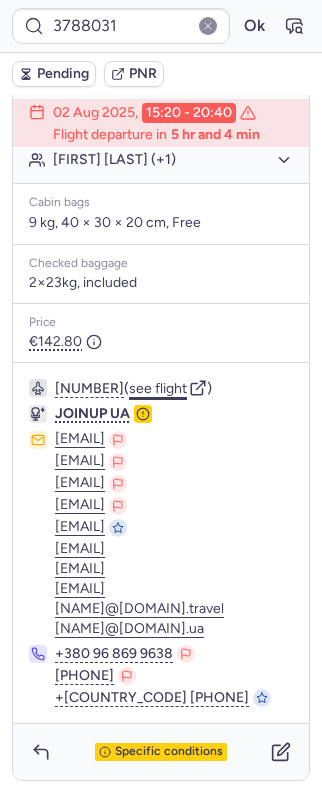 click on "see flight" 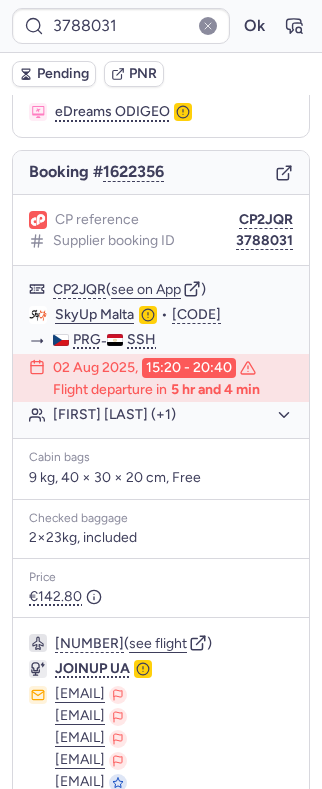 scroll, scrollTop: 133, scrollLeft: 0, axis: vertical 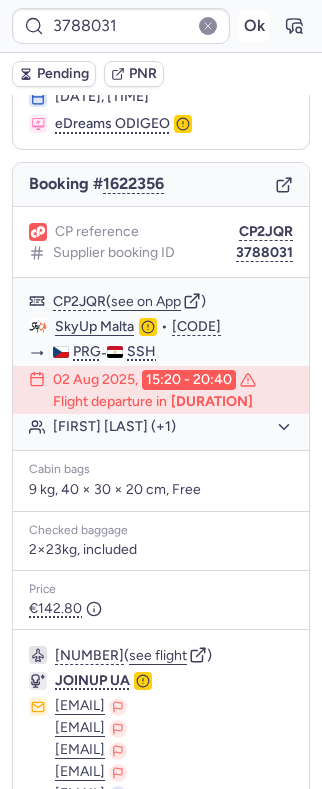 click on "Ok" at bounding box center (254, 26) 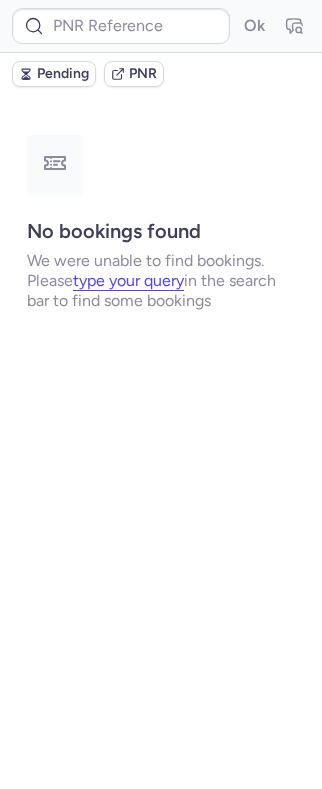 scroll, scrollTop: 0, scrollLeft: 0, axis: both 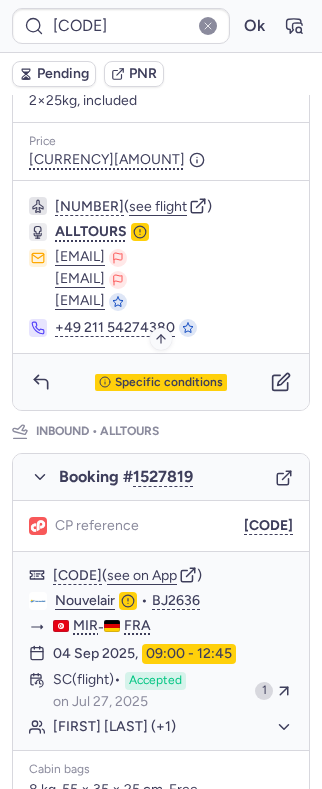 click on "Specific conditions" at bounding box center (161, 383) 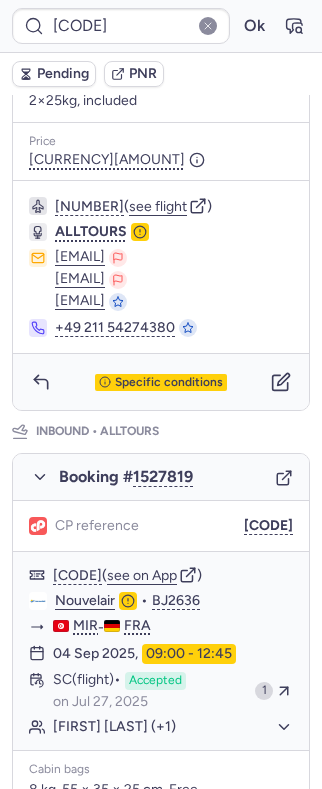 scroll, scrollTop: 185, scrollLeft: 0, axis: vertical 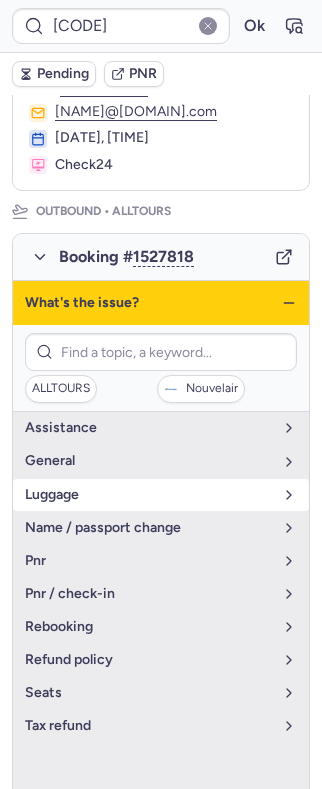 click on "luggage" at bounding box center (149, 495) 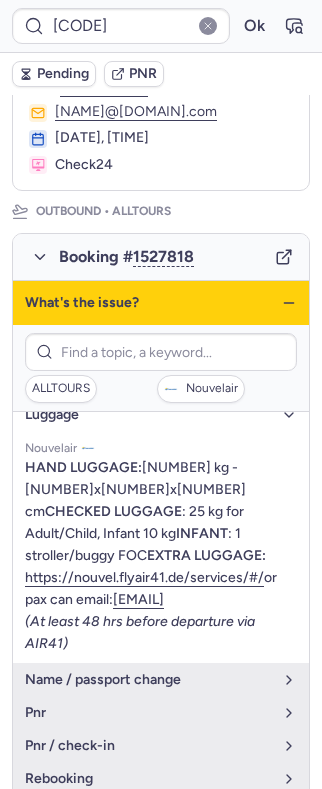 scroll, scrollTop: 110, scrollLeft: 0, axis: vertical 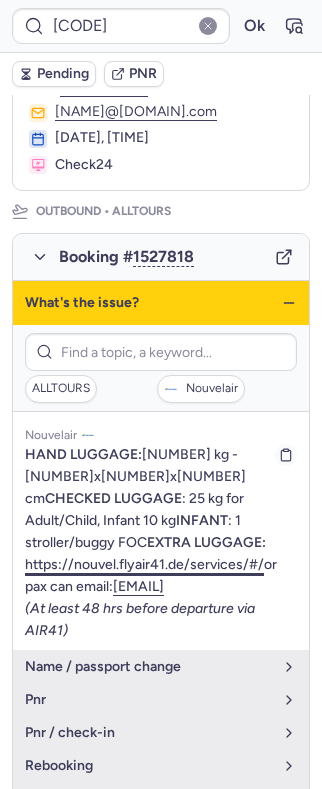 click on "https://nouvel.flyair41.de/services/#/" at bounding box center [144, 564] 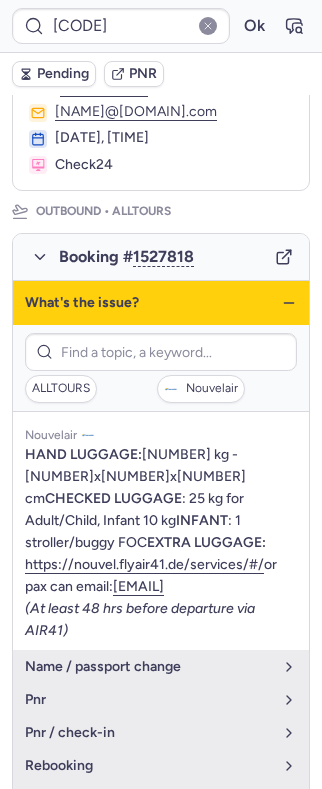 click 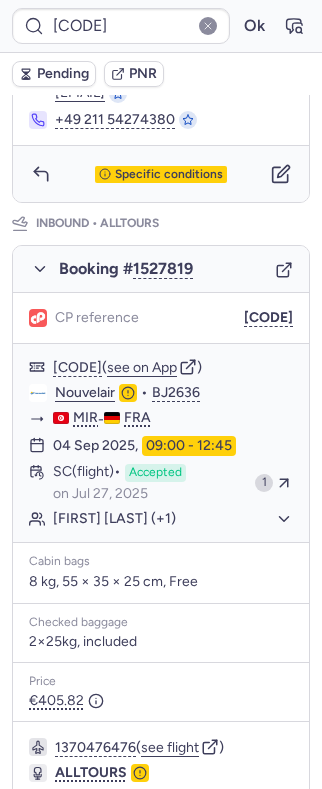 scroll, scrollTop: 924, scrollLeft: 0, axis: vertical 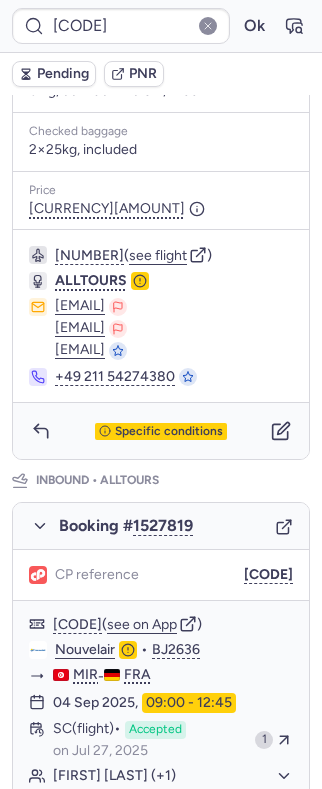 click on "PNR linked to 2 bookings Outbound : ALLTOURS Inbound : ALLTOURS Booker information [FIRST] [LAST] ( see on MyTrip ) [EMAIL] [DATE], [TIME] Check24 Outbound • ALLTOURS Booking # [NUMBER] CP reference [CODE] [CODE] ( see on App ) Nouvelair • [CODE] [CITY] - [CITY] [DATE], [TIME] SC (flight) Accepted on [DATE] 1 [FIRST] [LAST] (+1) Cabin bags [WEIGHT], [DIMENSIONS], Free Checked baggage [WEIGHT], included Price [CURRENCY][AMOUNT] [NUMBER] ( see flight ) ALLTOURS [EMAIL] [EMAIL] [EMAIL] Specific conditions Inbound • ALLTOURS Booking # [NUMBER] CP reference [CODE] [CODE] ( see on App ) Nouvelair • [CODE] [CITY] - [CITY] [DATE], [TIME] SC (flight) Accepted on [DATE] 1 [FIRST] [LAST] (+1) Cabin bags [WEIGHT], [DIMENSIONS], Free Checked baggage [WEIGHT], included Price [CURRENCY][AMOUNT] [NUMBER] ( see flight ) ALLTOURS [EMAIL] [EMAIL] [EMAIL]" at bounding box center [161, 319] 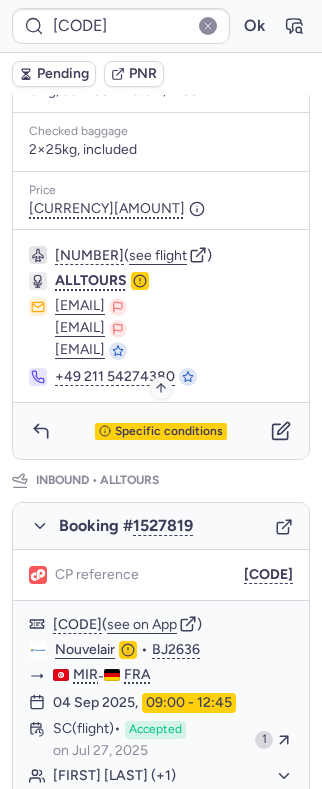 click on "Specific conditions" at bounding box center [169, 432] 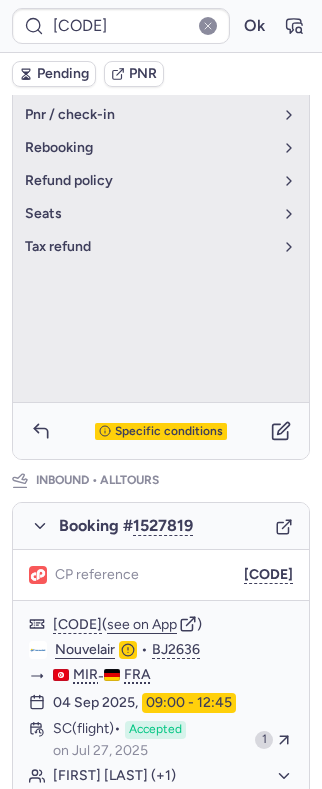 scroll, scrollTop: 185, scrollLeft: 0, axis: vertical 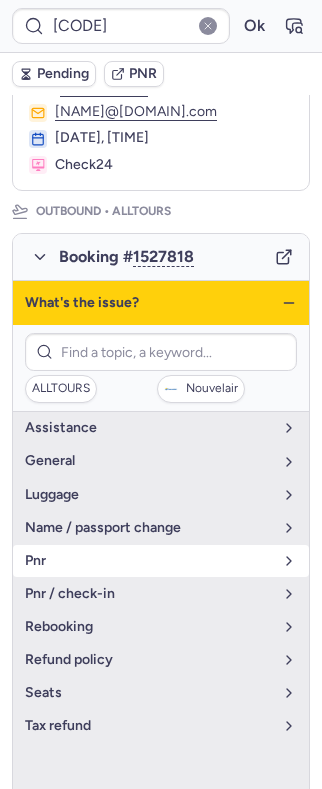 click on "pnr" at bounding box center (149, 561) 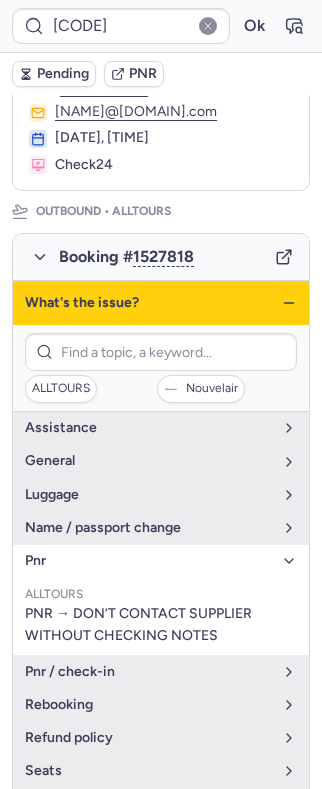 click on "pnr" at bounding box center (149, 561) 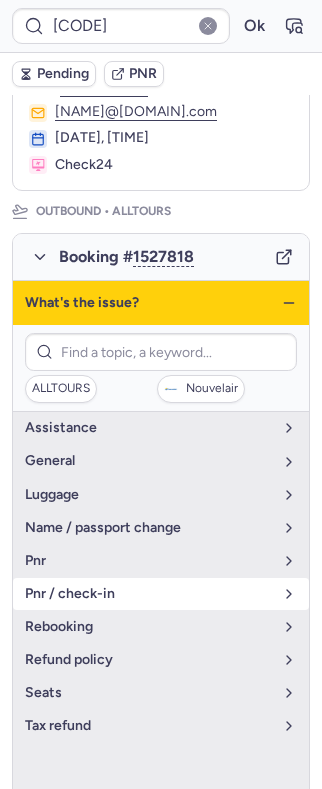click on "pnr / check-in" at bounding box center (149, 594) 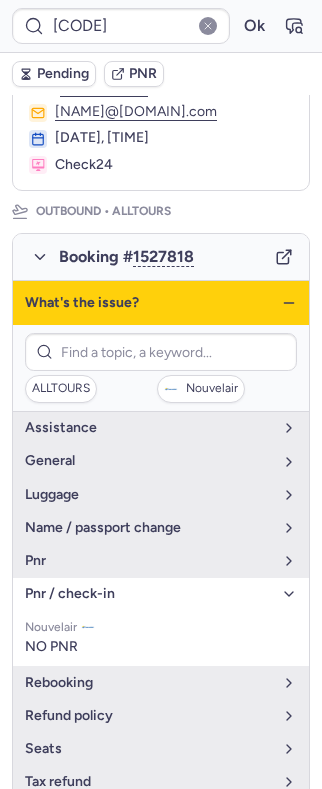 click on "pnr / check-in" at bounding box center [149, 594] 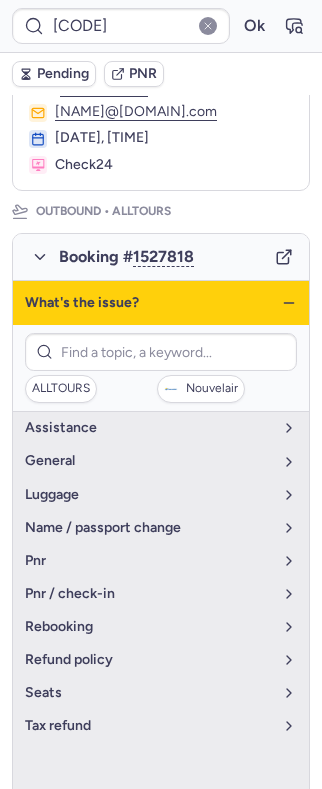 click 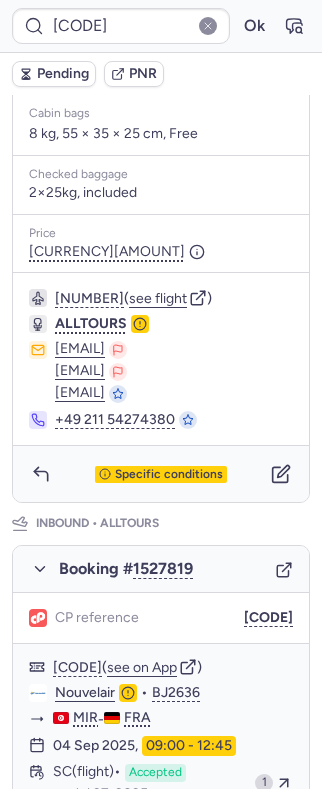 scroll, scrollTop: 634, scrollLeft: 0, axis: vertical 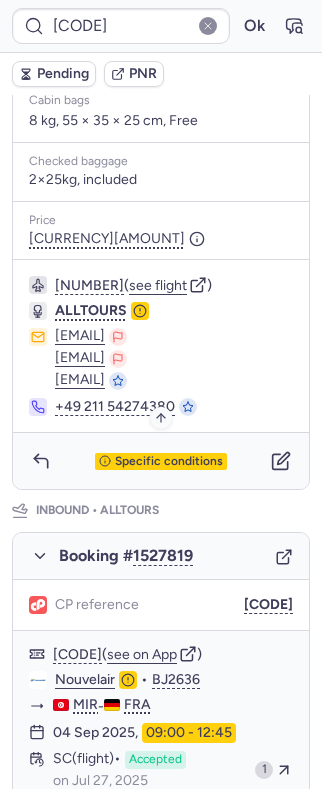 click on "Specific conditions" at bounding box center [169, 462] 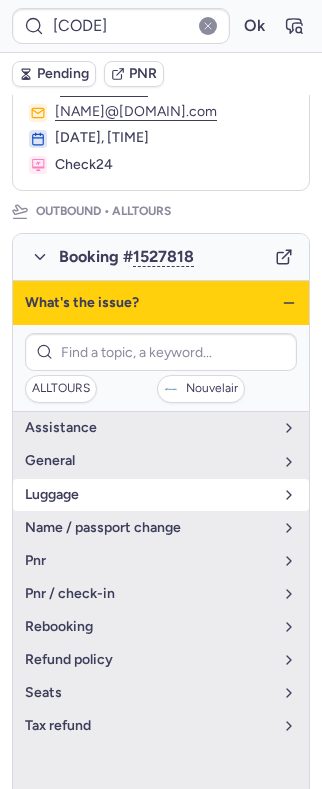 click on "luggage" at bounding box center (161, 495) 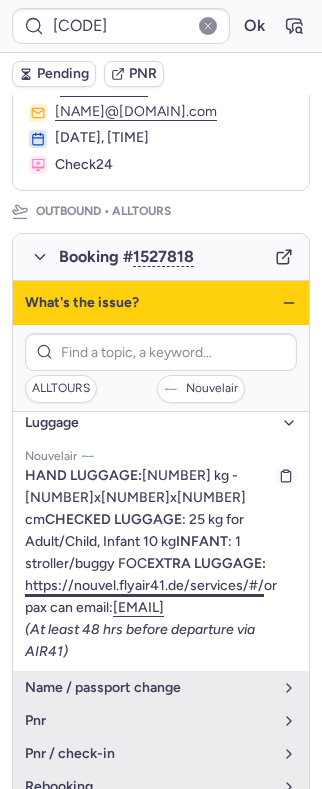 scroll, scrollTop: 76, scrollLeft: 0, axis: vertical 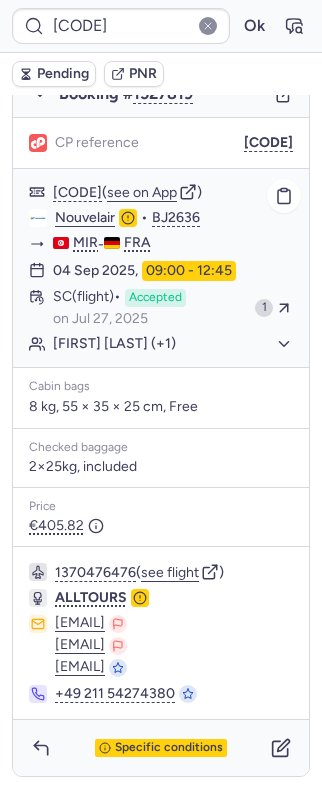 click on "[FIRST] [LAST] (+1)" 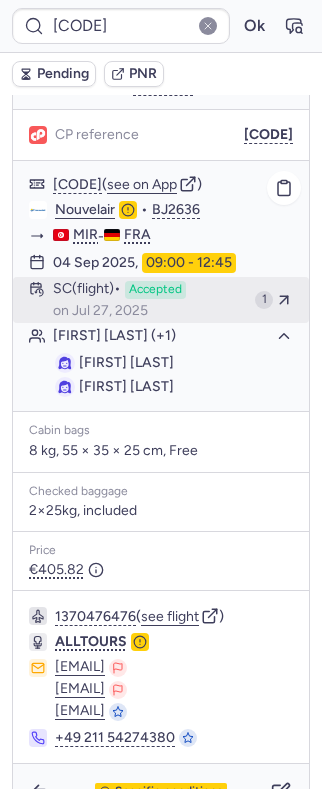 click on "[FIRST] [LAST] (+1)" 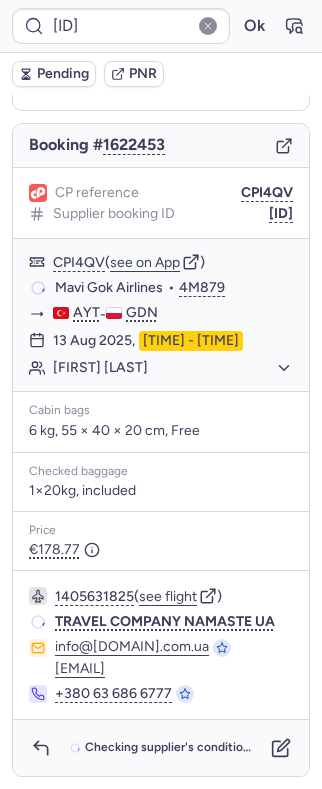 scroll, scrollTop: 194, scrollLeft: 0, axis: vertical 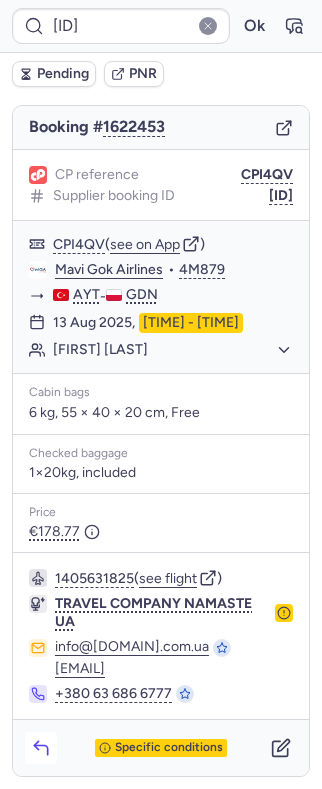 click 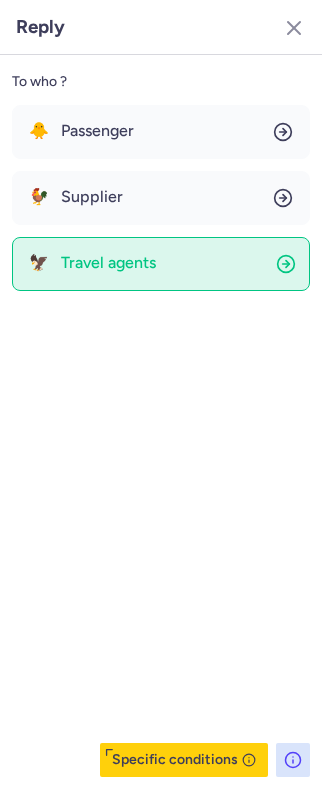 drag, startPoint x: 175, startPoint y: 267, endPoint x: 171, endPoint y: 253, distance: 14.56022 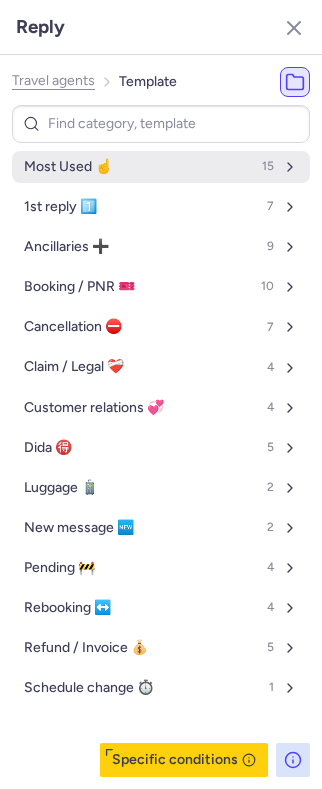 click on "Most Used ☝️ 15" at bounding box center (161, 167) 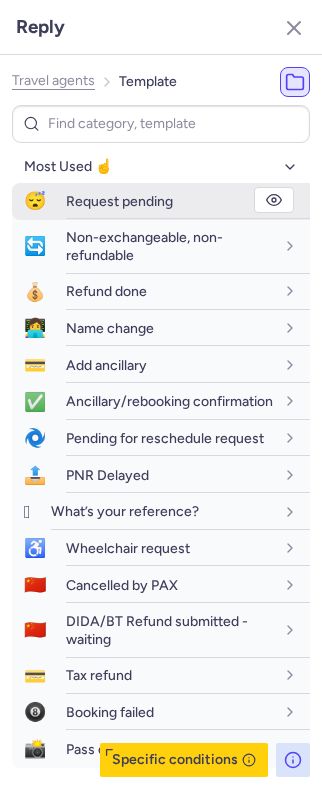 click on "Request pending" at bounding box center (119, 201) 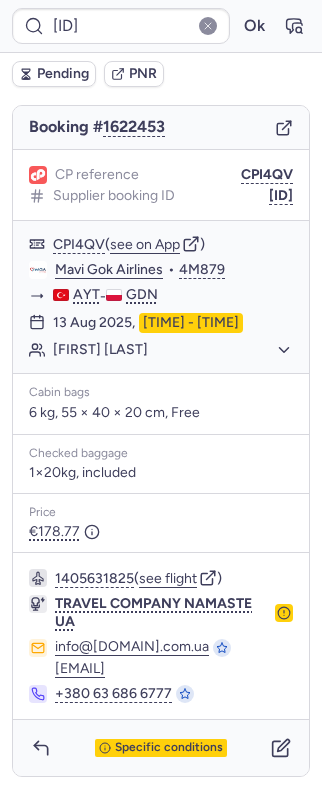 click on "Pending" at bounding box center (63, 74) 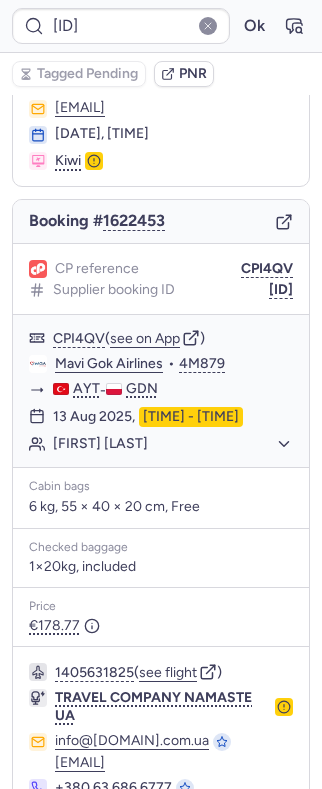 scroll, scrollTop: 194, scrollLeft: 0, axis: vertical 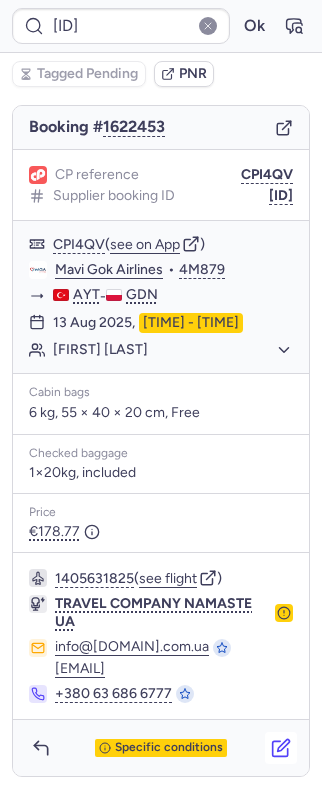 click 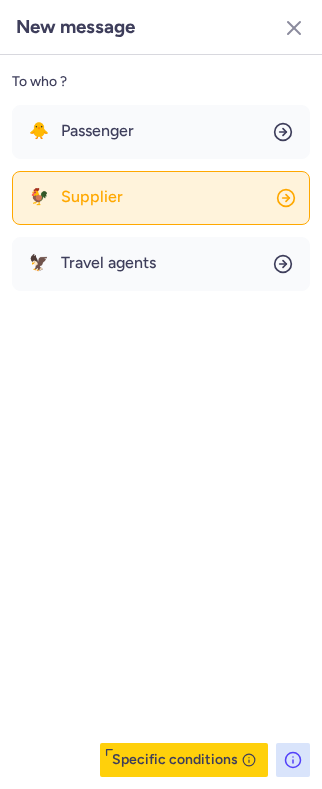 click on "🐓 Supplier" 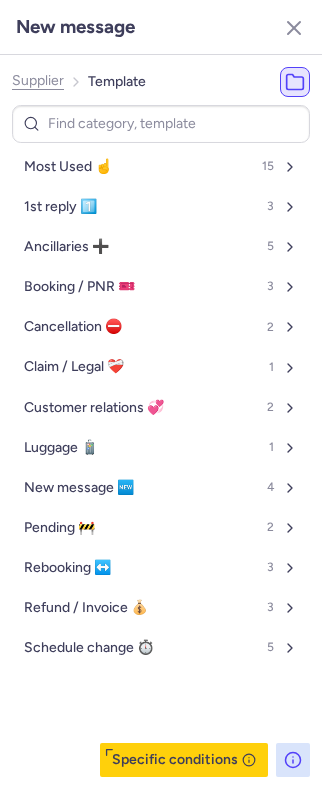 click on "Supplier" 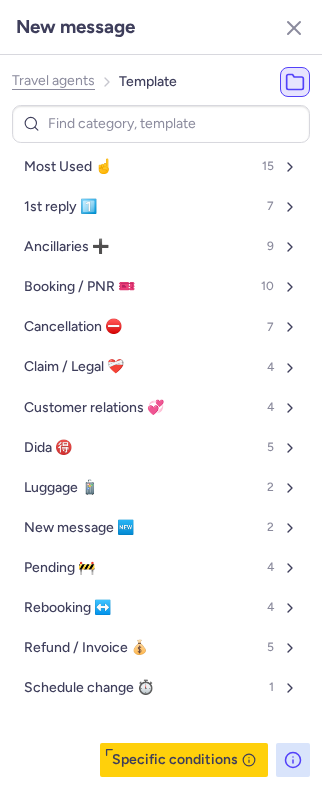 click on "Travel agents" 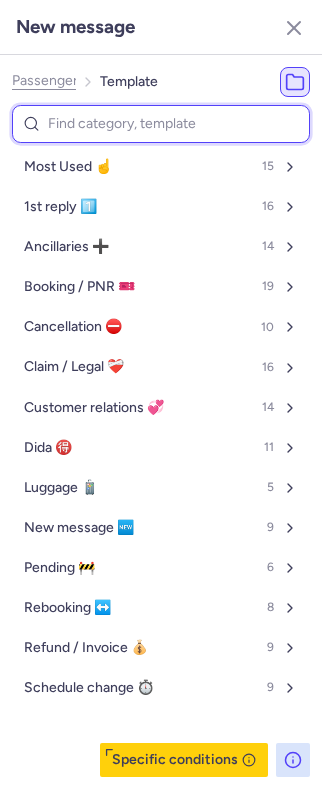 click at bounding box center [161, 124] 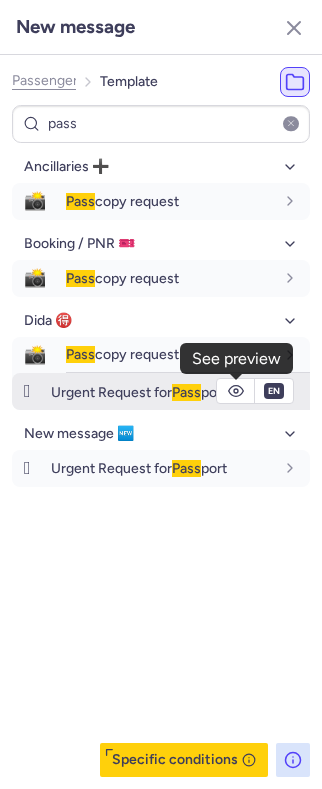 click 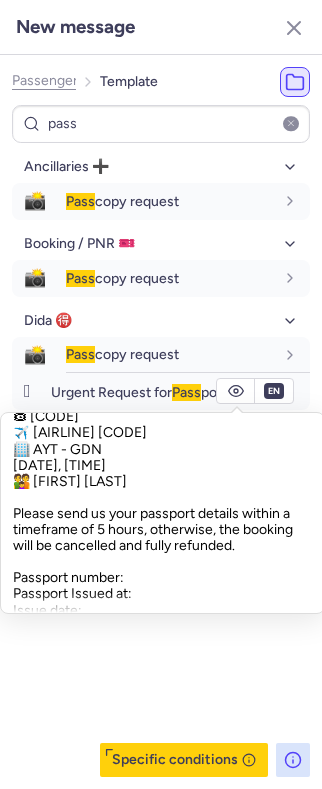 scroll, scrollTop: 0, scrollLeft: 0, axis: both 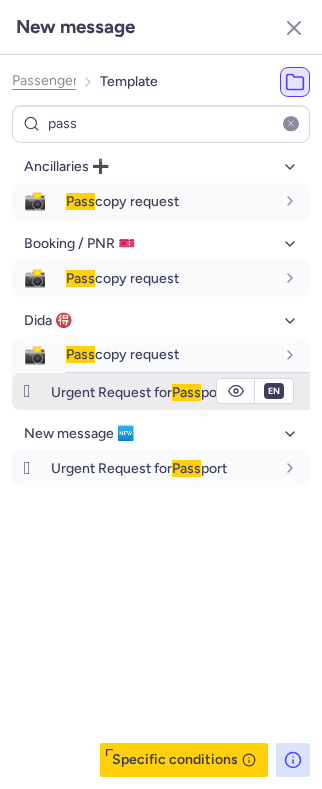 click on "Urgent Request for  Pass port" at bounding box center [139, 392] 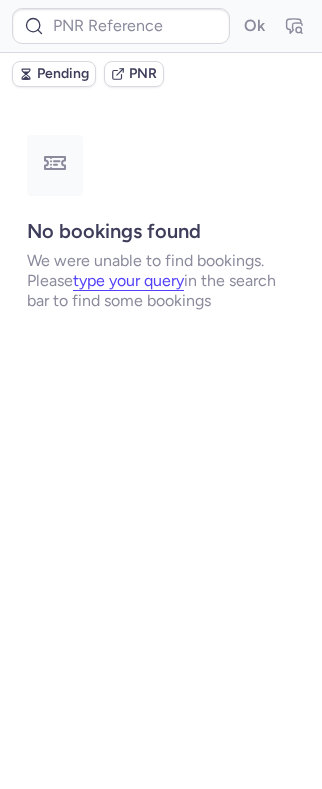 scroll, scrollTop: 0, scrollLeft: 0, axis: both 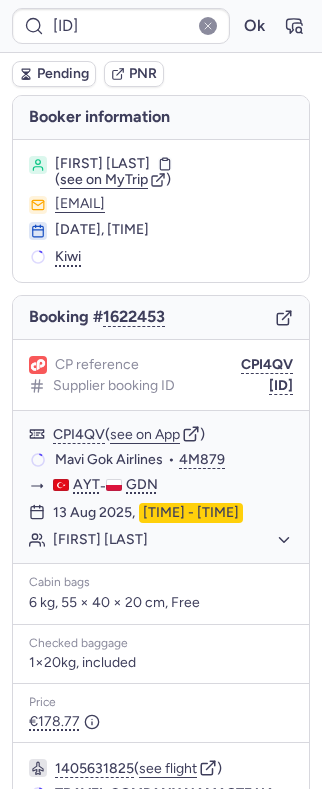 click on "Pending" at bounding box center (63, 74) 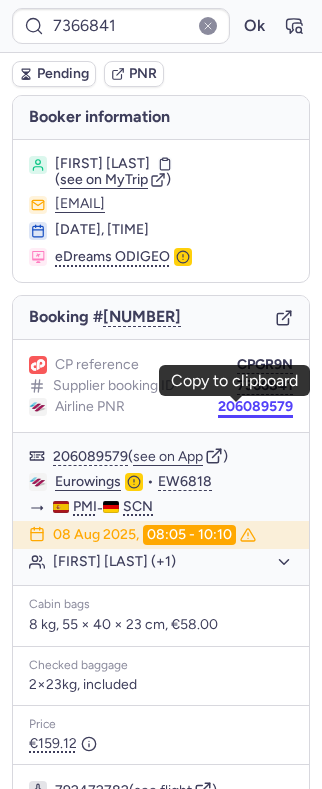 click on "206089579" at bounding box center (255, 407) 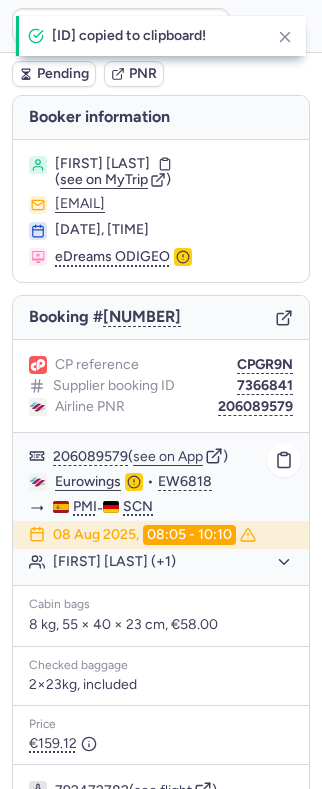 click on "Eurowings" 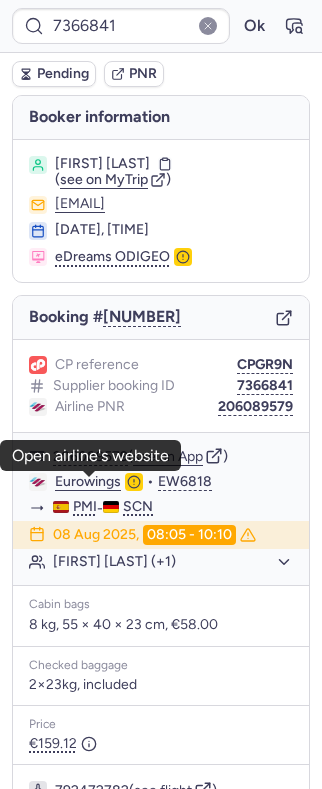 click on "[FIRST] [LAST]" at bounding box center [102, 164] 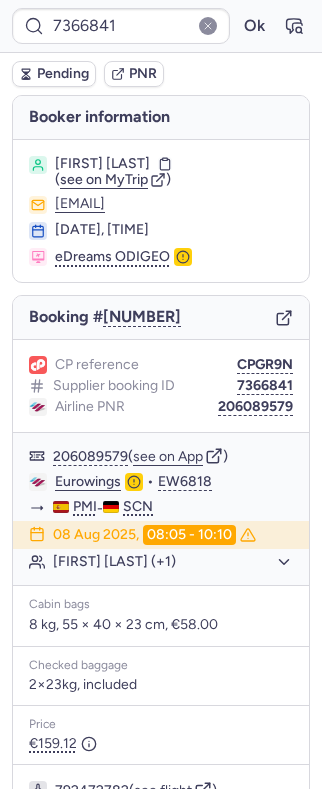 copy on "SCHMACHEL" 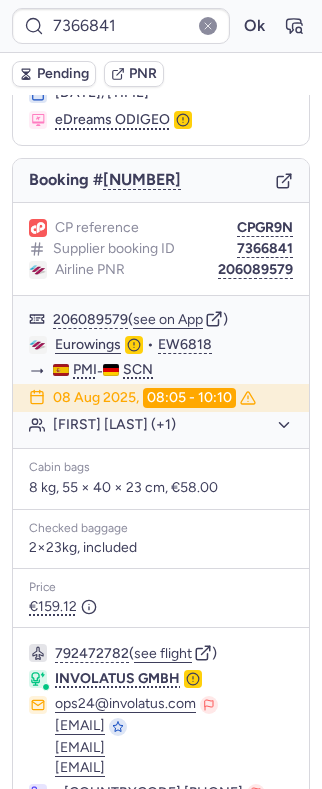 scroll, scrollTop: 284, scrollLeft: 0, axis: vertical 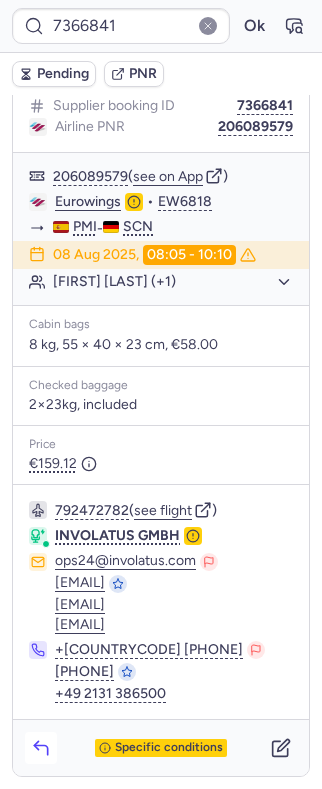 click 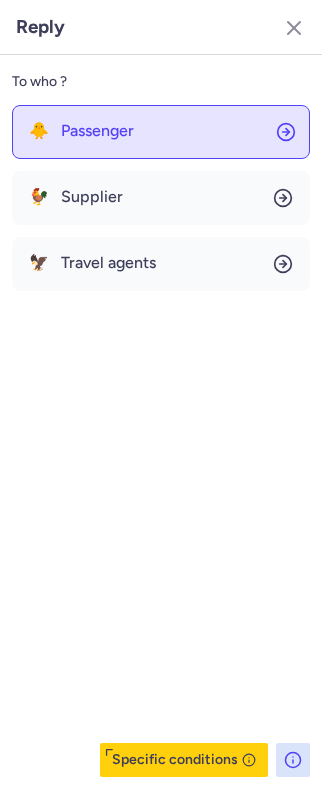 click on "🐥 Passenger" 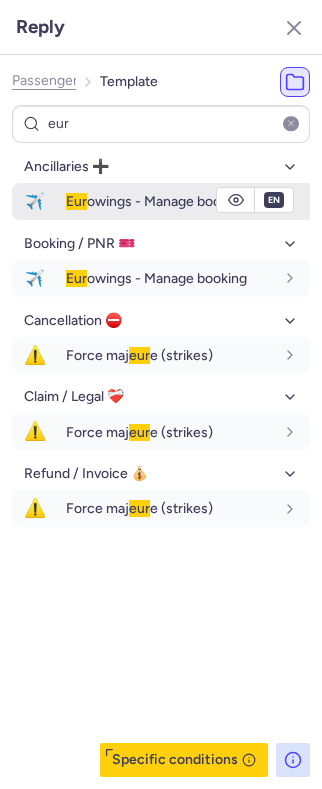 click on "Eur owings - Manage booking" at bounding box center [156, 201] 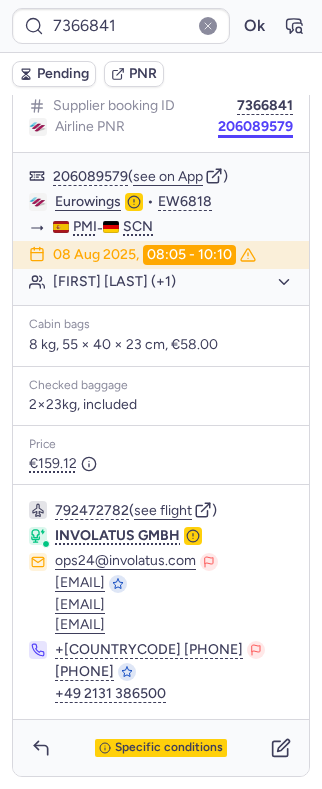 click on "206089579" at bounding box center (255, 127) 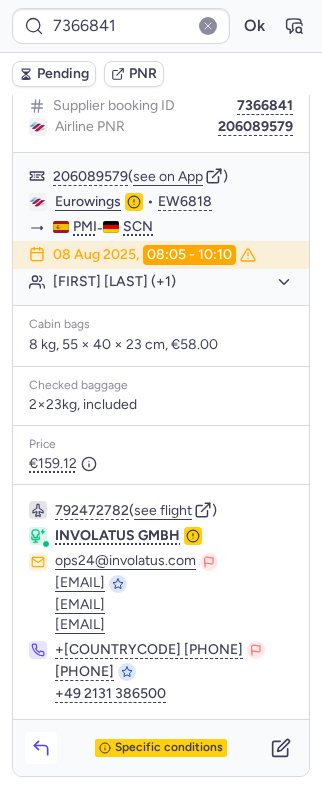 click 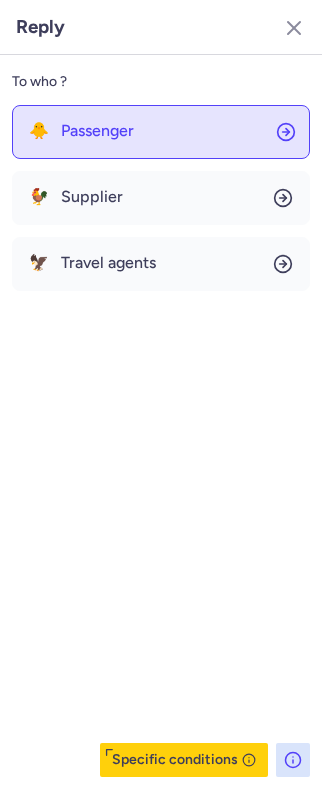 click on "🐥 Passenger" 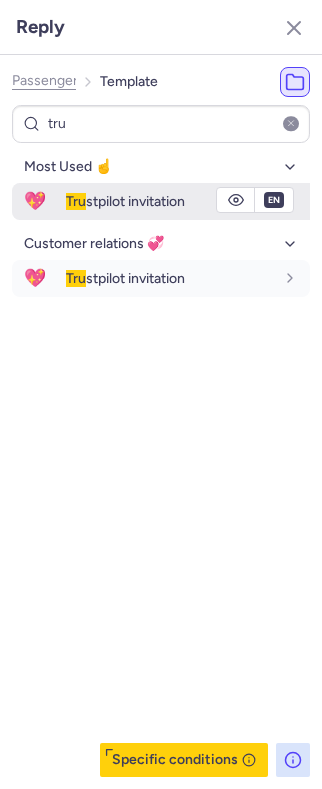 click on "Tru stpilot invitation" at bounding box center (188, 201) 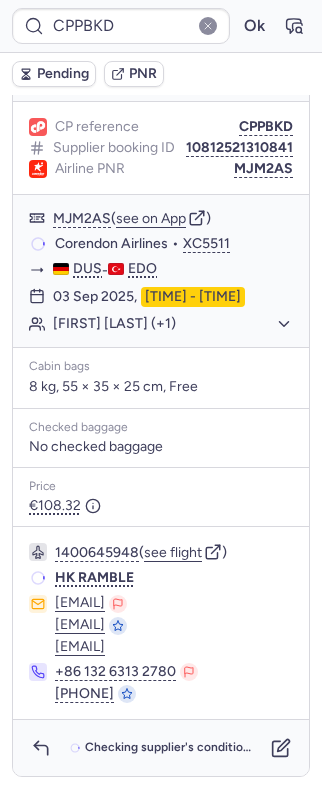 scroll, scrollTop: 188, scrollLeft: 0, axis: vertical 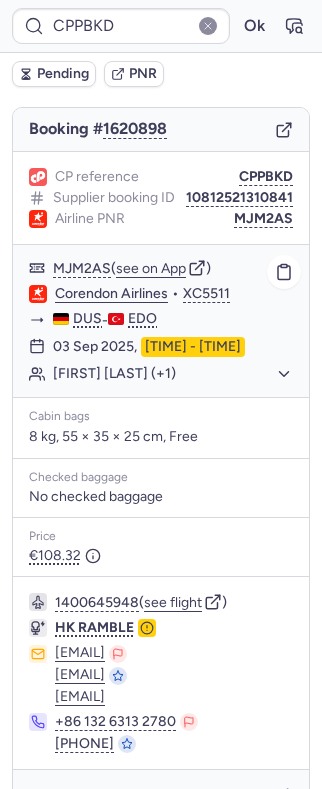 click on "[DATE], [TIME] - [TIME]" 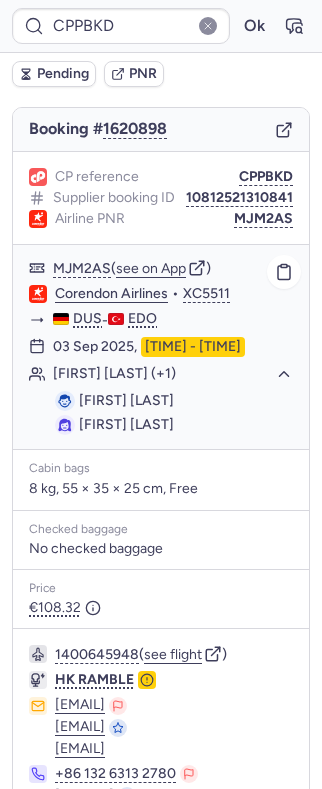 click on "[FIRST] [LAST] (+1)" 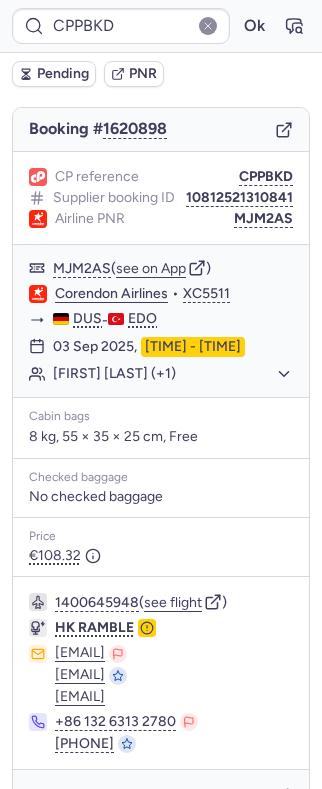 scroll, scrollTop: 298, scrollLeft: 0, axis: vertical 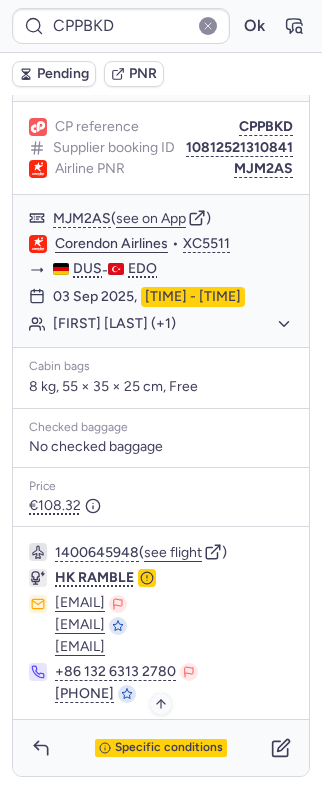 click on "Specific conditions" at bounding box center [169, 748] 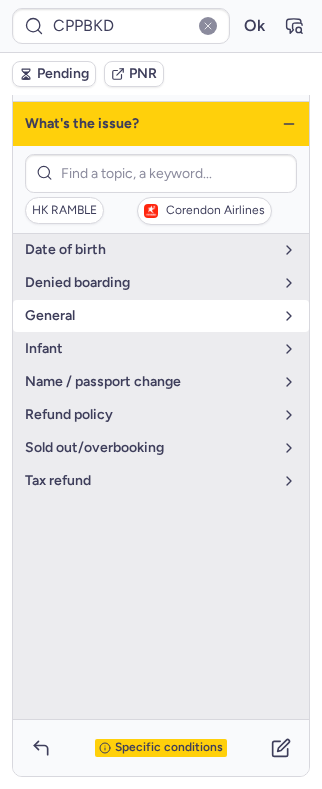 click on "general" at bounding box center (149, 316) 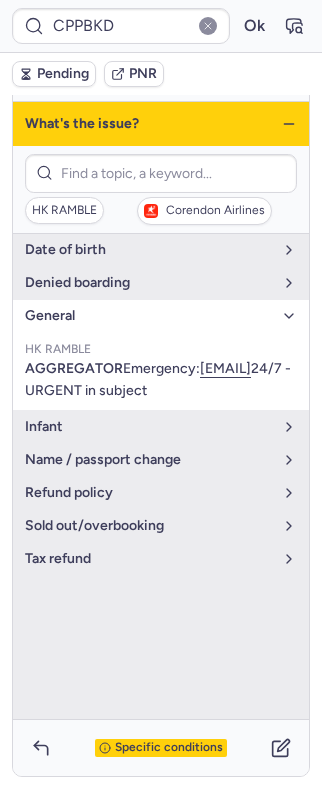 click on "general" at bounding box center [149, 316] 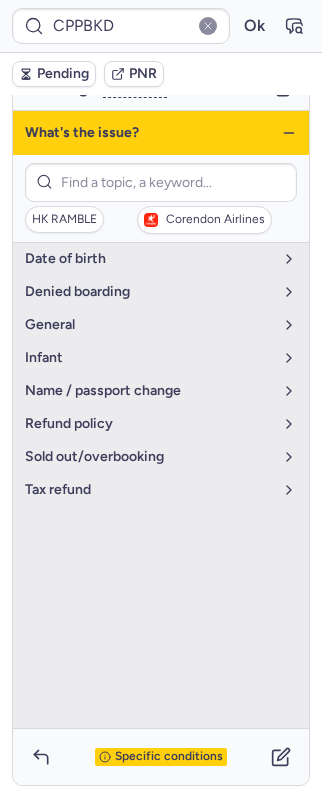 scroll, scrollTop: 214, scrollLeft: 0, axis: vertical 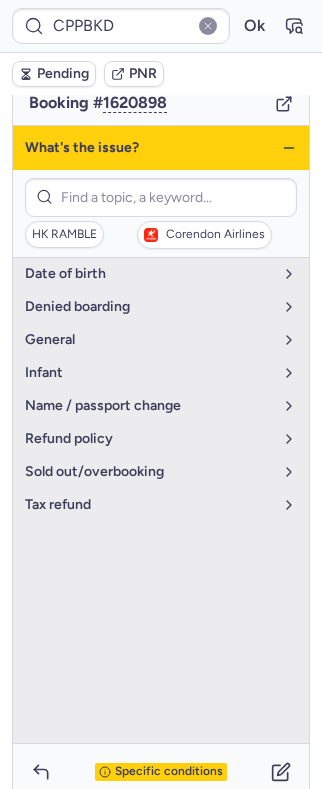 click on "What's the issue?" at bounding box center (161, 148) 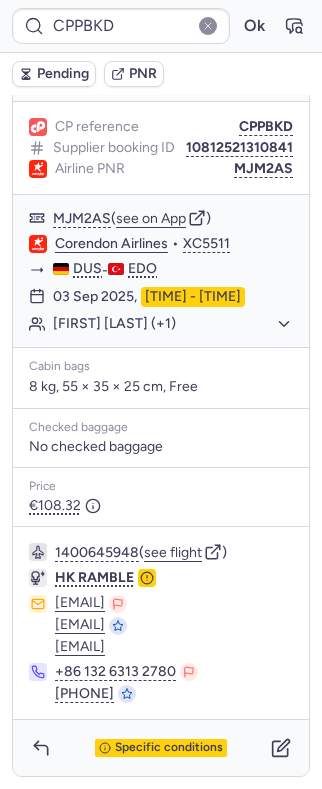 scroll, scrollTop: 298, scrollLeft: 0, axis: vertical 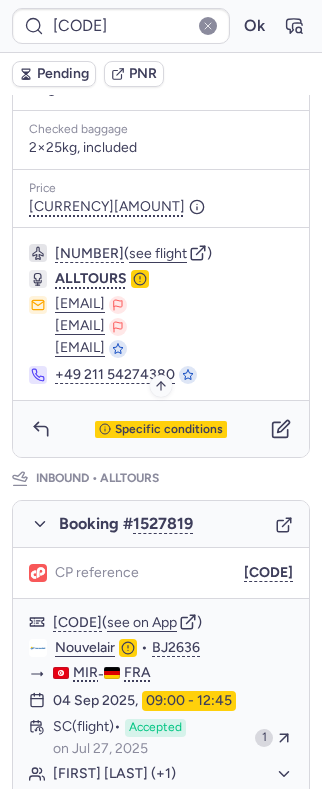click on "Specific conditions" at bounding box center (161, 429) 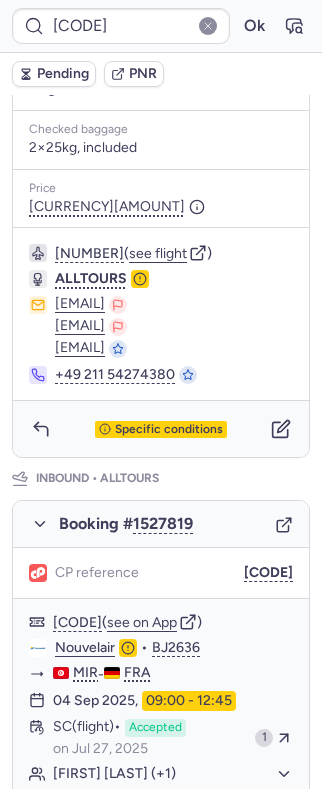 scroll, scrollTop: 185, scrollLeft: 0, axis: vertical 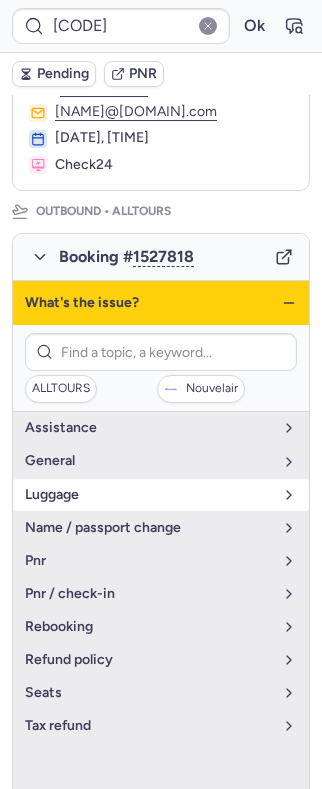 click on "luggage" at bounding box center (149, 495) 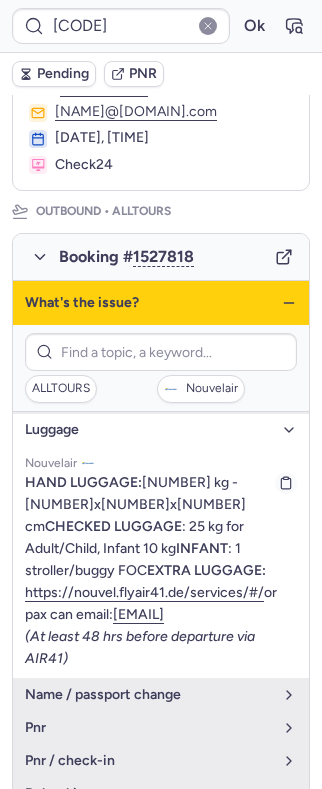 scroll, scrollTop: 133, scrollLeft: 0, axis: vertical 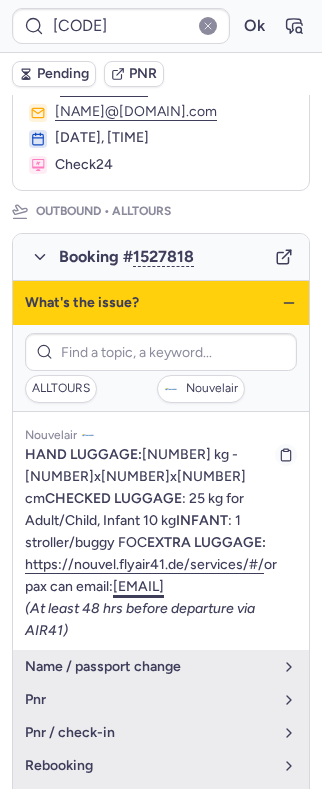 click on "[EMAIL]" at bounding box center (138, 586) 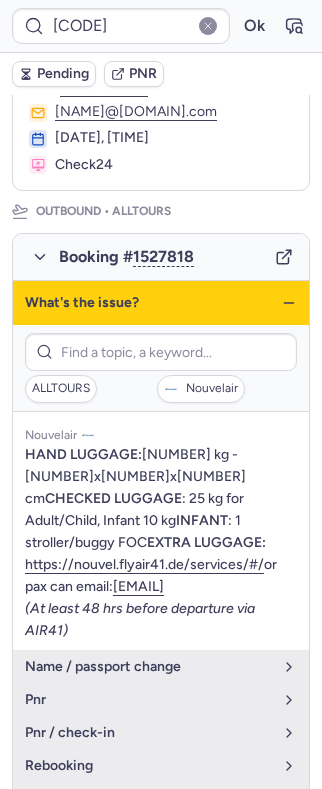 click 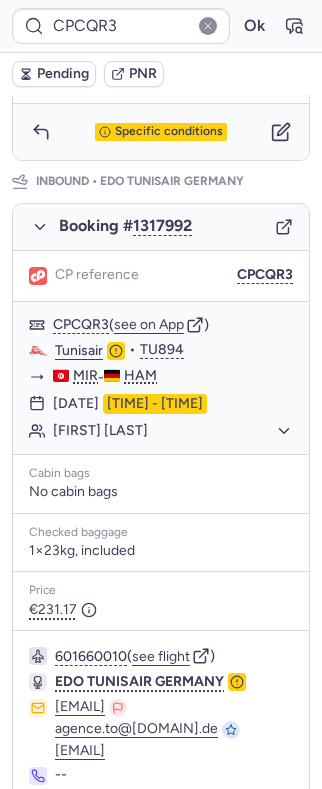scroll, scrollTop: 1042, scrollLeft: 0, axis: vertical 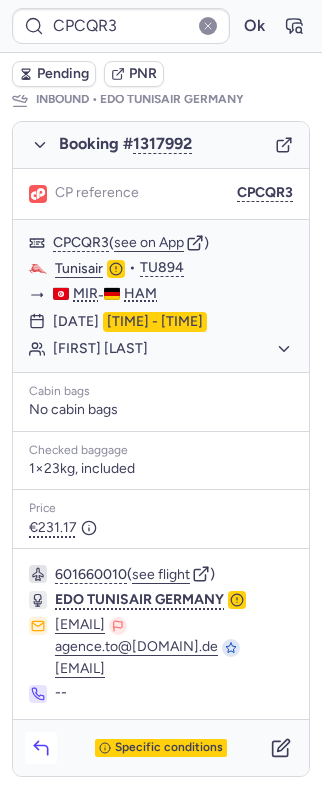click 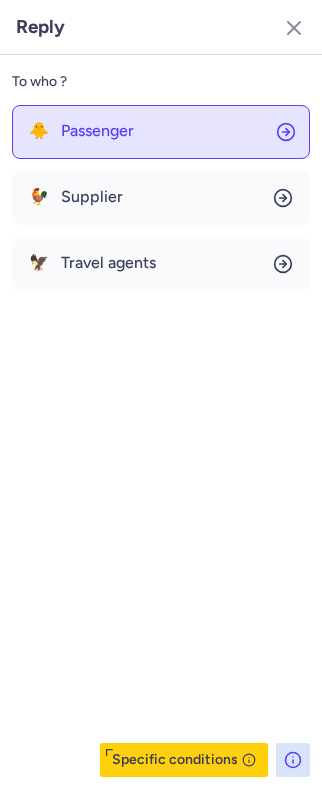 click on "🐥 Passenger" 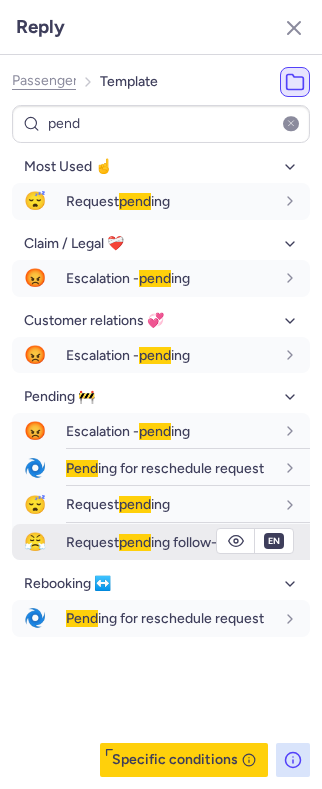 click on "Request  pend ing  follow-up" at bounding box center [149, 542] 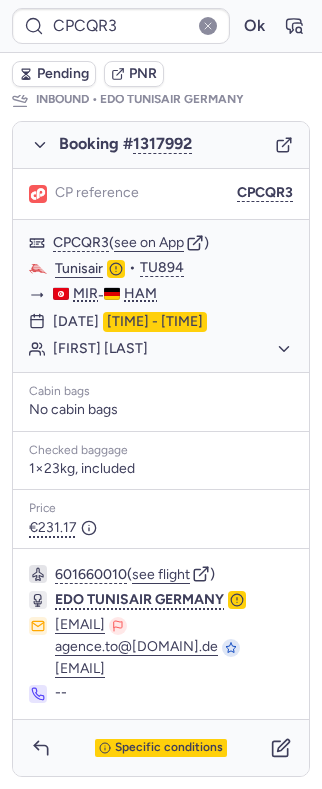 click on "Pending" at bounding box center [63, 74] 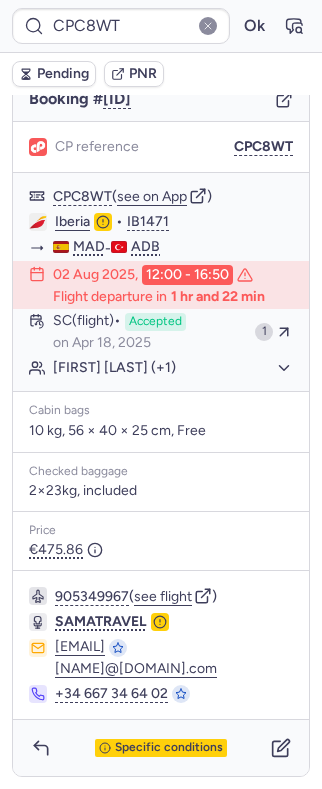 scroll, scrollTop: 253, scrollLeft: 0, axis: vertical 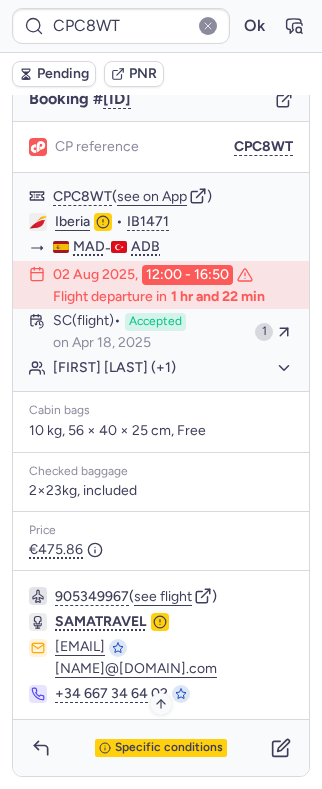 click on "Specific conditions" at bounding box center (169, 748) 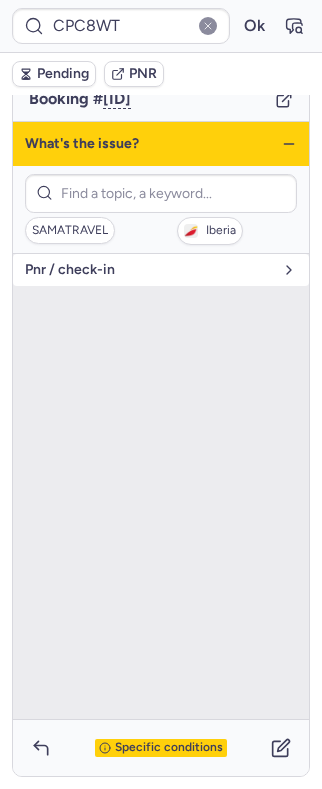 click on "pnr / check-in" at bounding box center (149, 270) 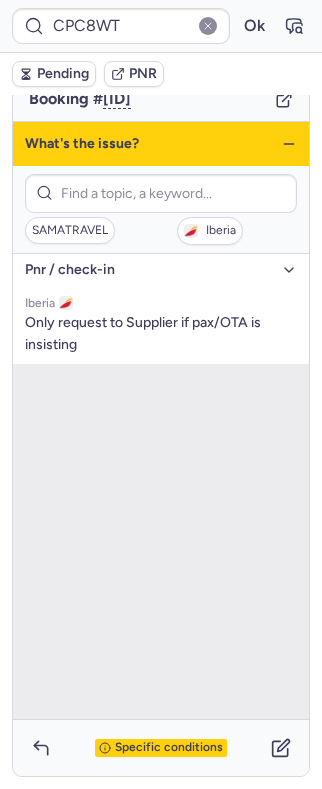 click on "pnr / check-in" at bounding box center (149, 270) 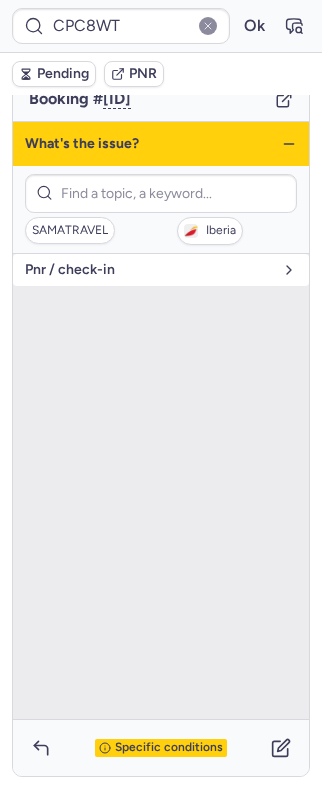 click on "pnr / check-in" at bounding box center (149, 270) 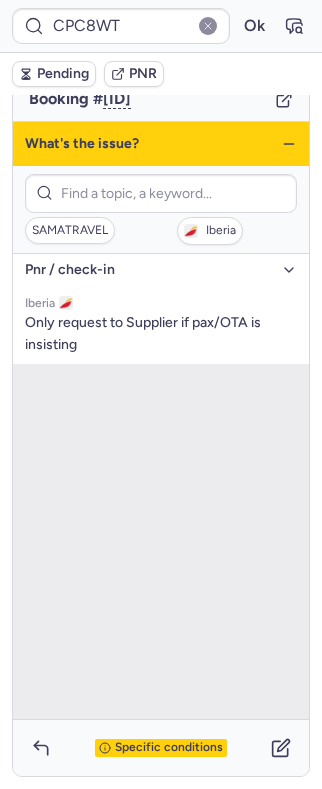 click on "pnr / check-in" at bounding box center [149, 270] 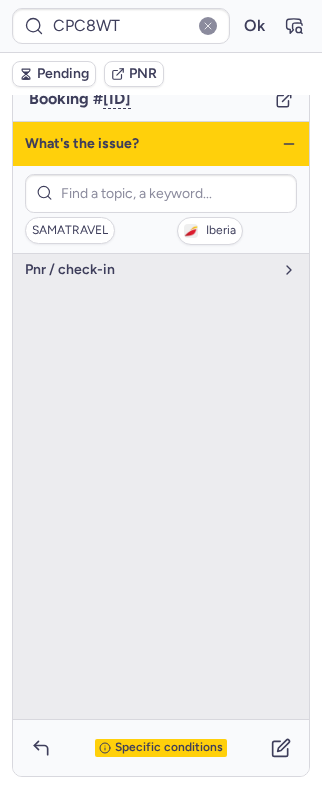 click on "What's the issue?" at bounding box center (161, 144) 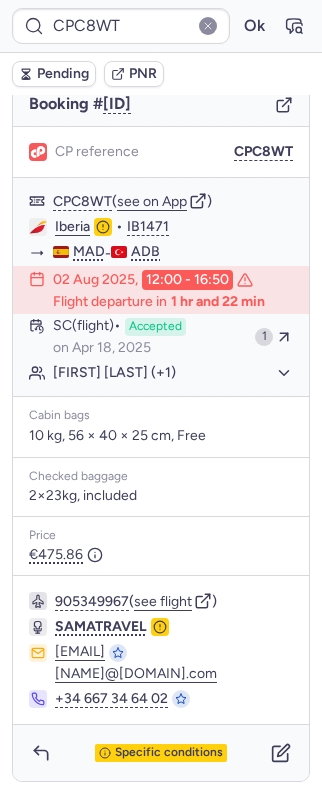 scroll, scrollTop: 253, scrollLeft: 0, axis: vertical 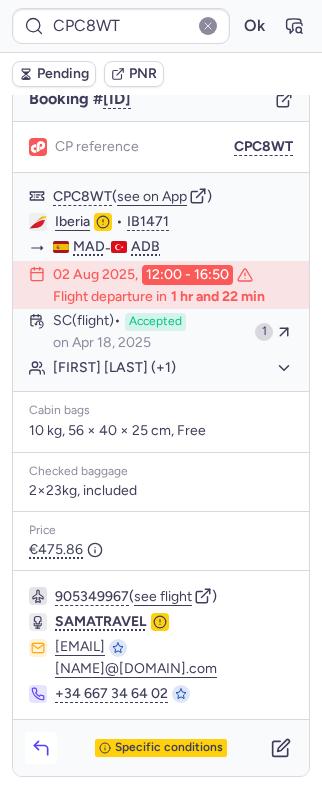click 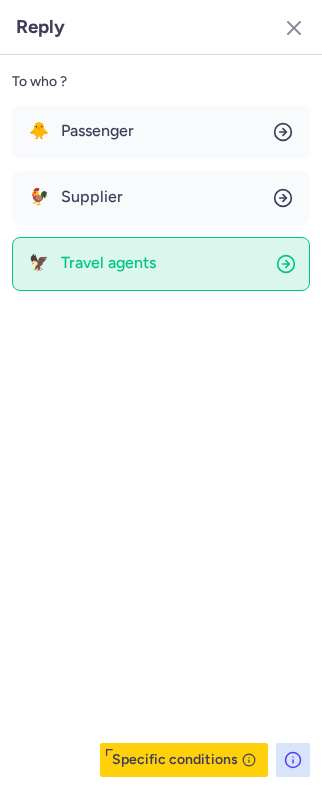 drag, startPoint x: 107, startPoint y: 256, endPoint x: 101, endPoint y: 241, distance: 16.155495 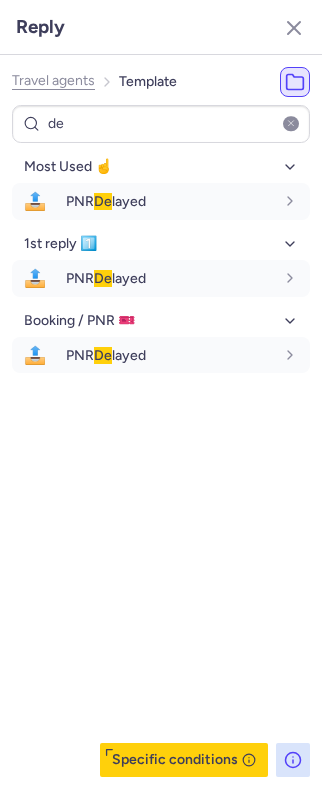 click on "Travel agents" 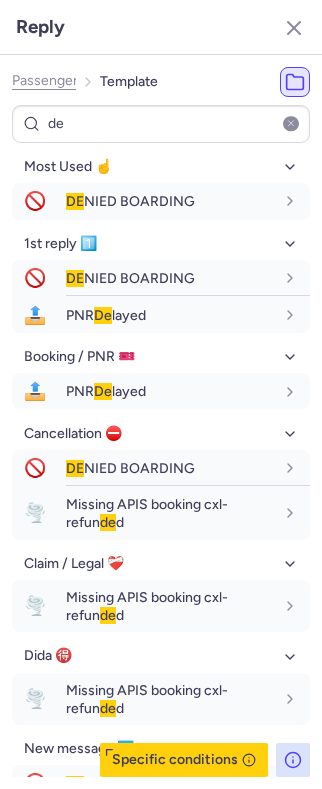 click on "Passenger" 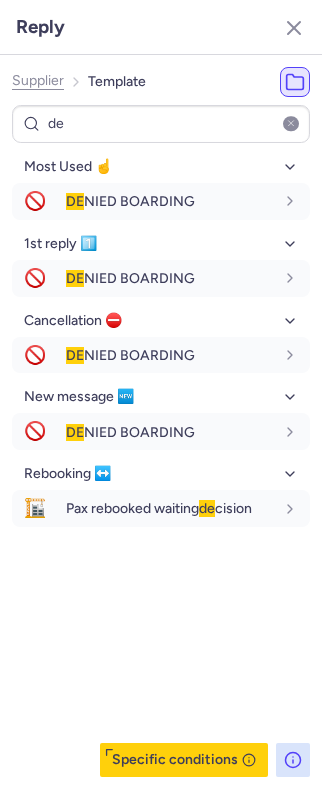 click on "Supplier Template de Most Used ☝️ 🚫 DE NIED BOARDING en 1st reply 1️⃣ 🚫 DE NIED BOARDING en Cancellation ⛔️ 🚫 DE NIED BOARDING en New message 🆕 🚫 DE NIED BOARDING en Rebooking ↔️ 🏗️ Pax rebooked waiting de cision en Specific conditions" 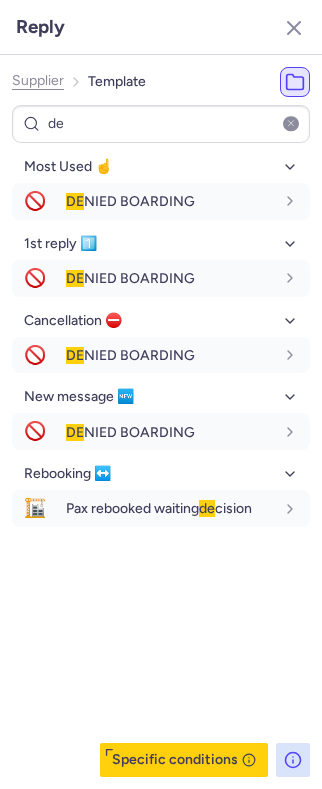 click on "Supplier" 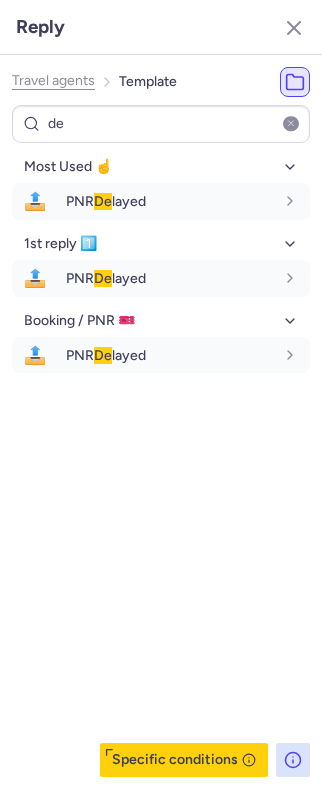 click on "Travel agents" 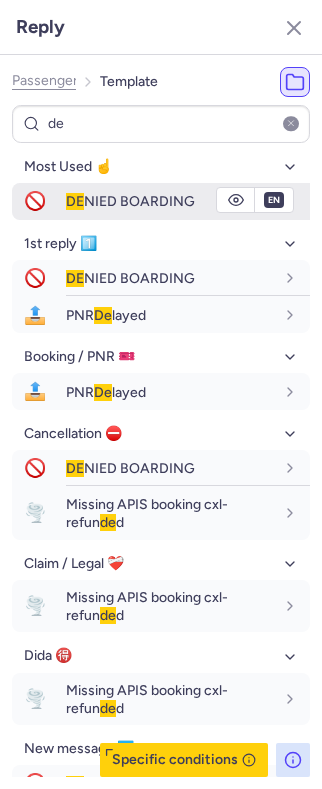 click on "DE NIED BOARDING" at bounding box center (130, 201) 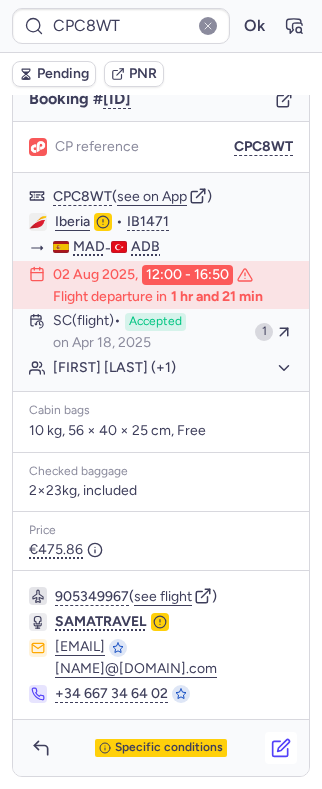 click 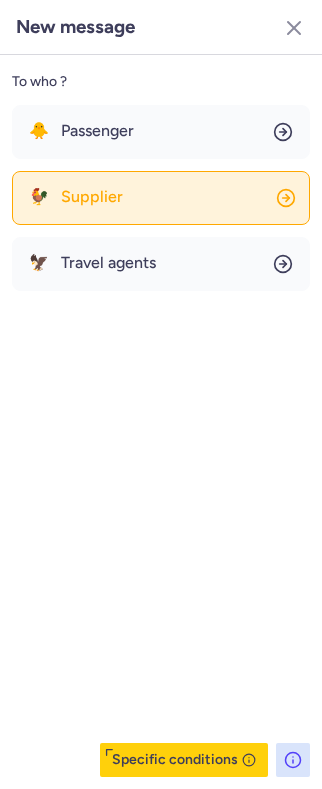 click on "🐓 Supplier" 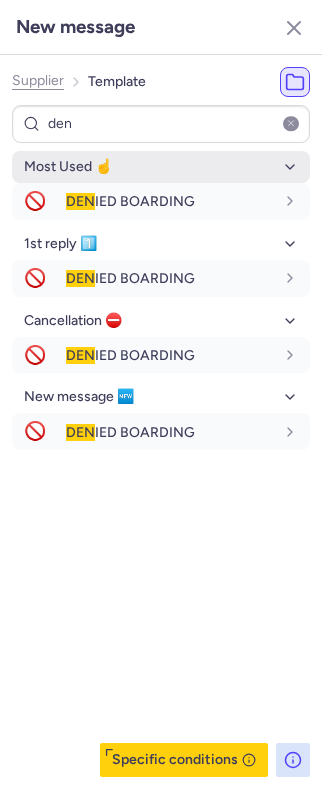click on "Most Used ☝️" at bounding box center (161, 167) 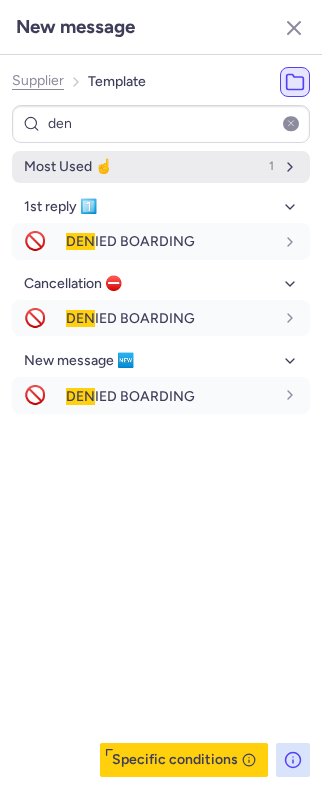 click on "Most Used ☝️ 1" at bounding box center (161, 167) 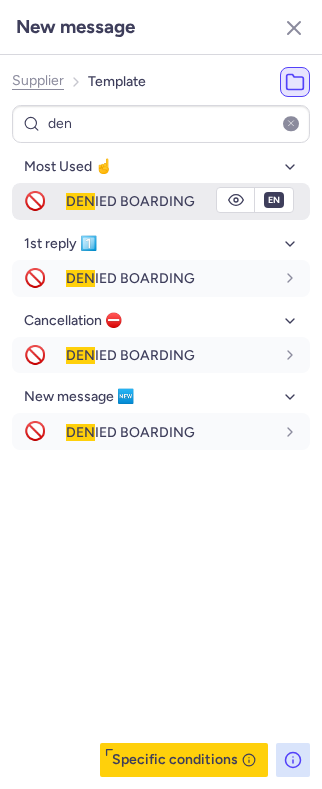 click on "DEN IED BOARDING" at bounding box center [188, 201] 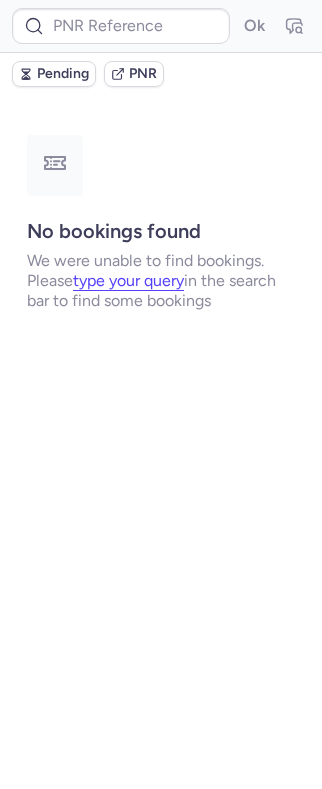 scroll, scrollTop: 0, scrollLeft: 0, axis: both 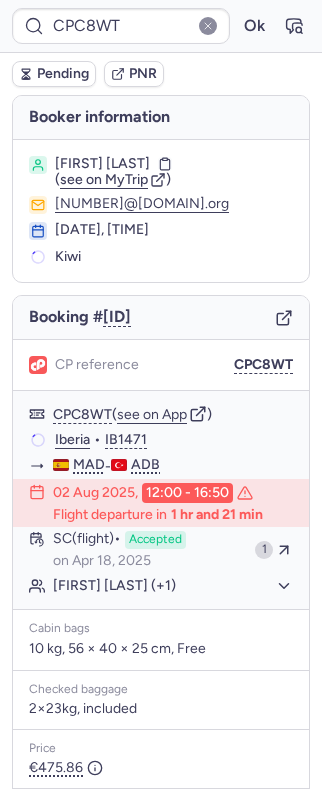 click on "Pending" at bounding box center (63, 74) 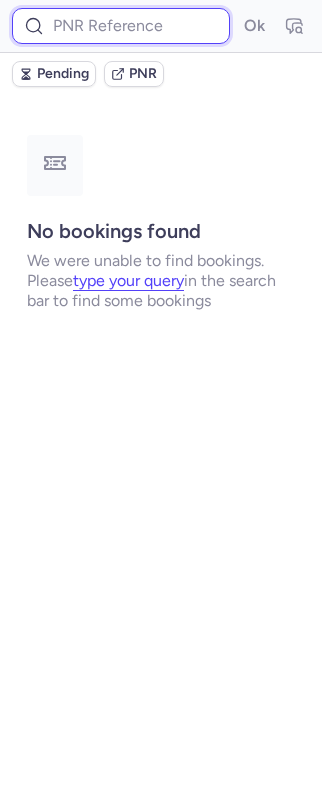 click at bounding box center [121, 26] 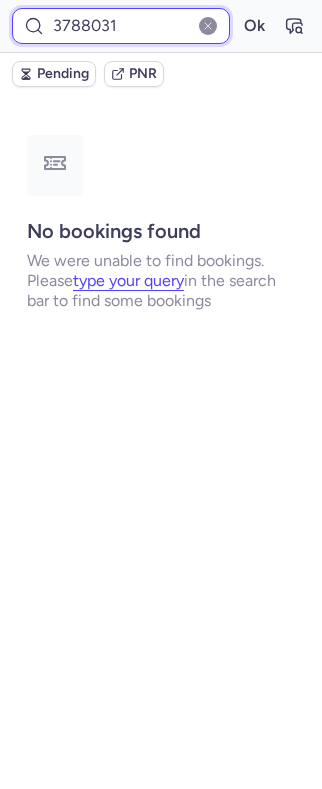 click on "Ok" at bounding box center (254, 26) 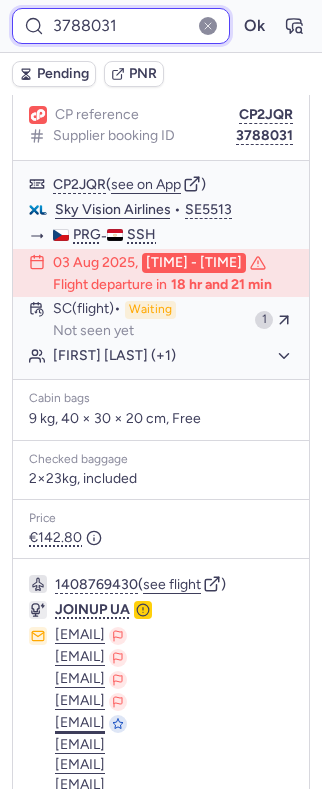 scroll, scrollTop: 474, scrollLeft: 0, axis: vertical 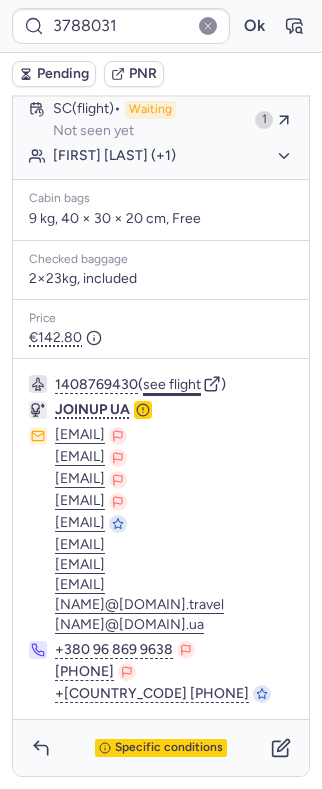 click on "see flight" 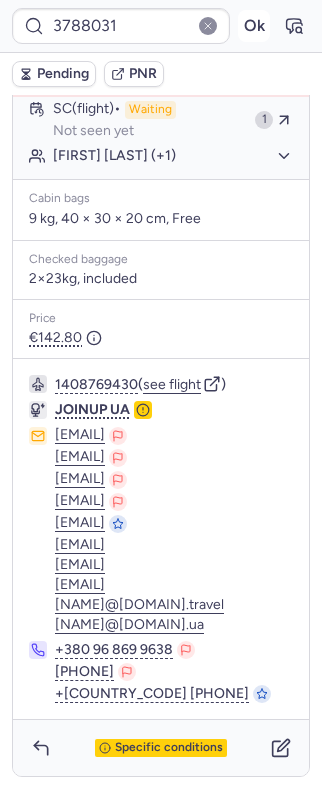 click on "Ok" at bounding box center [254, 26] 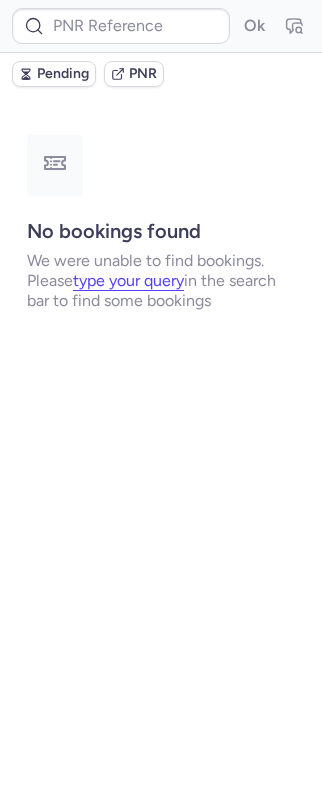 scroll, scrollTop: 0, scrollLeft: 0, axis: both 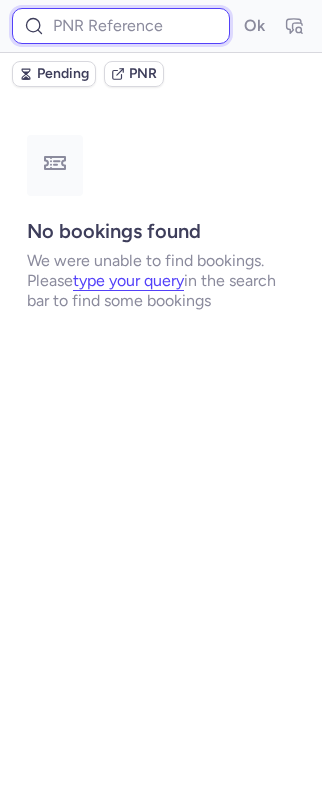 click at bounding box center [121, 26] 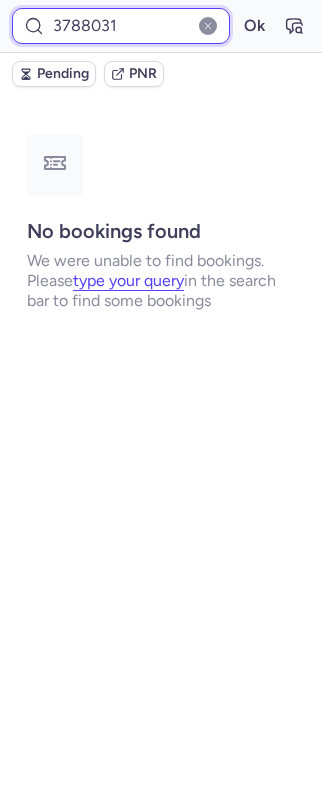 click on "Ok" at bounding box center [254, 26] 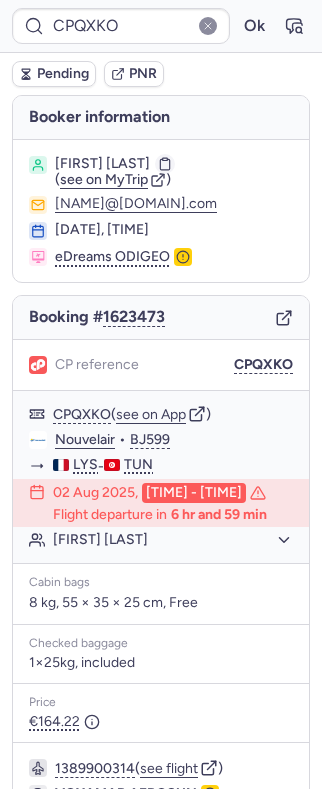 click 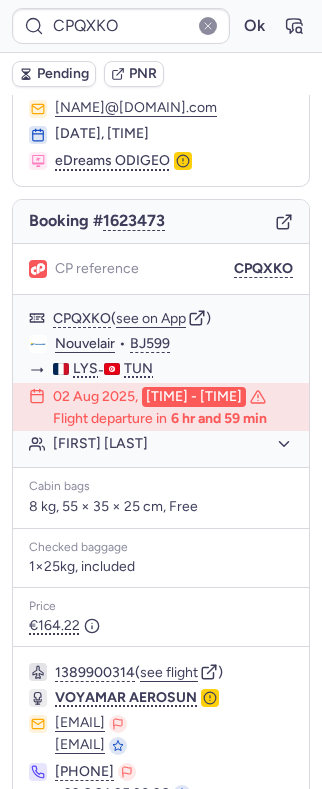 scroll, scrollTop: 200, scrollLeft: 0, axis: vertical 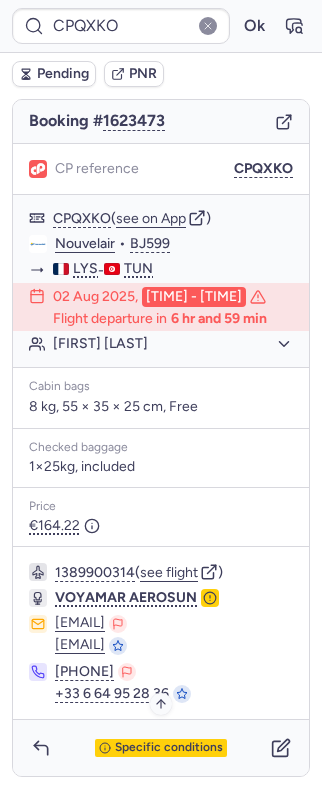 click on "Specific conditions" at bounding box center [169, 748] 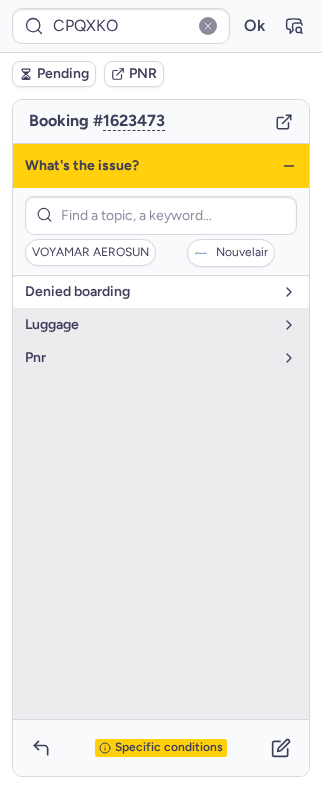 click on "denied boarding" at bounding box center [149, 292] 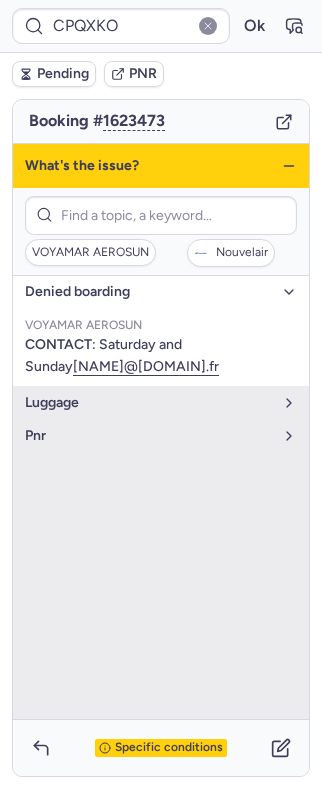 click on "denied boarding" at bounding box center (149, 292) 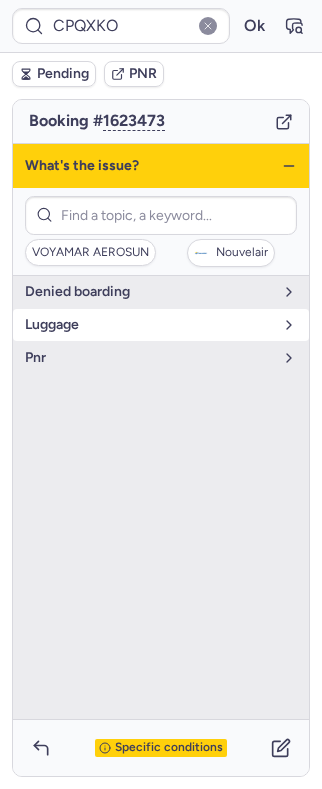 click on "luggage" at bounding box center [161, 325] 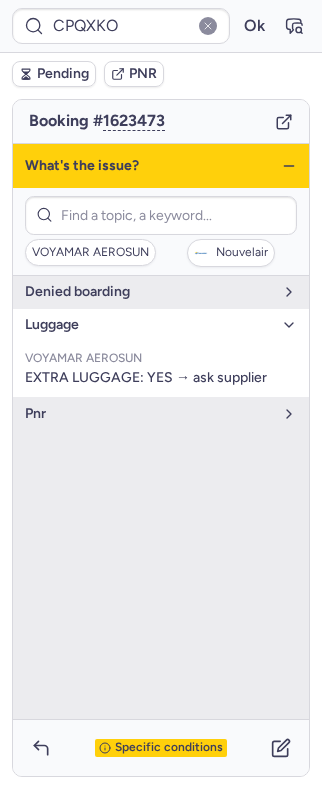 click on "luggage" at bounding box center (161, 325) 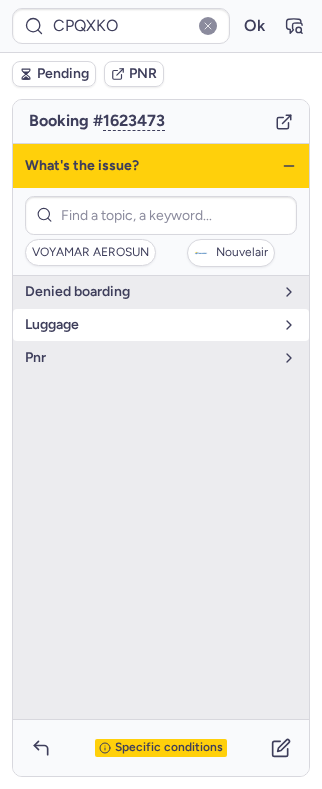 click on "luggage" at bounding box center (161, 325) 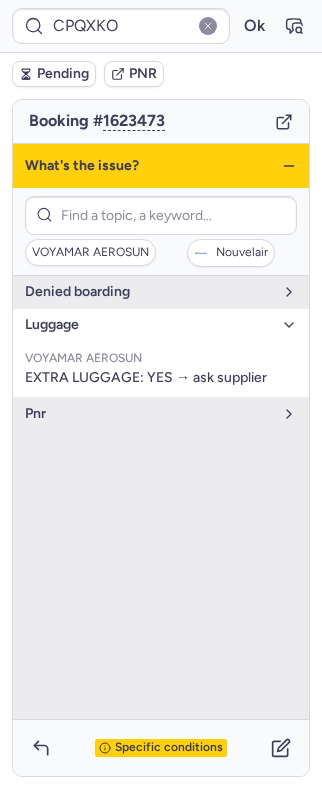 click on "luggage" at bounding box center (161, 325) 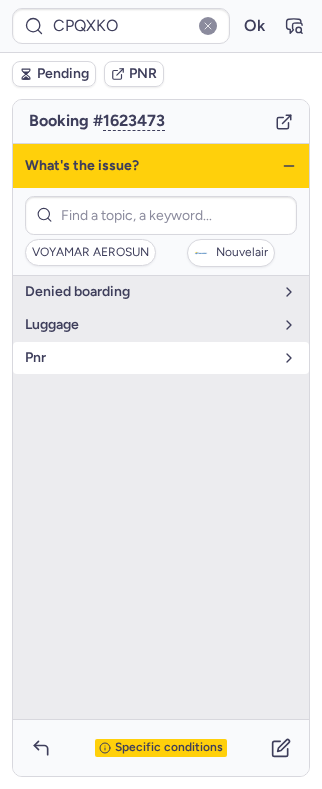 click on "pnr" at bounding box center (161, 358) 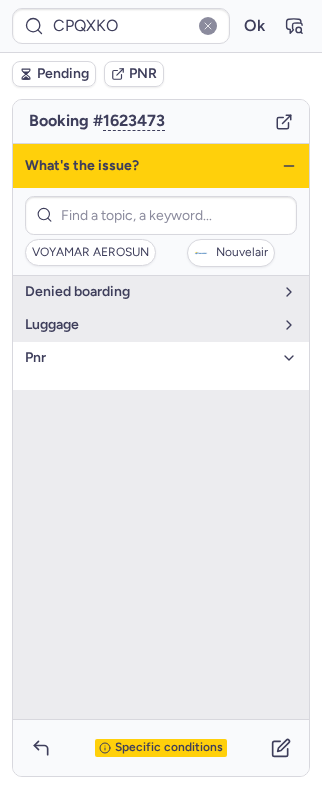 drag, startPoint x: 94, startPoint y: 367, endPoint x: 90, endPoint y: 355, distance: 12.649111 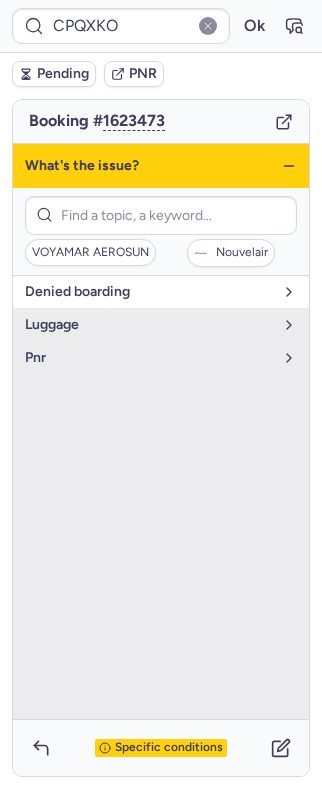 click on "denied boarding" at bounding box center (149, 292) 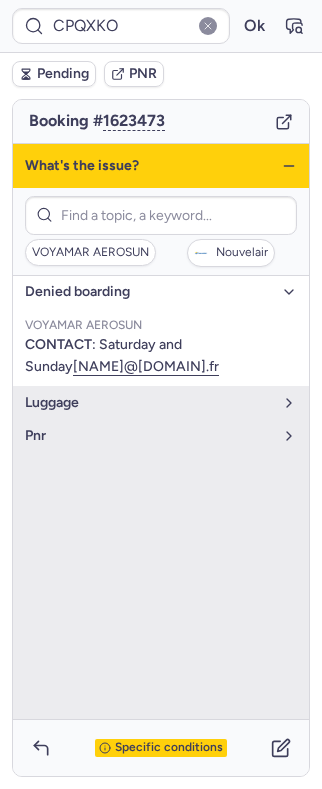 click on "denied boarding" at bounding box center [149, 292] 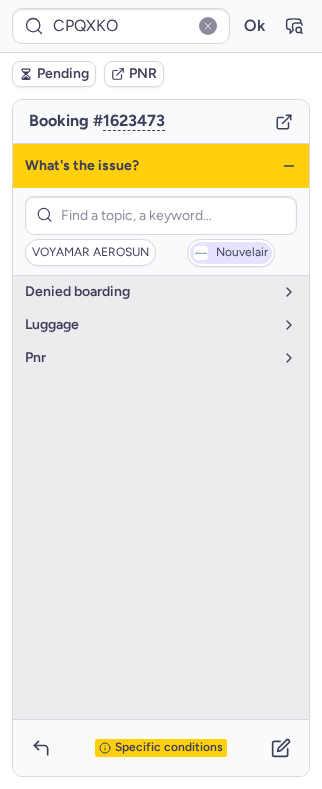 click on "Nouvelair" at bounding box center (242, 253) 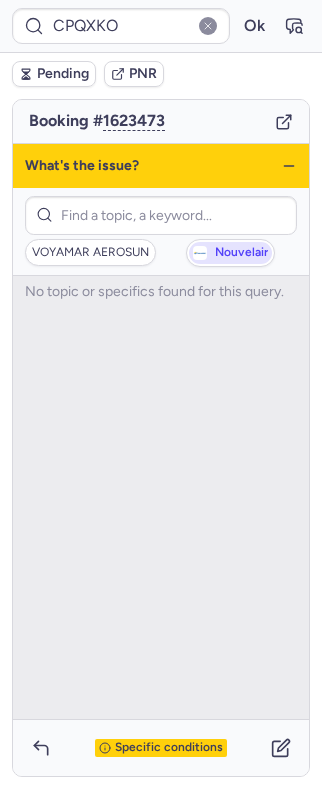 click on "Nouvelair" at bounding box center (241, 253) 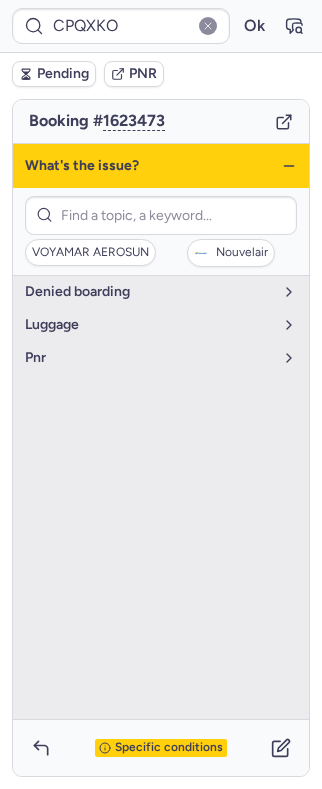 click 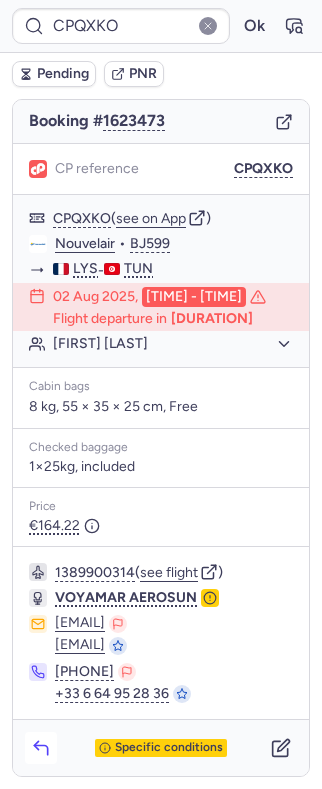 click 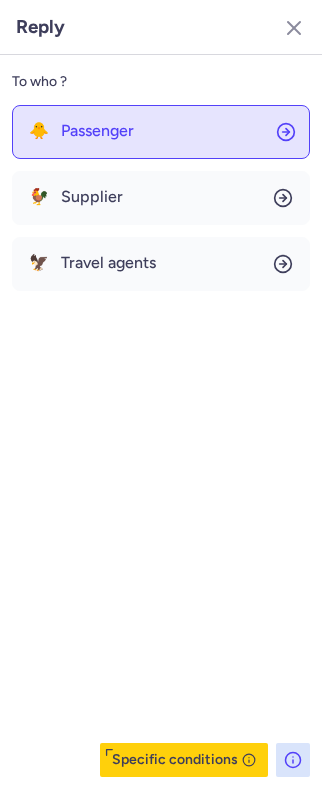 click on "🐥 Passenger" 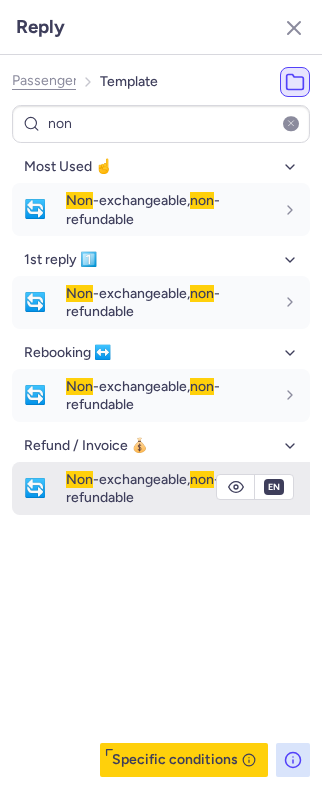 click on "Non -exchangeable,  non -refundable" at bounding box center [143, 488] 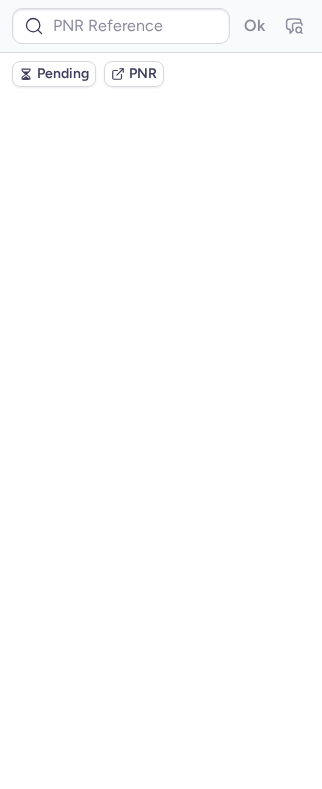 scroll, scrollTop: 0, scrollLeft: 0, axis: both 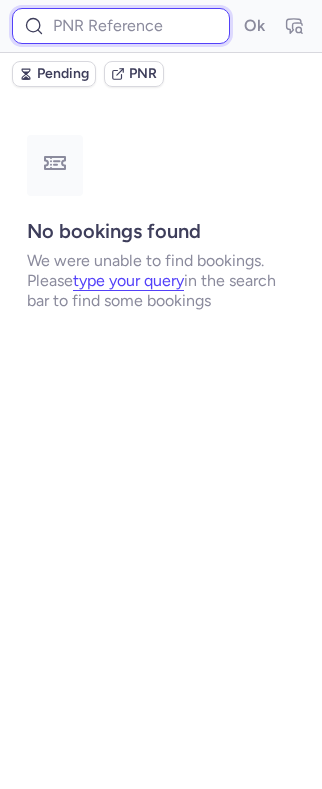 click at bounding box center (121, 26) 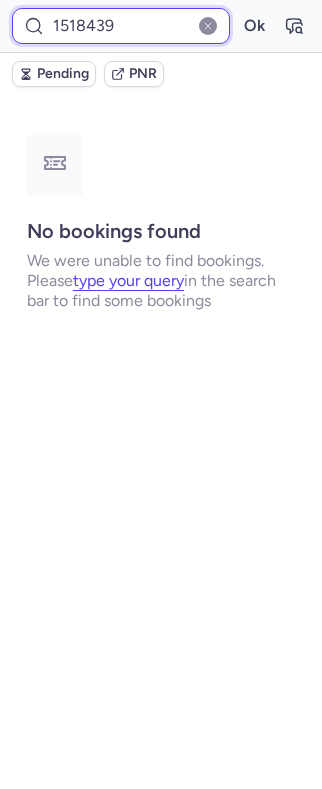 click on "Ok" at bounding box center (254, 26) 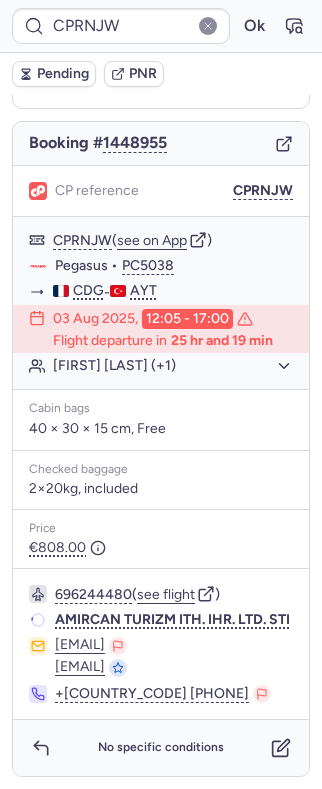 scroll, scrollTop: 216, scrollLeft: 0, axis: vertical 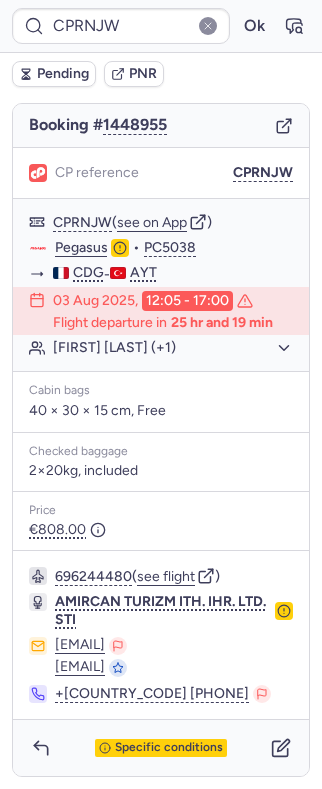 click on "Specific conditions" at bounding box center (161, 748) 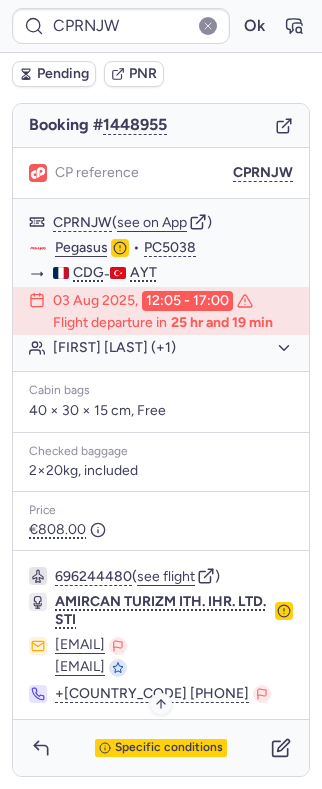 click on "Specific conditions" at bounding box center [169, 748] 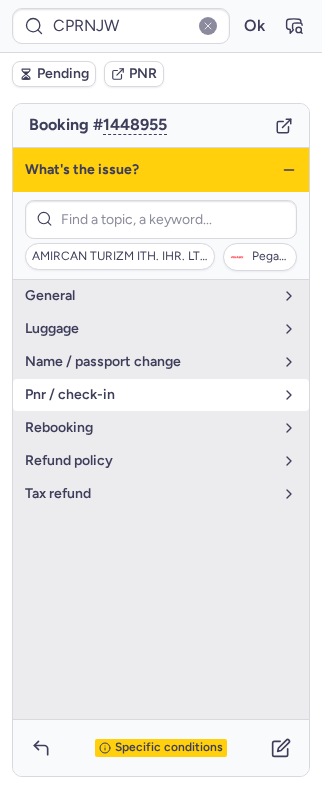 click on "pnr / check-in" at bounding box center (149, 395) 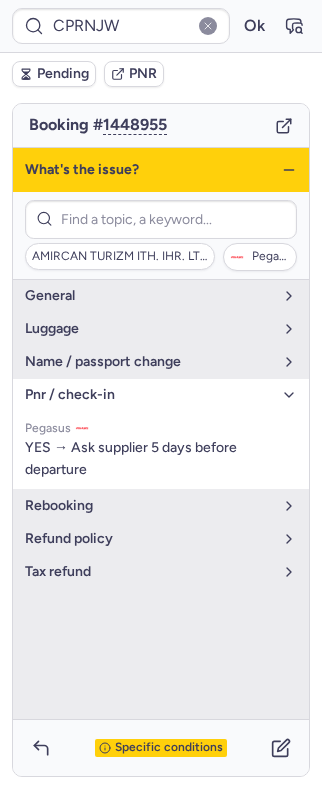 click on "pnr / check-in" at bounding box center (149, 395) 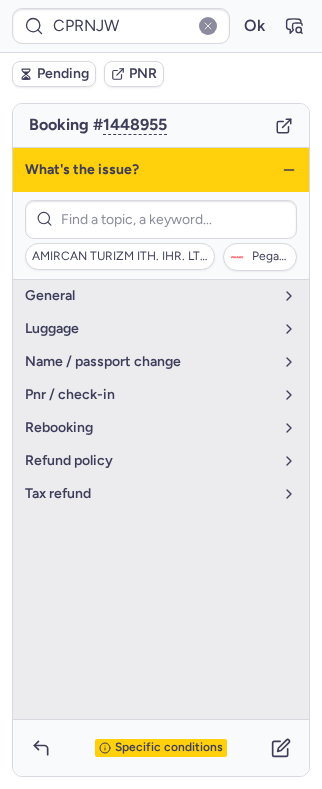 click 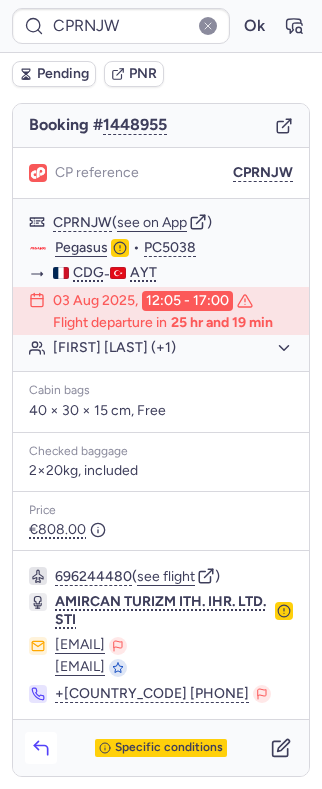 click 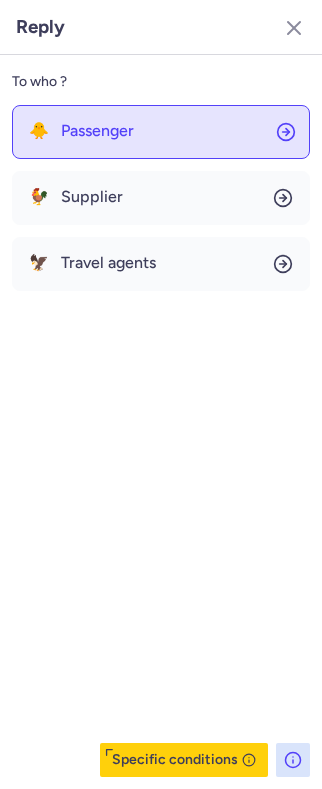 click on "🐥 Passenger" 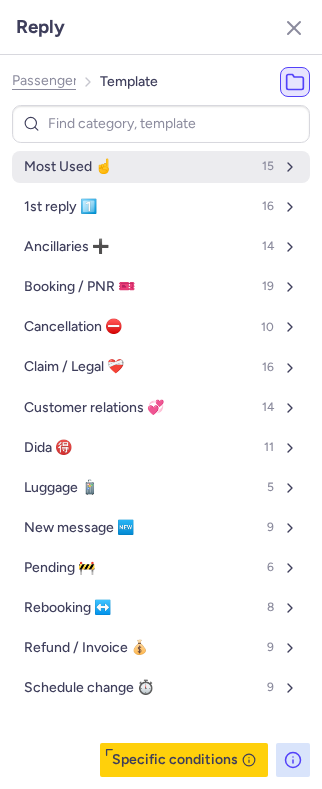 click on "Most Used ☝️ 15" at bounding box center [161, 167] 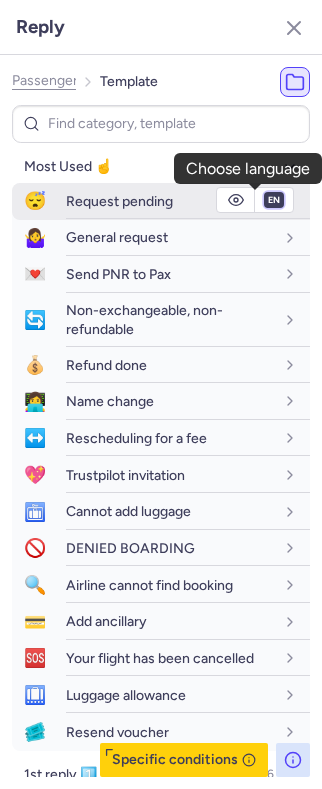 click on "fr en de nl pt es it ru" at bounding box center [274, 200] 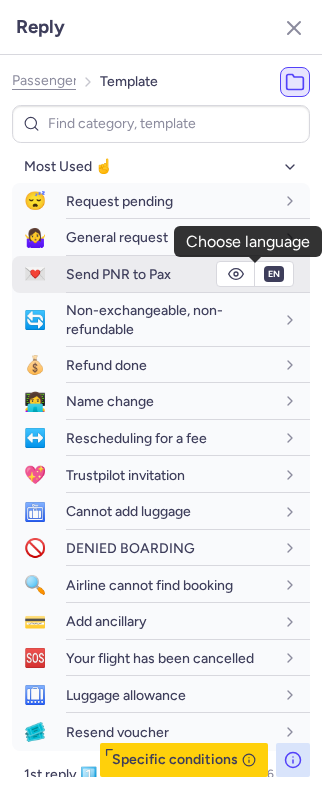 click on "fr en de nl pt es it ru" at bounding box center (274, 200) 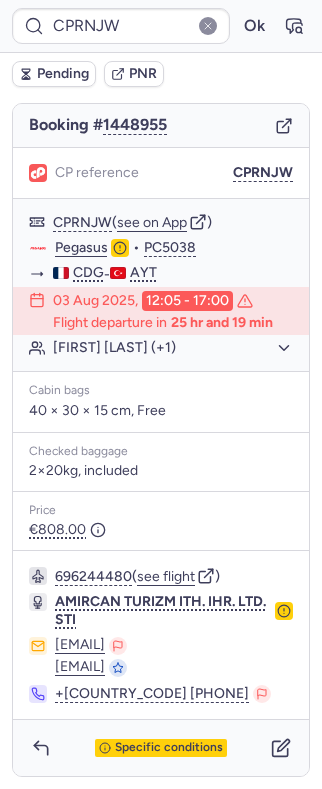 click on "Pending" at bounding box center (63, 74) 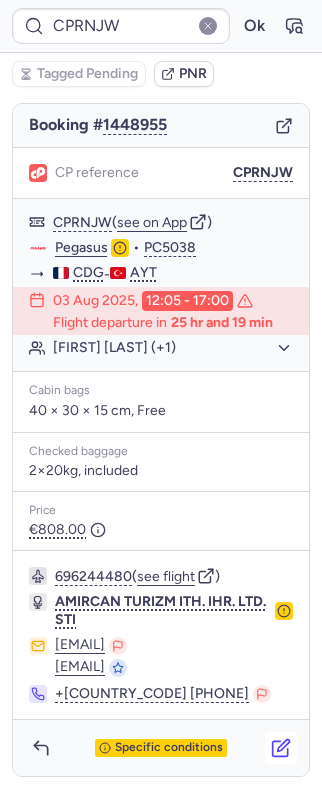 click 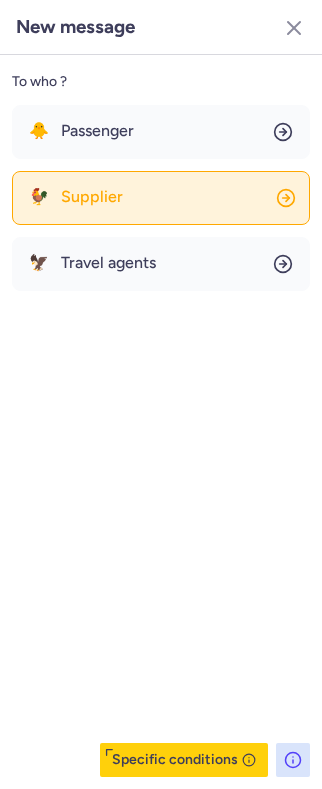 click on "🐓 Supplier" 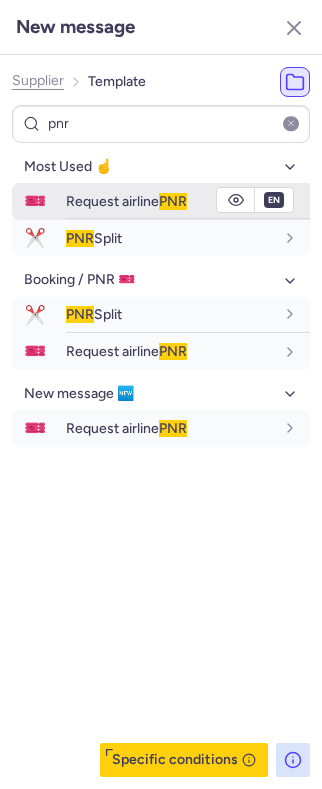 click on "Request airline  PNR" at bounding box center [188, 201] 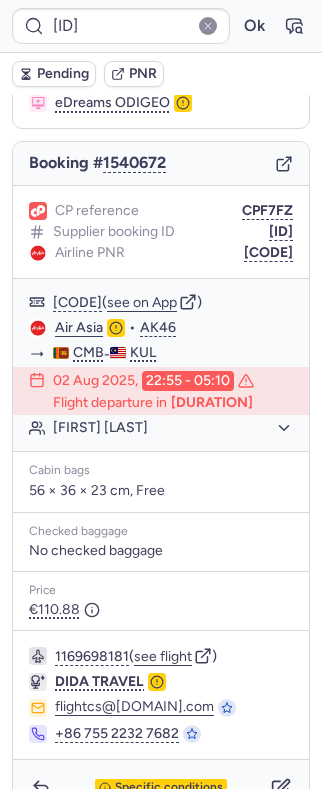 scroll, scrollTop: 214, scrollLeft: 0, axis: vertical 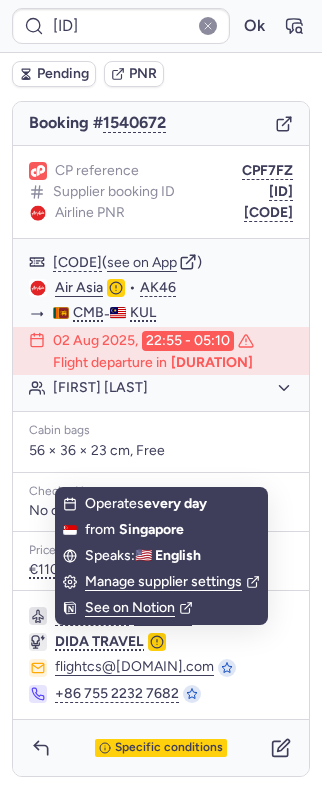 click on "Operates every day from Singapore Speaks: 🇺🇸 English Manage supplier settings See on Notion" at bounding box center (161, 556) 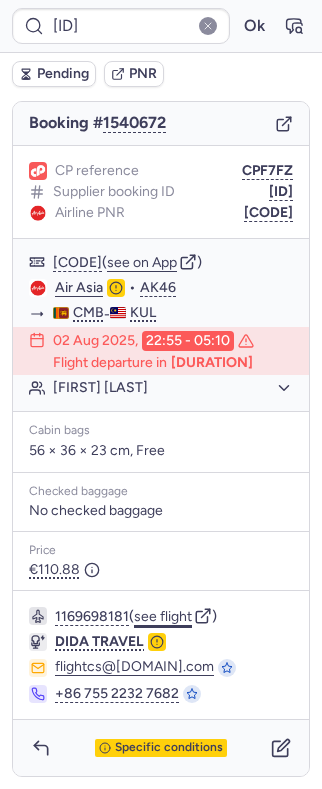 click on "see flight" 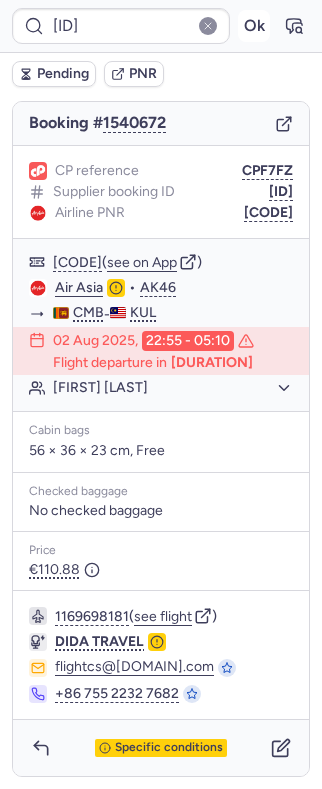 click on "Ok" at bounding box center (254, 26) 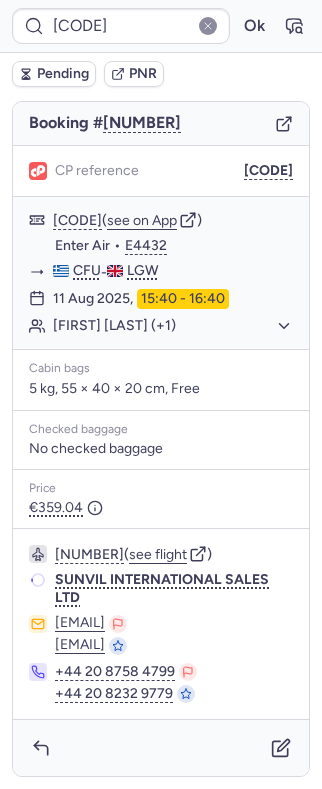 scroll, scrollTop: 228, scrollLeft: 0, axis: vertical 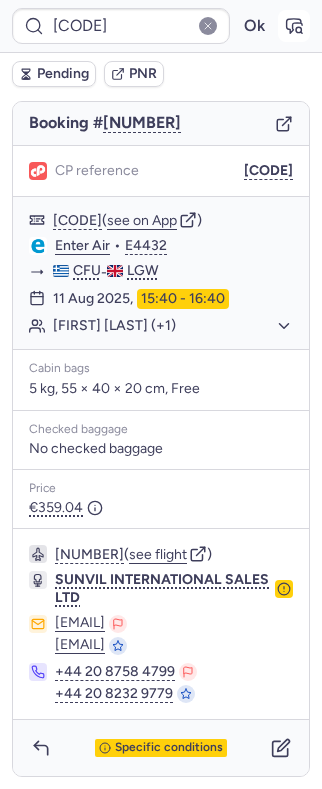 click 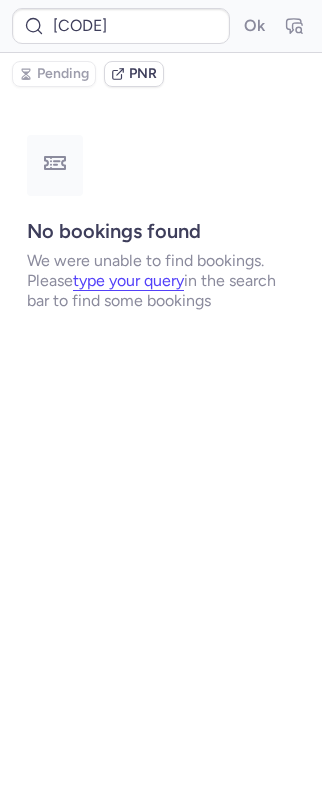 scroll, scrollTop: 0, scrollLeft: 0, axis: both 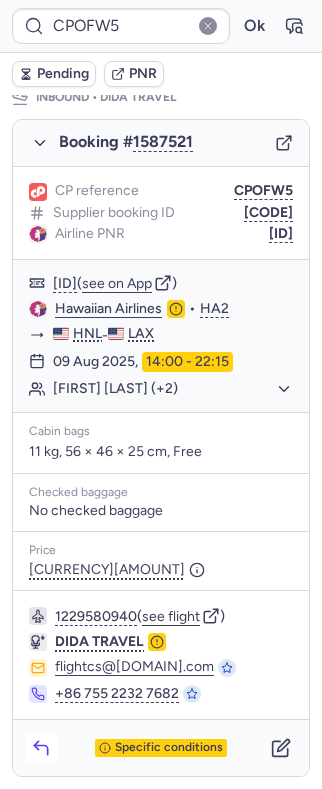 click at bounding box center [41, 748] 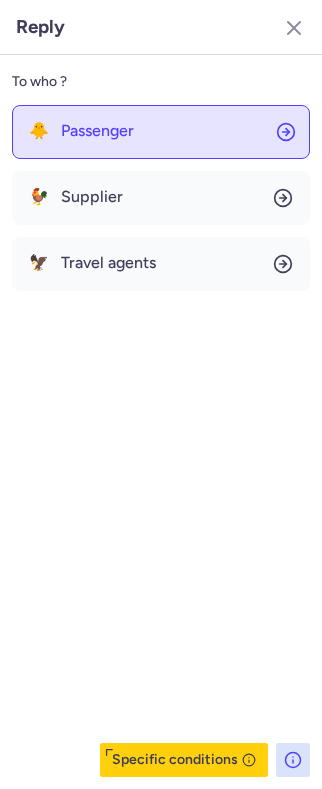 click on "Passenger" at bounding box center (97, 131) 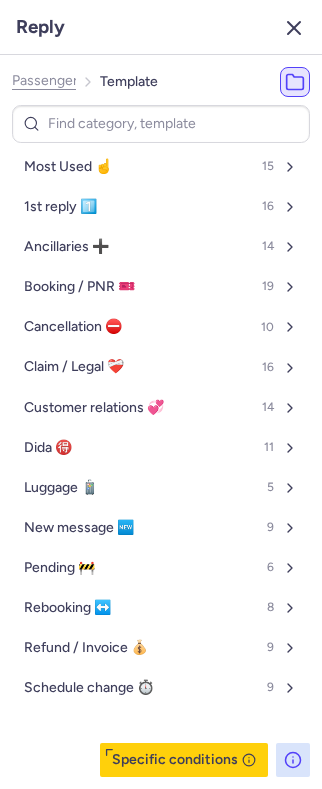 click 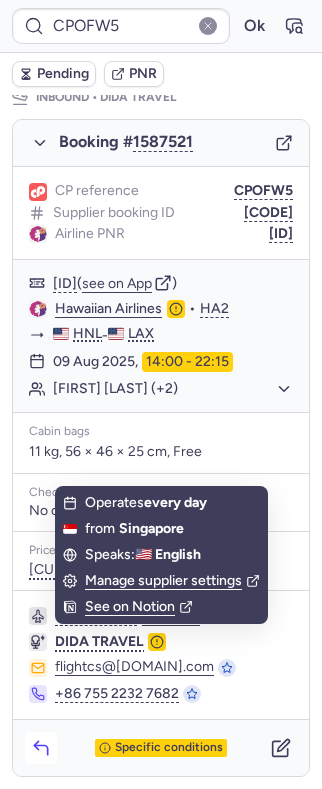 click 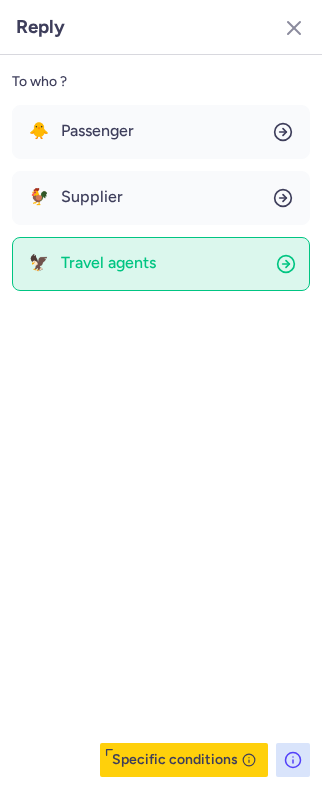 click on "Travel agents" at bounding box center (108, 263) 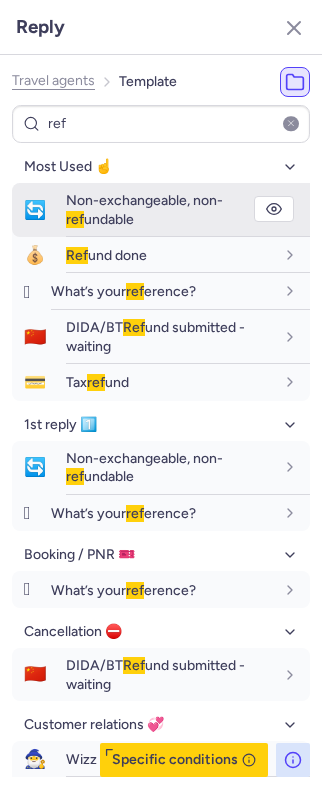 click on "Non-exchangeable, non- ref undable" at bounding box center [144, 209] 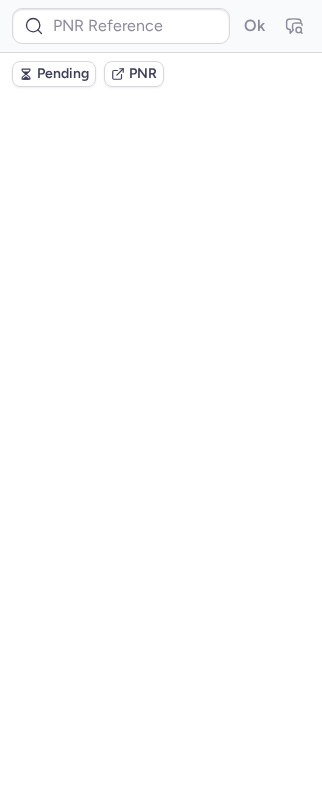 scroll, scrollTop: 0, scrollLeft: 0, axis: both 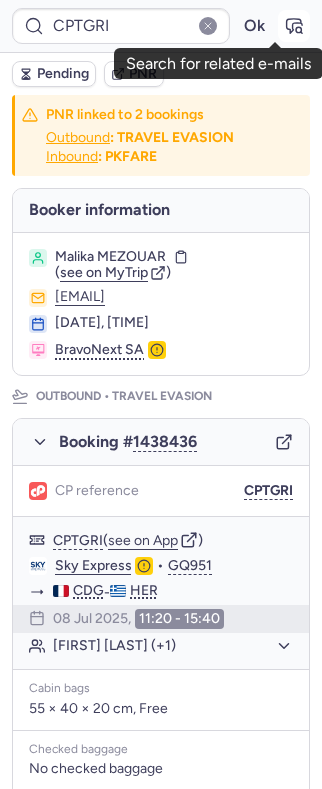 click 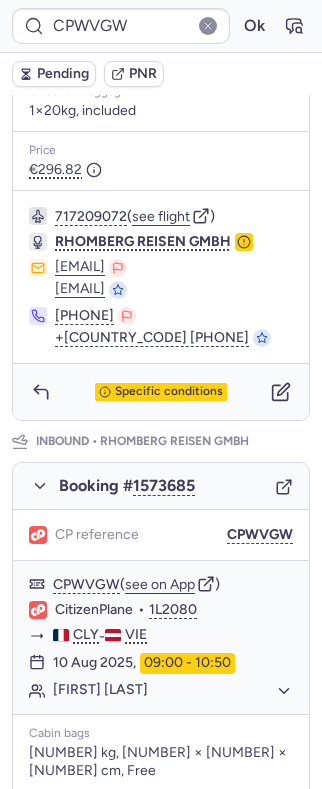click on "PNR linked to 2 bookings Outbound : [COMPANY]  Inbound : [COMPANY]  Booker information [FIRST] [LAST]  ( see on MyTrip  )  [EMAIL] [DATE], [TIME] [COMPANY] Outbound •  [COMPANY]  Booking # [NUMBER] CP reference [CODE] CP reference [CODE]  ( see on App )  CitizenPlane  •  [CODE] [LOCATION]  -  [LOCATION] [DATE],  [TIME] - [TIME] Flight departure in [DURATION] [FIRST] [LAST]   Cabin bags  8 kg, 45 × 36 × 20 cm, Free Checked baggage 1×20kg, included Price [PRICE]  [NUMBER]  ( see flight )  [COMPANY] [EMAIL] [EMAIL] +[COUNTRY_CODE] [PHONE] +[COUNTRY_CODE] [PHONE] Specific conditions Inbound •  [COMPANY]  Booking # [NUMBER] CP reference [CODE] CP reference [CODE]  ( see on App )  CitizenPlane  •  [CODE] [LOCATION]  -  [LOCATION] [DATE],  [TIME] - [TIME] Charlotte KRAUS   Cabin bags  8 kg, 45 × 36 × 20 cm, Free Checked baggage 1×20kg, included Price [PRICE]  [NUMBER]  ( see flight )  [COMPANY] [EMAIL] [EMAIL]" at bounding box center [161, 251] 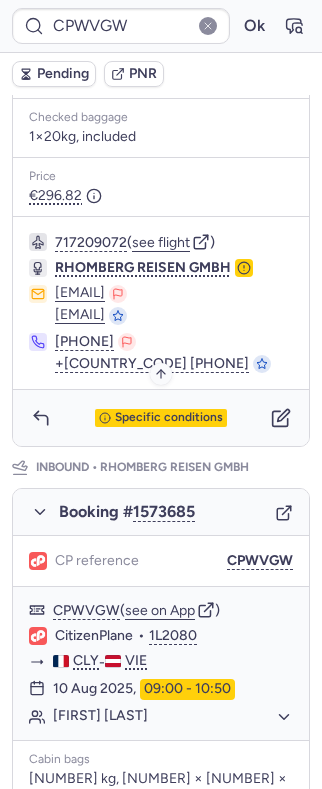 click on "Booking # [NUMBER] CP reference [CODE] [CODE] ( see on App ) CitizenPlane • [CODE] [CITY] - [CITY] [DATE], [TIME] Flight departure in [DURATION] [FIRST] [LAST] Cabin bags [WEIGHT], [DIMENSIONS], Free Checked baggage [WEIGHT], included Price [CURRENCY][AMOUNT] [NUMBER] ( see flight ) [COMPANY] [EMAIL] [EMAIL] [PHONE] [PHONE] Specific conditions" 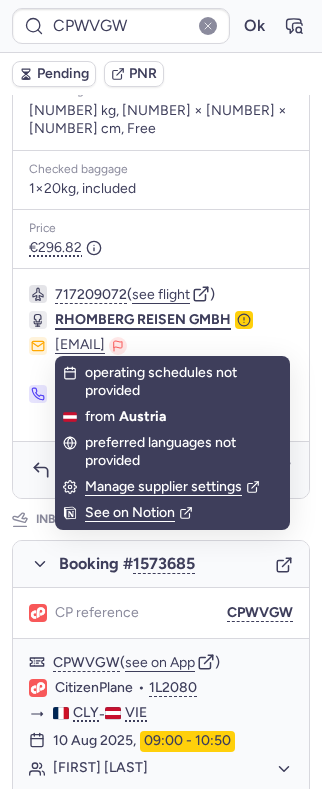scroll, scrollTop: 644, scrollLeft: 0, axis: vertical 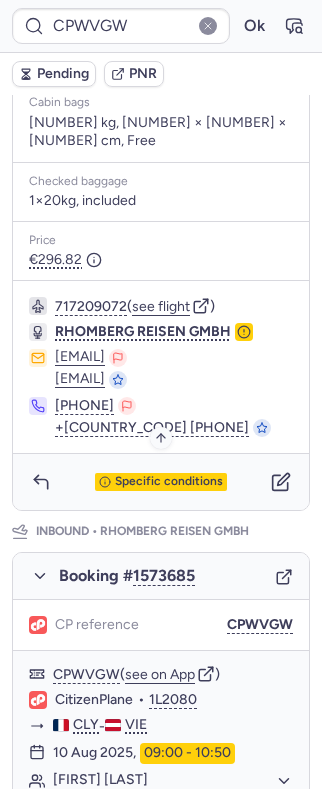 click on "Specific conditions" at bounding box center [169, 482] 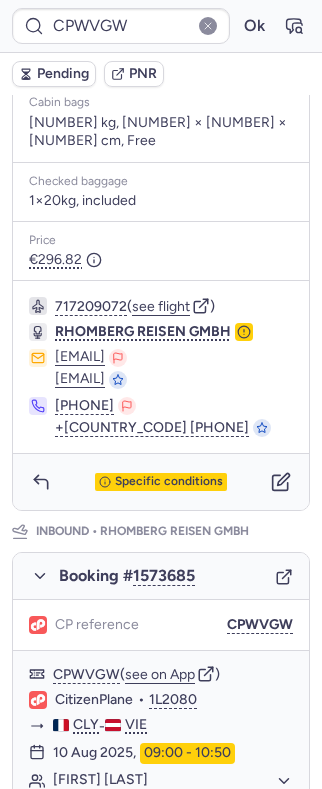scroll, scrollTop: 222, scrollLeft: 0, axis: vertical 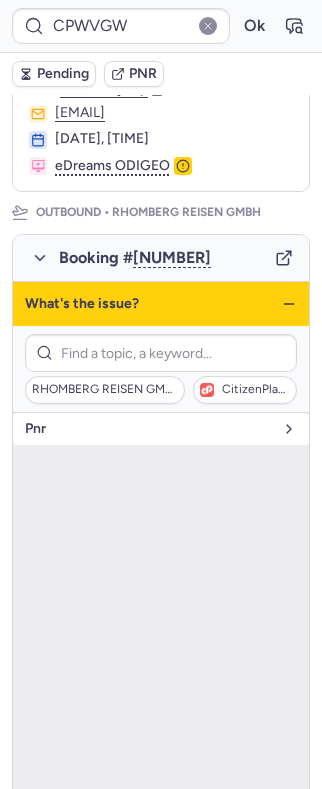 click on "pnr" at bounding box center [149, 429] 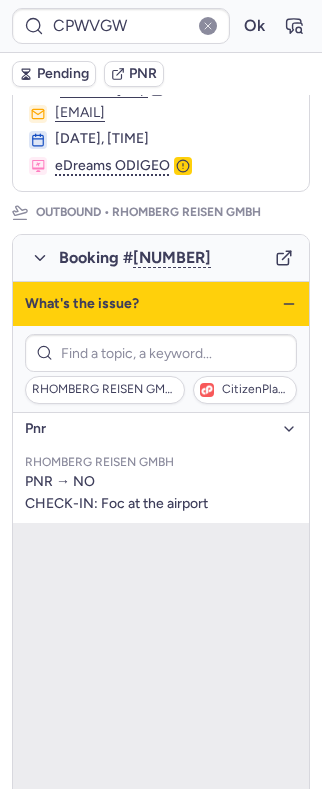 click on "pnr" at bounding box center [149, 429] 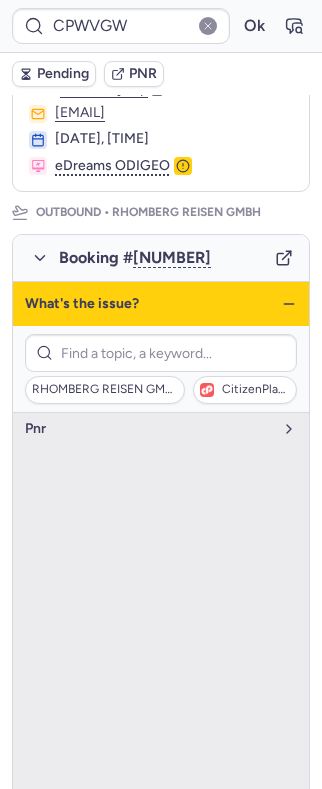click 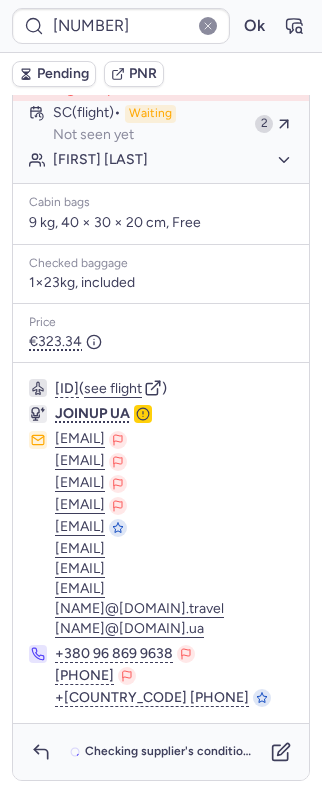 scroll, scrollTop: 474, scrollLeft: 0, axis: vertical 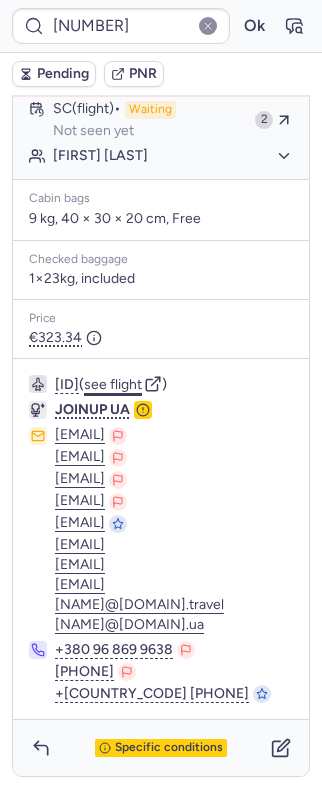click on "see flight" 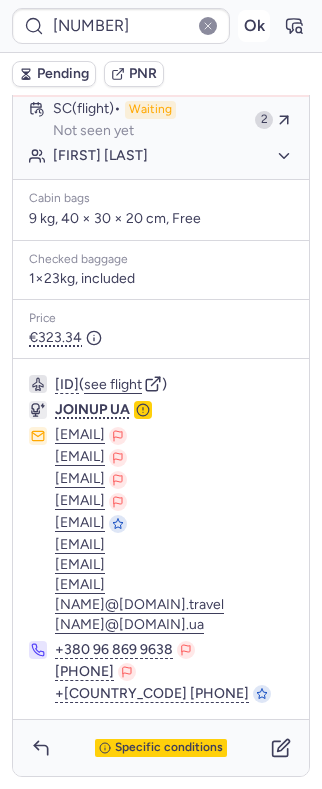 click on "Ok" at bounding box center (254, 26) 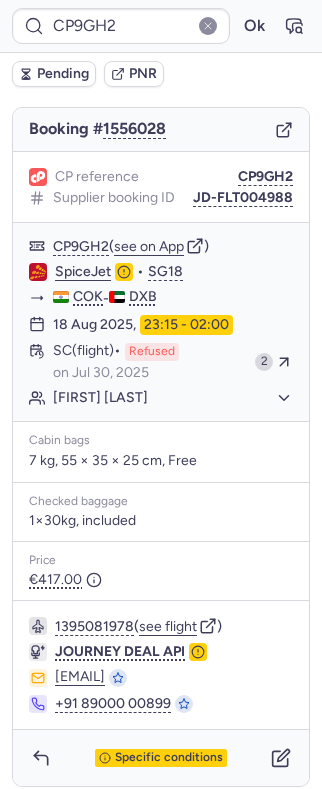 scroll, scrollTop: 249, scrollLeft: 0, axis: vertical 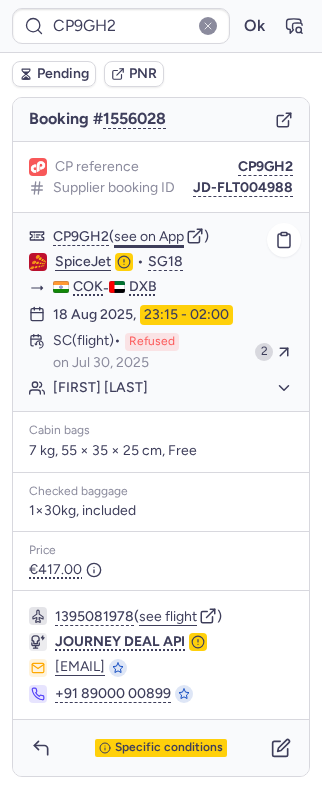 click on "see on App" 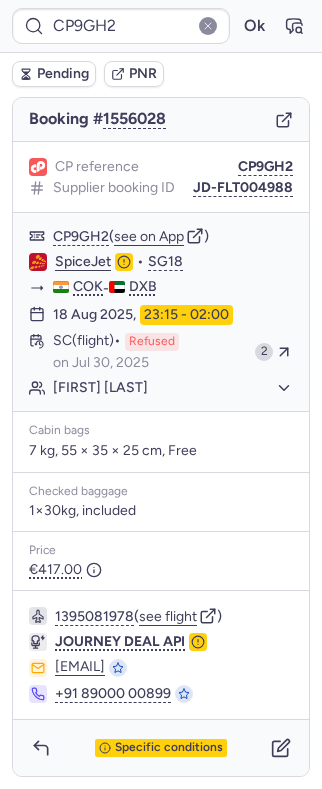 click on "[CODE] Ok" at bounding box center [161, 26] 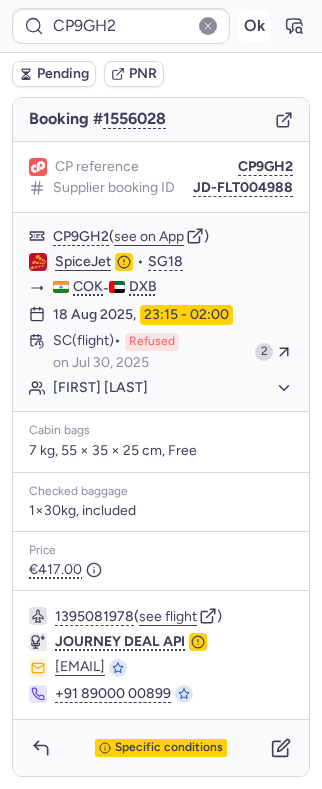 click on "Ok" at bounding box center (254, 26) 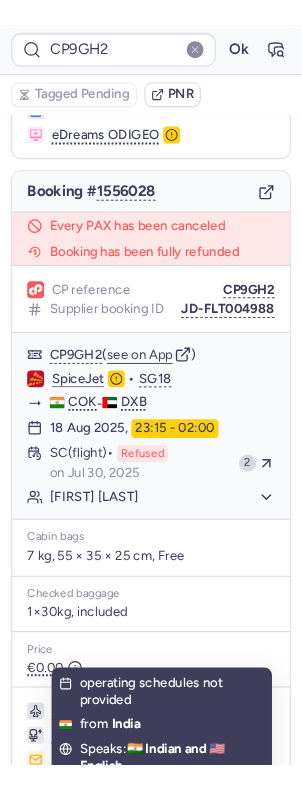 scroll, scrollTop: 116, scrollLeft: 0, axis: vertical 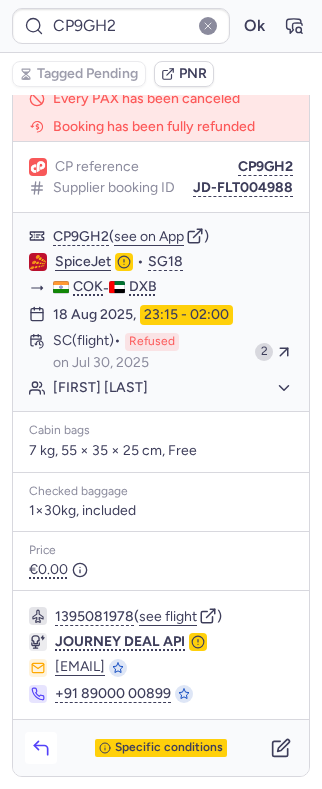 click 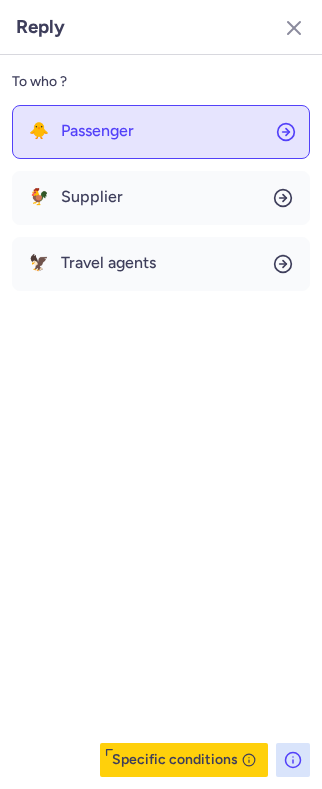 click on "🐥 Passenger" 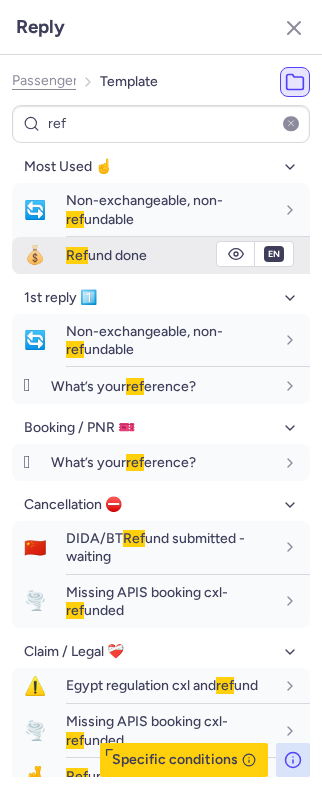 click on "Ref und done" at bounding box center (106, 255) 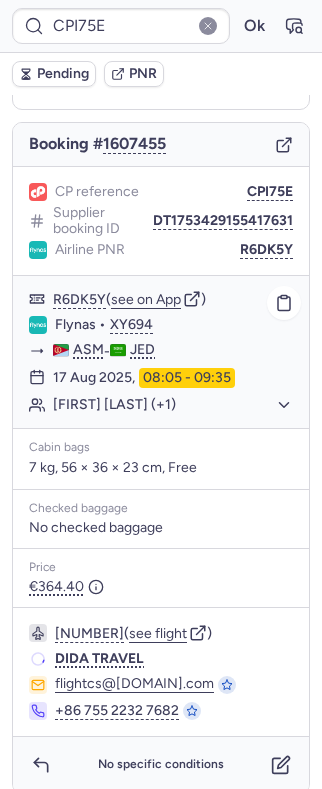 scroll, scrollTop: 194, scrollLeft: 0, axis: vertical 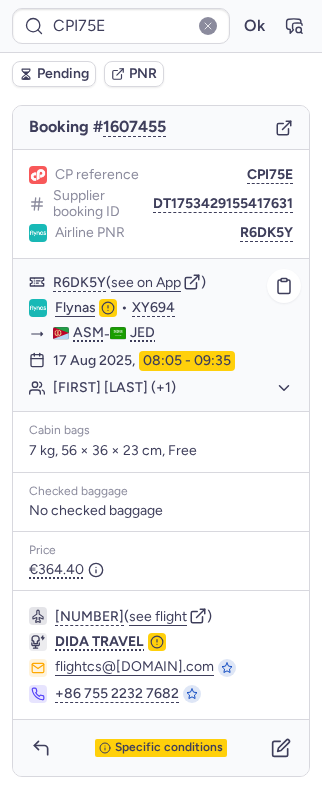 click on "[FIRST] [LAST] (+1)" 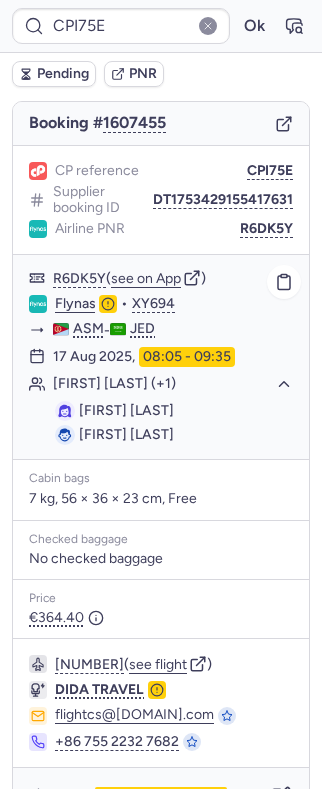 click on "[FIRST] [LAST] (+1)" 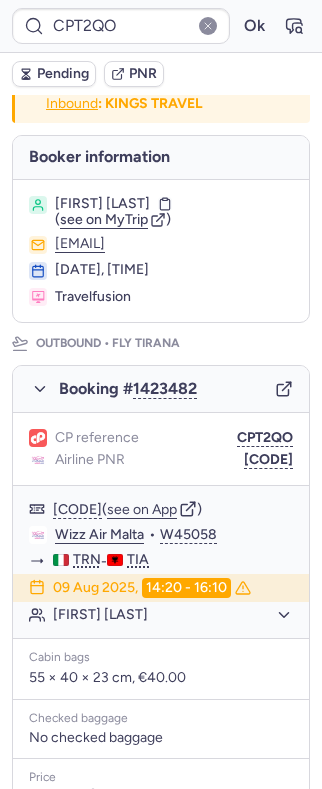 scroll, scrollTop: 0, scrollLeft: 0, axis: both 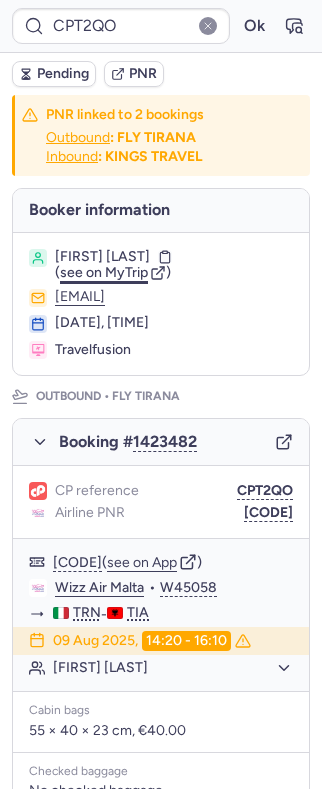 click on "see on MyTrip" at bounding box center (104, 272) 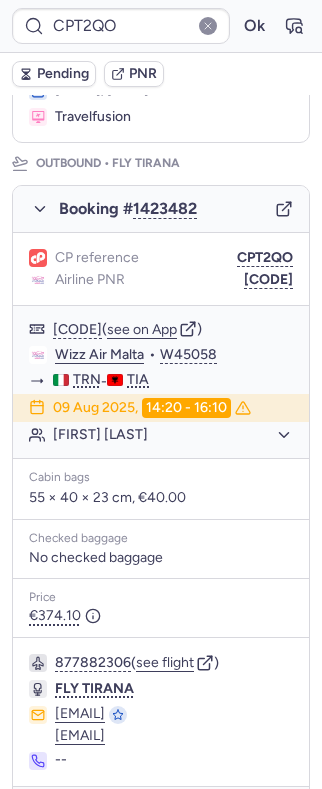 scroll, scrollTop: 356, scrollLeft: 0, axis: vertical 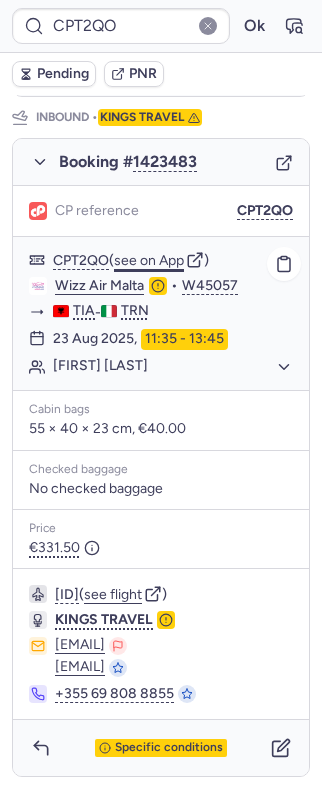 click on "see on App" 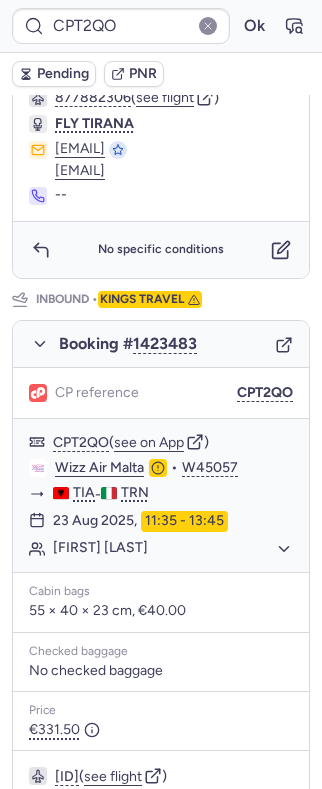 scroll, scrollTop: 612, scrollLeft: 0, axis: vertical 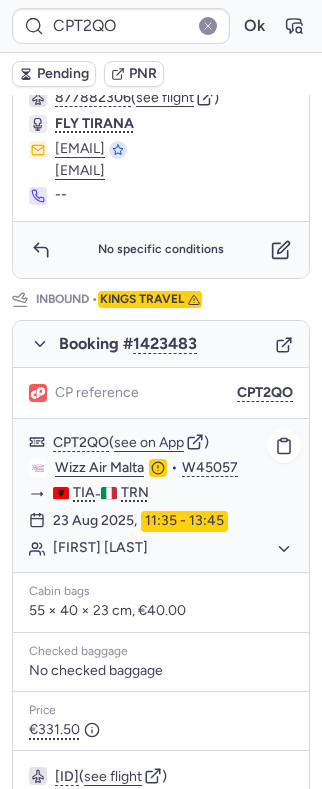 click on "[FIRST] [LAST]" 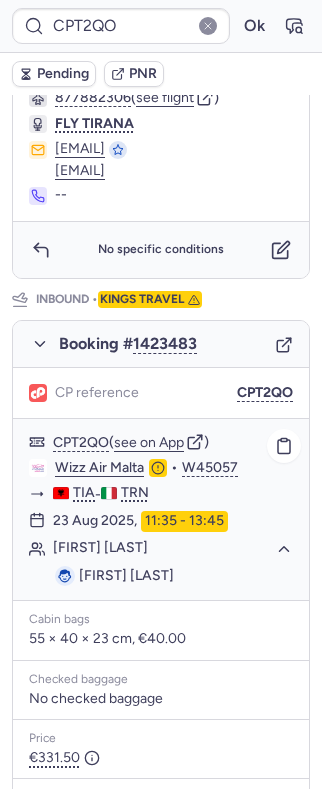 click on "[FIRST] [LAST]" 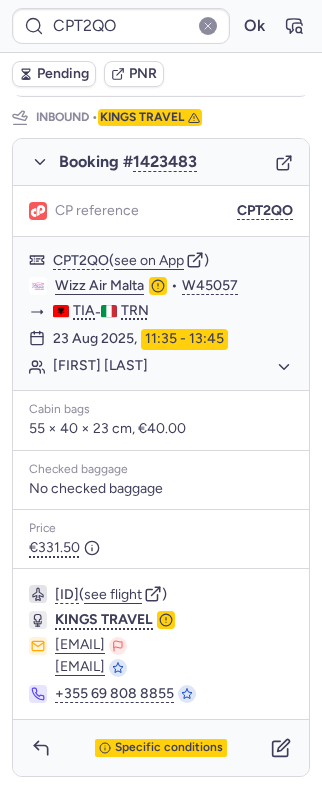 scroll, scrollTop: 1012, scrollLeft: 0, axis: vertical 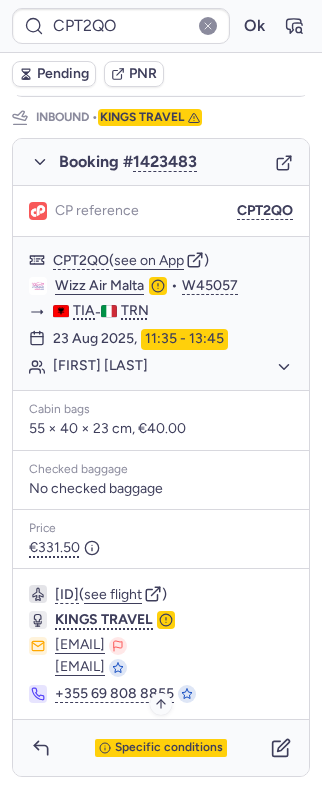 click on "Specific conditions" at bounding box center [169, 748] 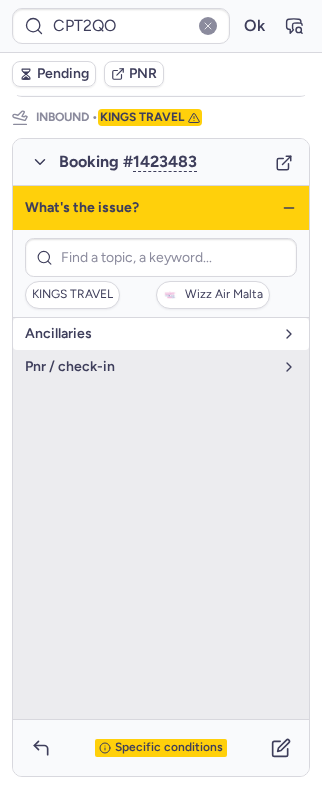 click on "Ancillaries" at bounding box center [149, 334] 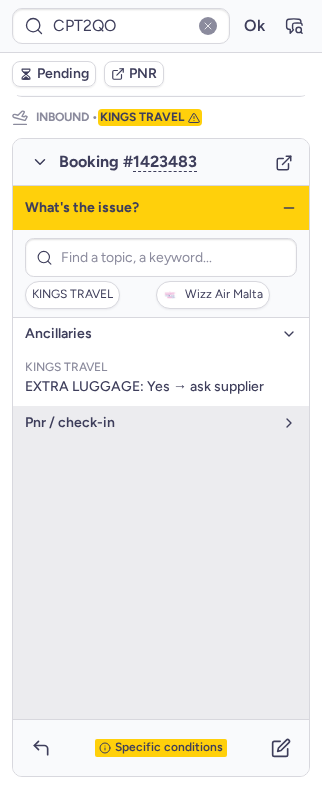 click on "Ancillaries" at bounding box center (149, 334) 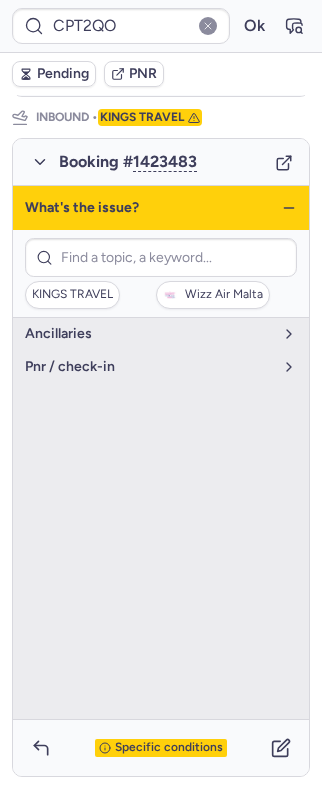 click 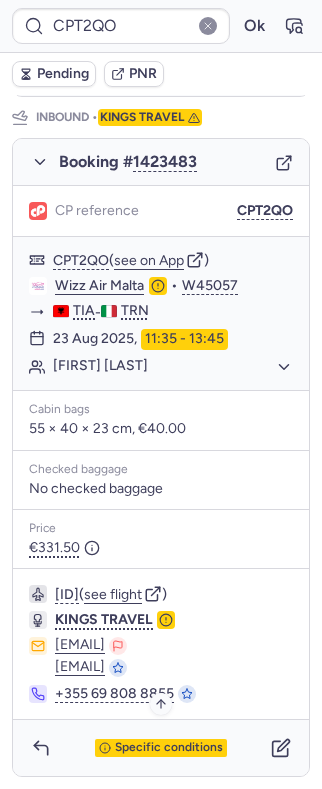 click on "Specific conditions" at bounding box center (169, 748) 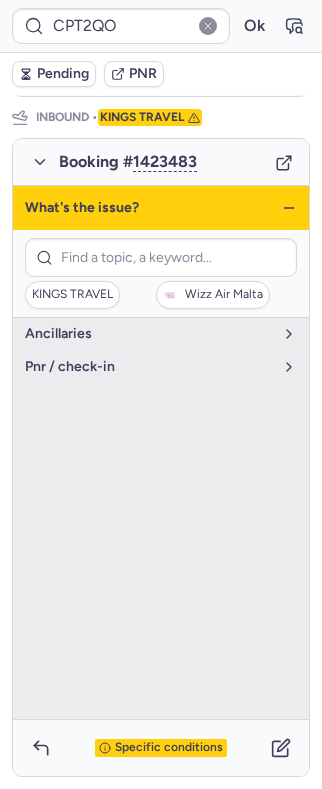 click 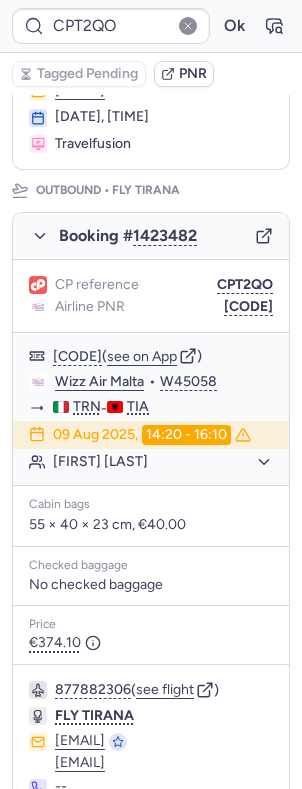 scroll, scrollTop: 133, scrollLeft: 0, axis: vertical 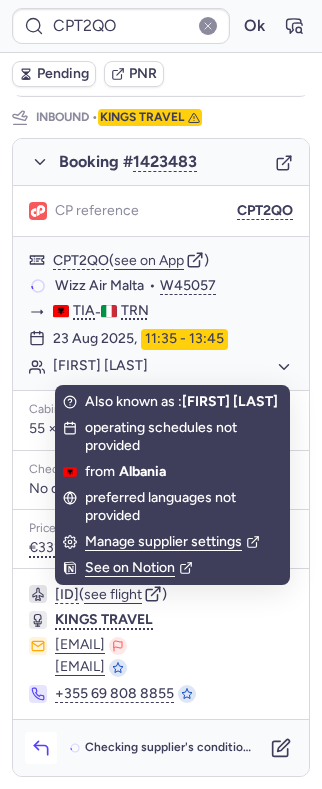 click 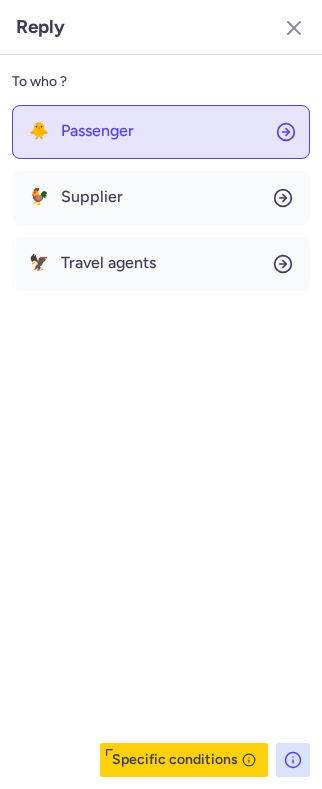 click on "Passenger" at bounding box center (97, 131) 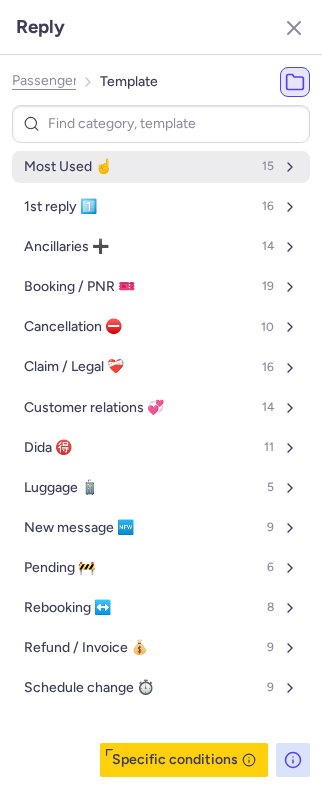 click on "Most Used ☝️ 15" at bounding box center [161, 167] 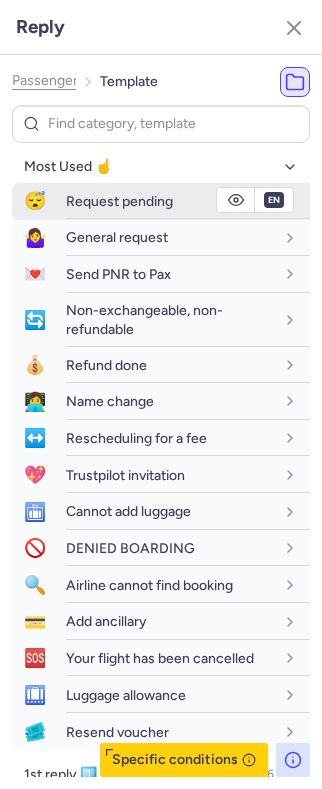 click on "Request pending" at bounding box center [119, 201] 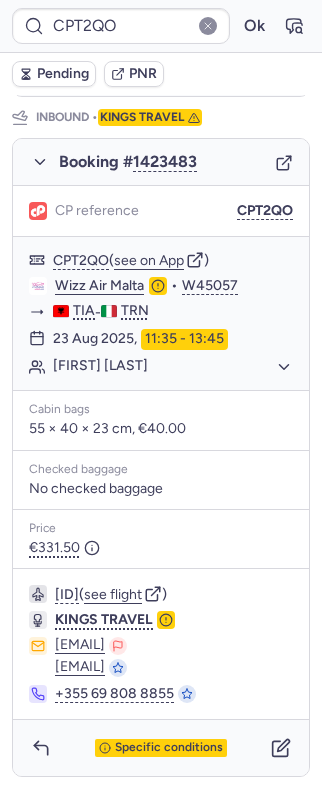 click on "Pending" at bounding box center (63, 74) 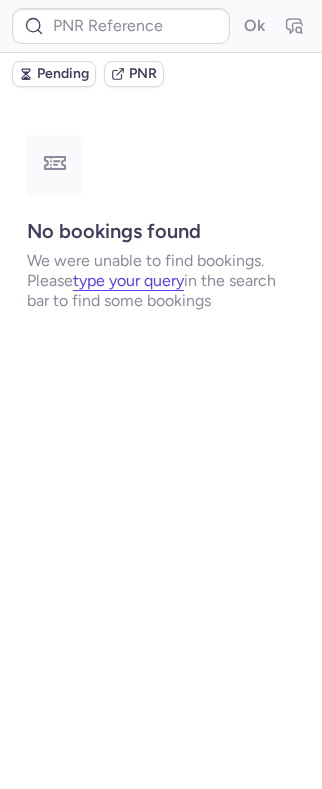 scroll, scrollTop: 0, scrollLeft: 0, axis: both 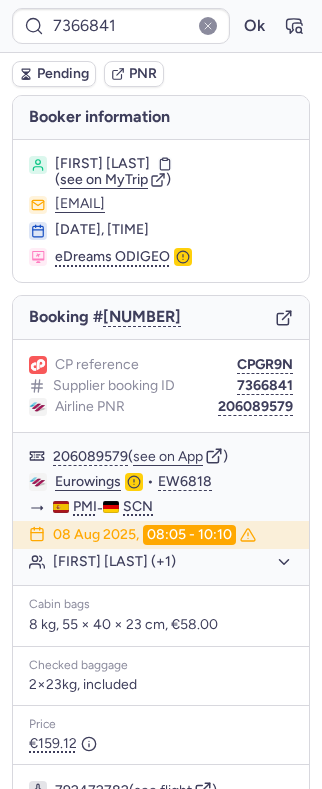 click on "[FIRST] [LAST]" at bounding box center [102, 164] 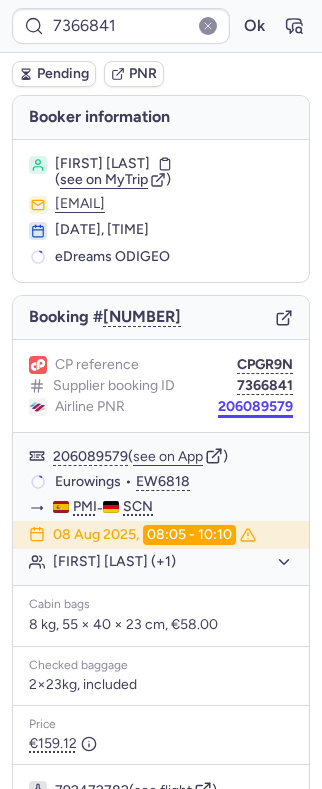 click on "206089579" at bounding box center [255, 407] 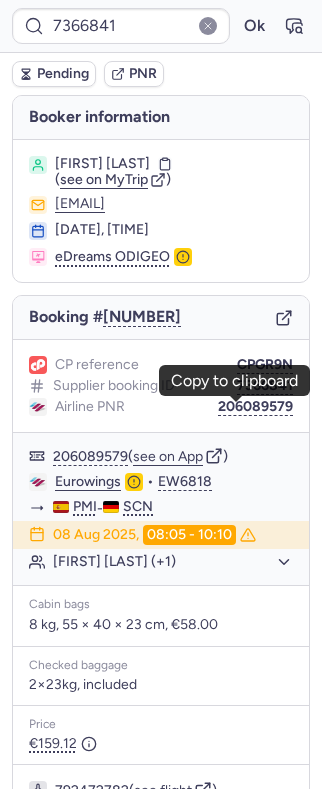 click on "[FIRST] [LAST]" at bounding box center (102, 164) 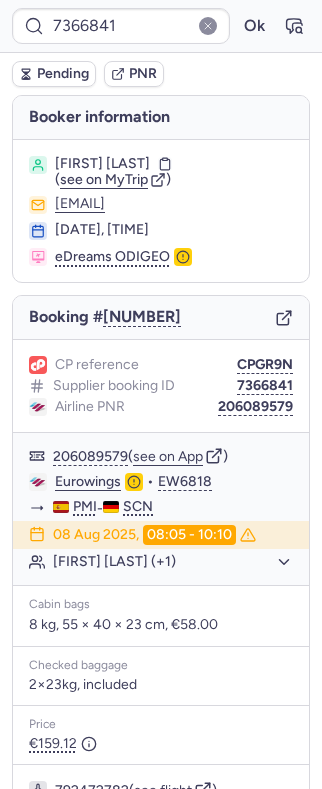 click on "[FIRST] [LAST]" at bounding box center (102, 164) 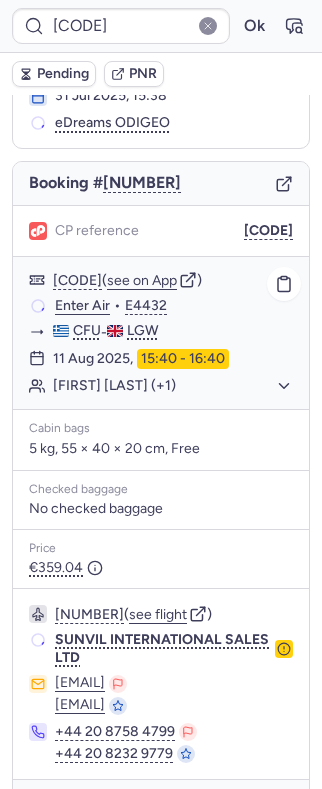 scroll, scrollTop: 133, scrollLeft: 0, axis: vertical 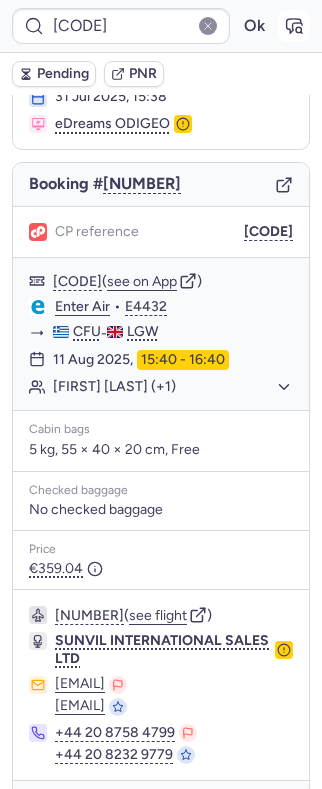 click at bounding box center (294, 26) 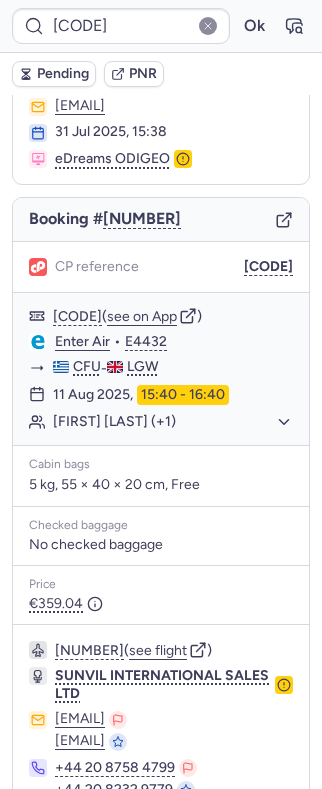 scroll, scrollTop: 228, scrollLeft: 0, axis: vertical 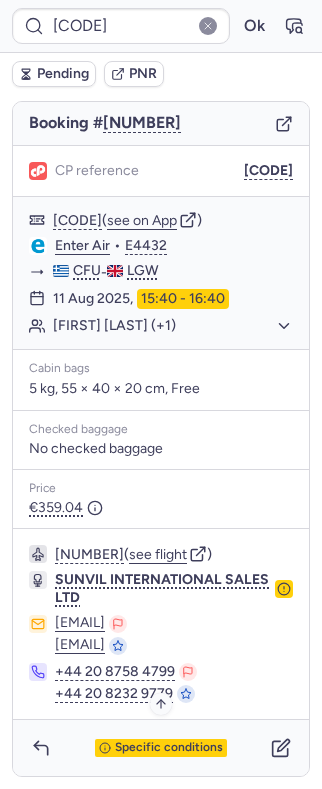 click on "Specific conditions" at bounding box center (161, 748) 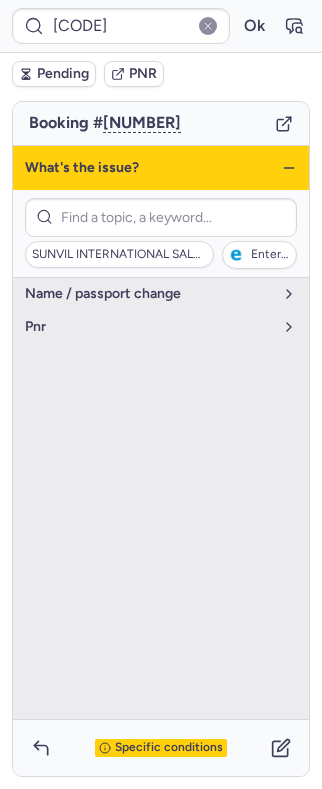 click 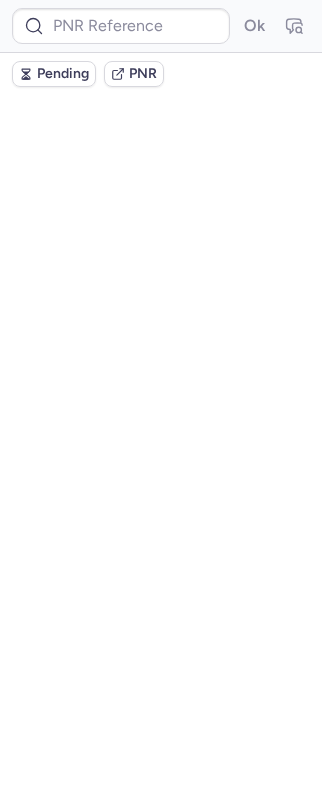 scroll, scrollTop: 0, scrollLeft: 0, axis: both 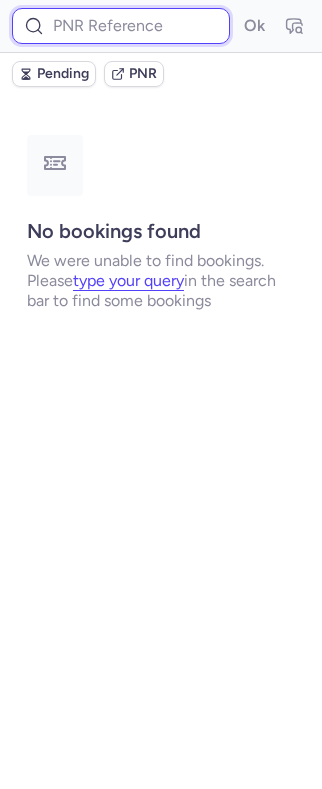 click at bounding box center (121, 26) 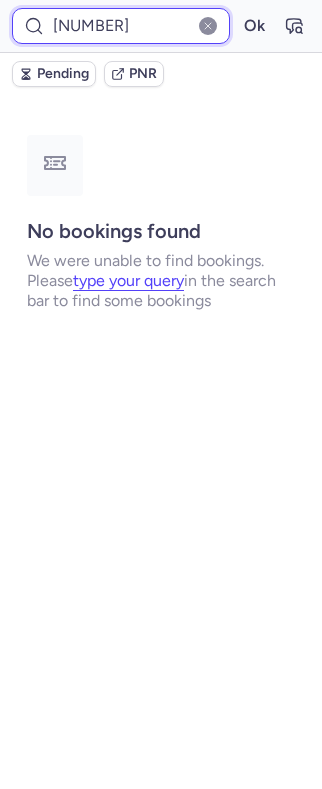 click on "Ok" at bounding box center (254, 26) 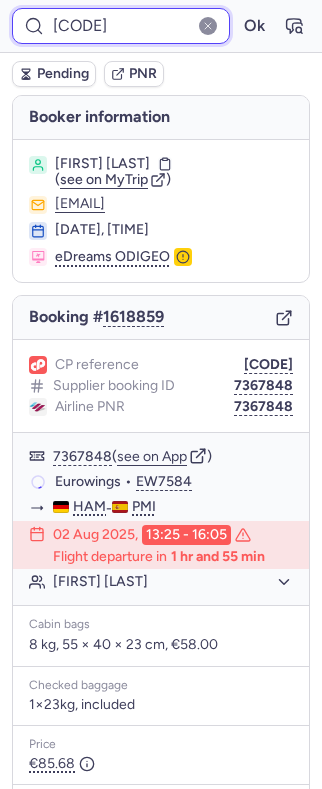 click on "[CODE]" at bounding box center (121, 26) 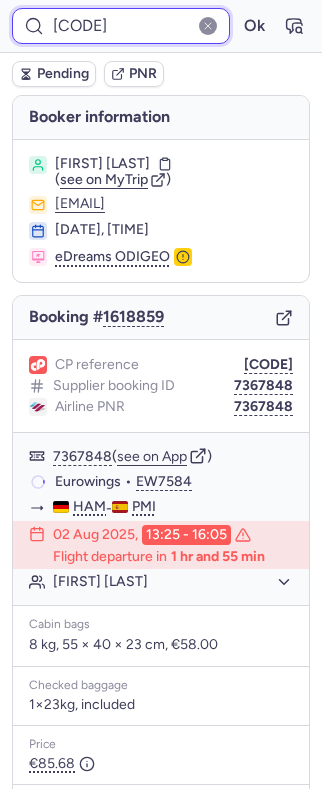 click on "[CODE]" at bounding box center [121, 26] 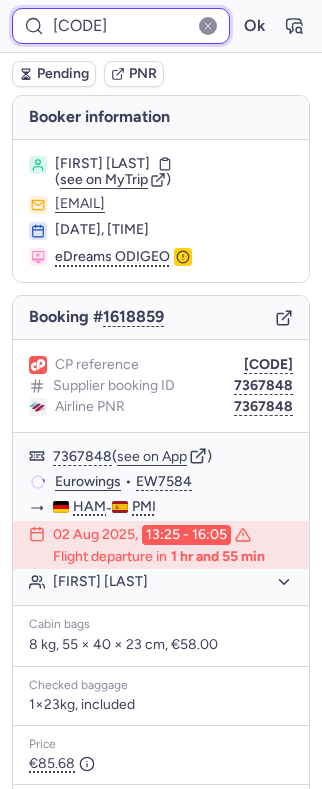 click on "[CODE]" at bounding box center (121, 26) 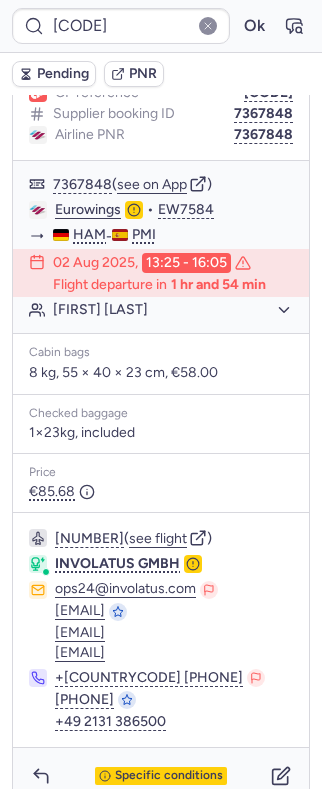 scroll, scrollTop: 305, scrollLeft: 0, axis: vertical 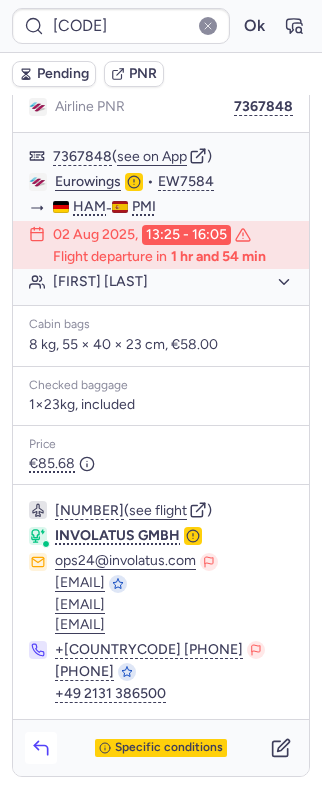 click 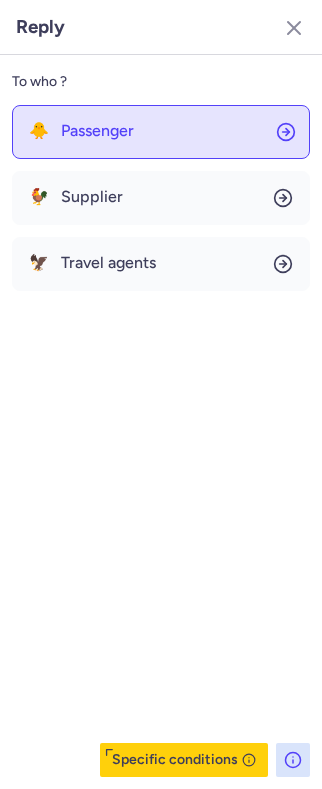 click on "🐥 Passenger" 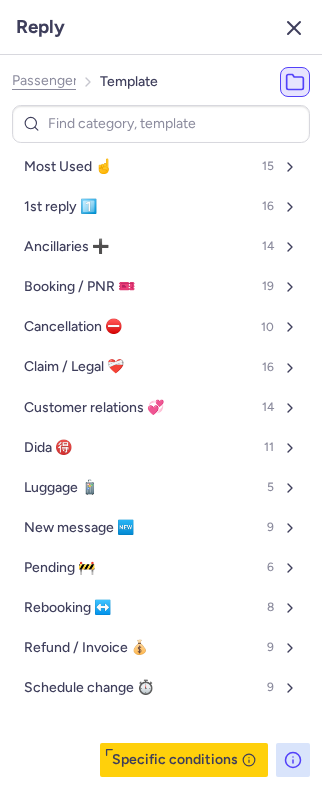 click 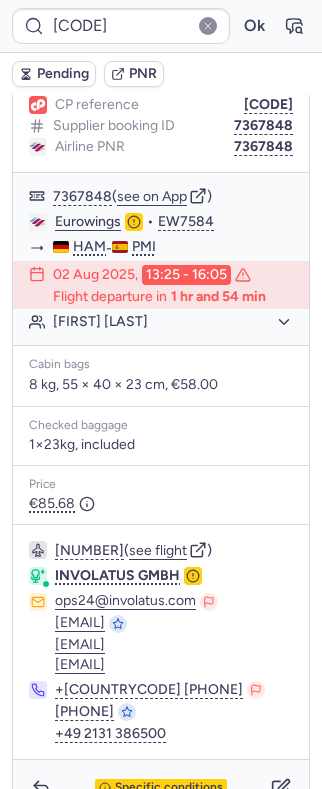 scroll, scrollTop: 305, scrollLeft: 0, axis: vertical 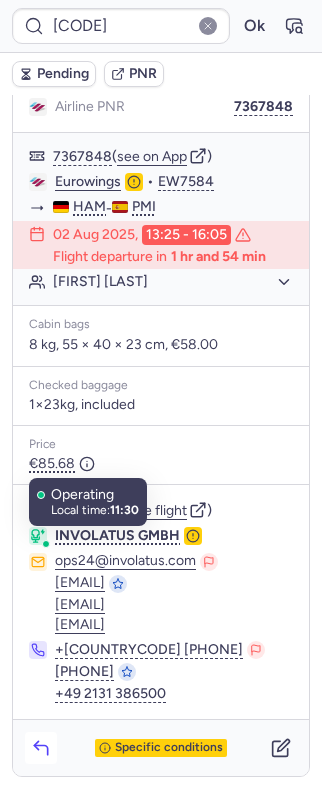 click 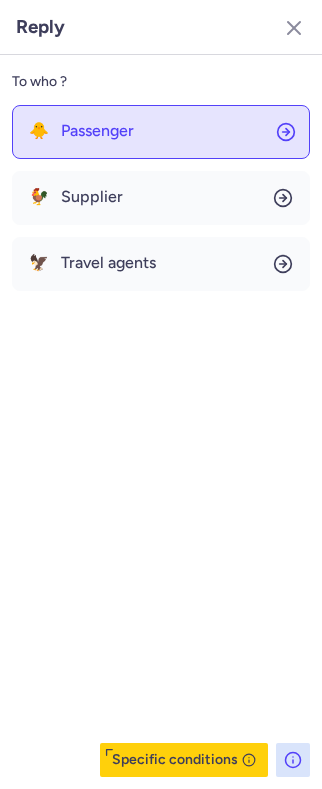 click on "🐥 Passenger" 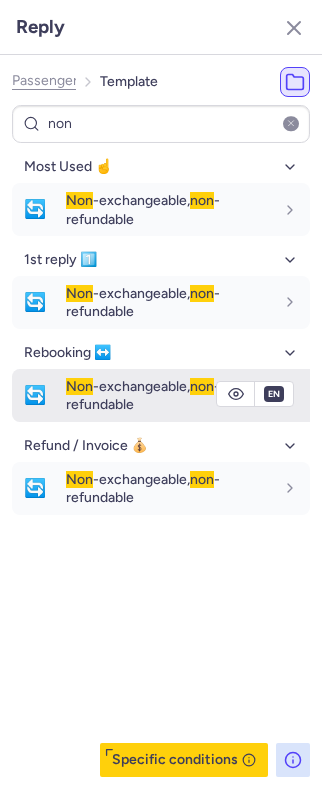 click on "Non -exchangeable,  non -refundable" at bounding box center [143, 395] 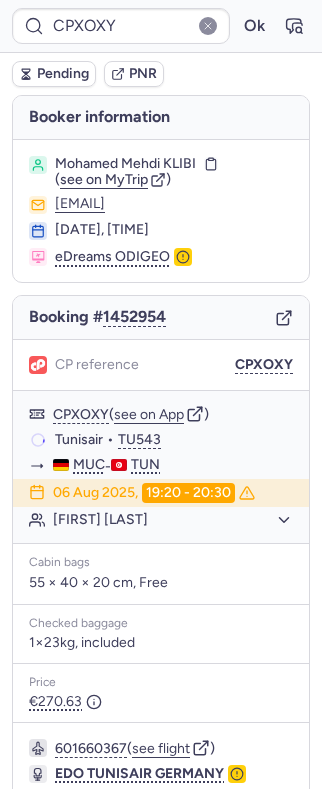 scroll, scrollTop: 178, scrollLeft: 0, axis: vertical 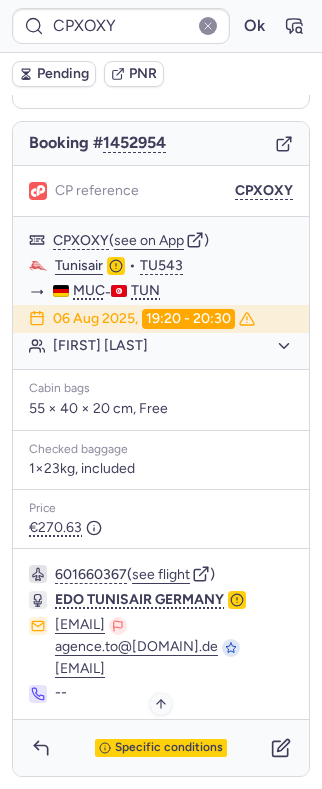 click on "Specific conditions" at bounding box center [169, 748] 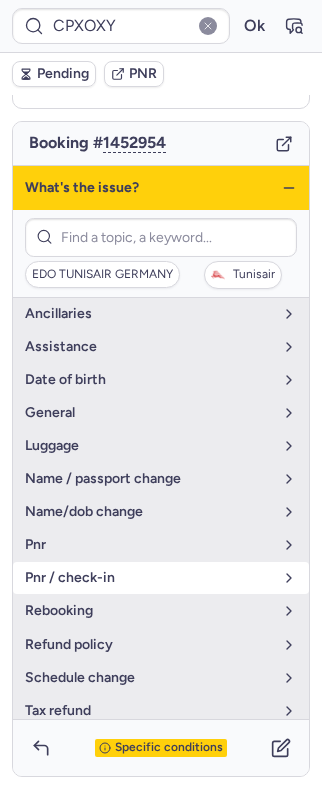 click on "pnr / check-in" at bounding box center [149, 578] 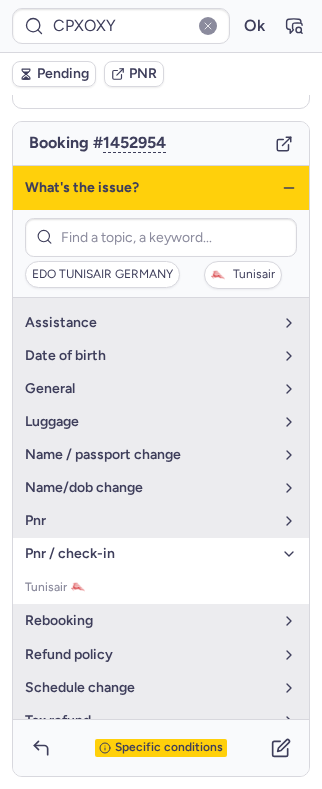 click on "pnr / check-in" at bounding box center [149, 554] 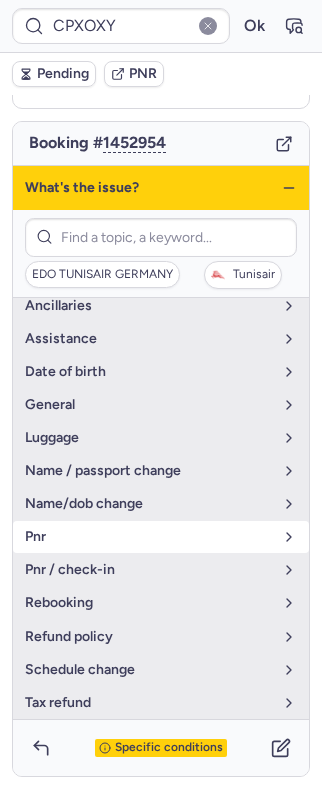 click on "pnr" at bounding box center [149, 537] 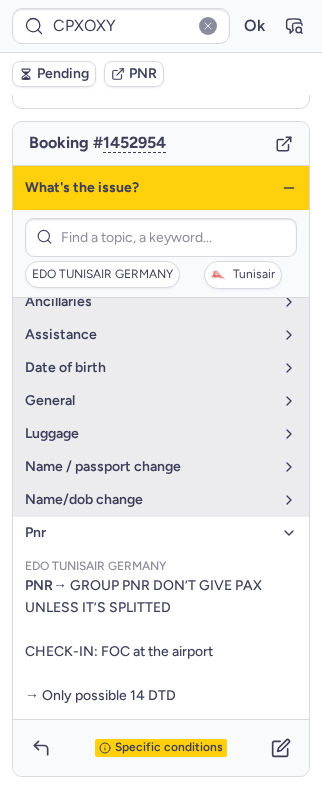 scroll, scrollTop: 82, scrollLeft: 0, axis: vertical 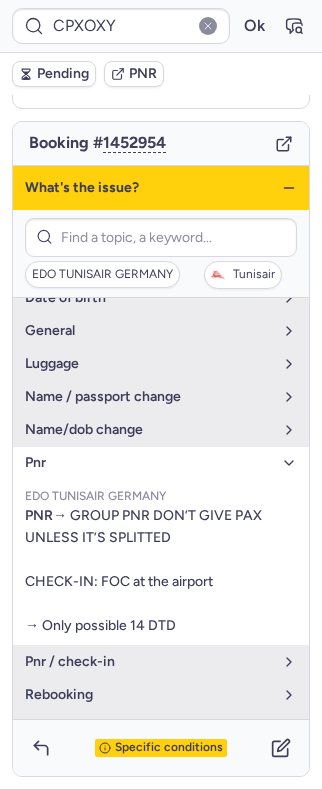 click on "pnr" at bounding box center [149, 463] 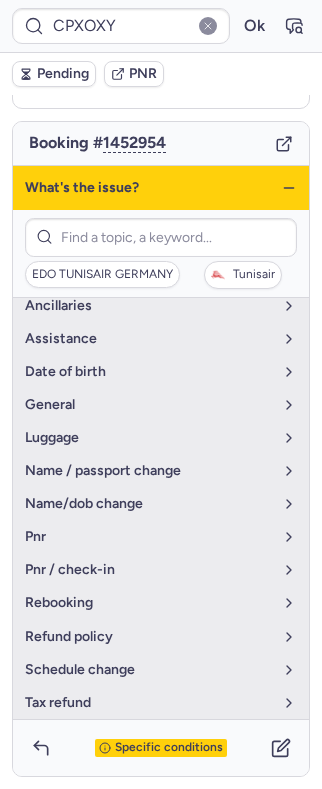 scroll, scrollTop: 12, scrollLeft: 0, axis: vertical 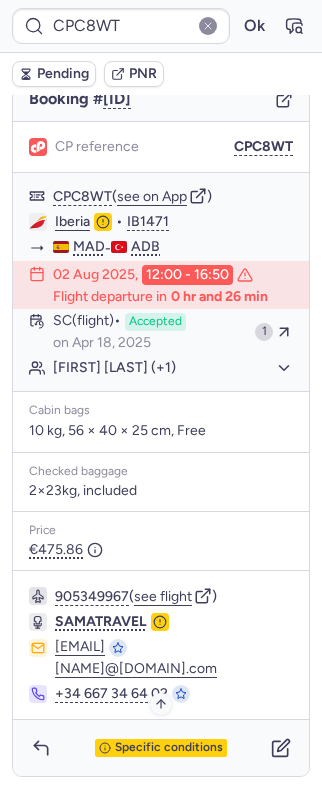 click on "Specific conditions" at bounding box center [169, 748] 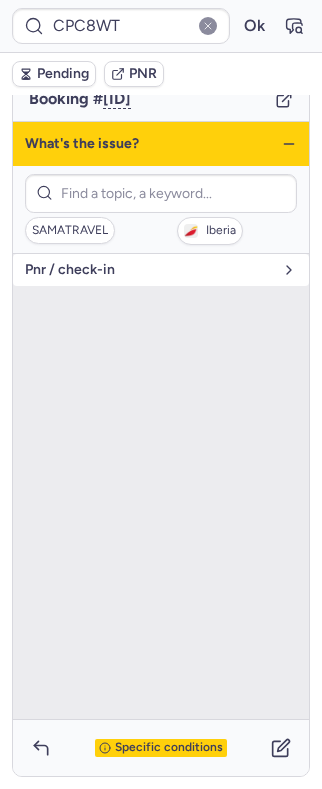 click on "pnr / check-in" at bounding box center (161, 270) 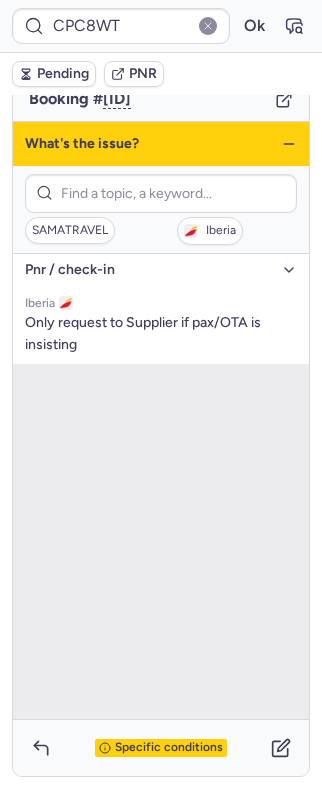 click on "pnr / check-in" at bounding box center (149, 270) 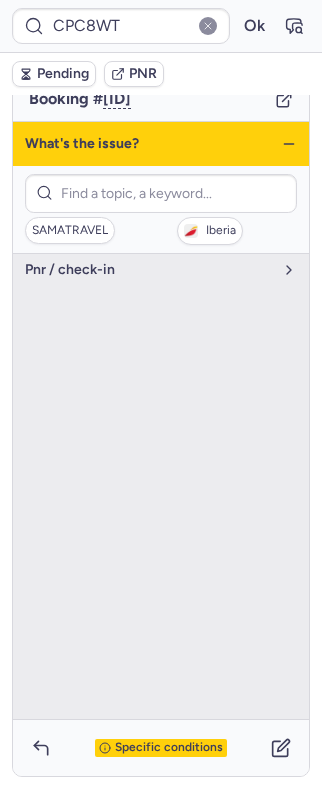 click 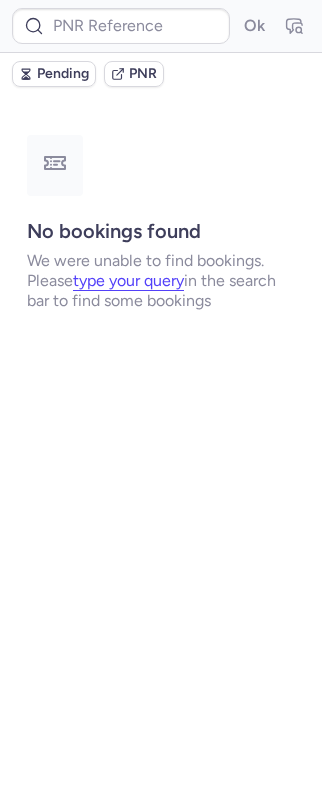 scroll, scrollTop: 0, scrollLeft: 0, axis: both 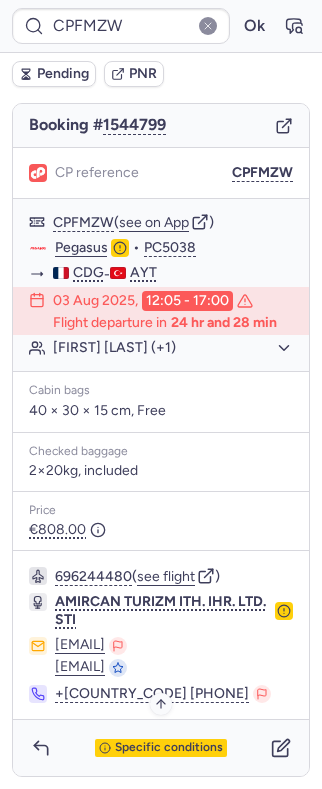 click on "Specific conditions" at bounding box center (169, 748) 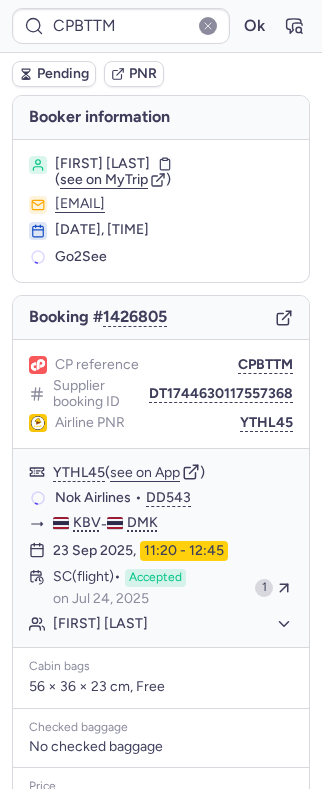 scroll, scrollTop: 0, scrollLeft: 0, axis: both 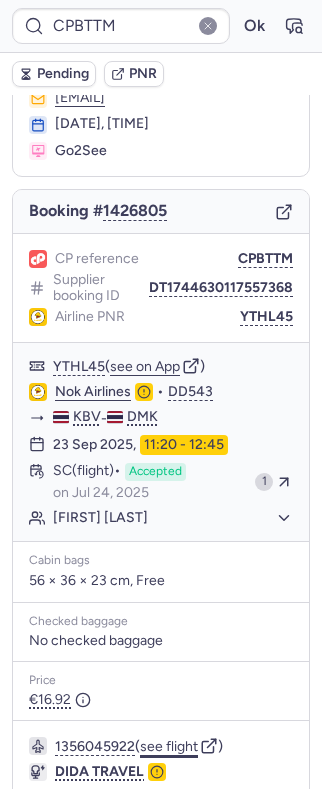 click on "see flight" 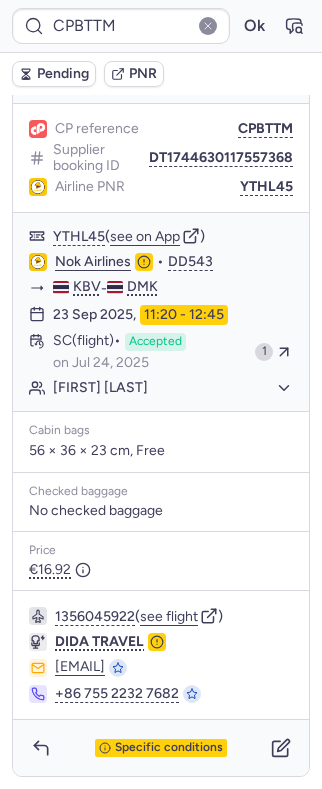 scroll, scrollTop: 240, scrollLeft: 0, axis: vertical 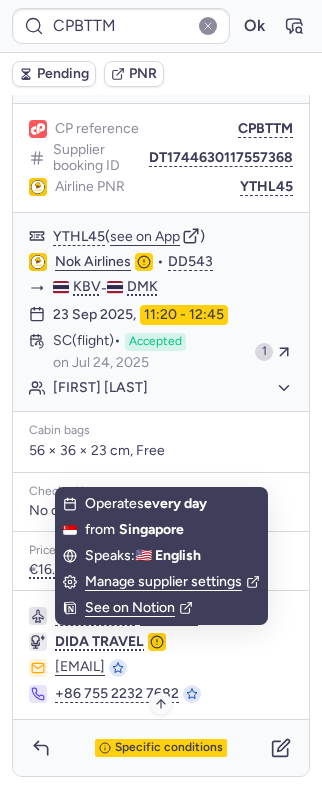 click on "Specific conditions" at bounding box center (169, 748) 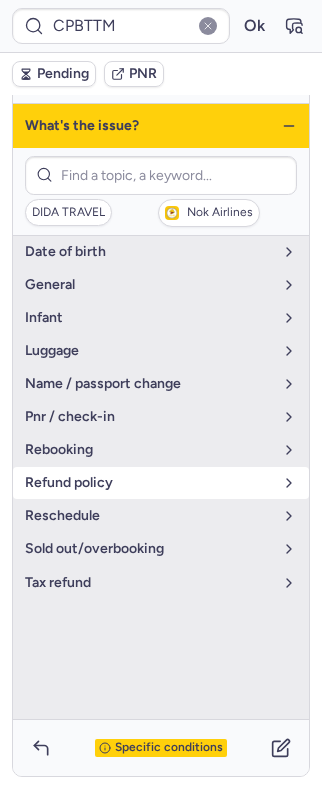click on "refund policy" at bounding box center (149, 483) 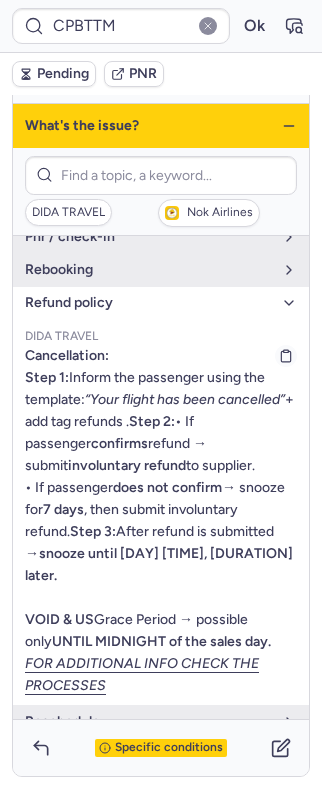 scroll, scrollTop: 181, scrollLeft: 0, axis: vertical 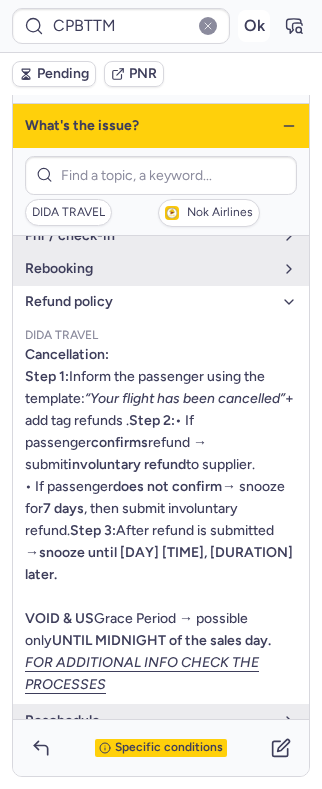 click on "Ok" at bounding box center [254, 26] 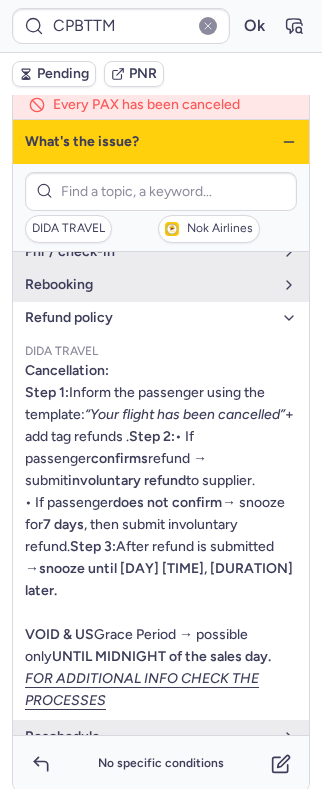 scroll, scrollTop: 240, scrollLeft: 0, axis: vertical 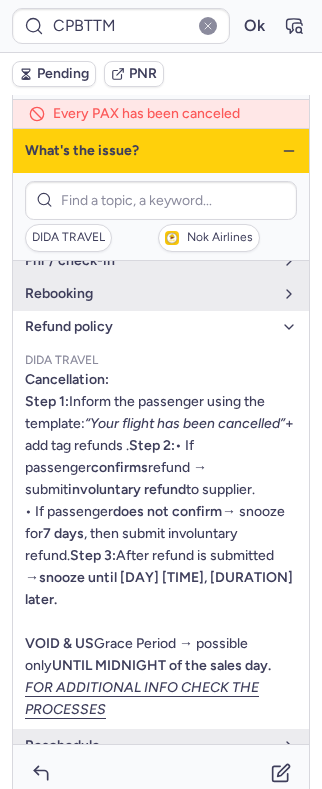 click 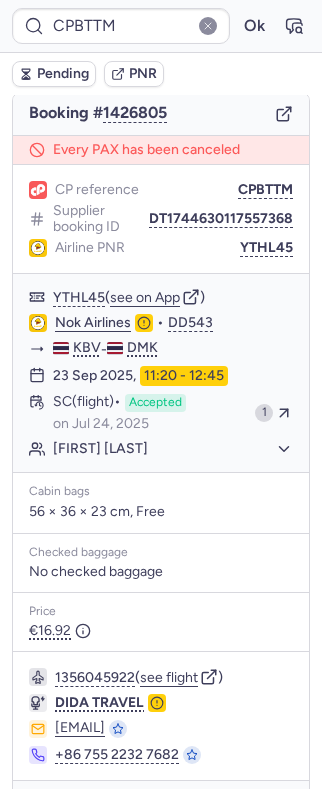 scroll, scrollTop: 269, scrollLeft: 0, axis: vertical 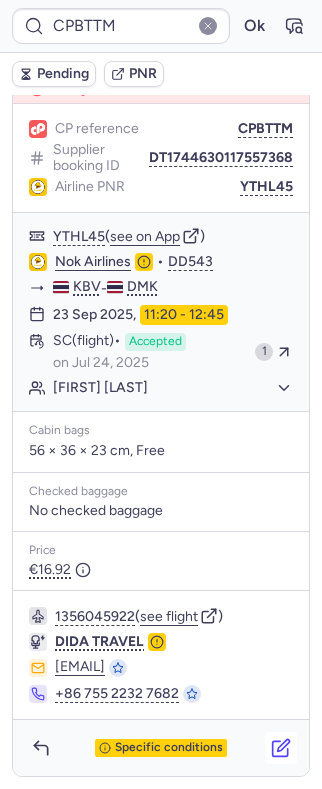 click 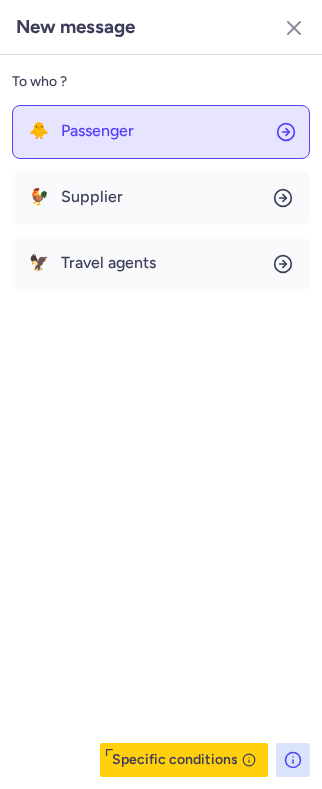 click on "🐥 Passenger" 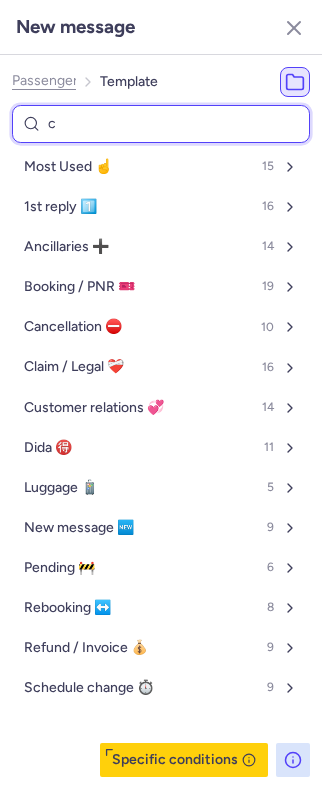 type on "ca" 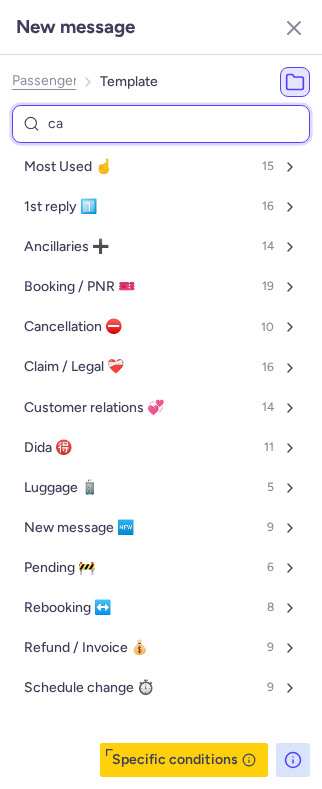 select on "en" 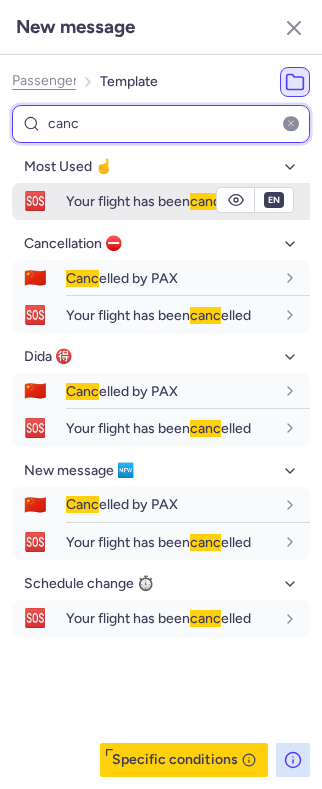 type on "canc" 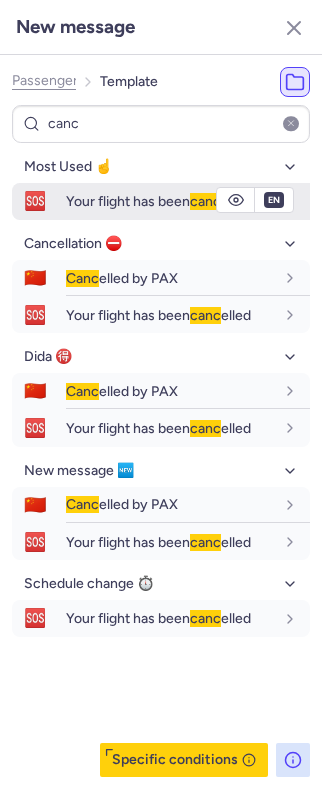 click on "Your flight has been  canc elled" at bounding box center (188, 201) 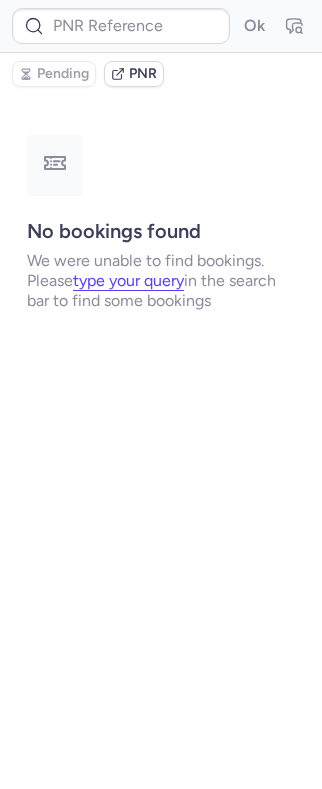 scroll, scrollTop: 0, scrollLeft: 0, axis: both 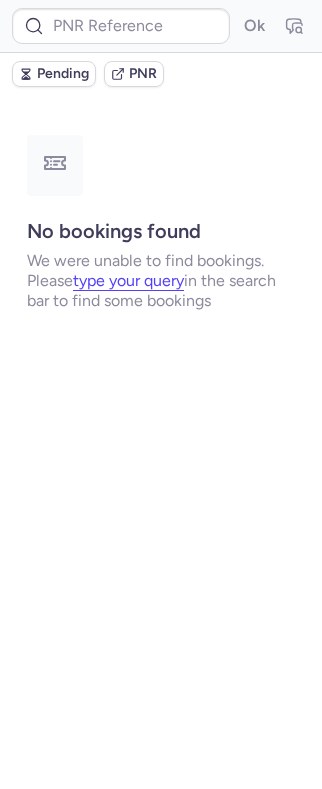 type on "CPBTTM" 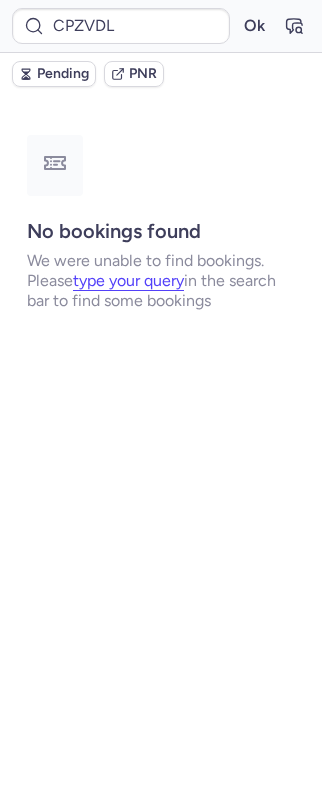 scroll, scrollTop: 0, scrollLeft: 0, axis: both 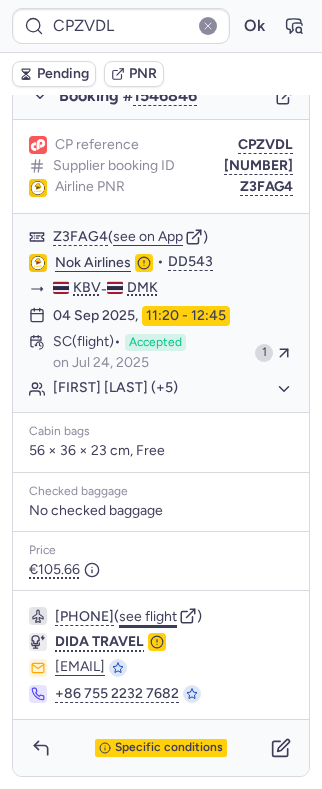 click on "see flight" 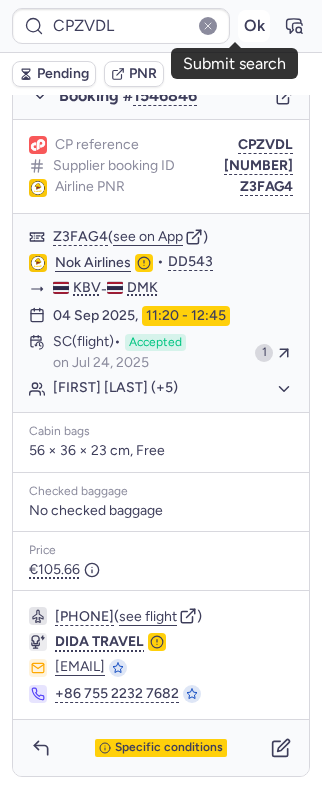 click on "Ok" at bounding box center (254, 26) 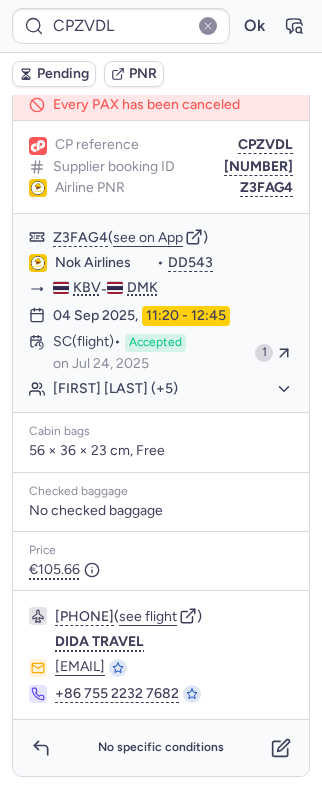 scroll, scrollTop: 1086, scrollLeft: 0, axis: vertical 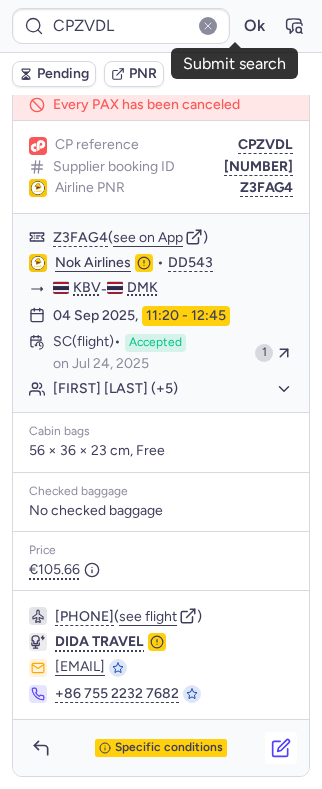 click 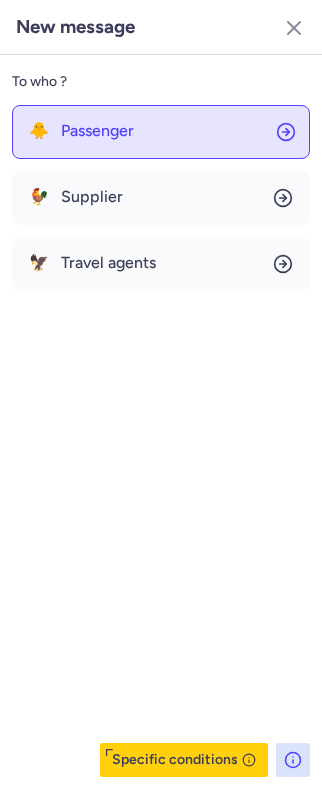 click on "🐥 Passenger" 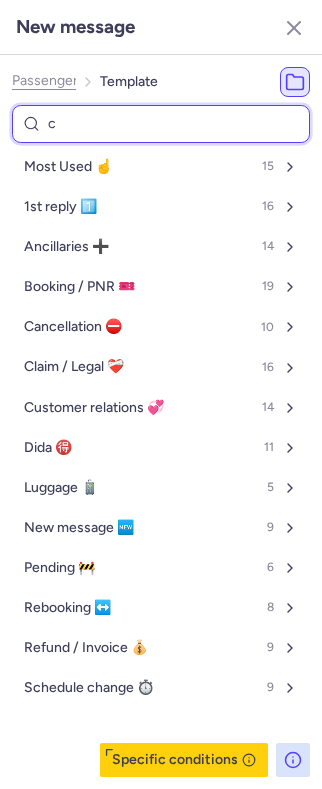 type on "ca" 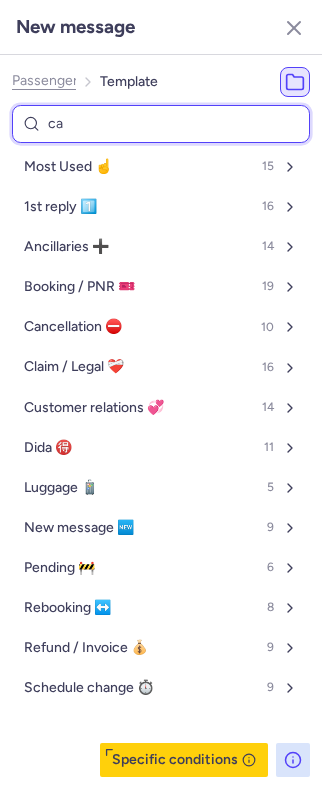 select on "en" 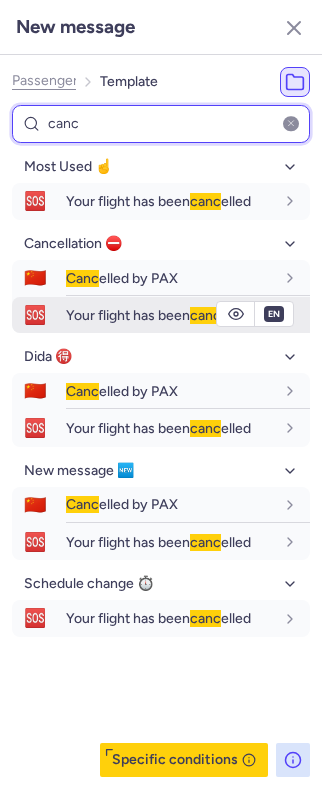 type on "canc" 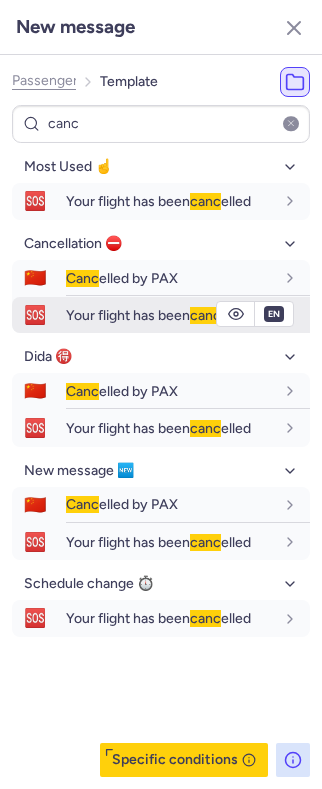 click on "Your flight has been  canc elled" at bounding box center [158, 315] 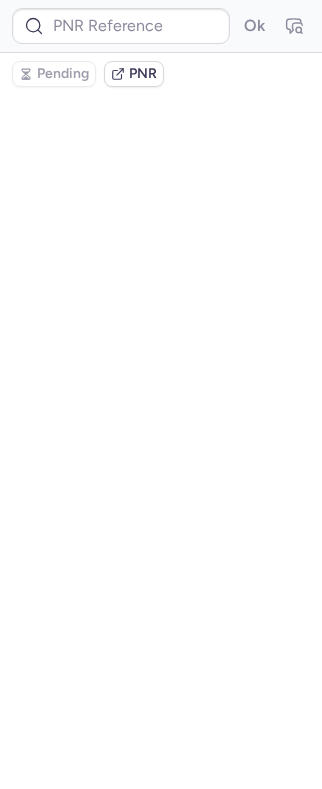 scroll, scrollTop: 0, scrollLeft: 0, axis: both 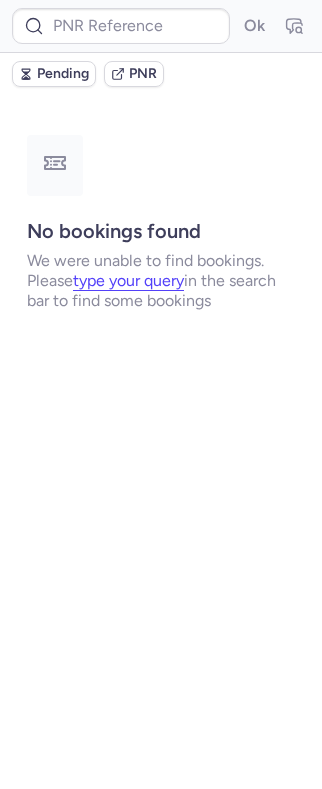 type on "CPZVDL" 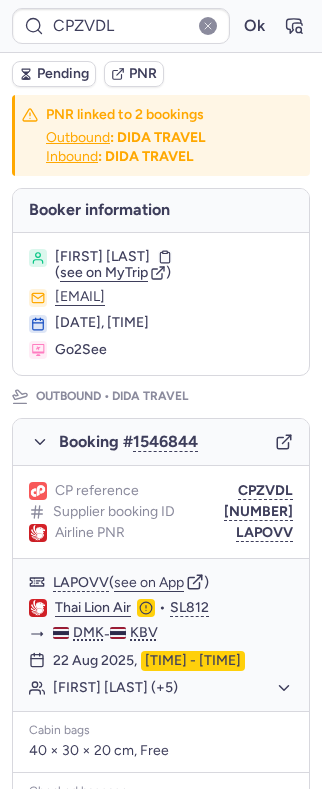 scroll, scrollTop: 400, scrollLeft: 0, axis: vertical 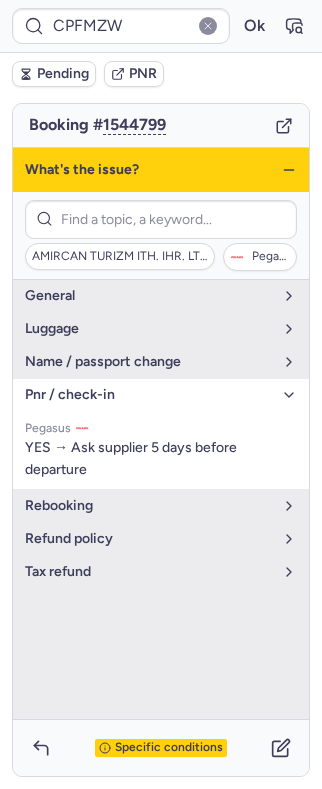 click on "pnr / check-in" at bounding box center [149, 395] 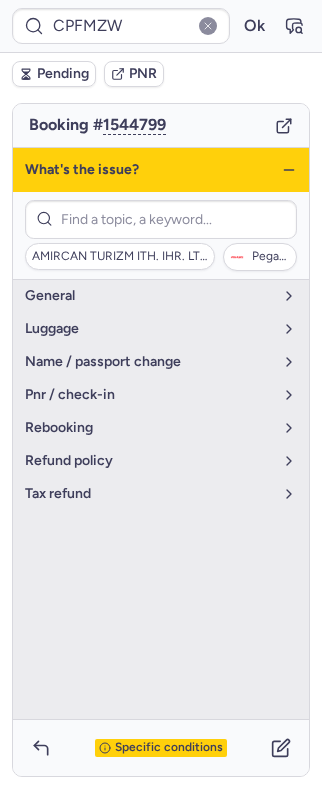 click 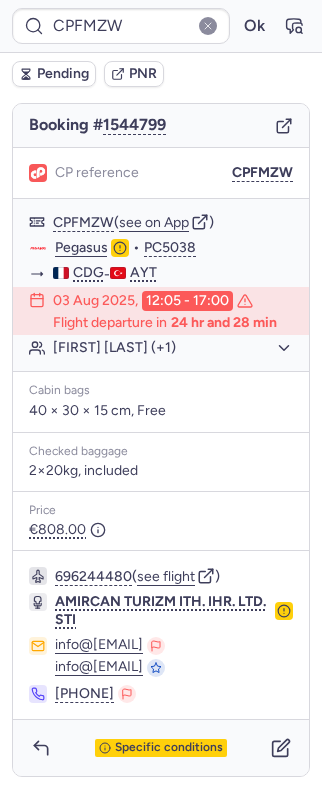 scroll, scrollTop: 216, scrollLeft: 0, axis: vertical 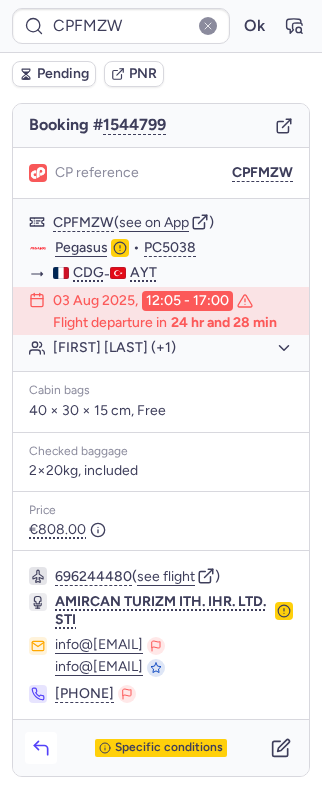 click at bounding box center [41, 748] 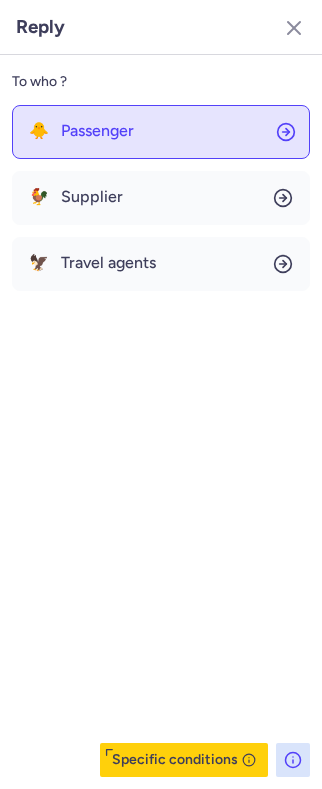 click on "Passenger" at bounding box center [97, 131] 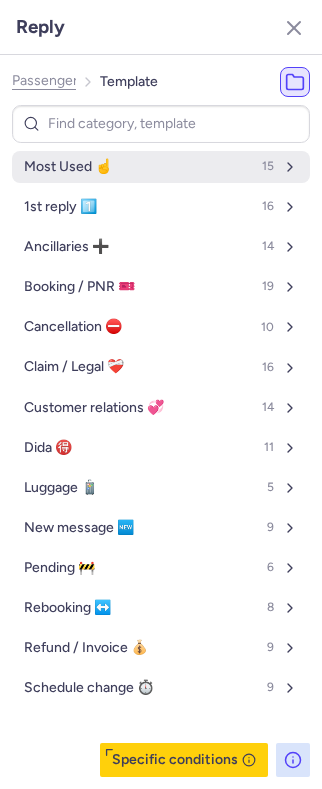 click on "Most Used ☝️ 15" at bounding box center [161, 167] 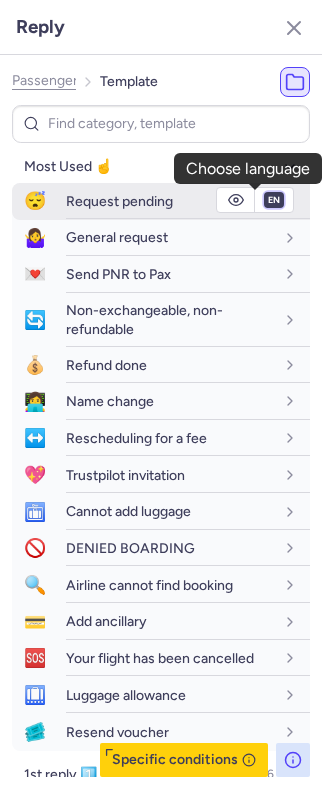 click on "fr en de nl pt es it ru" at bounding box center [274, 200] 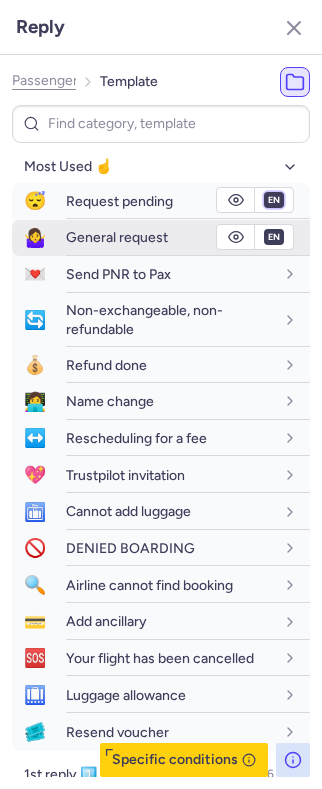 select on "fr" 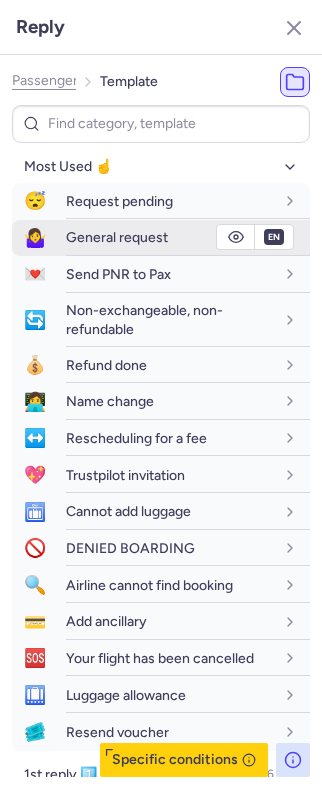 click on "fr en de nl pt es it ru" at bounding box center (274, 200) 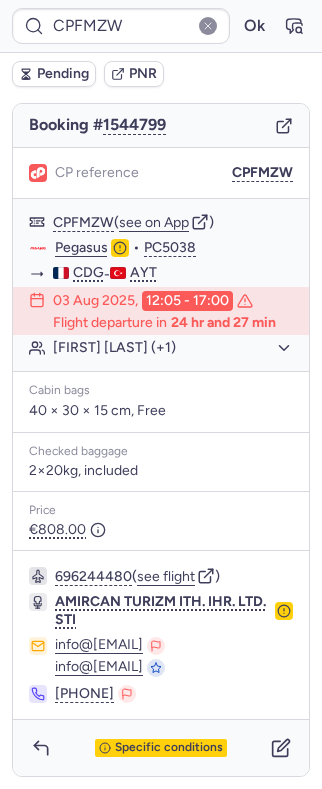 click on "Pending" at bounding box center (54, 74) 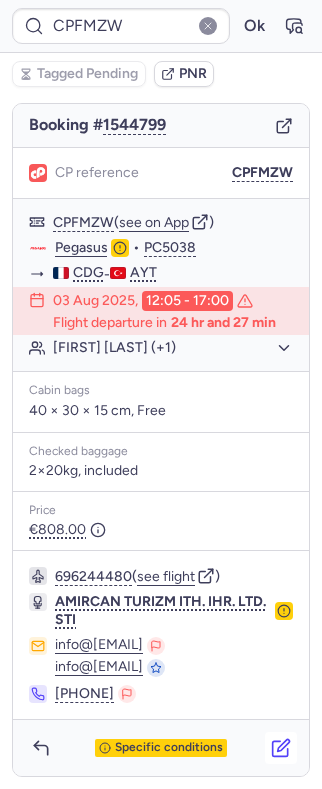 click 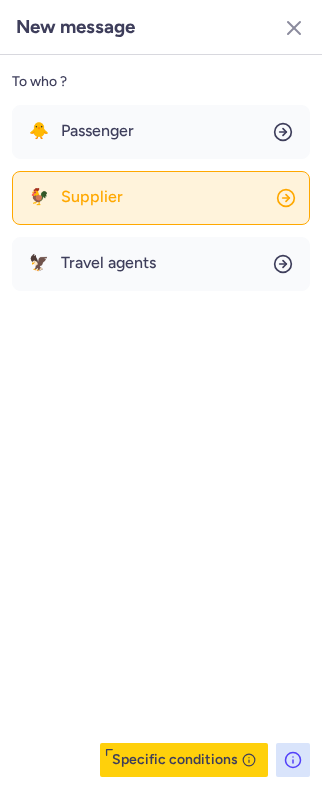 click on "Supplier" at bounding box center (92, 197) 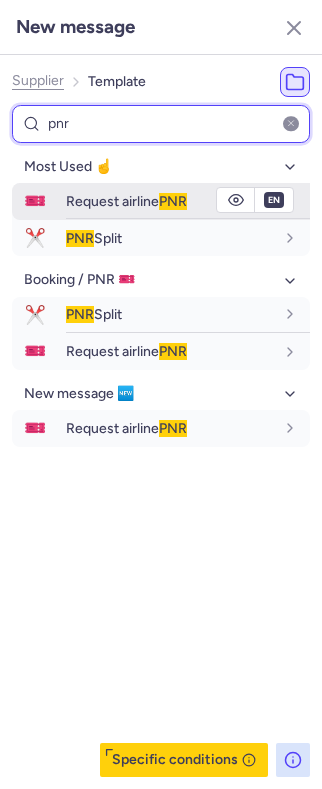 type on "pnr" 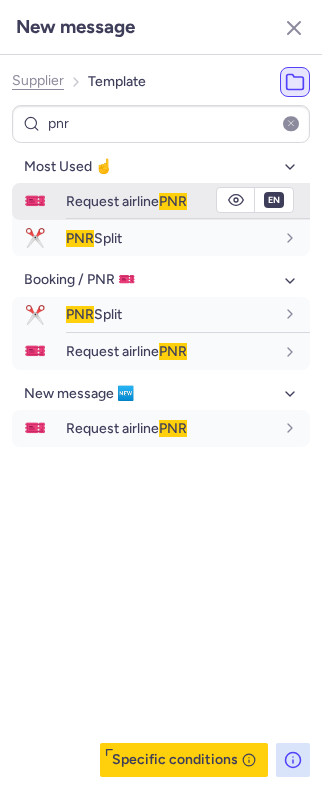 click on "Request airline  PNR" at bounding box center (126, 201) 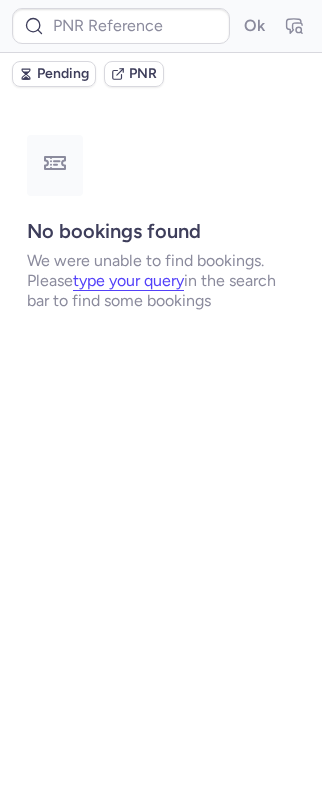 scroll, scrollTop: 0, scrollLeft: 0, axis: both 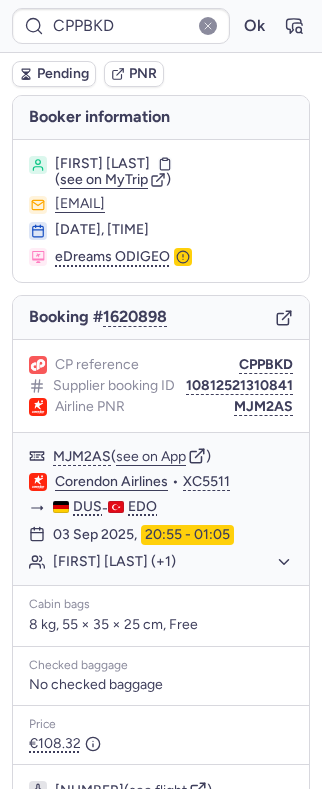 type on "CPQD3N" 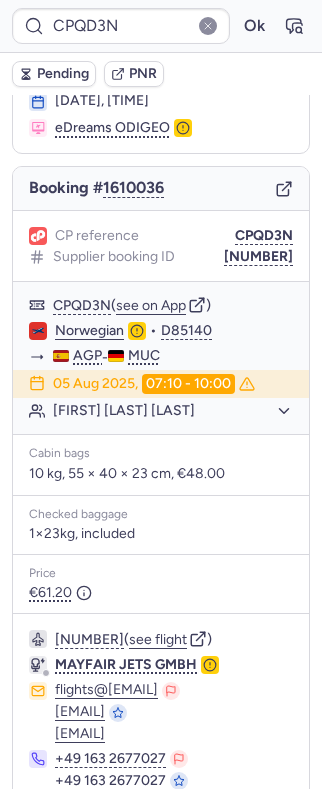 scroll, scrollTop: 262, scrollLeft: 0, axis: vertical 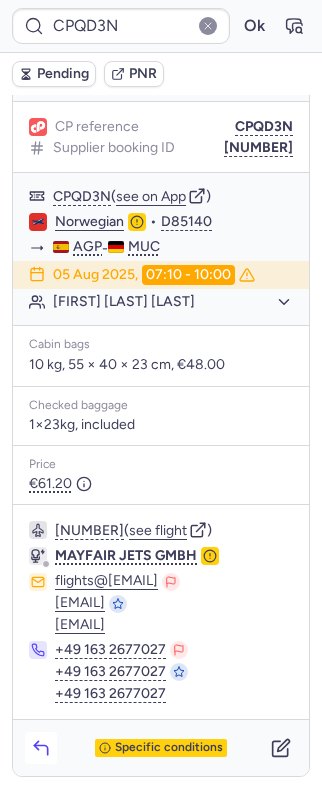 click 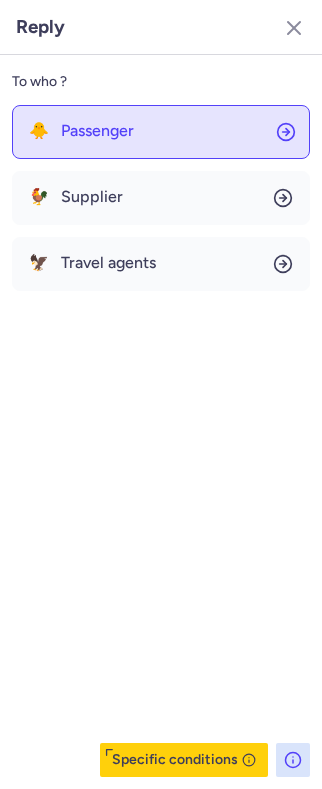 click on "Passenger" at bounding box center [97, 131] 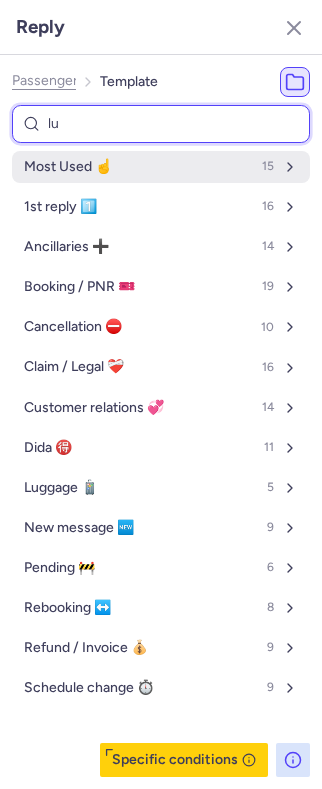 type on "lug" 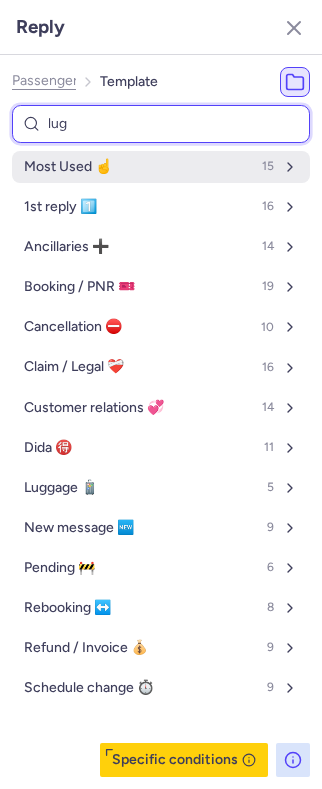 select on "en" 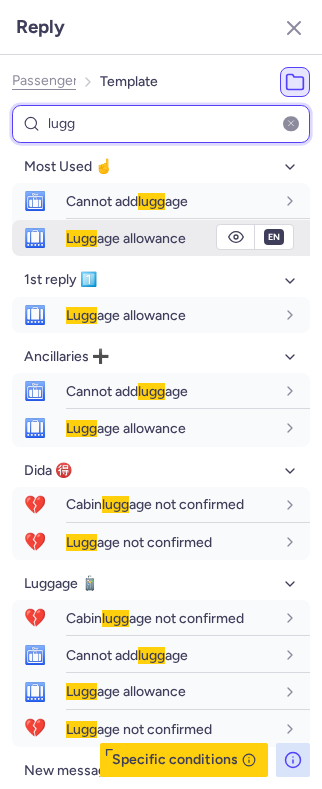 type on "lugg" 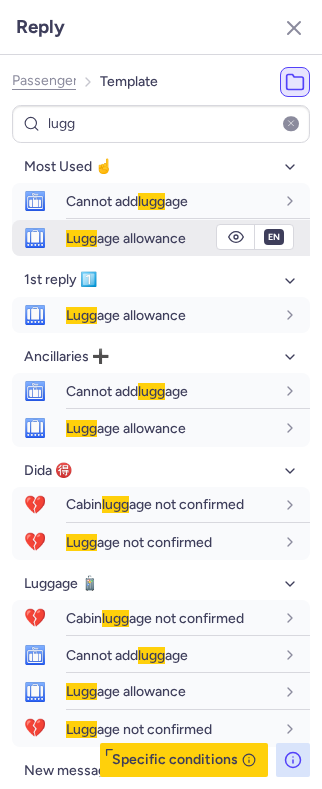 click on "Lugg age allowance" at bounding box center (126, 238) 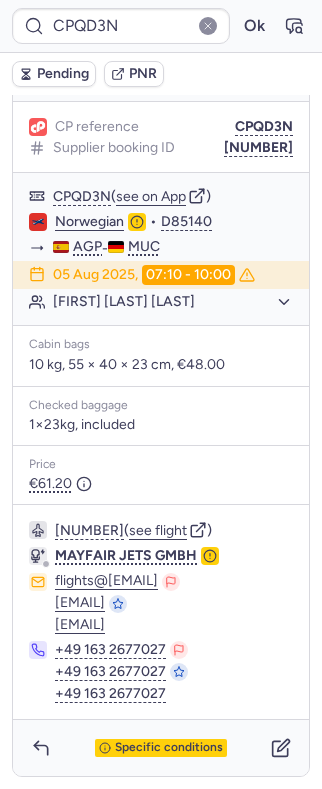 type on "CPPBKD" 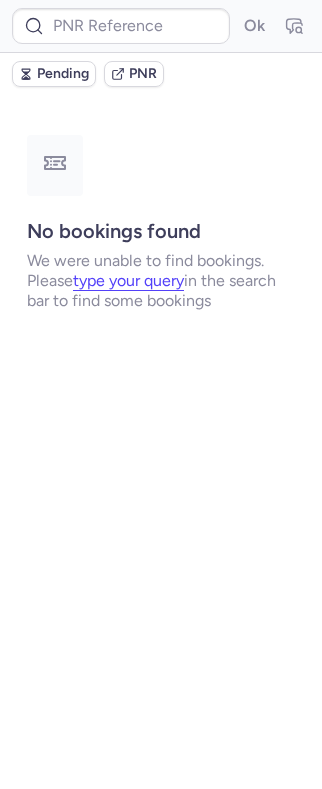 scroll, scrollTop: 0, scrollLeft: 0, axis: both 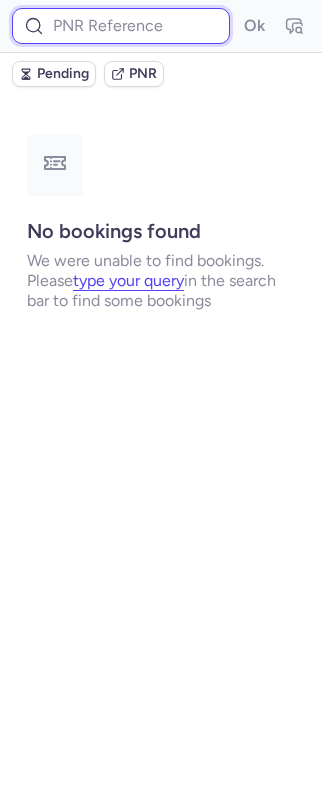 click at bounding box center (121, 26) 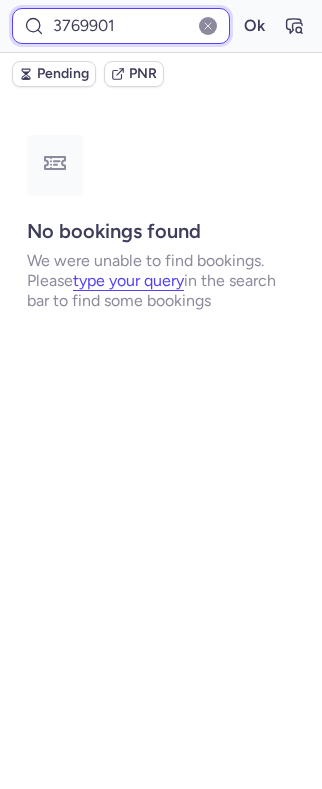 click on "Ok" at bounding box center (254, 26) 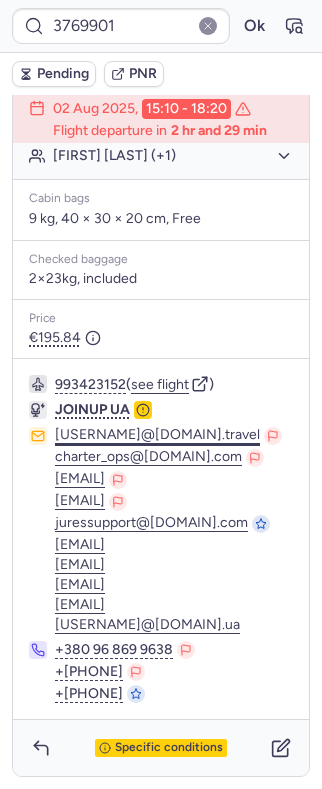 scroll, scrollTop: 409, scrollLeft: 0, axis: vertical 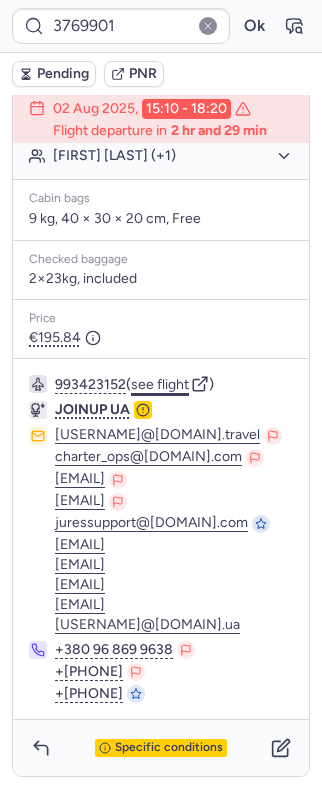 click on "see flight" 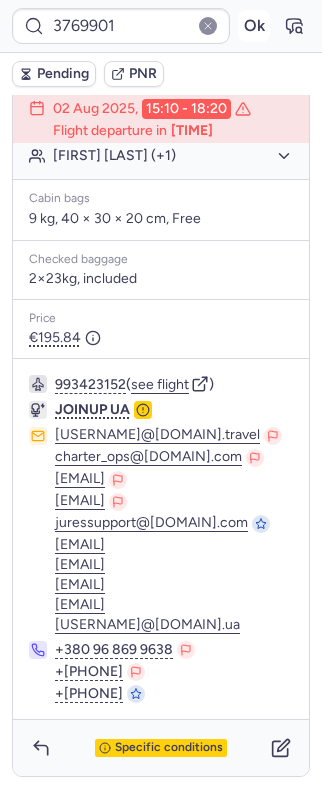 click on "Ok" at bounding box center [254, 26] 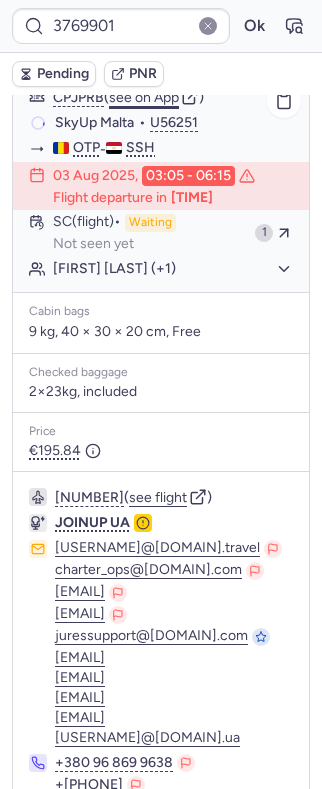 scroll, scrollTop: 9, scrollLeft: 0, axis: vertical 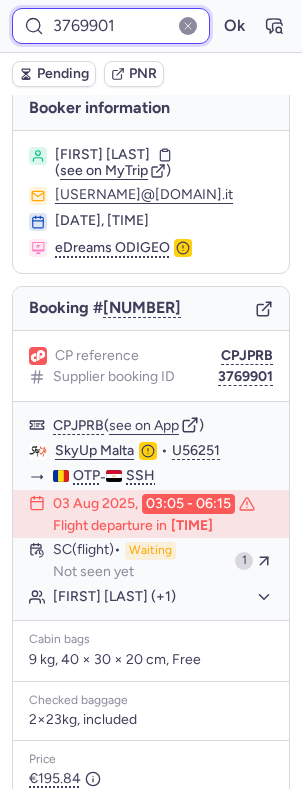click on "3769901" at bounding box center [111, 26] 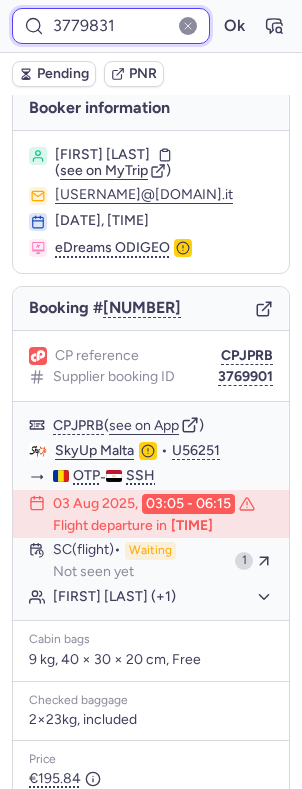type on "3779831" 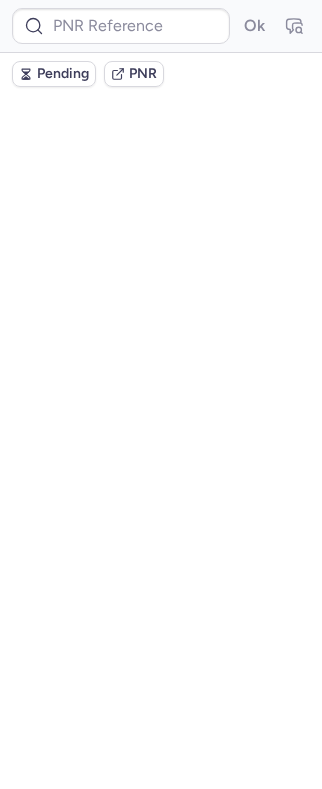 scroll, scrollTop: 0, scrollLeft: 0, axis: both 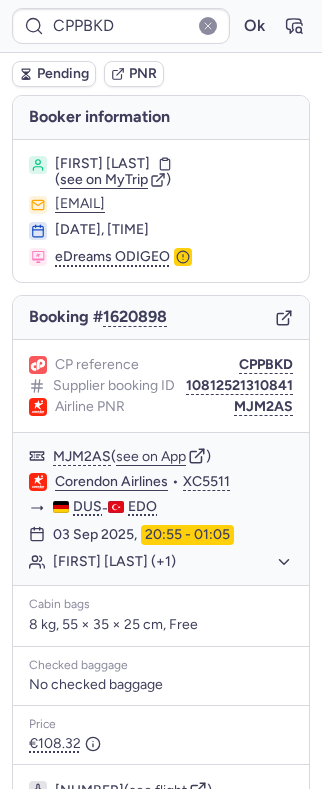 type on "CPT2QO" 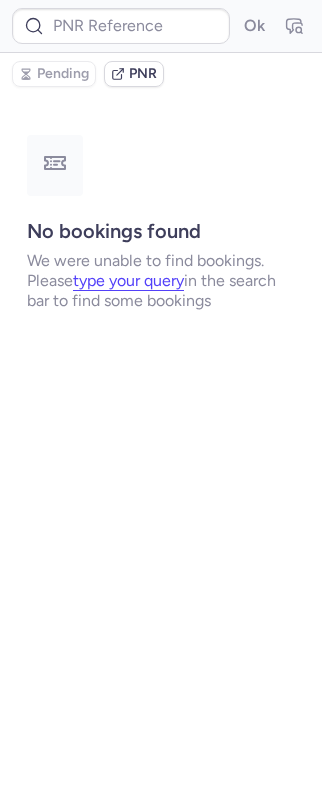 type on "CPPBKD" 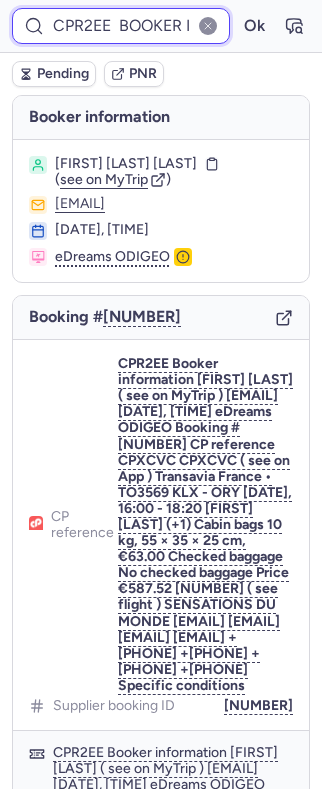 click on "CPR2EE" at bounding box center [121, 26] 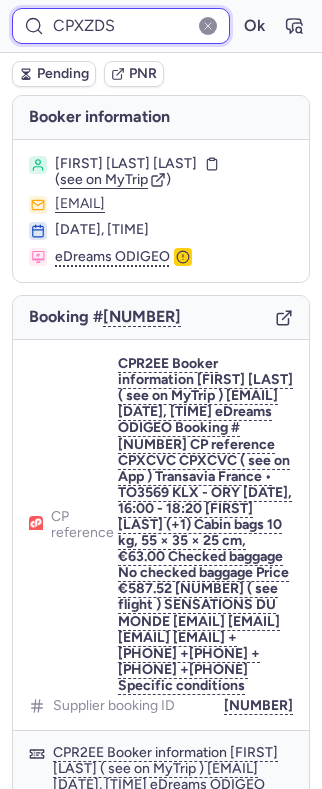 click on "Ok" at bounding box center (254, 26) 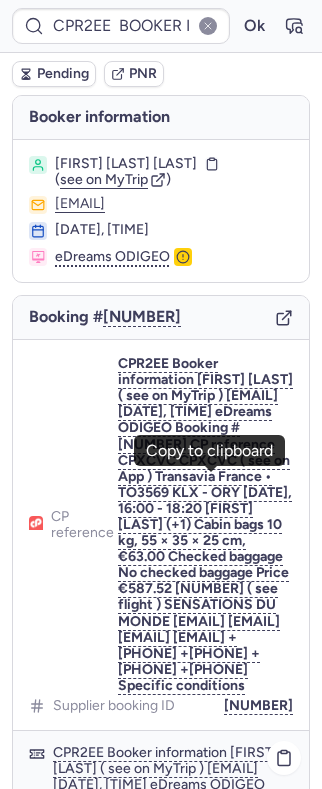 drag, startPoint x: 53, startPoint y: 485, endPoint x: 233, endPoint y: 479, distance: 180.09998 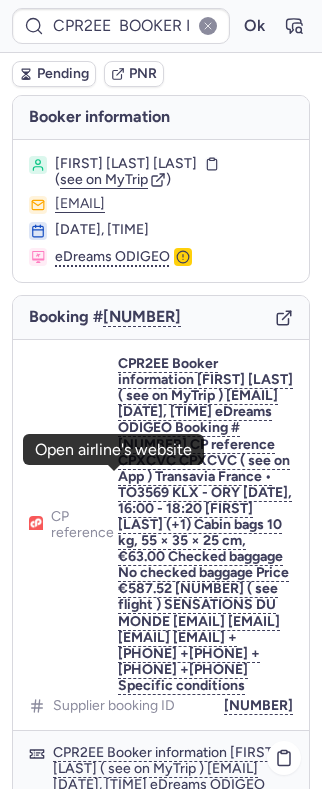 copy on "Sky Vision Airlines  •  SE2894" 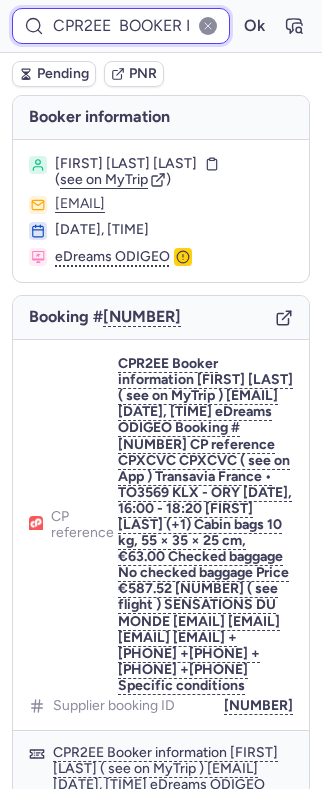 click on "CPR2EE" at bounding box center (121, 26) 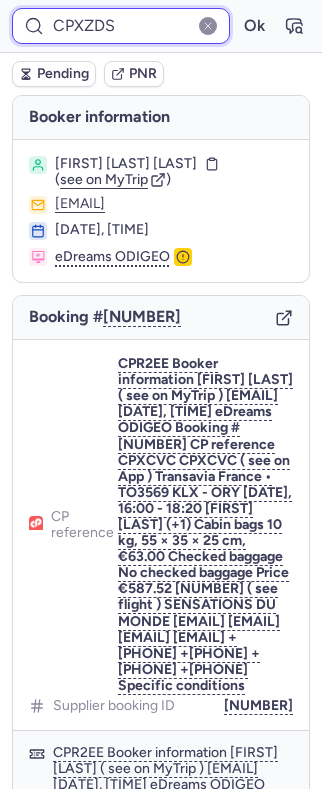 click on "Ok" at bounding box center (254, 26) 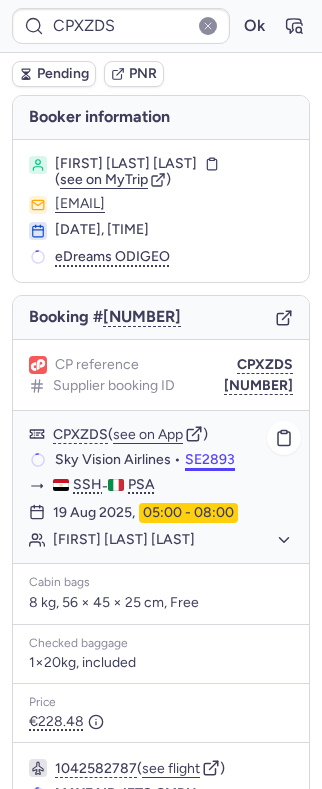 click on "SE2893" at bounding box center [210, 460] 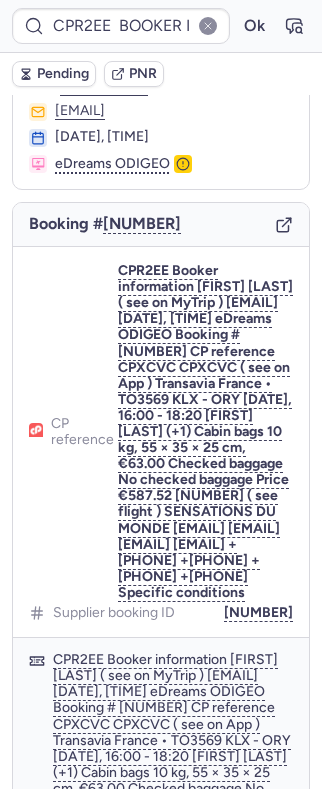 scroll, scrollTop: 133, scrollLeft: 0, axis: vertical 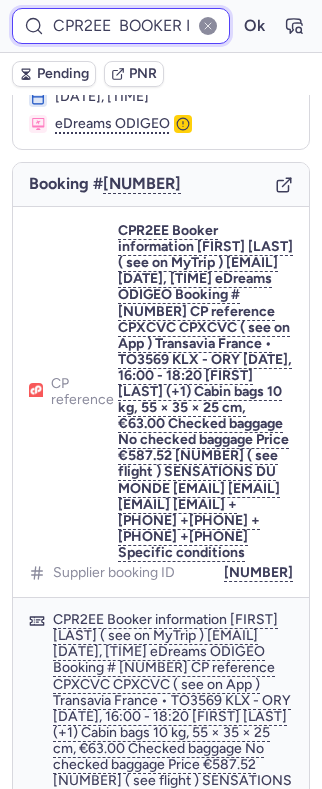 click on "CPR2EE" at bounding box center [121, 26] 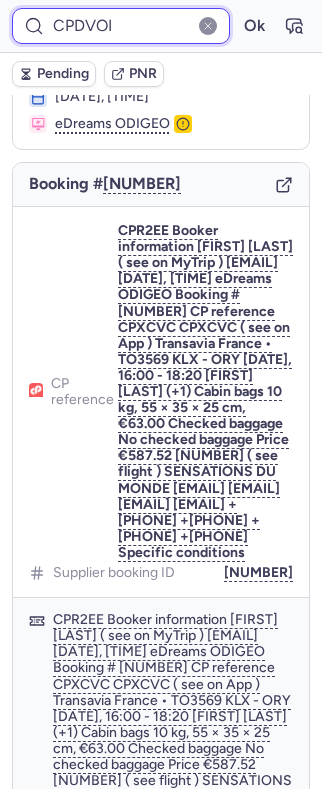 click on "Ok" at bounding box center (254, 26) 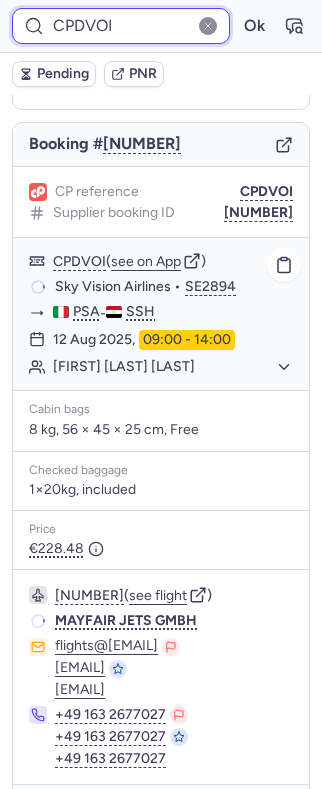 scroll, scrollTop: 133, scrollLeft: 0, axis: vertical 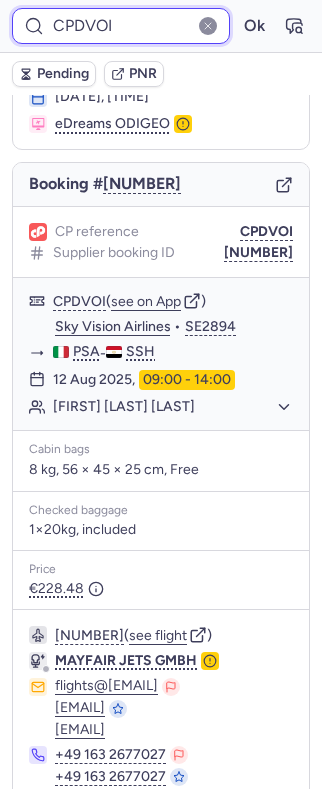 click on "CPDVOI" at bounding box center [121, 26] 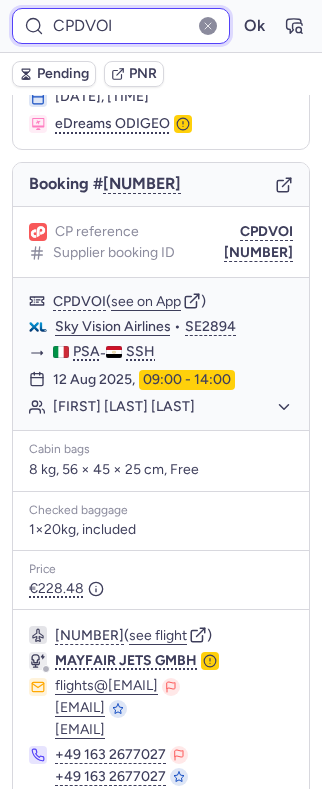 paste on "2PSS" 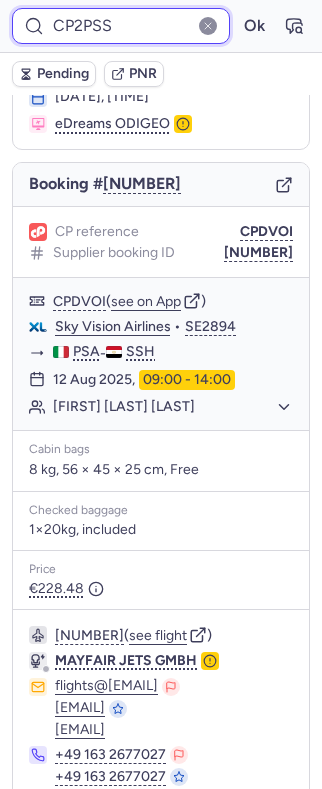 click on "Ok" at bounding box center [254, 26] 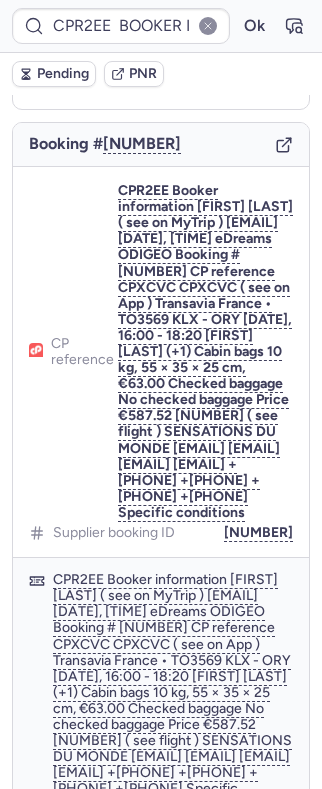 scroll, scrollTop: 133, scrollLeft: 0, axis: vertical 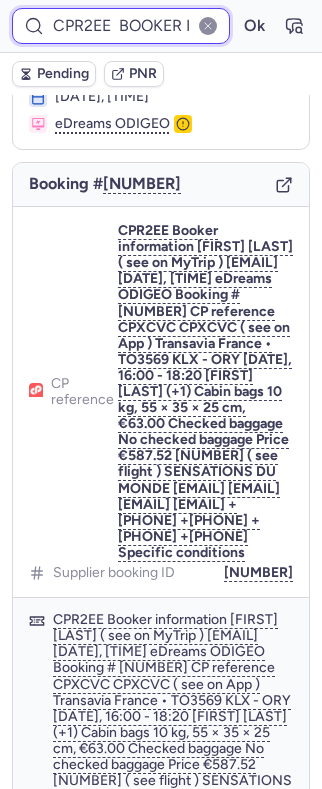 click on "CPR2EE" at bounding box center [121, 26] 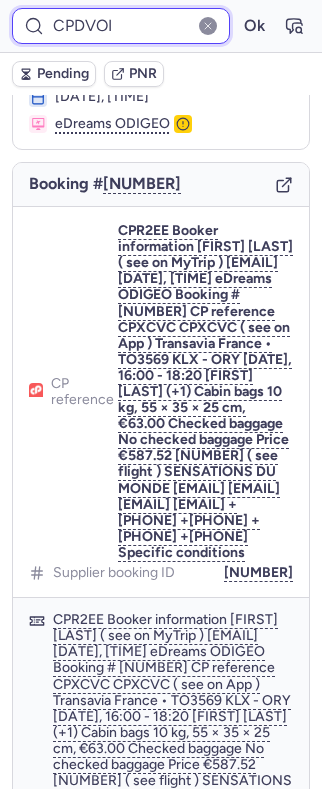 click on "Ok" at bounding box center [254, 26] 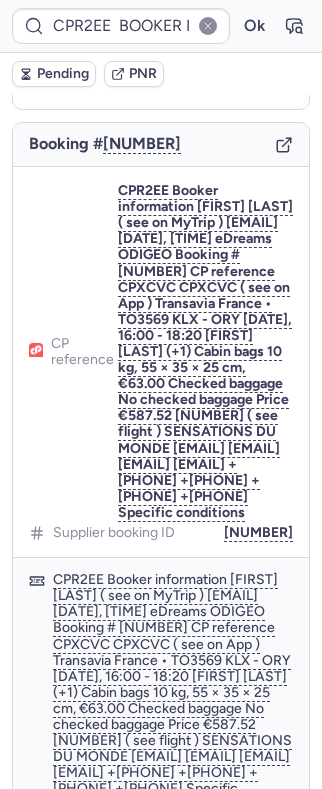 scroll, scrollTop: 133, scrollLeft: 0, axis: vertical 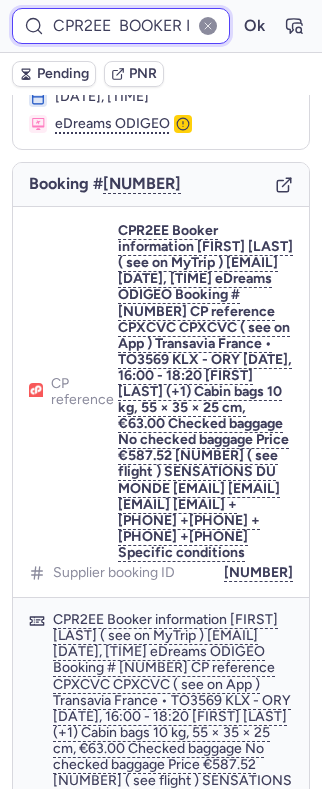 click on "CPR2EE" at bounding box center [121, 26] 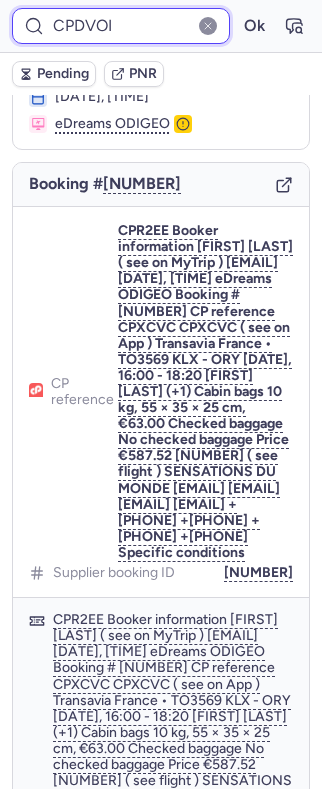 click on "Ok" at bounding box center (254, 26) 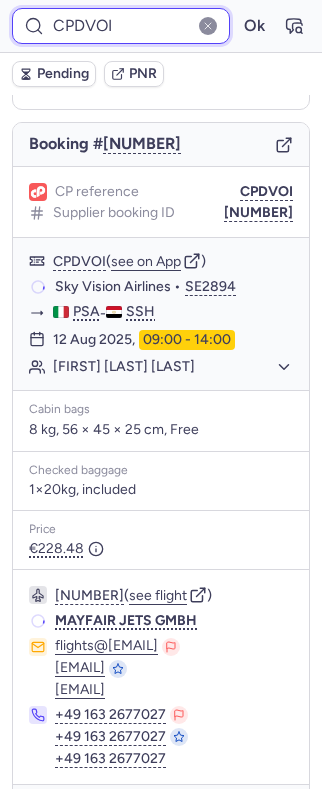 scroll, scrollTop: 133, scrollLeft: 0, axis: vertical 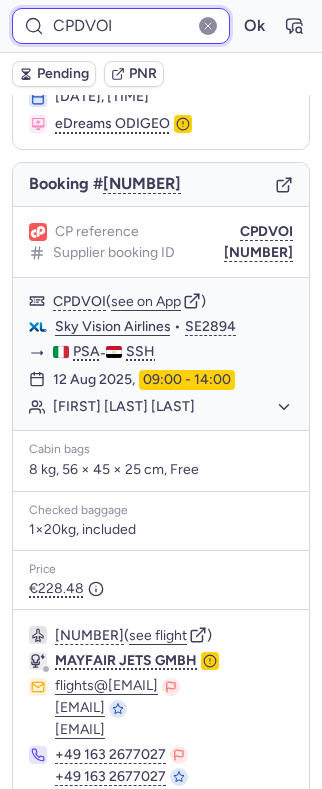 click on "CPDVOI" at bounding box center [121, 26] 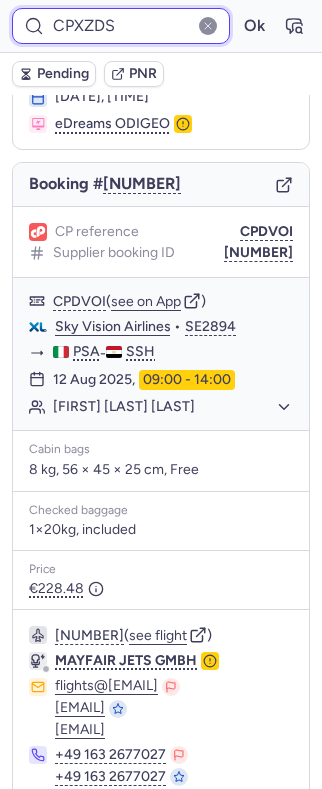 click on "Ok" at bounding box center [254, 26] 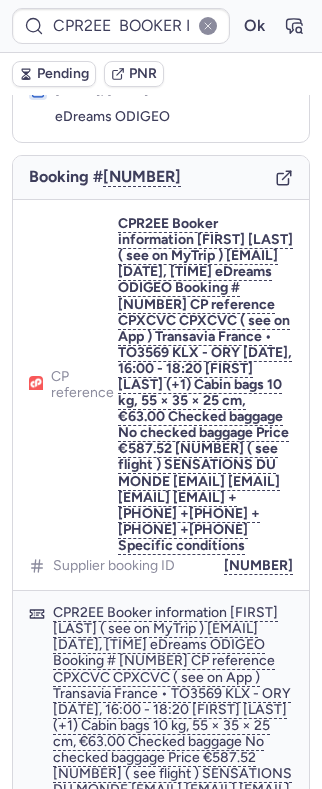 scroll, scrollTop: 133, scrollLeft: 0, axis: vertical 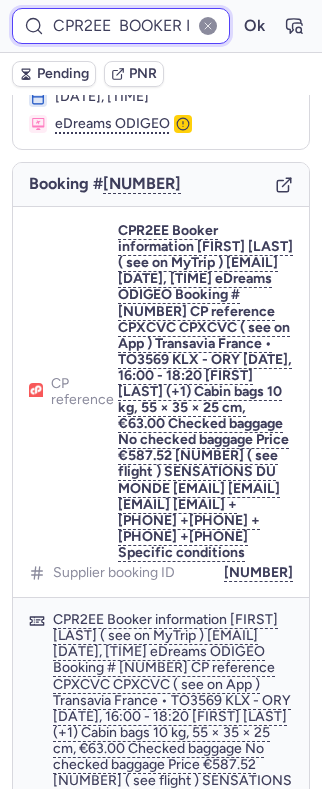 click on "CPR2EE" at bounding box center [121, 26] 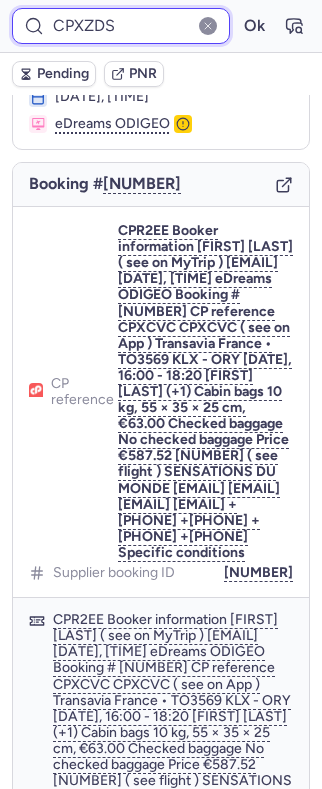 click on "Ok" at bounding box center [254, 26] 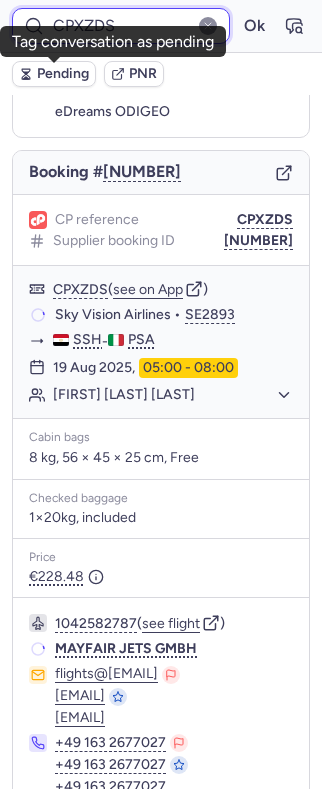 scroll, scrollTop: 133, scrollLeft: 0, axis: vertical 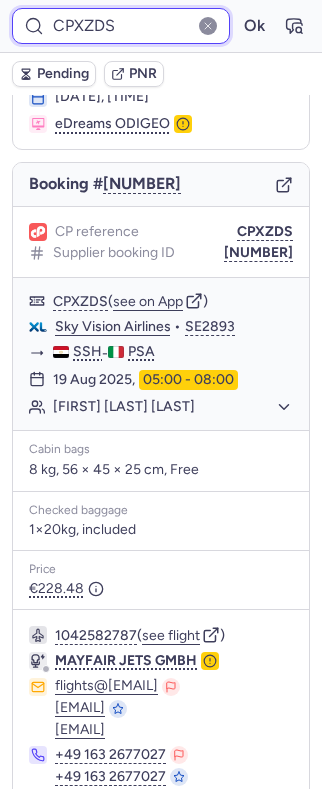 click on "CPXZDS" at bounding box center (121, 26) 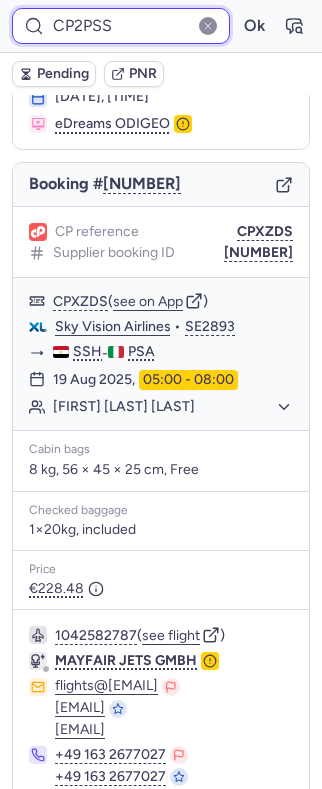 click on "Ok" at bounding box center (254, 26) 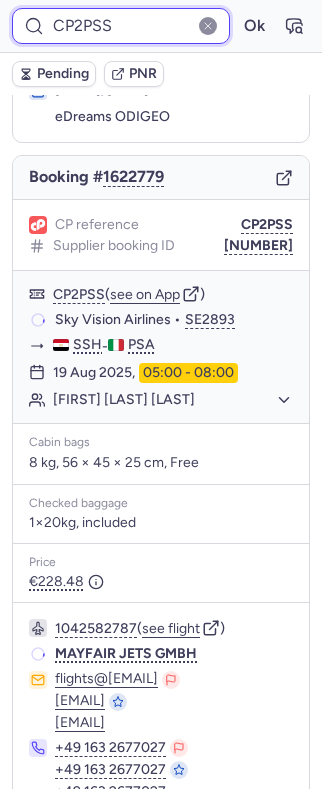 scroll, scrollTop: 133, scrollLeft: 0, axis: vertical 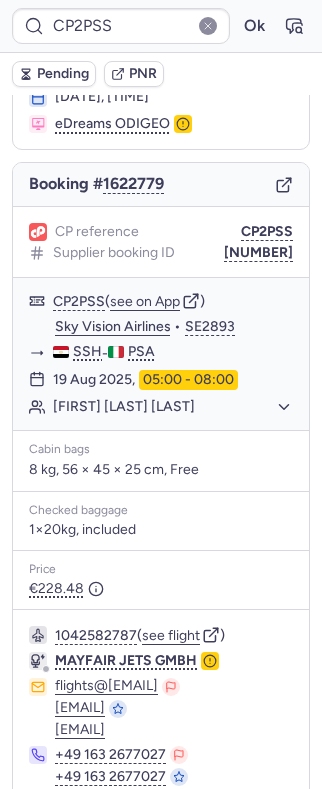 type on "CPR2EE" 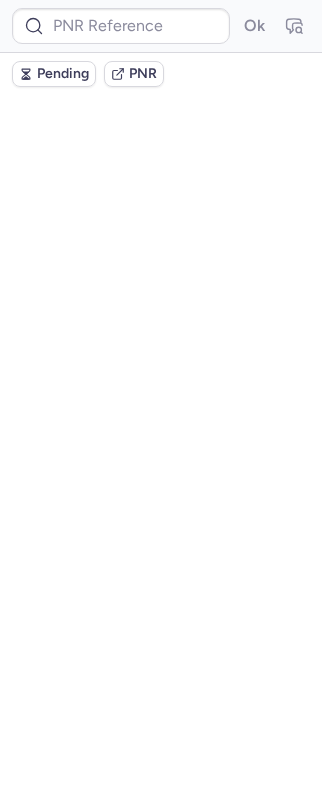 scroll, scrollTop: 0, scrollLeft: 0, axis: both 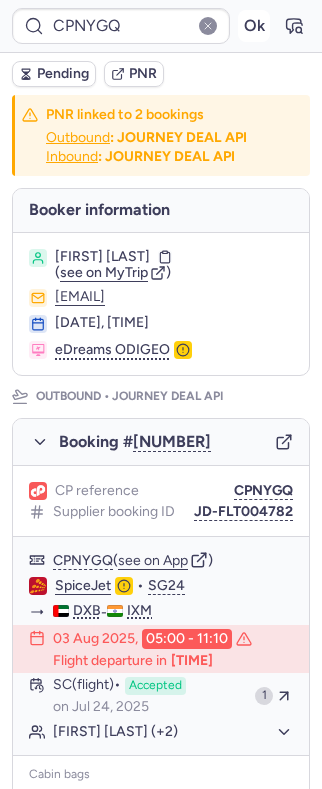 click on "Ok" at bounding box center (254, 26) 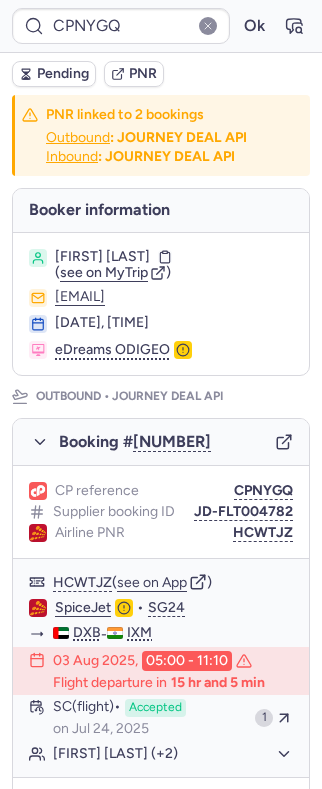 type on "CPEIFU" 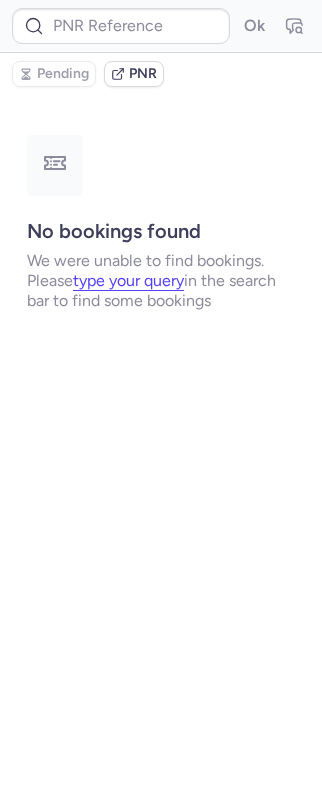 type on "CPEIFU" 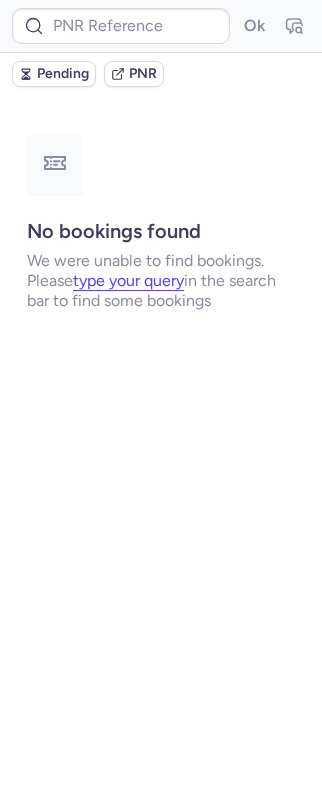 type on "CPUX6E" 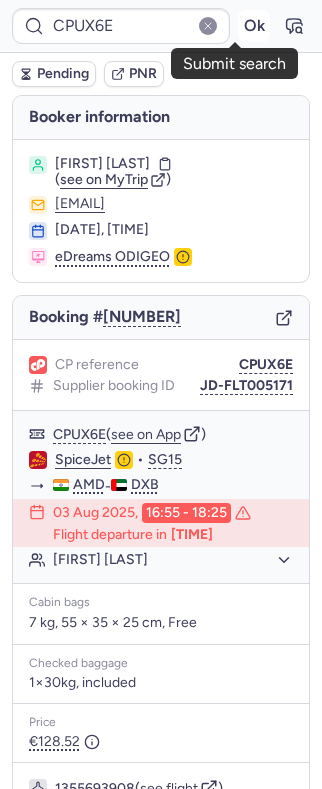 click on "Ok" at bounding box center [254, 26] 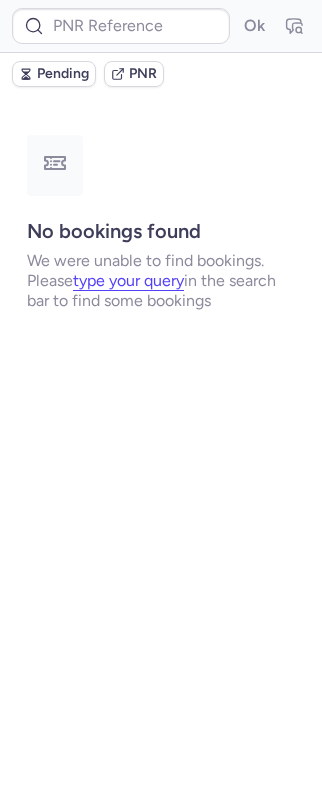 type on "CPRNJW" 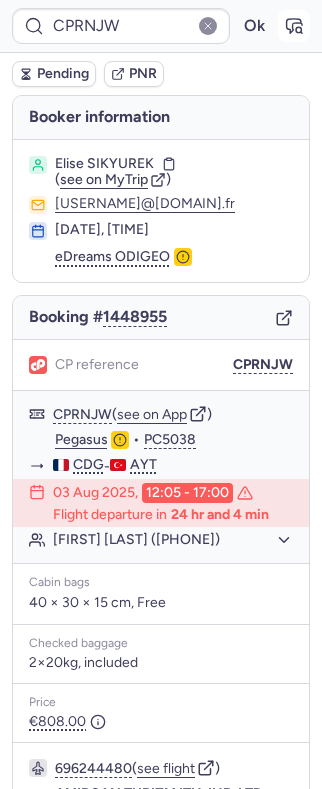 click 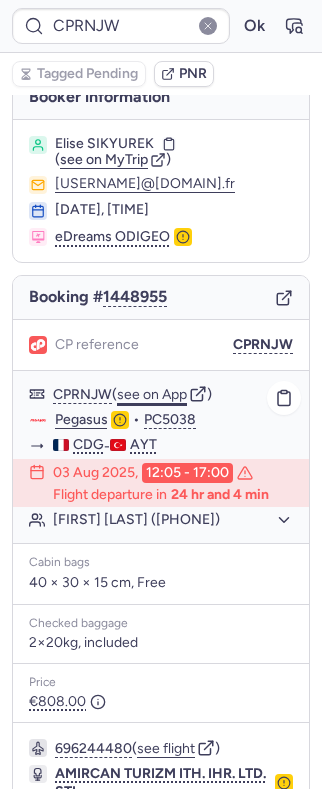 scroll, scrollTop: 0, scrollLeft: 0, axis: both 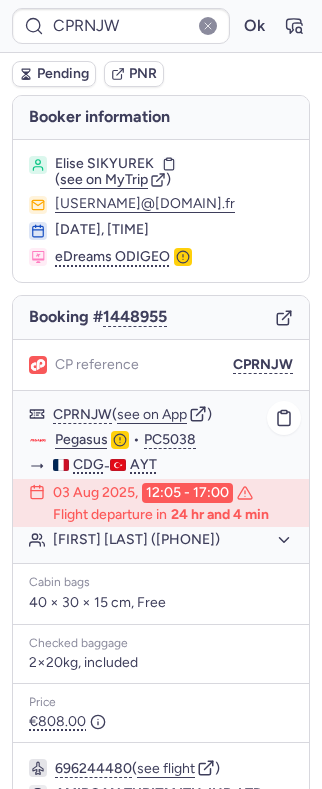 click on "Pegasus" 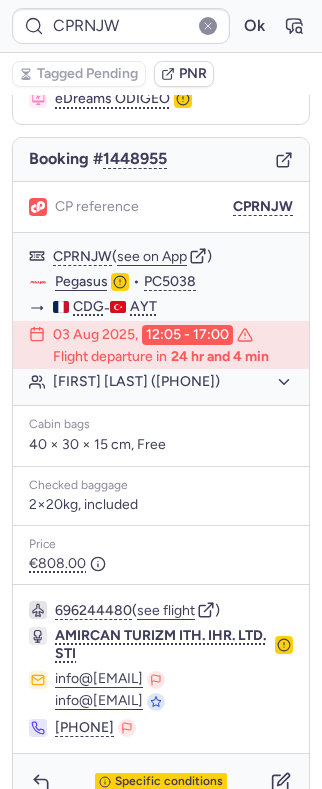 scroll, scrollTop: 196, scrollLeft: 0, axis: vertical 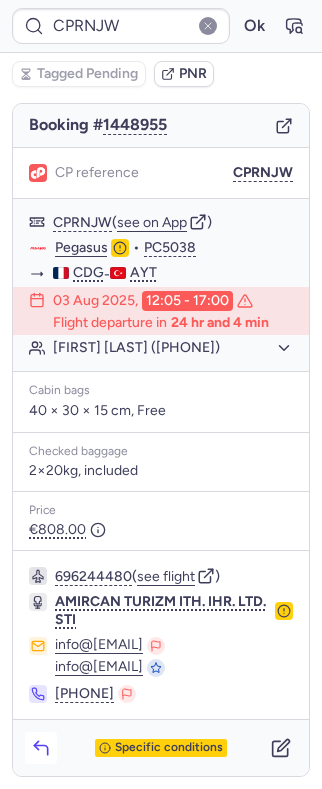 click 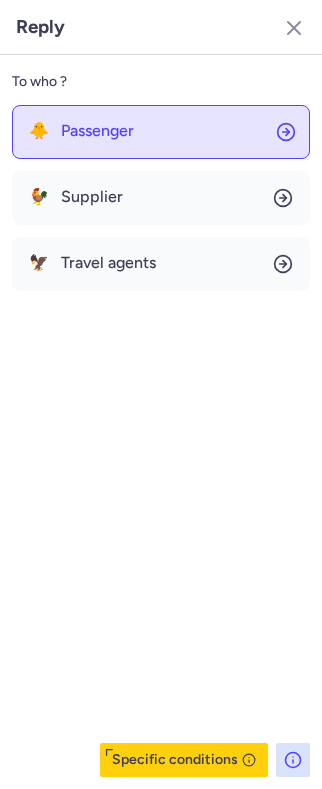 click on "🐥 Passenger" 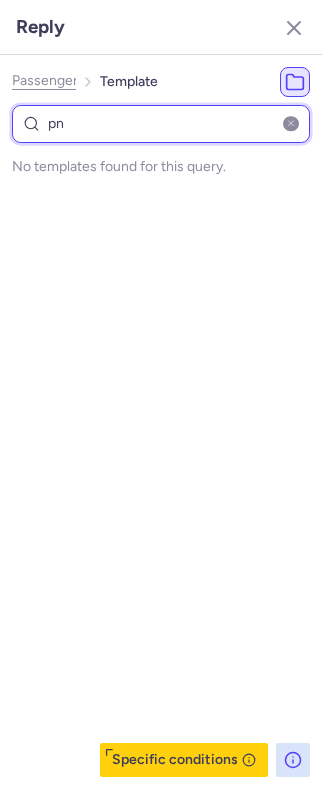 type on "pnr" 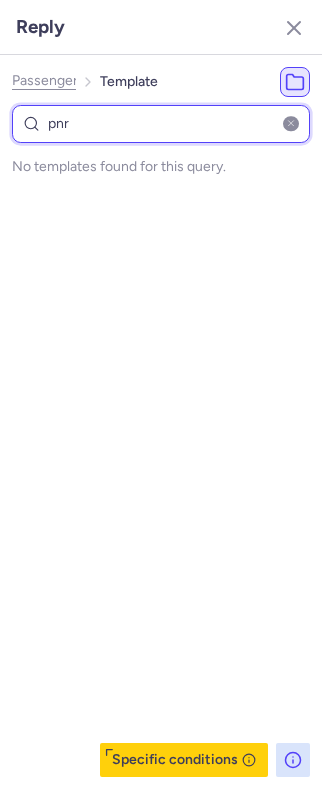 select on "en" 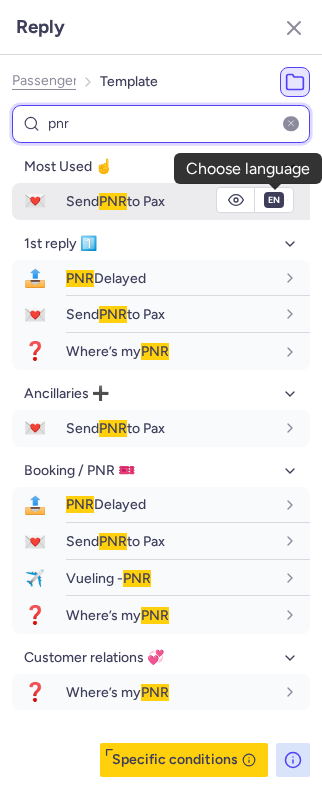 type on "pnr" 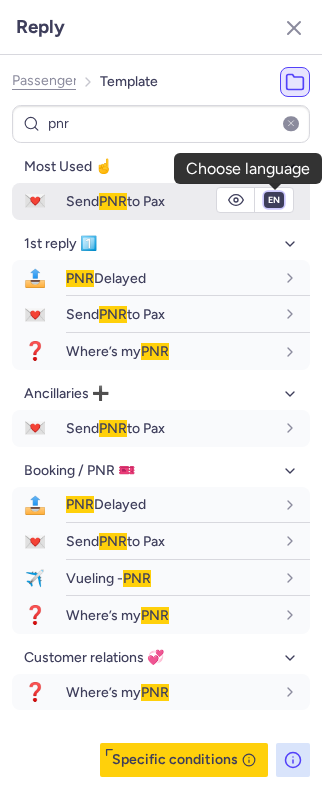 click on "fr en de nl pt es it ru" at bounding box center (274, 200) 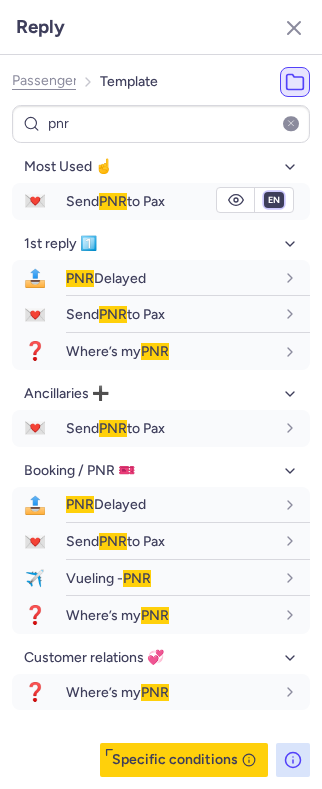 select on "fr" 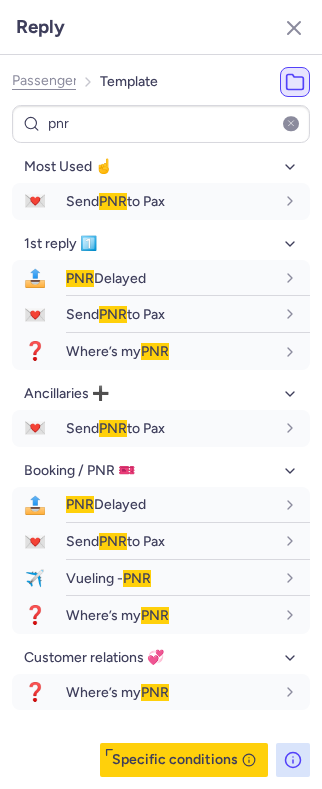 click on "fr en de nl pt es it ru" at bounding box center (274, 200) 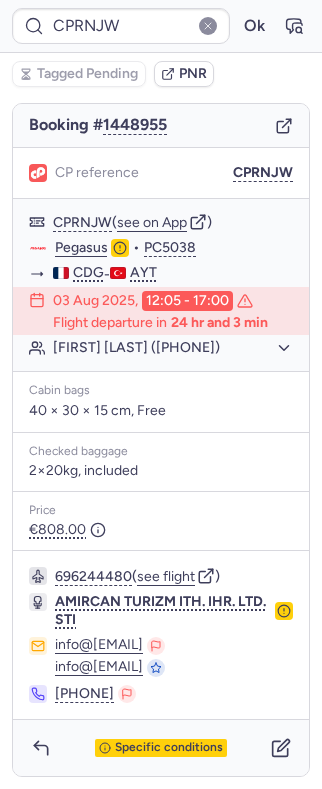 scroll, scrollTop: 62, scrollLeft: 0, axis: vertical 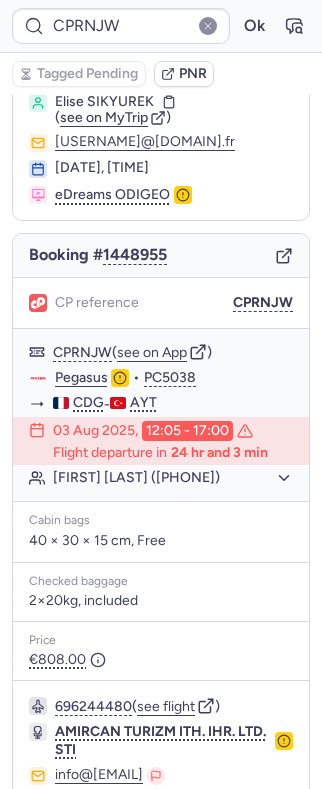 click on "Elise SIKYUREK" at bounding box center [104, 102] 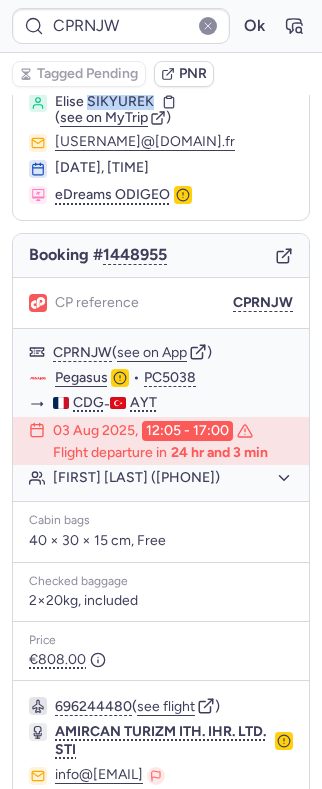 click on "Elise SIKYUREK" at bounding box center (104, 102) 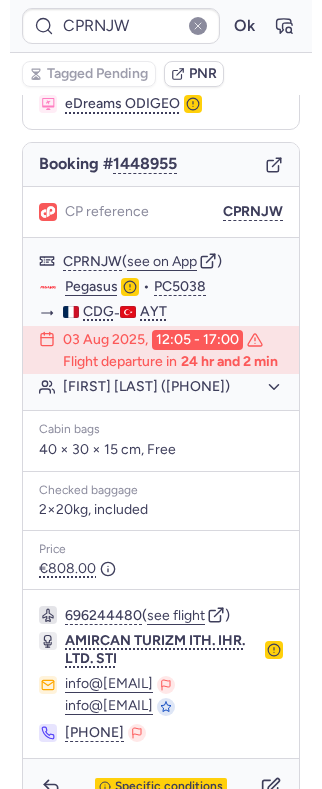 scroll, scrollTop: 196, scrollLeft: 0, axis: vertical 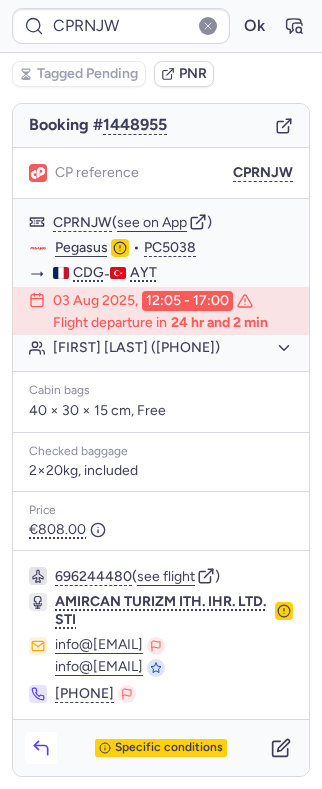 click 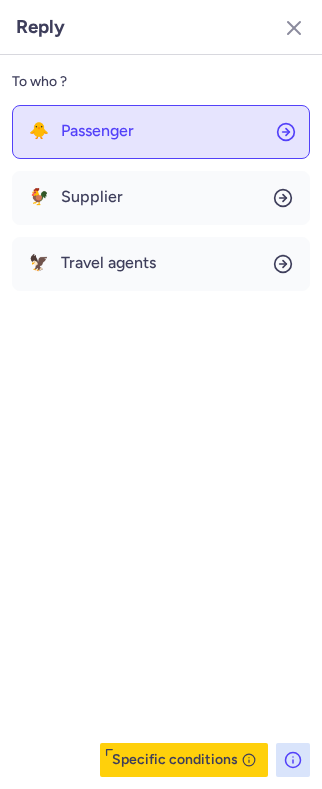 click on "Passenger" at bounding box center (97, 131) 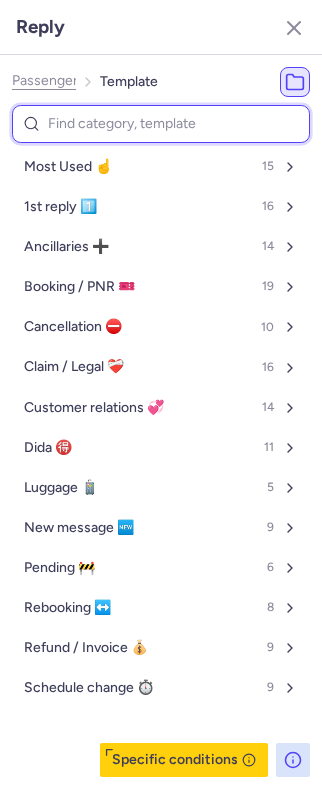 type on "r" 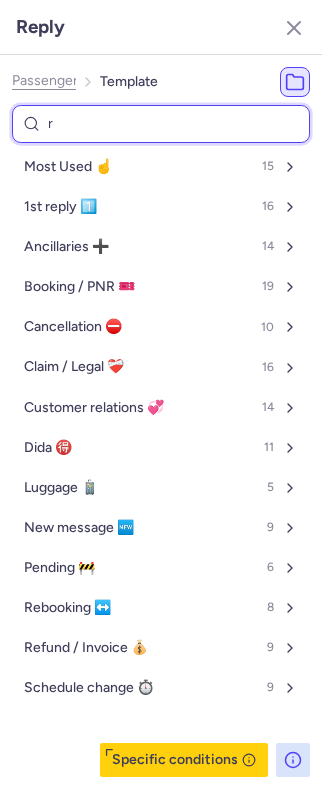type 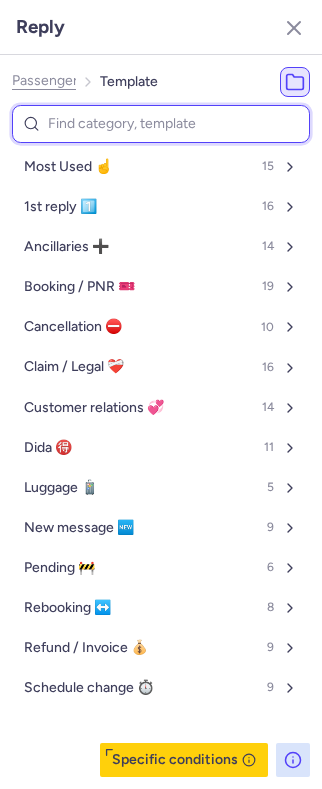 select on "en" 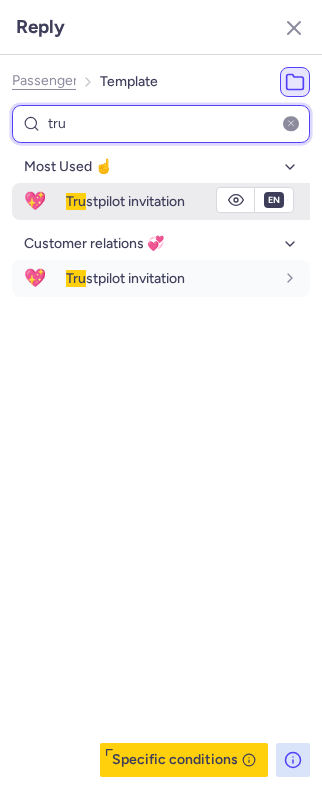 type on "tru" 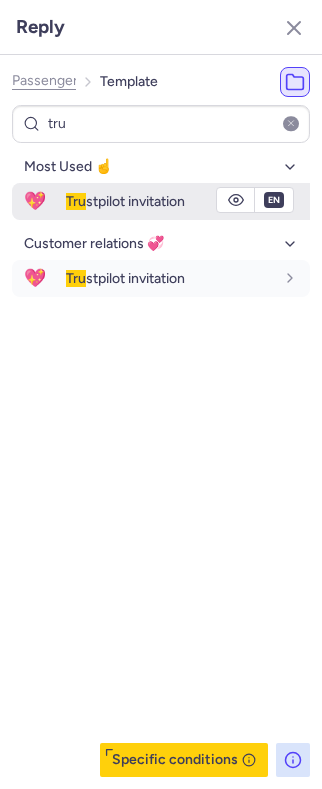 click on "Tru stpilot invitation" at bounding box center (188, 201) 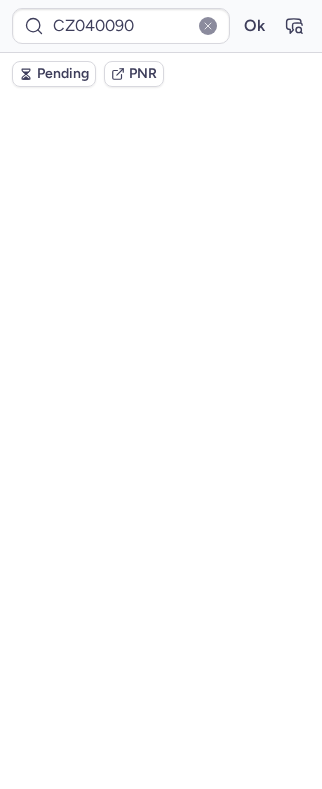 scroll, scrollTop: 236, scrollLeft: 0, axis: vertical 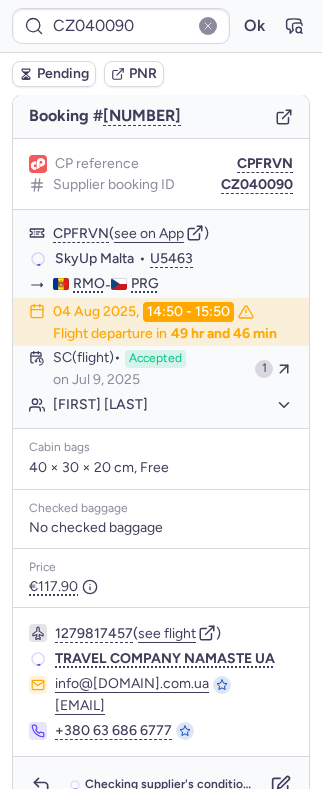 type on "CPQPRY" 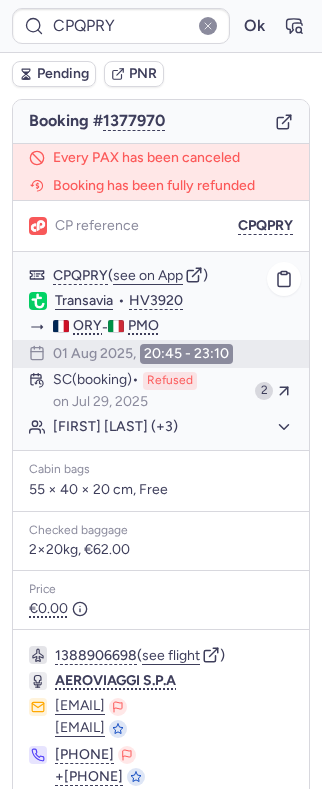 scroll, scrollTop: 304, scrollLeft: 0, axis: vertical 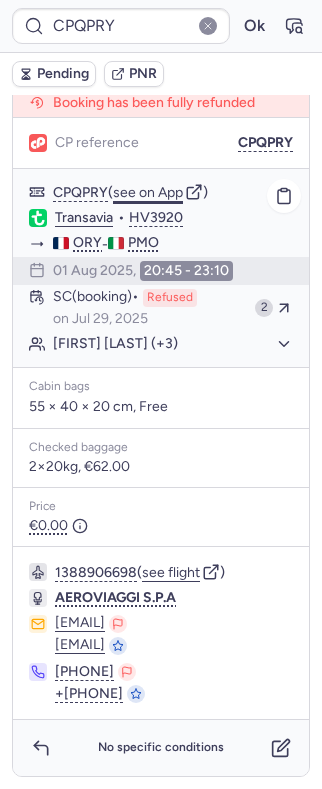 click on "see on App" 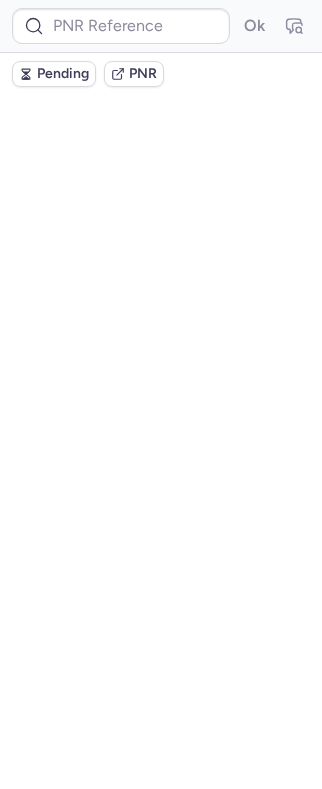 scroll, scrollTop: 0, scrollLeft: 0, axis: both 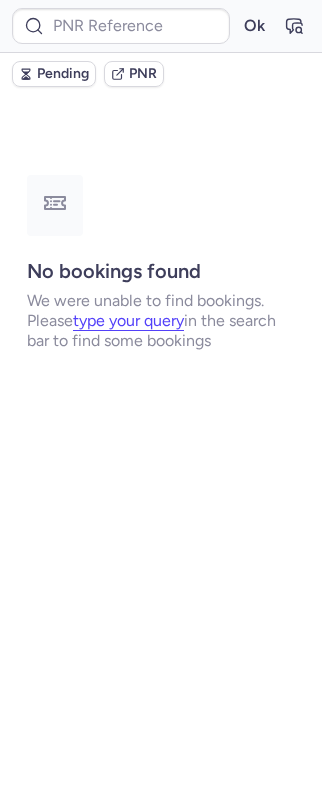 type on "CZ040090" 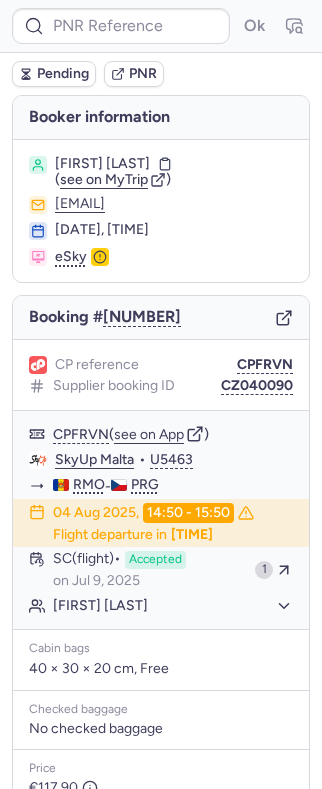 type on "CP6FCP" 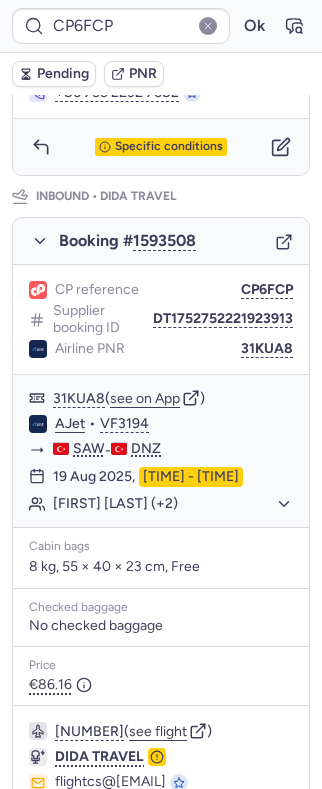 scroll, scrollTop: 894, scrollLeft: 0, axis: vertical 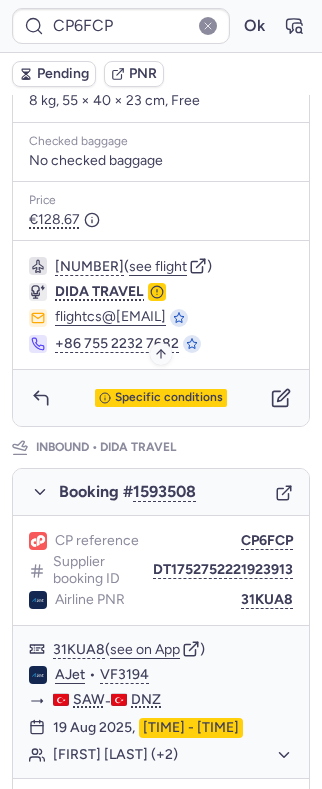 click on "Specific conditions" at bounding box center [161, 398] 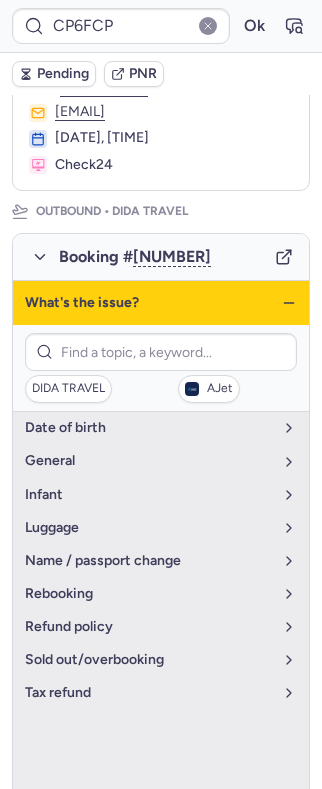 click on "What's the issue?" at bounding box center [161, 303] 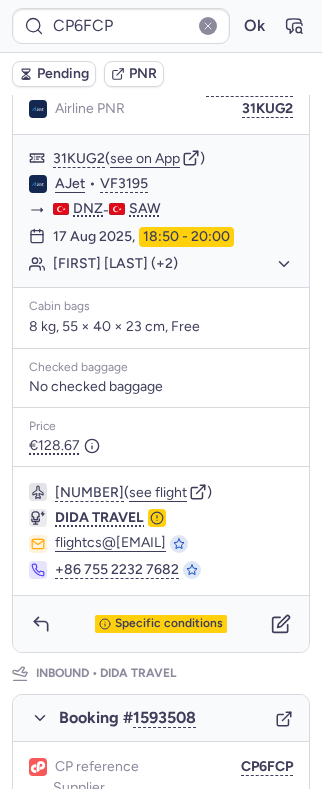 scroll, scrollTop: 430, scrollLeft: 0, axis: vertical 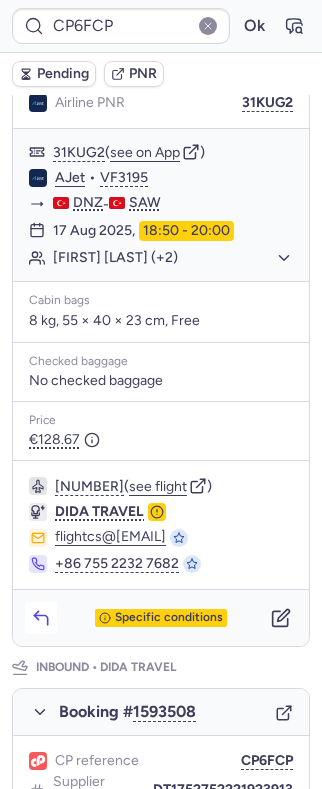 click at bounding box center [41, 618] 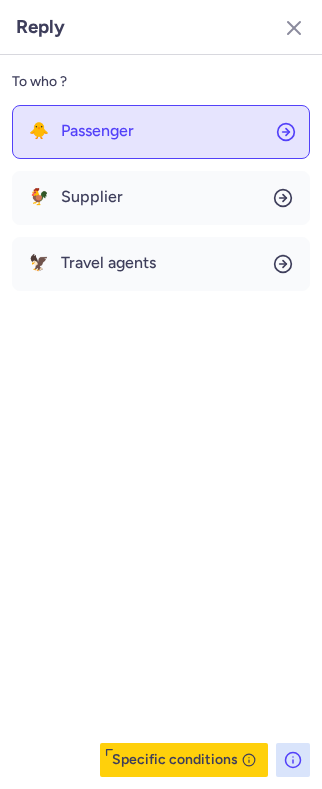 click on "🐥 Passenger" 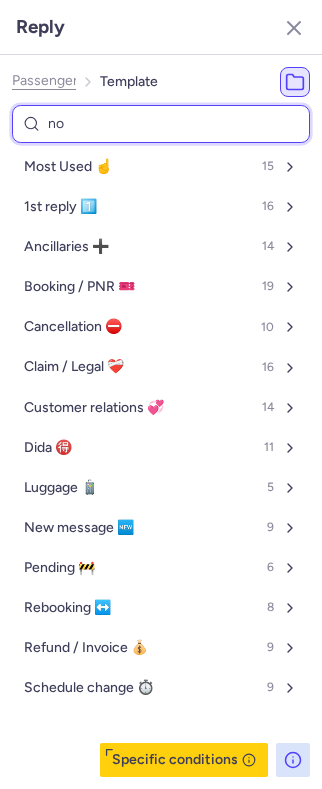 type on "non" 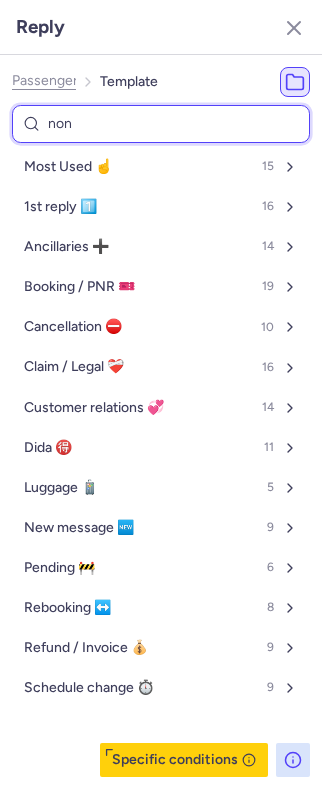 select on "en" 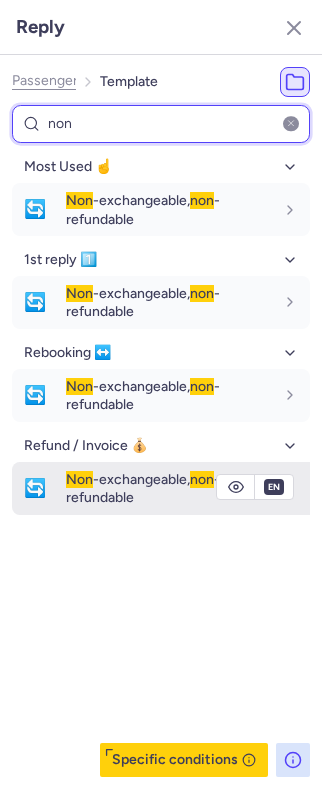 type on "non" 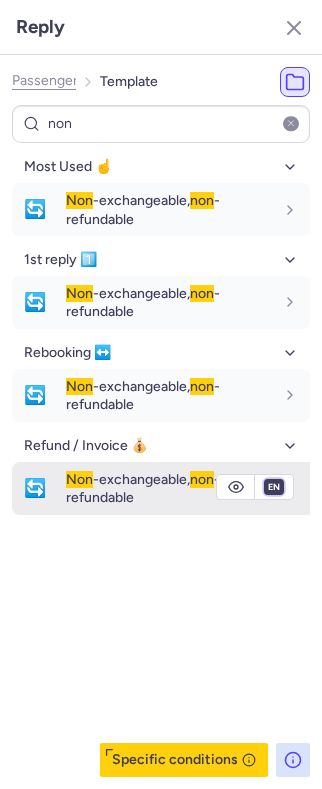 click on "fr en de nl pt es it ru" at bounding box center [274, 487] 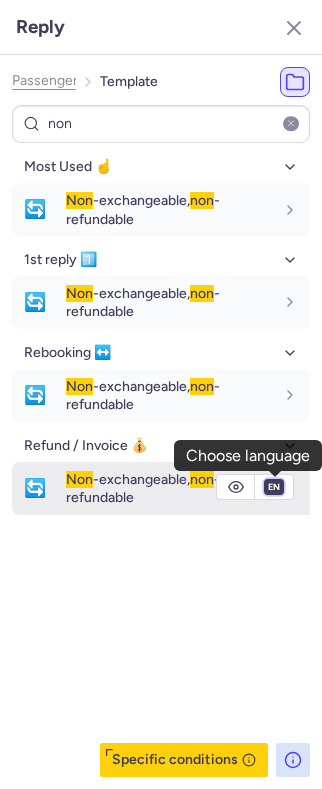select on "de" 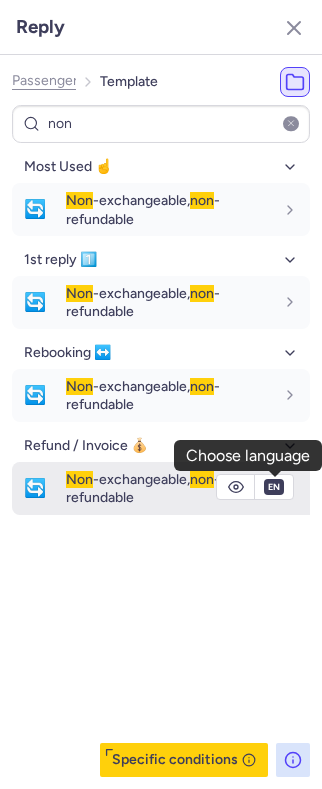 click on "fr en de nl pt es it ru" at bounding box center (274, 487) 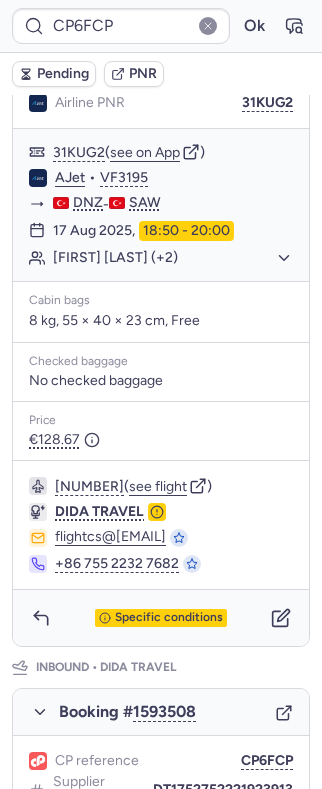 type on "CZ040090" 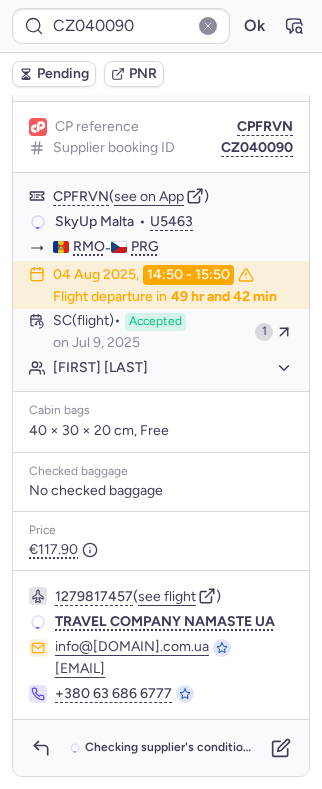 scroll, scrollTop: 0, scrollLeft: 0, axis: both 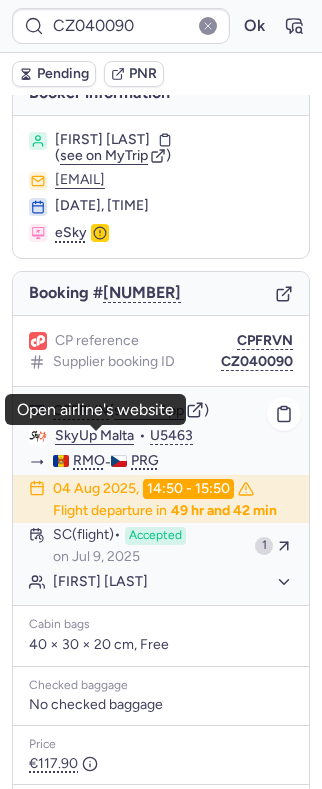 click on "SkyUp Malta" 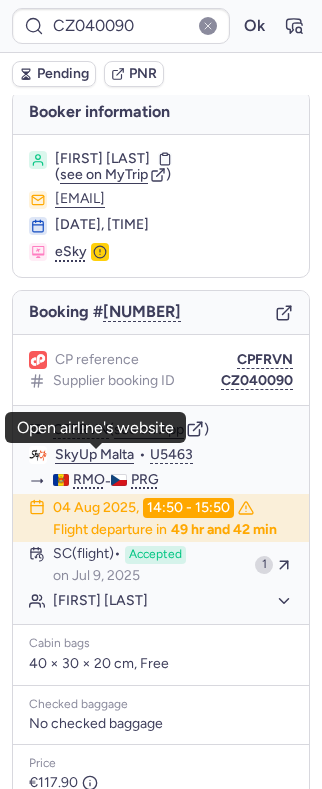 scroll, scrollTop: 0, scrollLeft: 0, axis: both 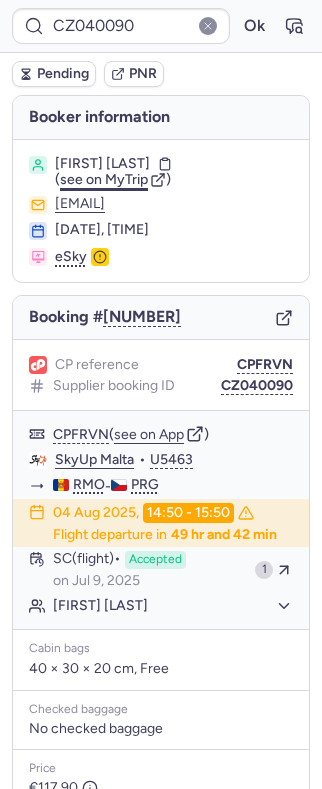 click on "see on MyTrip" at bounding box center [104, 179] 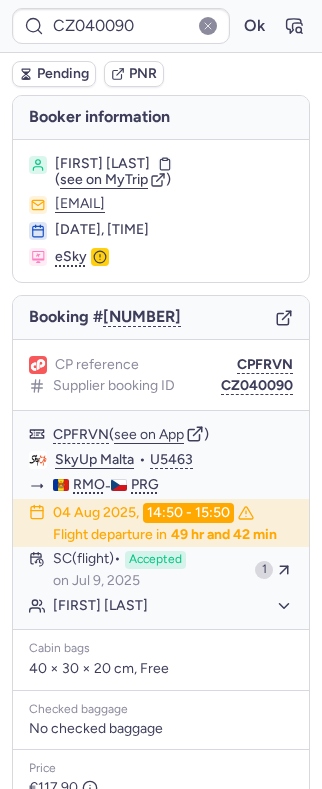click on "Anastasia FLOREA" at bounding box center [102, 164] 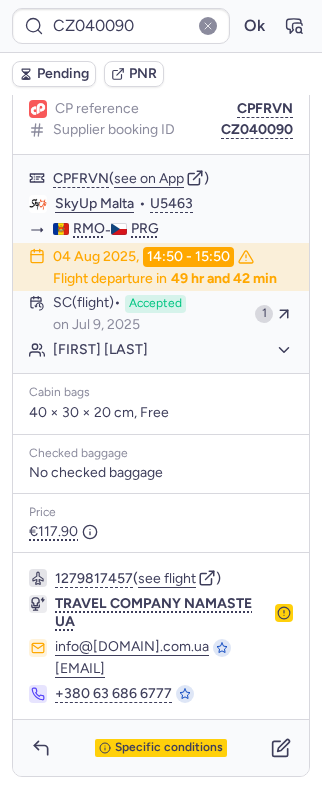 scroll, scrollTop: 280, scrollLeft: 0, axis: vertical 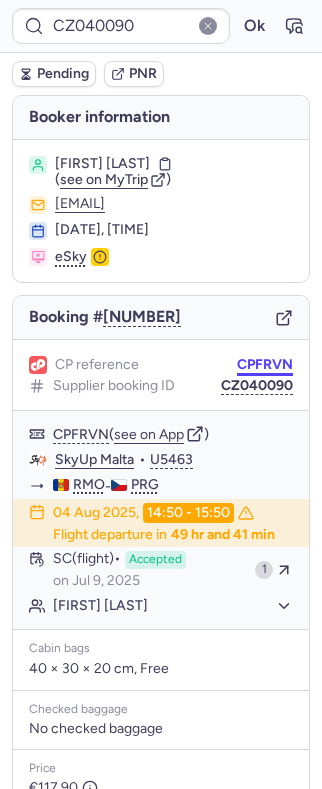click on "CPFRVN" at bounding box center (265, 365) 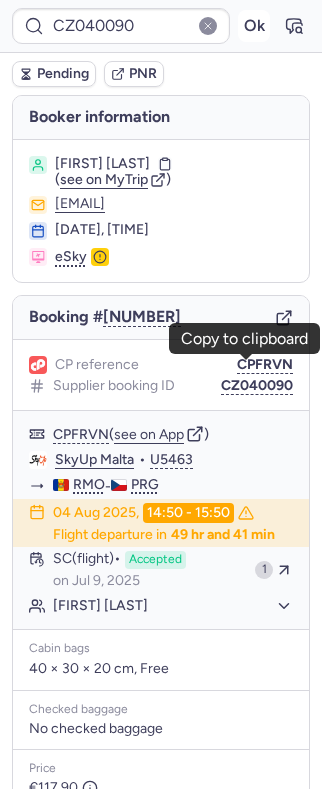 click on "Ok" at bounding box center (254, 26) 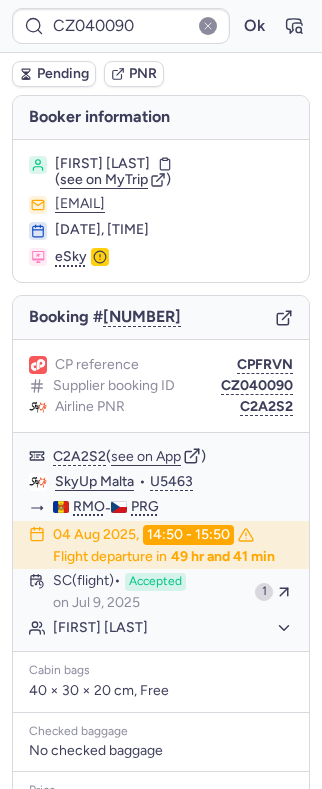 type on "CPR2EE" 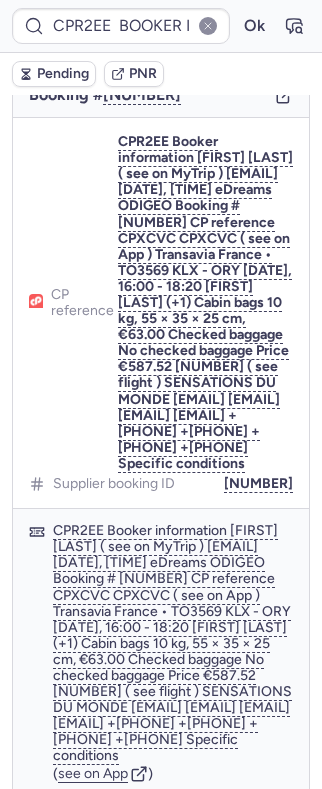 scroll, scrollTop: 278, scrollLeft: 0, axis: vertical 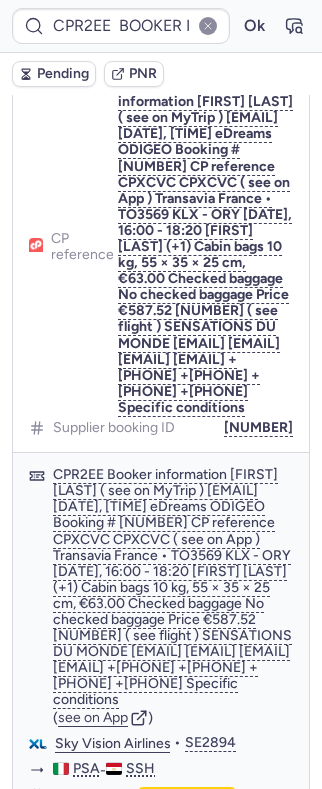 click on "Specific conditions" at bounding box center [169, 1269] 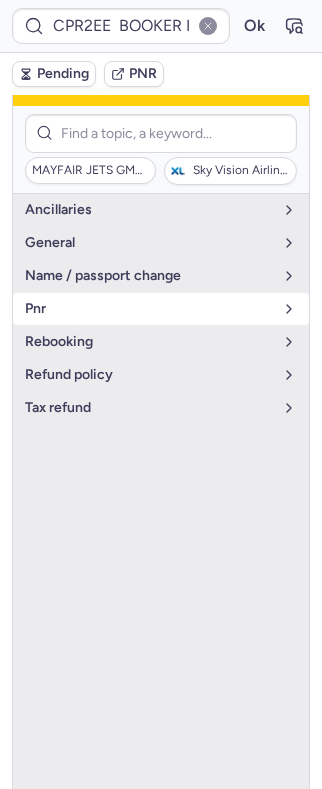 click on "pnr" at bounding box center (149, 309) 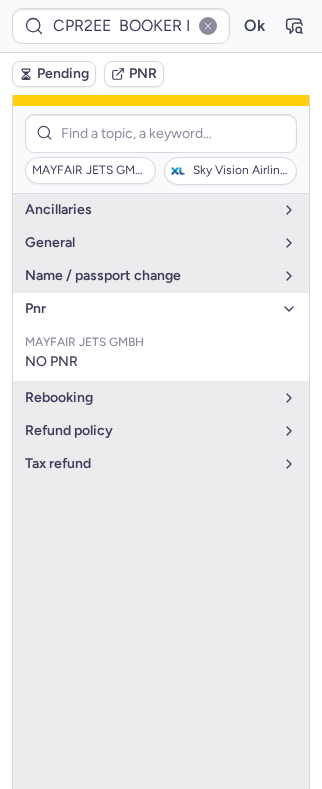 click on "pnr" at bounding box center (149, 309) 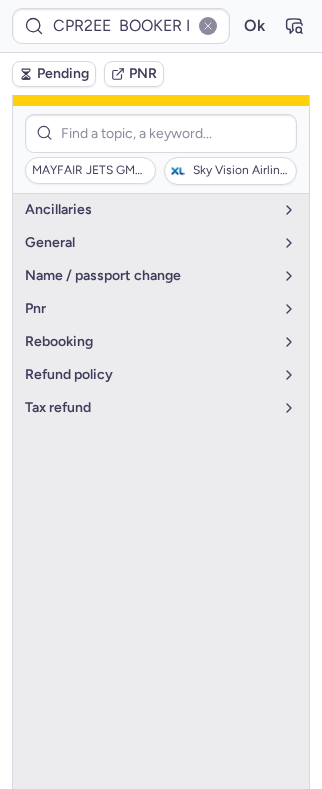 click 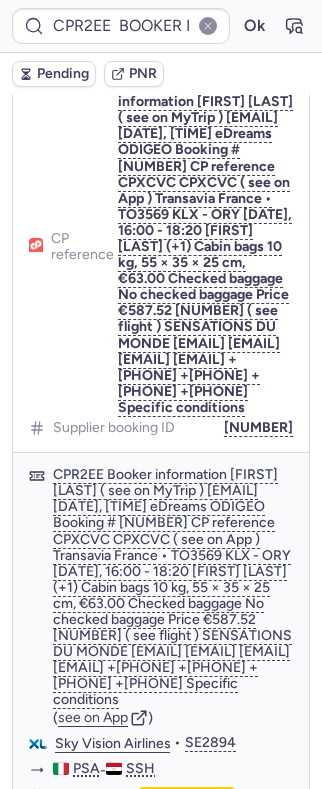 click 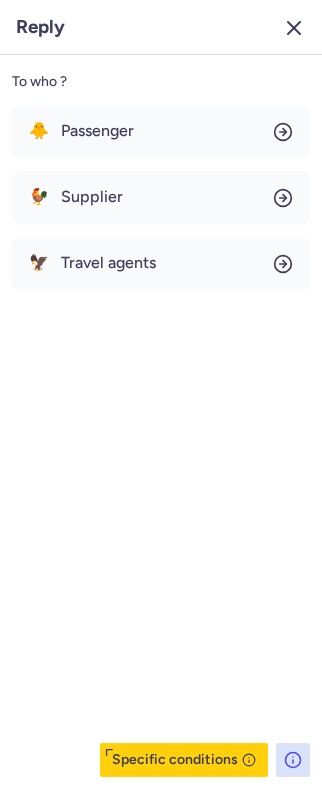 click 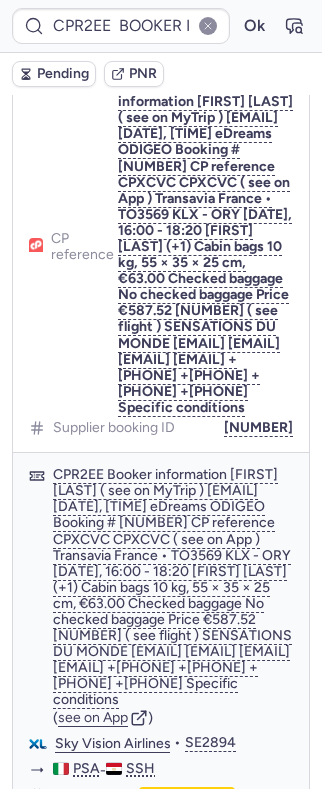 click on "Specific conditions" at bounding box center [169, 1269] 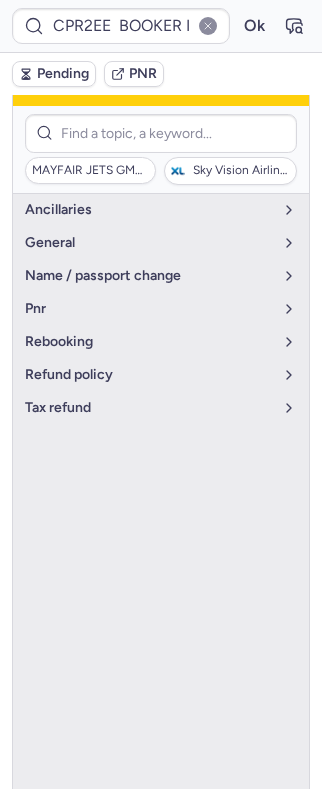 click 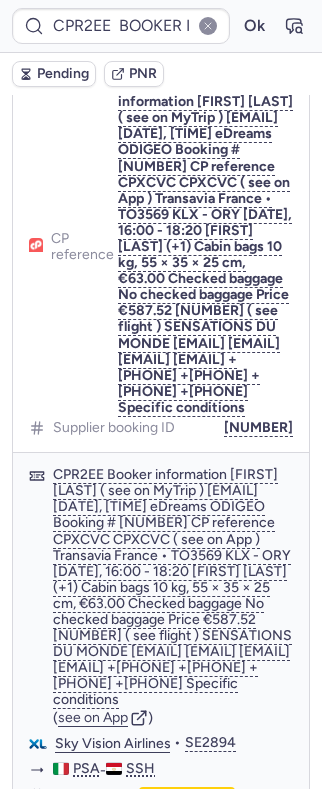 click 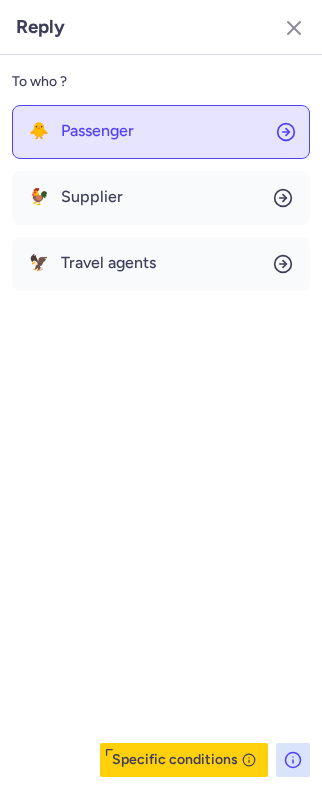 click on "Passenger" at bounding box center [97, 131] 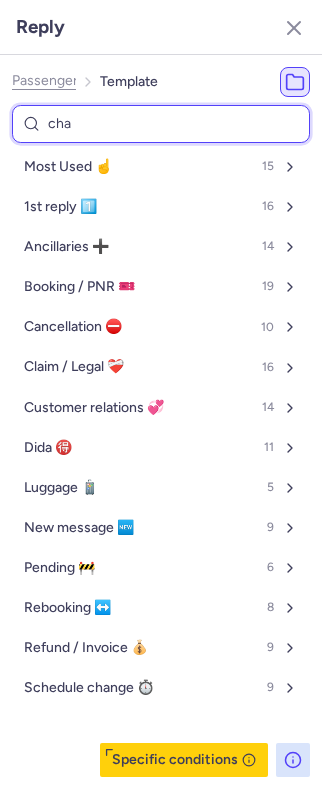 type on "char" 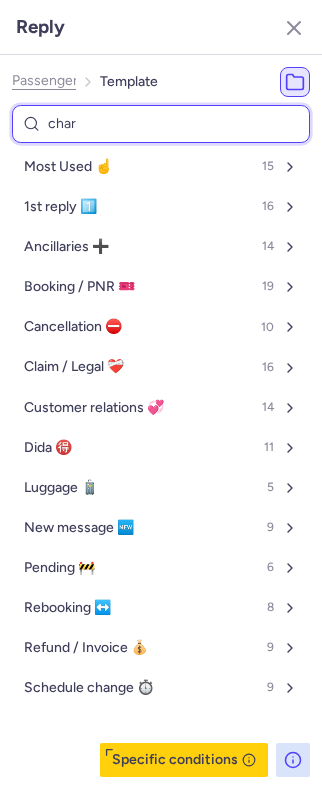 select on "en" 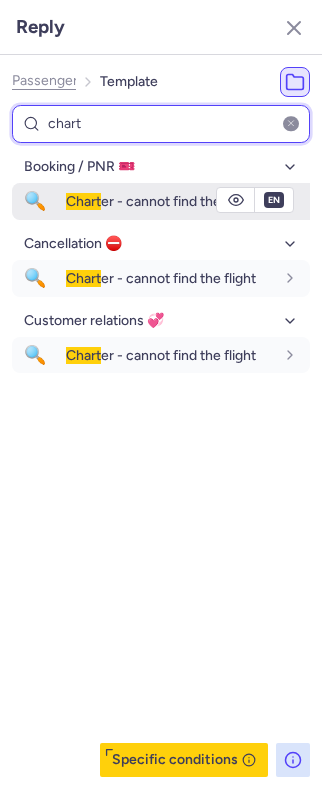 type on "chart" 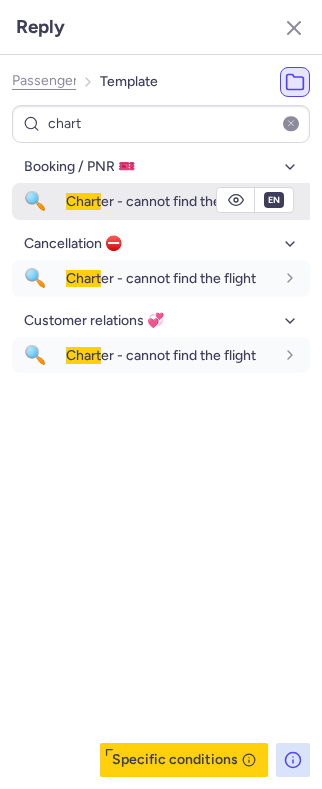 click on "Chart er - cannot find the flight" at bounding box center (161, 201) 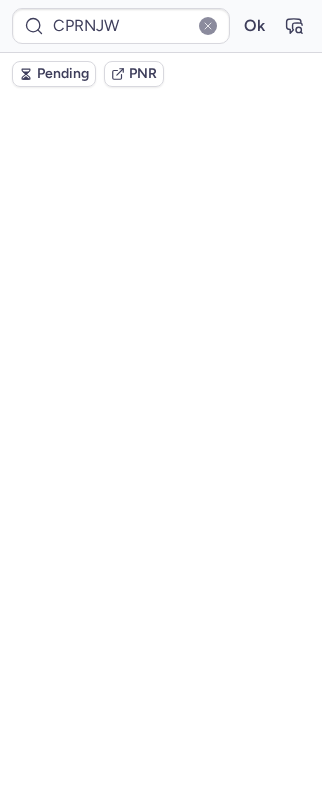 scroll, scrollTop: 318, scrollLeft: 0, axis: vertical 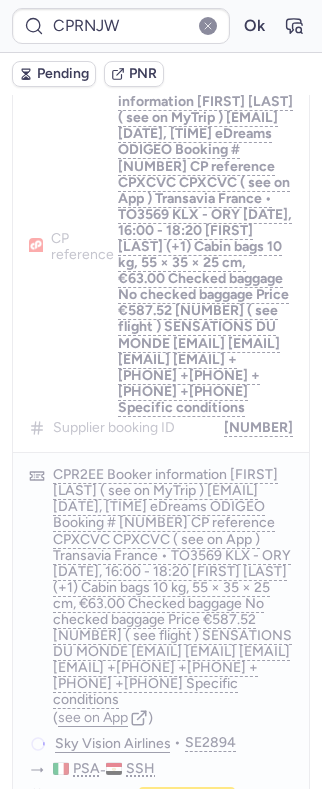 type on "CPQPRY" 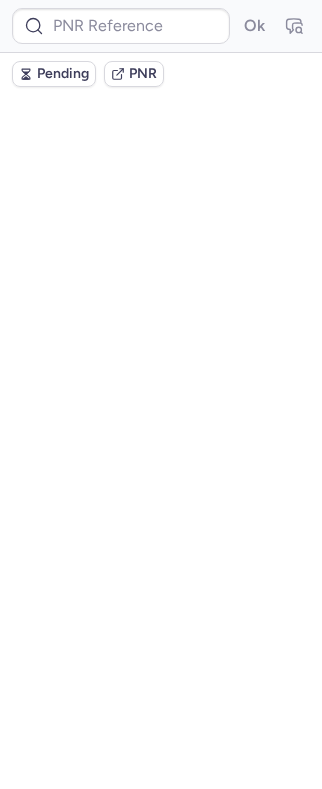 scroll, scrollTop: 0, scrollLeft: 0, axis: both 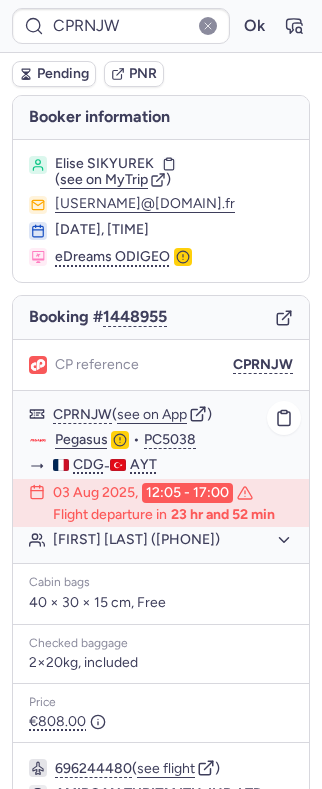 click on "[FIRST] [LAST] (+1)" 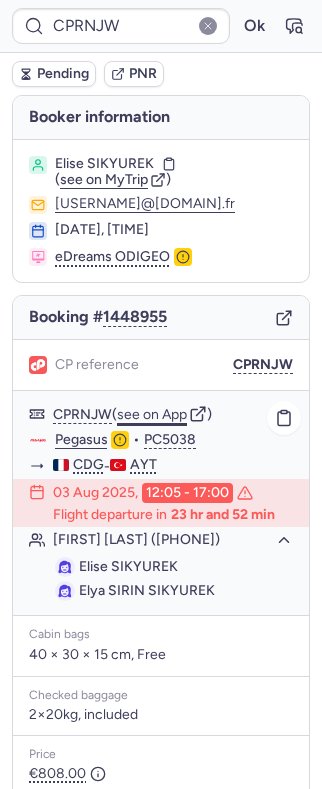 click on "see on App" 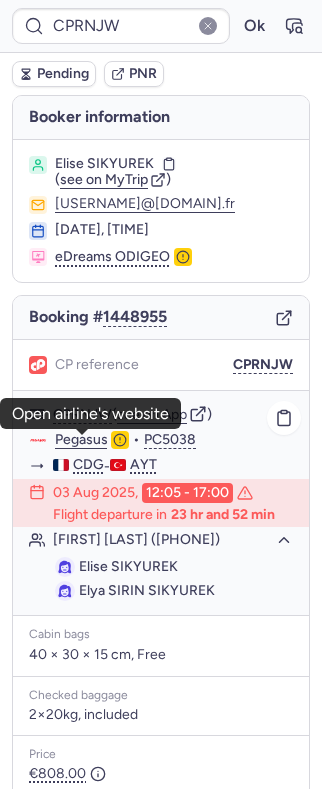 click on "Pegasus" 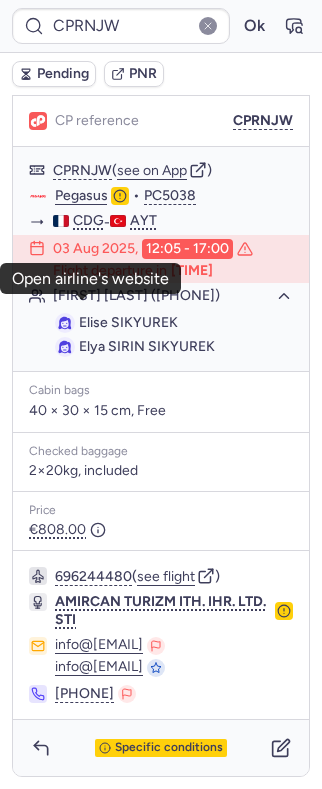 scroll, scrollTop: 0, scrollLeft: 0, axis: both 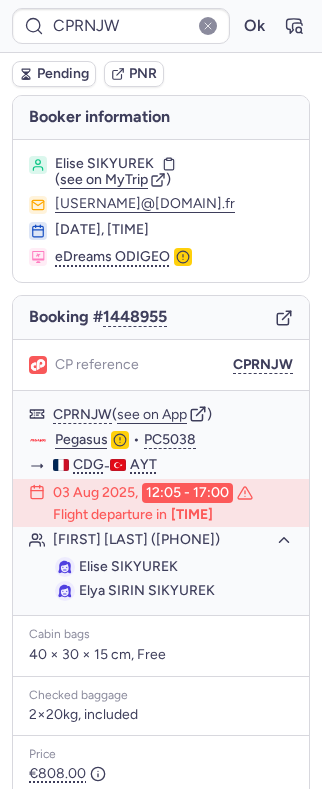 click on "Elise SIKYUREK" at bounding box center [104, 164] 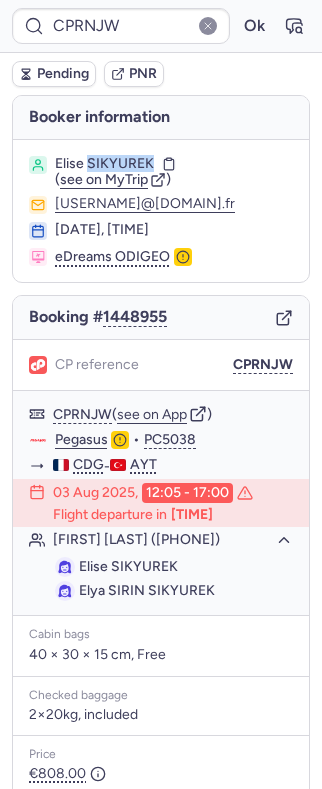 click on "Elise SIKYUREK  ( see on MyTrip  )" 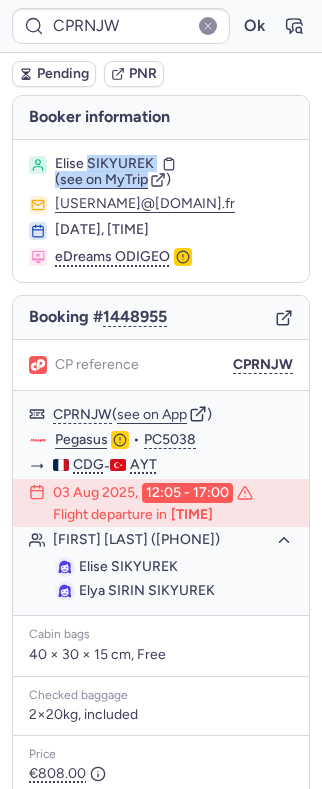 copy on "SIKYUREK  ( see on MyTrip" 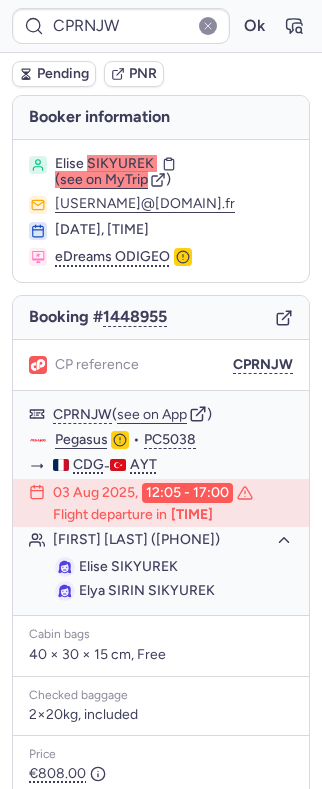 type on "CPQPRY" 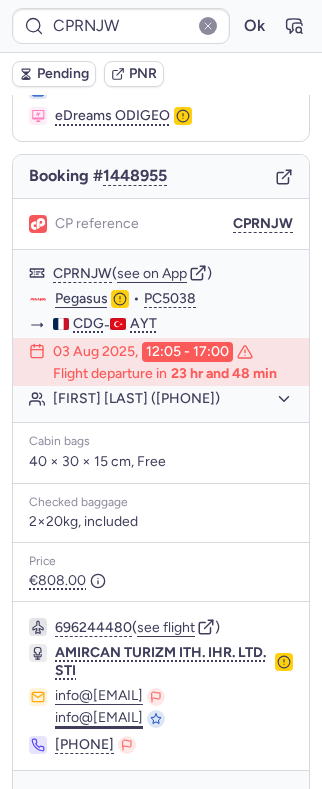 scroll, scrollTop: 216, scrollLeft: 0, axis: vertical 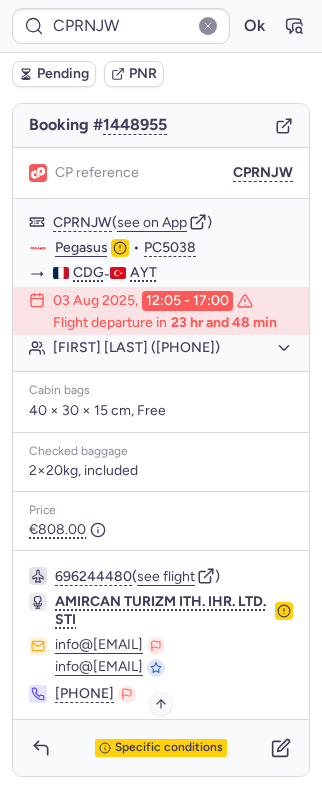 click on "Specific conditions" at bounding box center (169, 748) 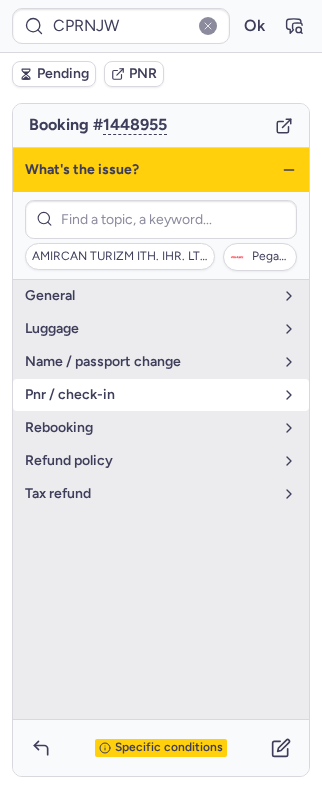 click on "pnr / check-in" at bounding box center (161, 395) 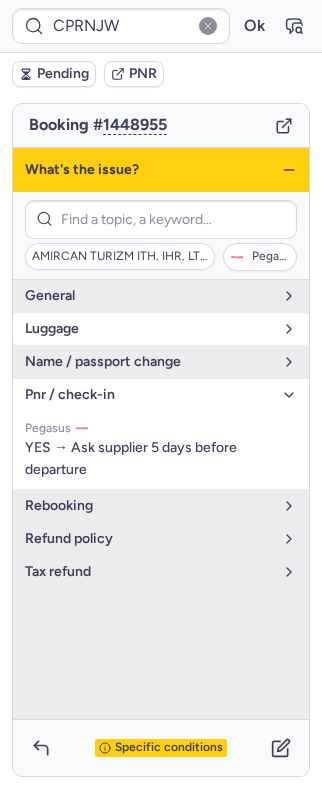 drag, startPoint x: 117, startPoint y: 368, endPoint x: 130, endPoint y: 293, distance: 76.11833 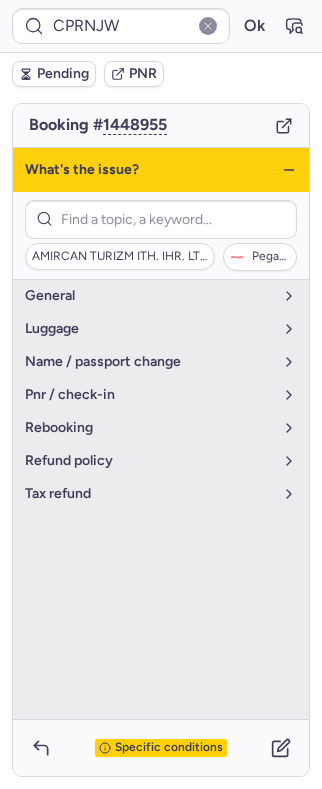 click 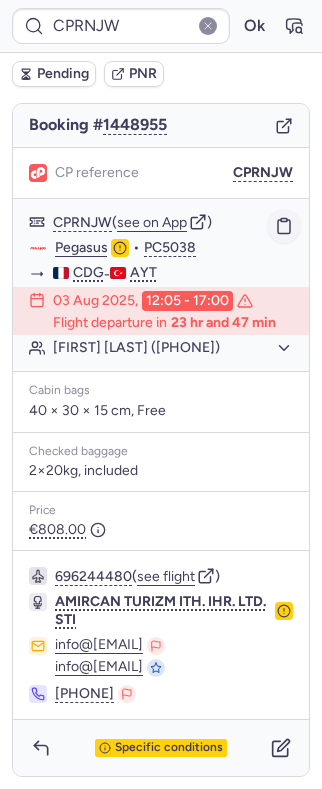 click 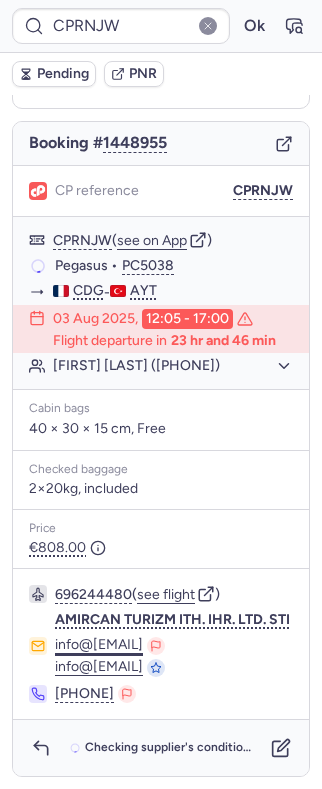 scroll, scrollTop: 216, scrollLeft: 0, axis: vertical 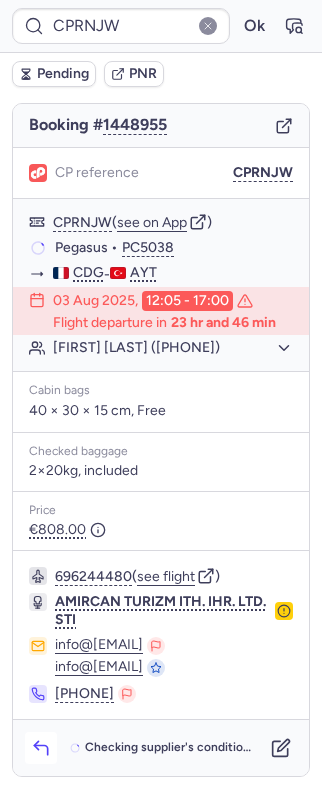click 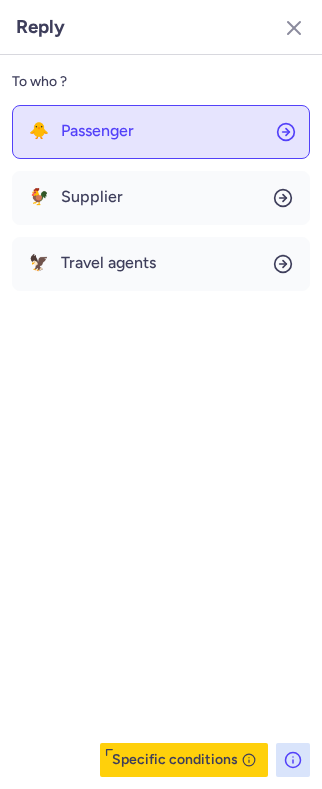 click on "🐥 Passenger" 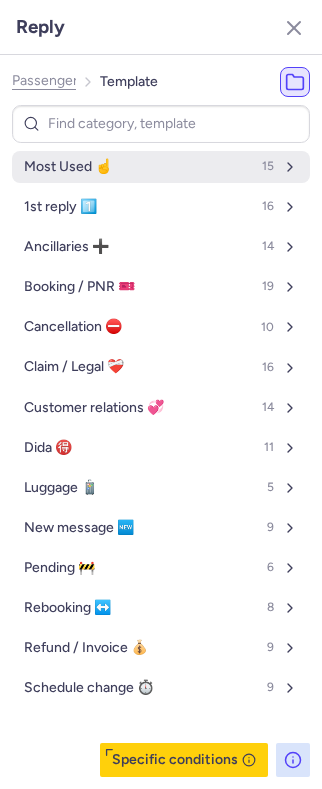 click on "Most Used ☝️ 15" at bounding box center [161, 167] 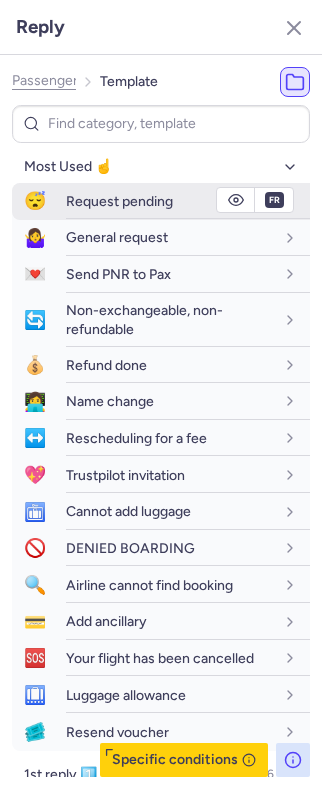 click on "Request pending" at bounding box center (119, 201) 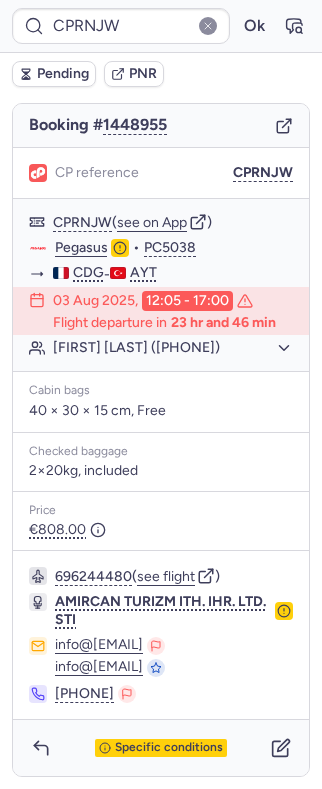 click on "Pending" at bounding box center (63, 74) 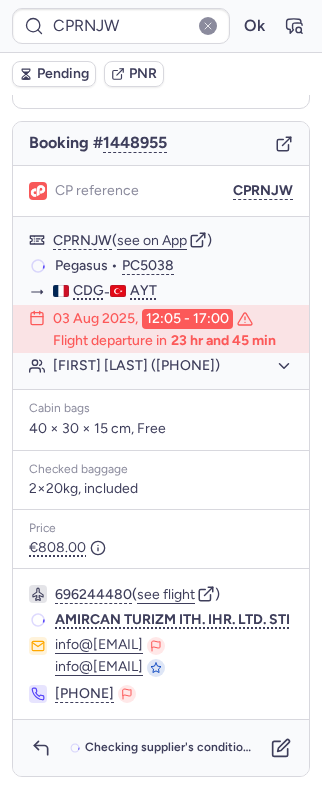 scroll, scrollTop: 216, scrollLeft: 0, axis: vertical 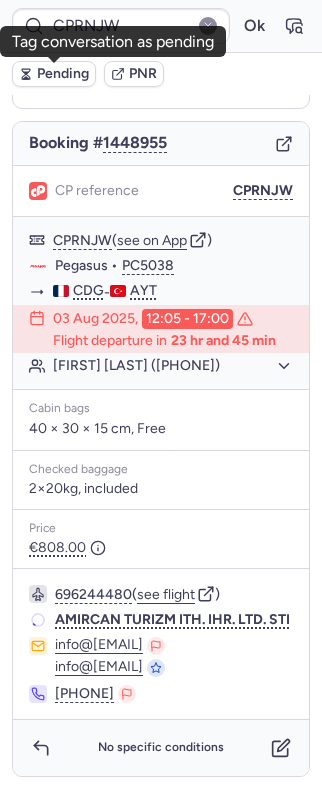click on "Pending" at bounding box center (63, 74) 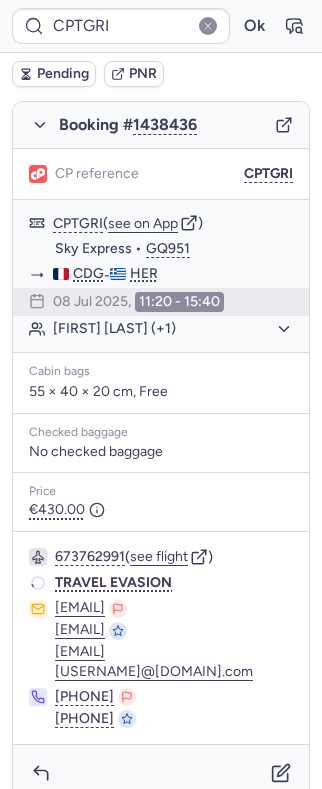 scroll, scrollTop: 309, scrollLeft: 0, axis: vertical 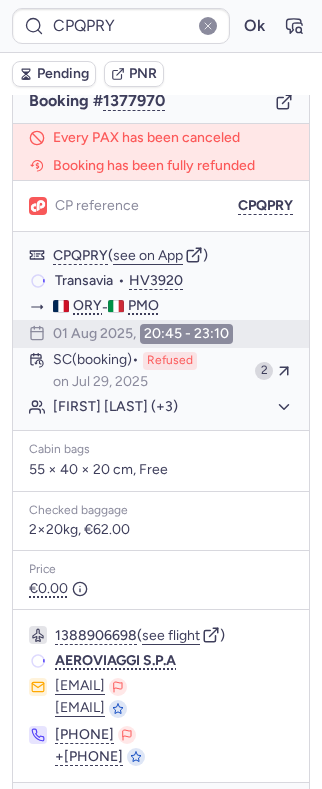 type on "CPR2EE" 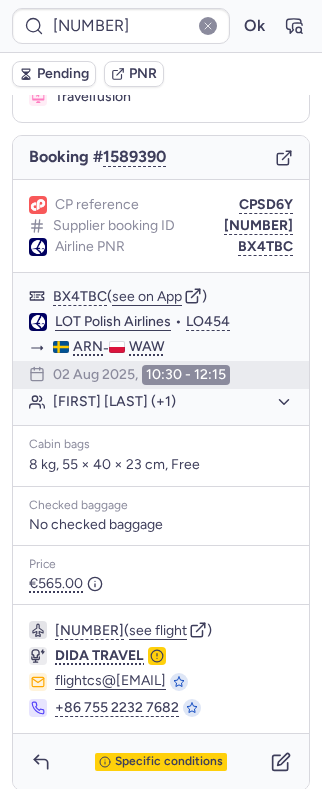 scroll, scrollTop: 194, scrollLeft: 0, axis: vertical 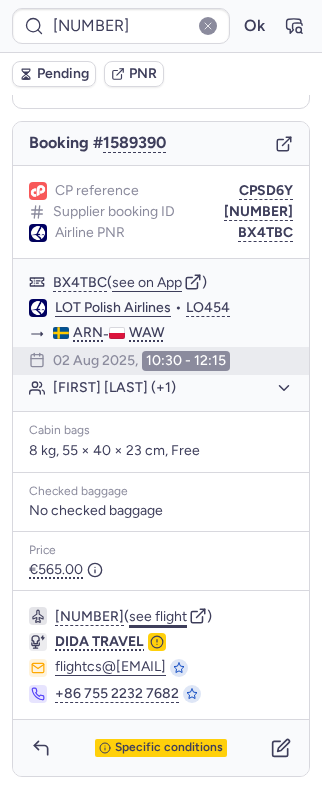 click on "see flight" 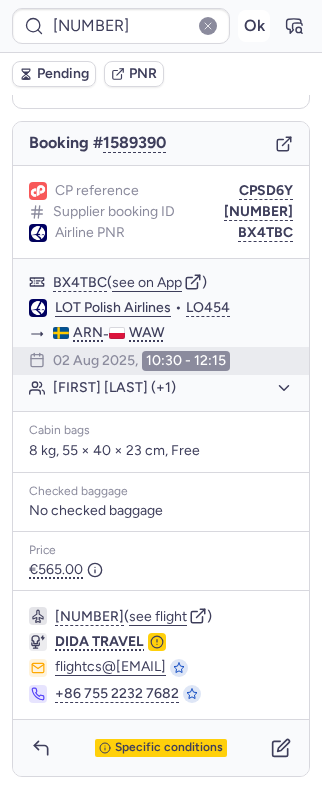 click on "Ok" at bounding box center (254, 26) 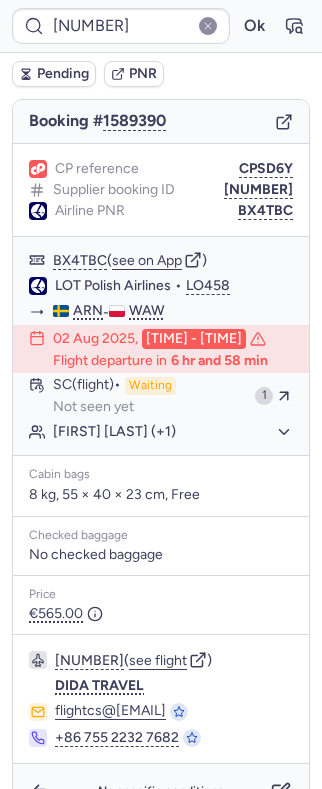 scroll, scrollTop: 194, scrollLeft: 0, axis: vertical 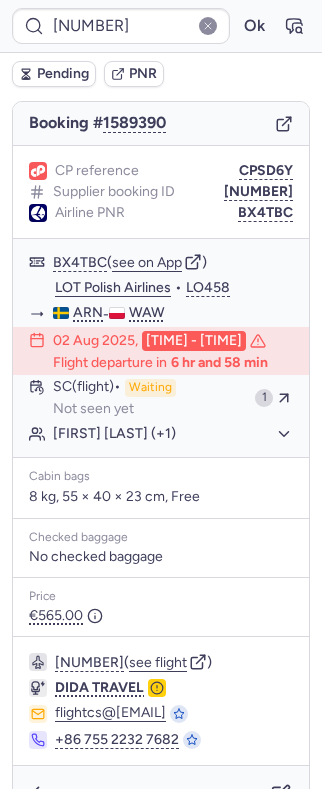 type on "CPQPRY" 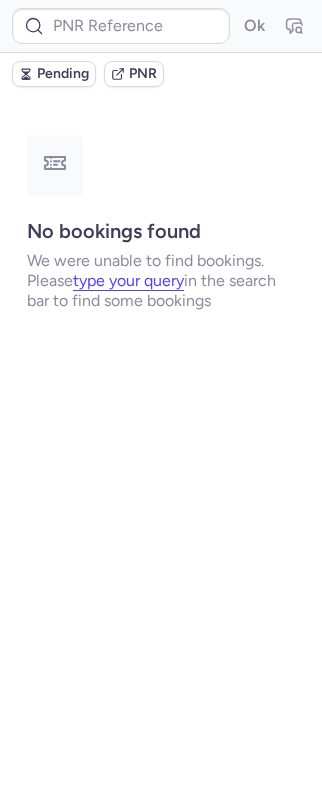 scroll, scrollTop: 0, scrollLeft: 0, axis: both 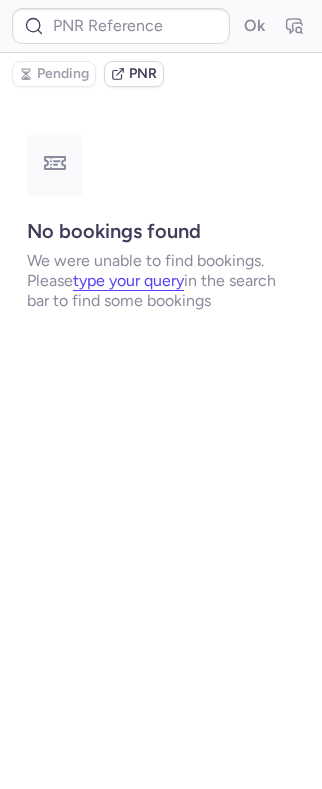 type on "CPT8YZ" 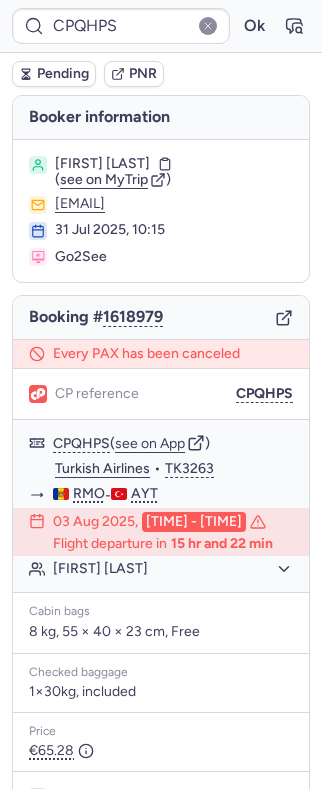 type on "CPEAGI" 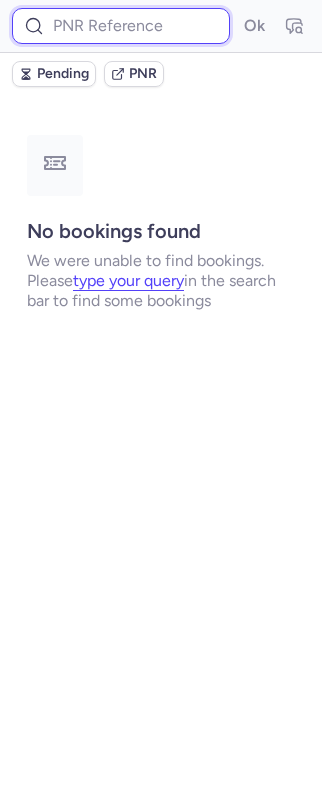 click at bounding box center (121, 26) 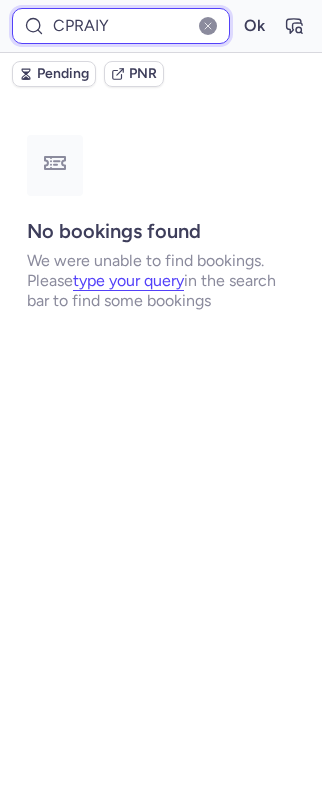 type on "CPRAIY" 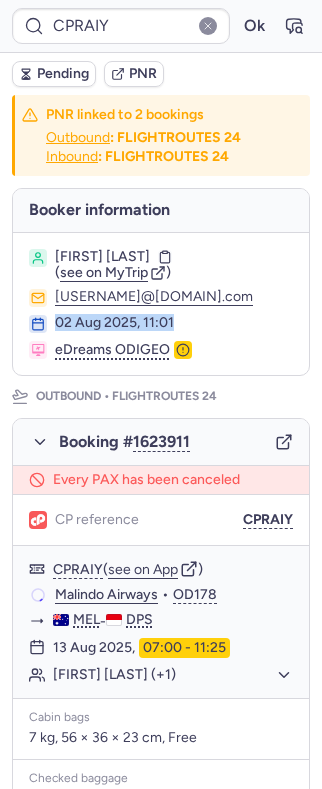 drag, startPoint x: 58, startPoint y: 321, endPoint x: 174, endPoint y: 331, distance: 116.43024 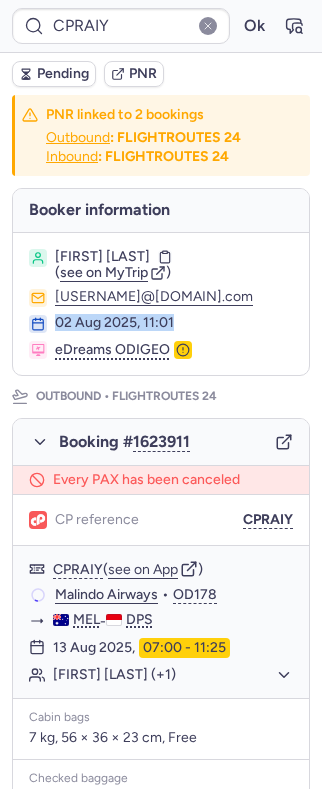 click on "02 Aug 2025, 11:01" at bounding box center (174, 323) 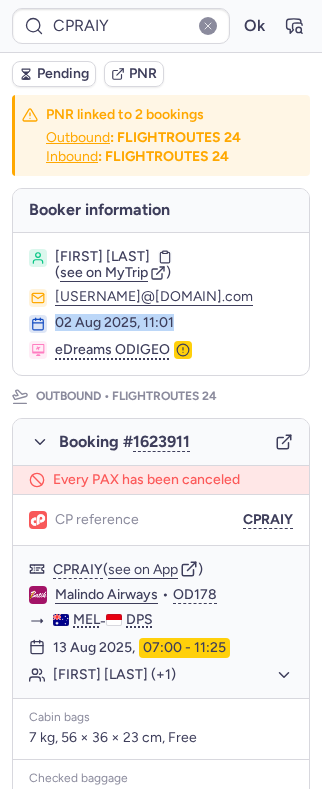 copy on "02 Aug 2025, 11:01" 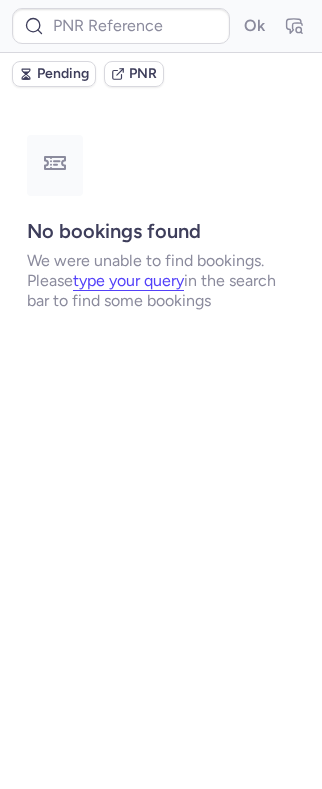 type on "CPQPRY" 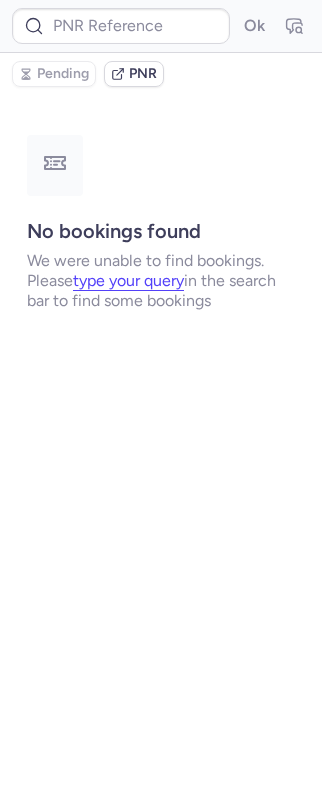 type on "CPCW7A" 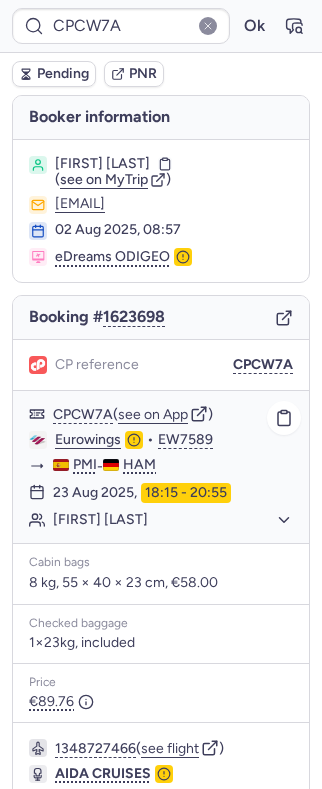 click on "Heike DOERFERT" 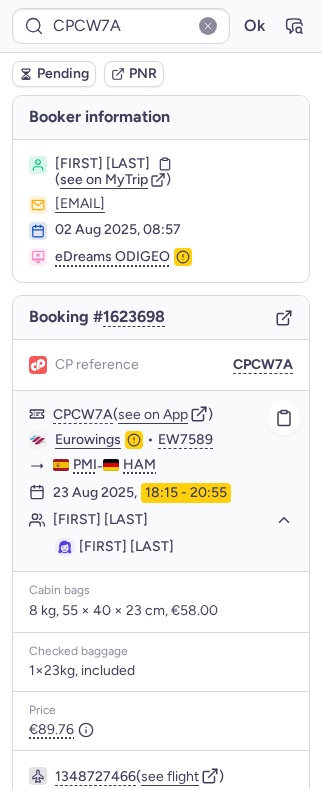 click on "Heike DOERFERT" 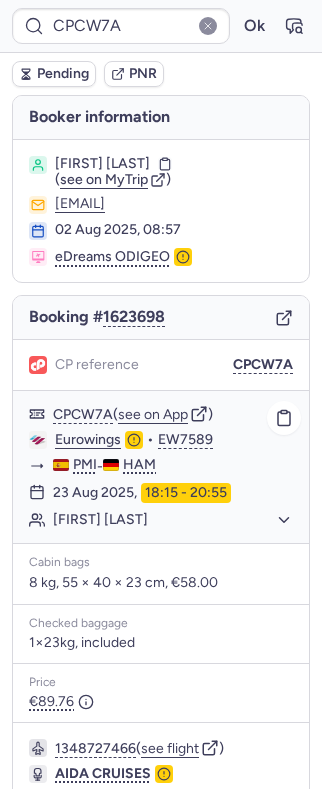 click on "CPCW7A  ( see on App )" at bounding box center [173, 414] 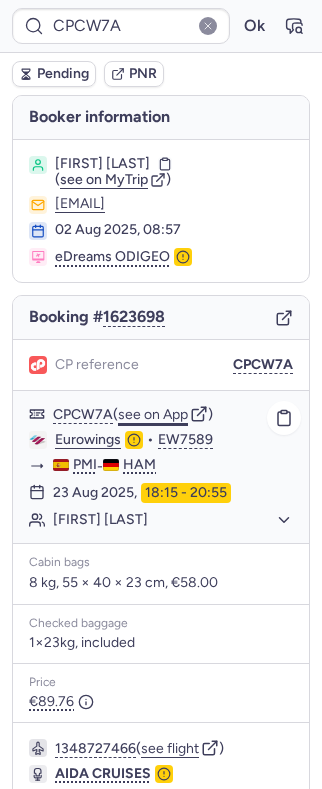 click on "see on App" 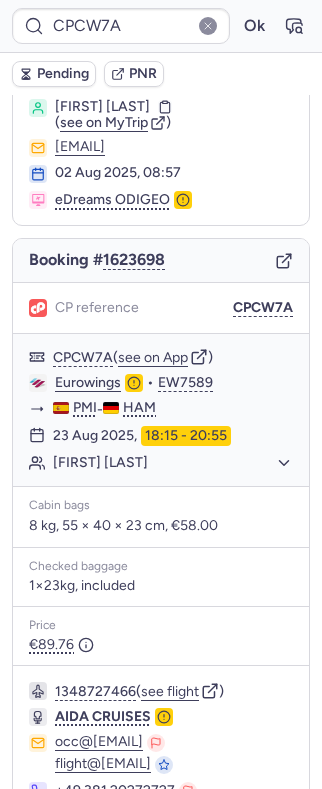 scroll, scrollTop: 180, scrollLeft: 0, axis: vertical 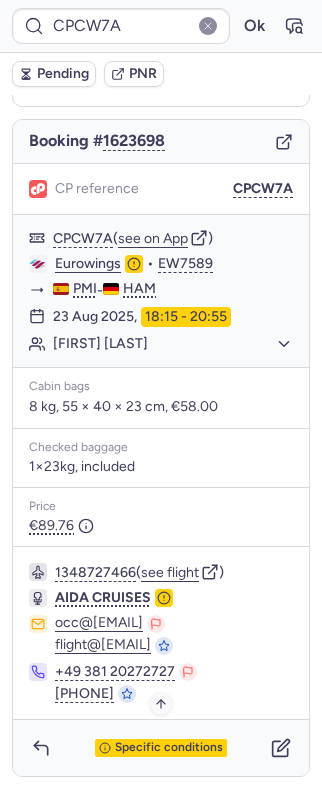 click on "Specific conditions" at bounding box center (169, 748) 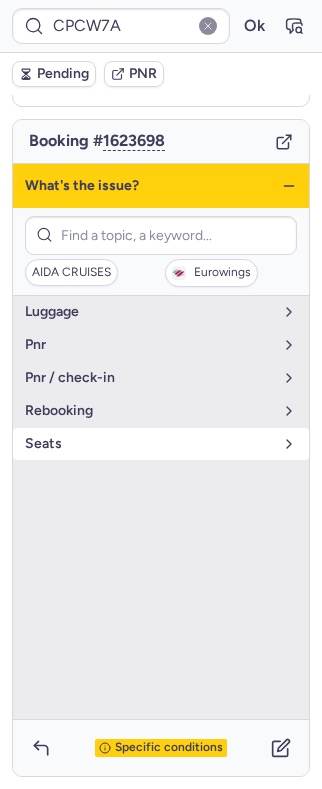 click on "Seats" at bounding box center (149, 444) 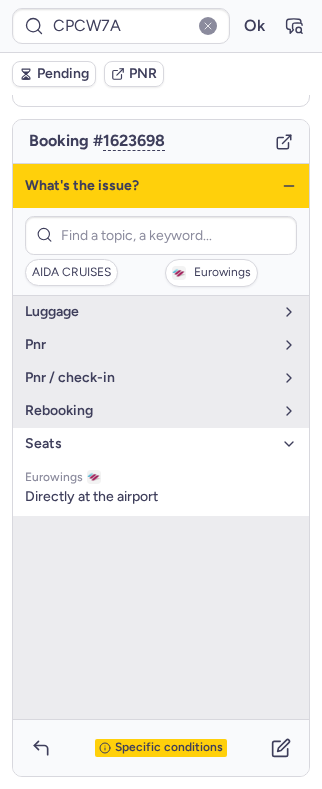 click on "Seats" at bounding box center [149, 444] 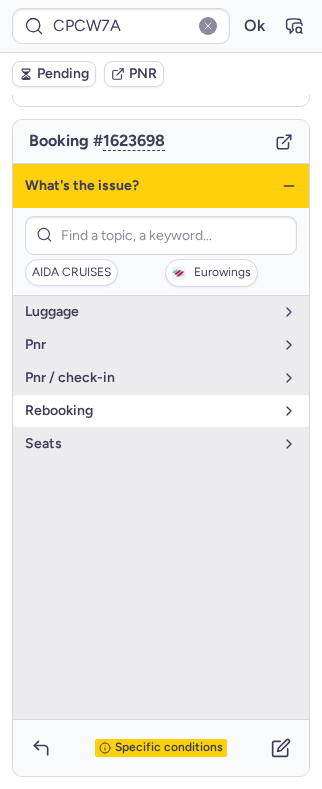 click on "rebooking" at bounding box center [149, 411] 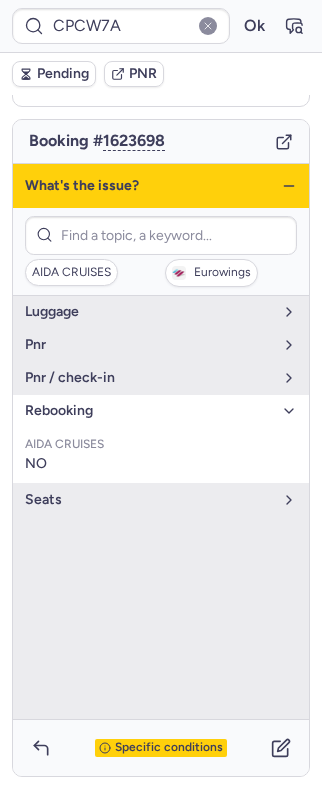 click on "rebooking" at bounding box center [149, 411] 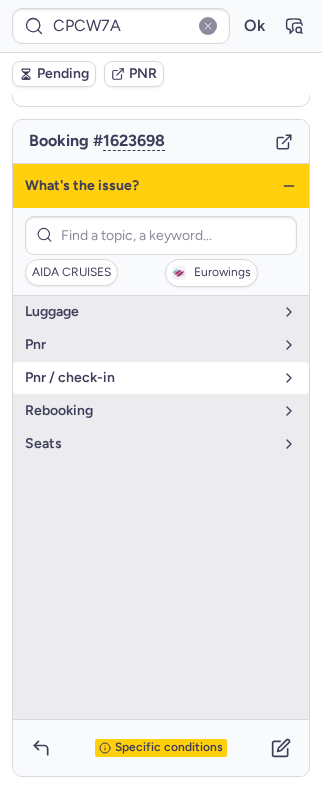 click on "pnr / check-in" at bounding box center [149, 378] 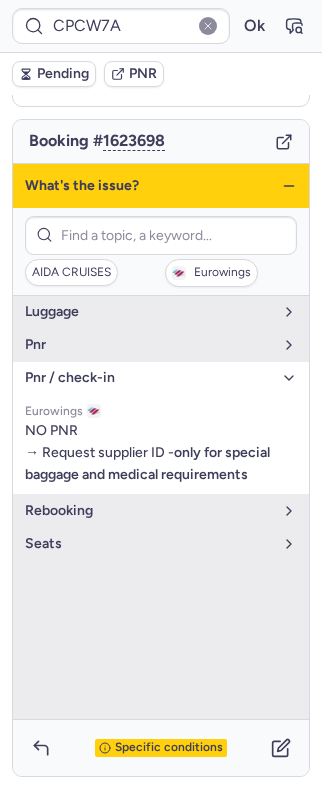 click on "pnr / check-in" at bounding box center (149, 378) 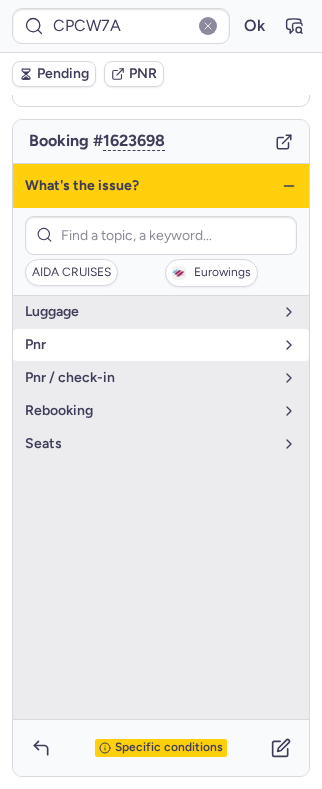 click on "pnr" at bounding box center (149, 345) 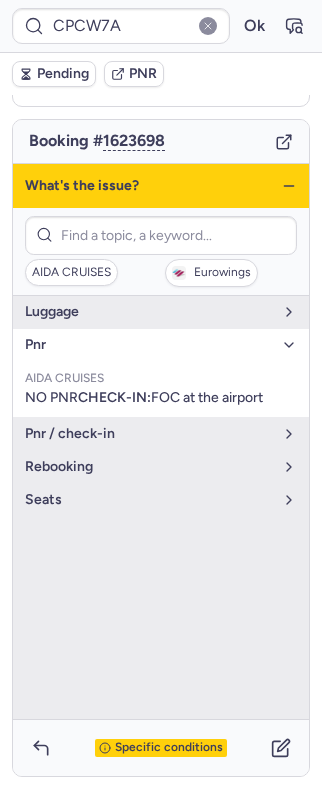 click on "pnr" at bounding box center (149, 345) 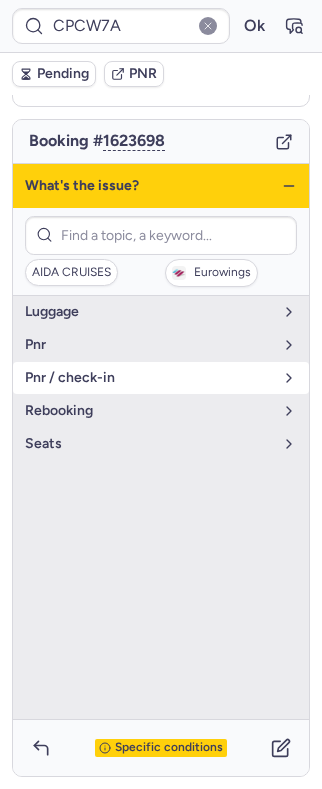 click on "pnr / check-in" at bounding box center (149, 378) 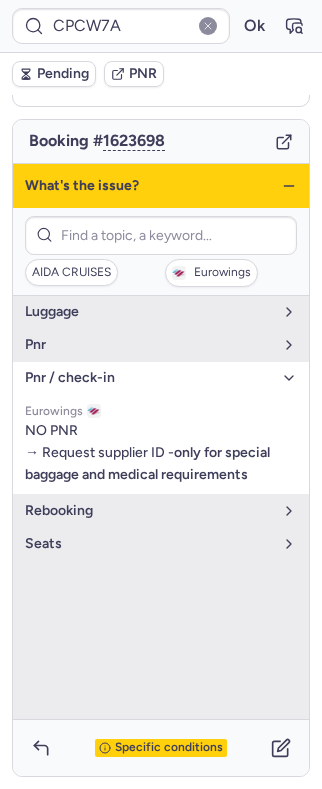 click on "pnr / check-in" at bounding box center (149, 378) 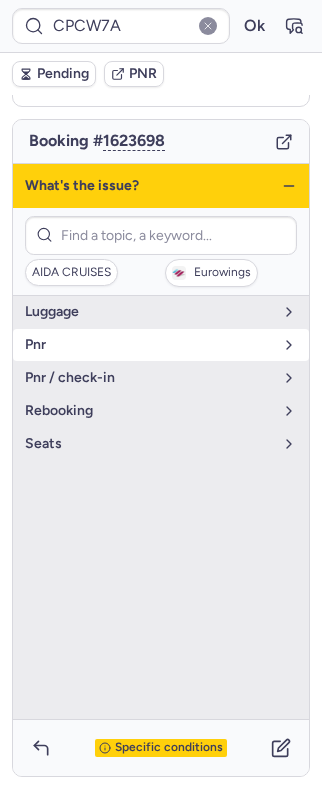 click on "pnr" at bounding box center (161, 345) 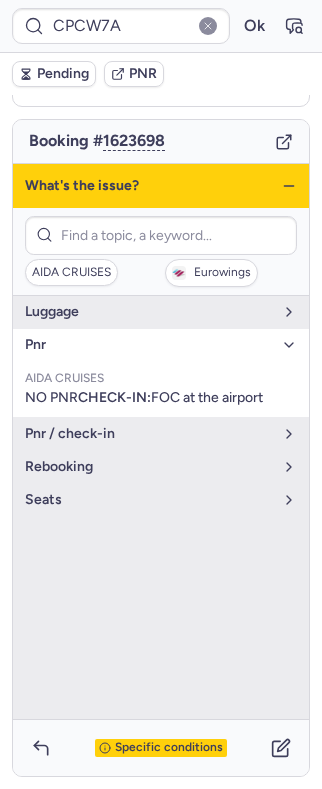 click on "pnr" at bounding box center [149, 345] 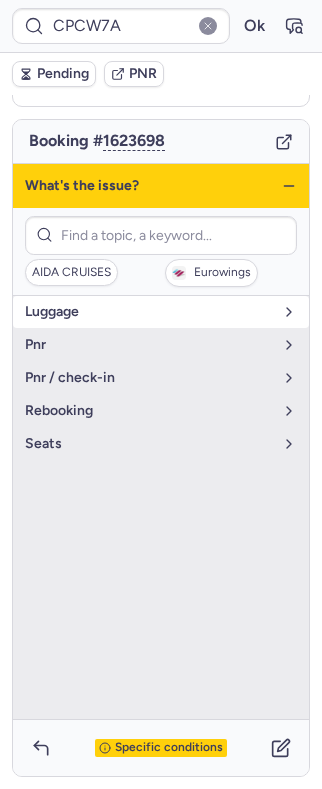 click on "luggage" at bounding box center (149, 312) 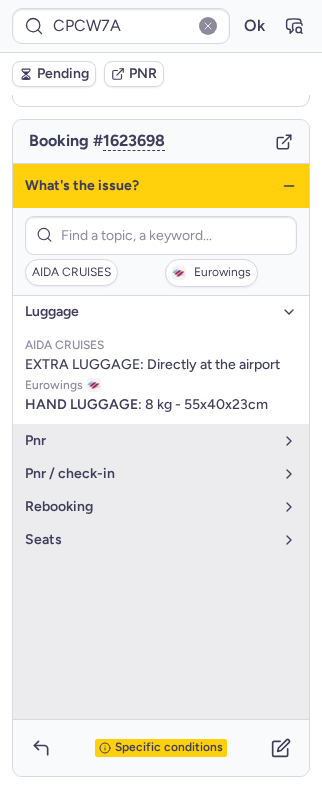 click on "luggage" at bounding box center (149, 312) 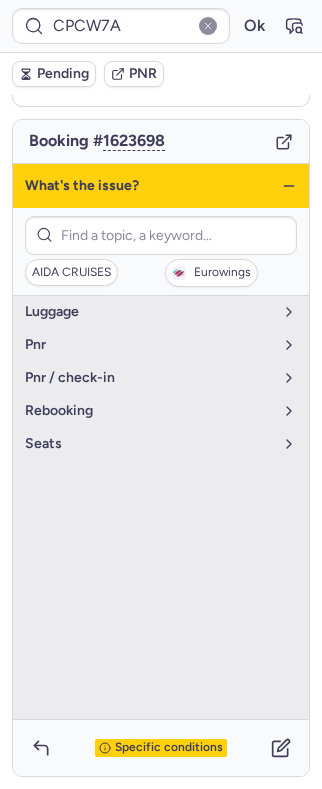 click 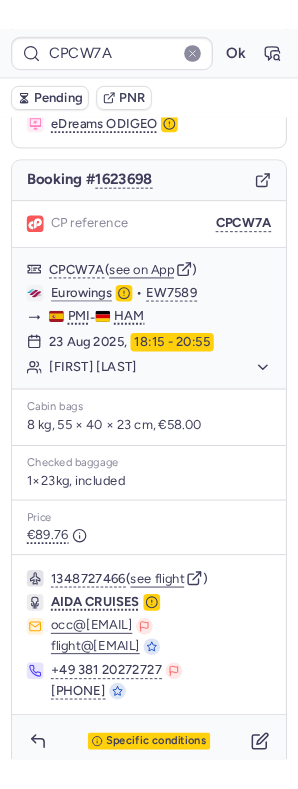 scroll, scrollTop: 180, scrollLeft: 0, axis: vertical 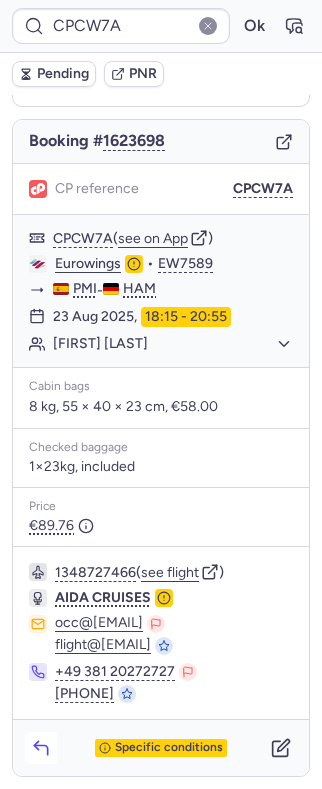 click 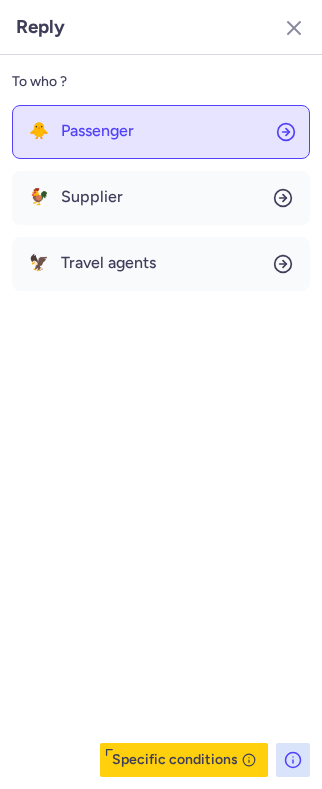 click on "Passenger" at bounding box center (97, 131) 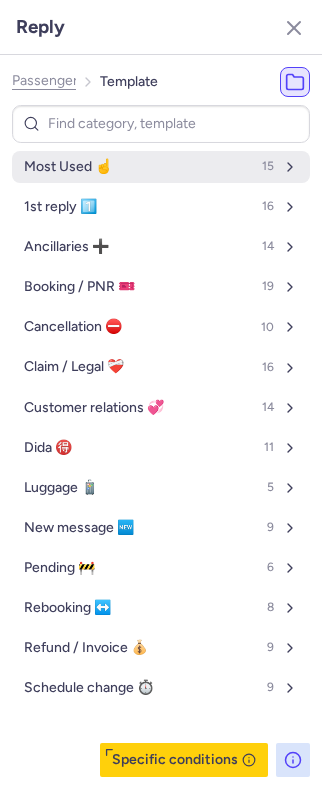 click on "Most Used ☝️ 15" at bounding box center [161, 167] 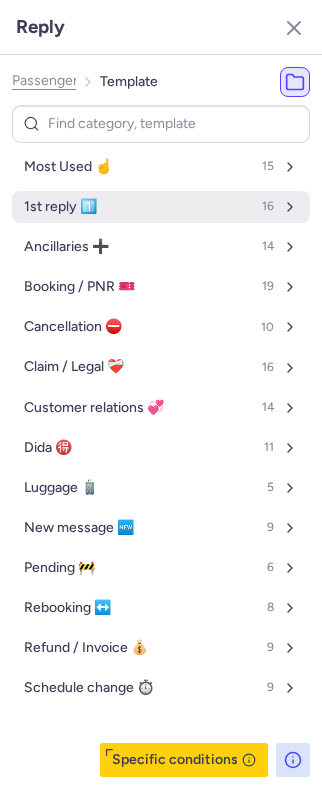 select on "en" 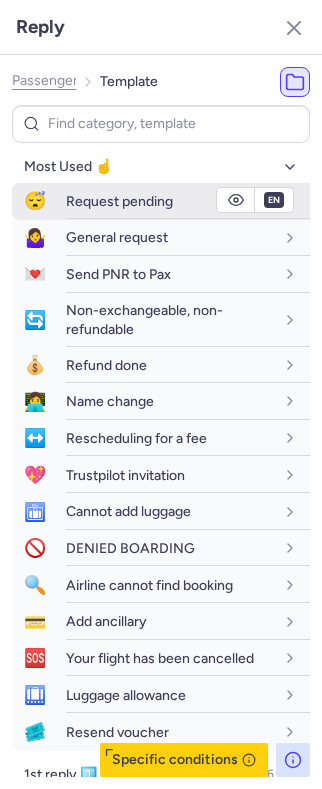 click on "Request pending" at bounding box center (170, 201) 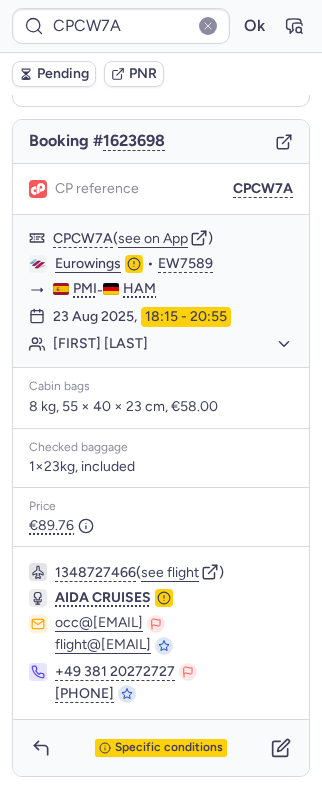 click on "Pending" at bounding box center [63, 74] 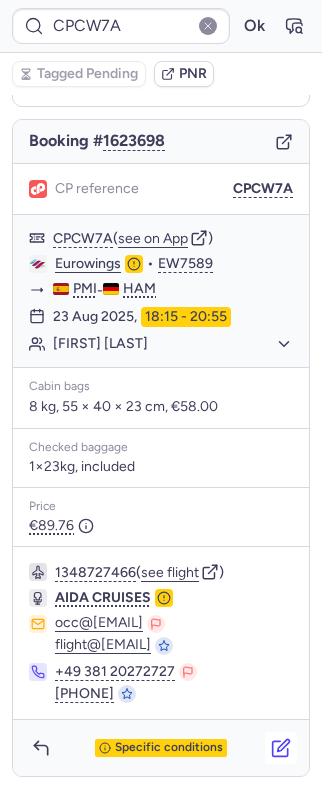 click at bounding box center (281, 748) 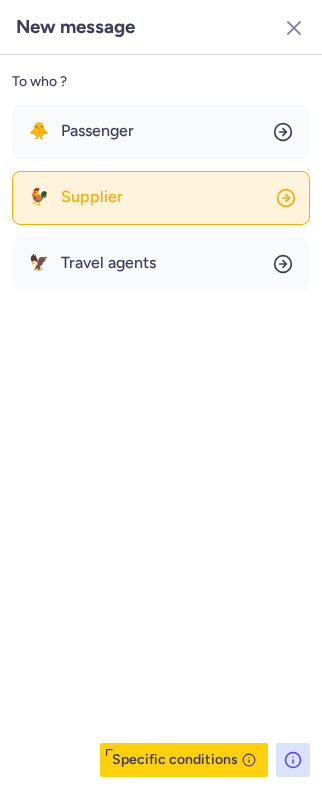 click on "🐓 Supplier" 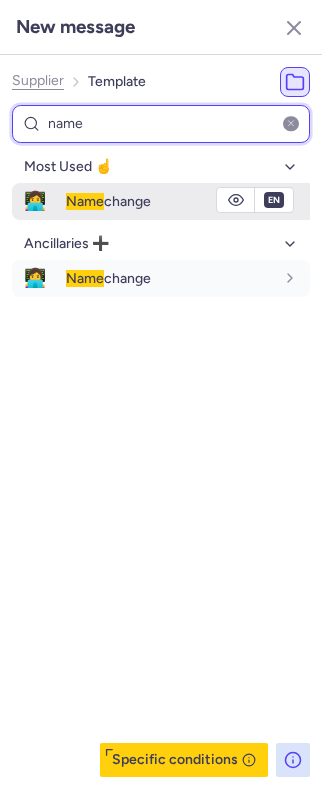 type on "name" 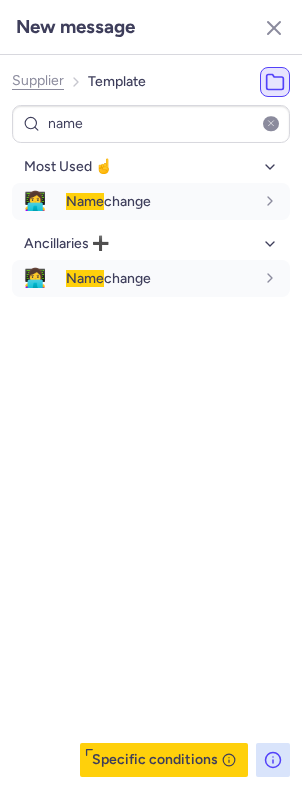 scroll, scrollTop: 180, scrollLeft: 0, axis: vertical 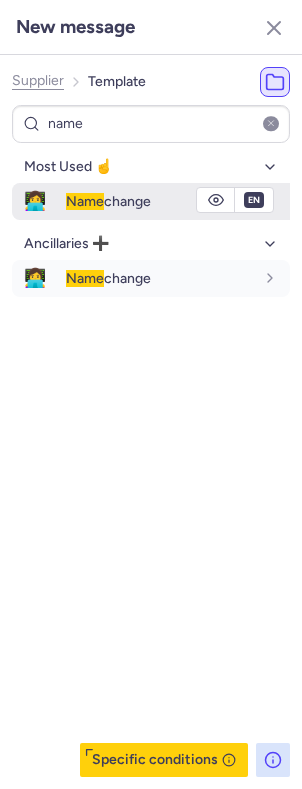 click on "Name" at bounding box center [85, 201] 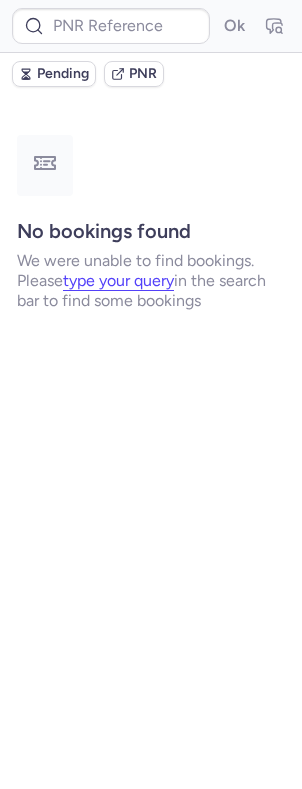 scroll, scrollTop: 0, scrollLeft: 0, axis: both 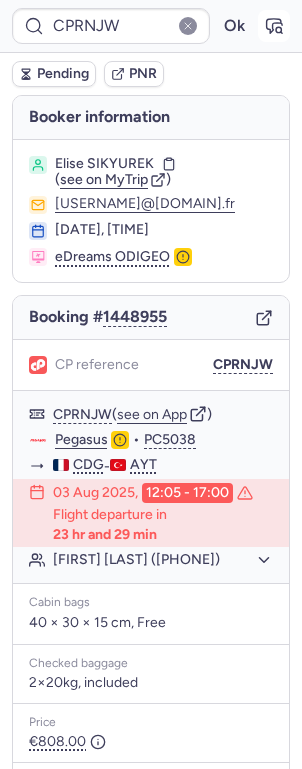 click 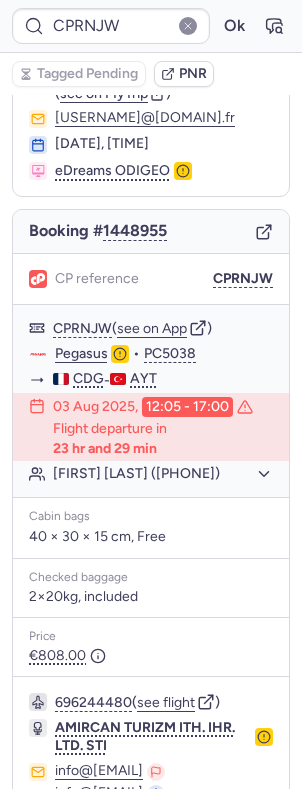 scroll, scrollTop: 216, scrollLeft: 0, axis: vertical 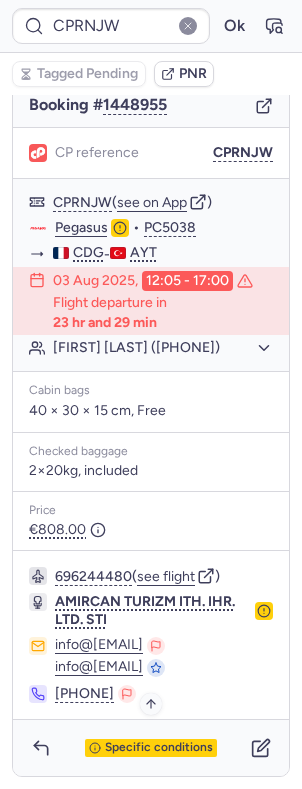 click on "Specific conditions" at bounding box center (159, 748) 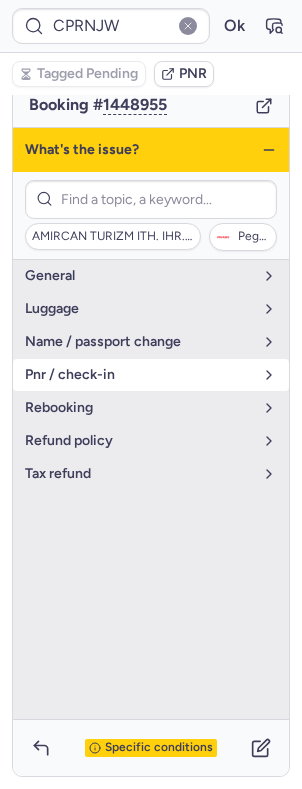 click on "pnr / check-in" at bounding box center [151, 375] 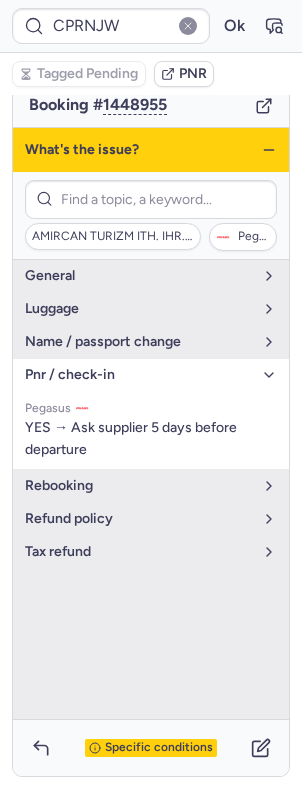 click on "pnr / check-in" at bounding box center (139, 375) 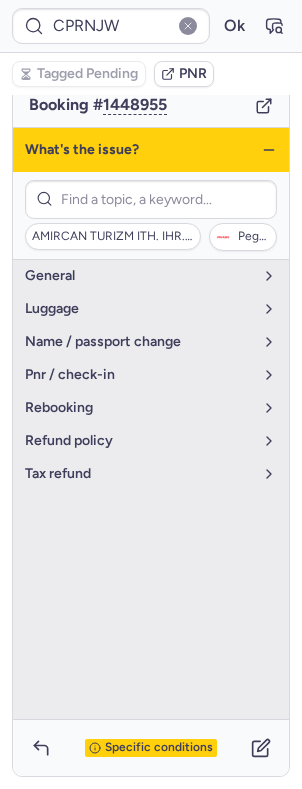 click 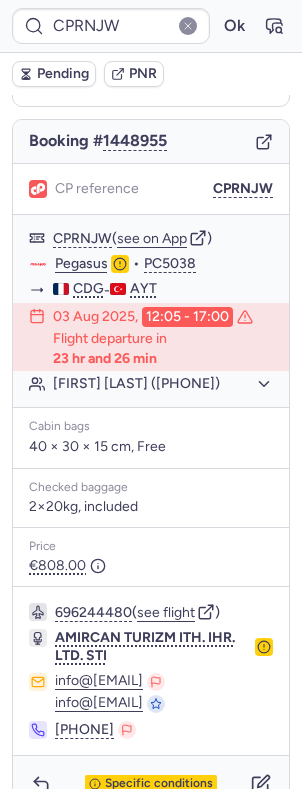 type on "CPXOXY" 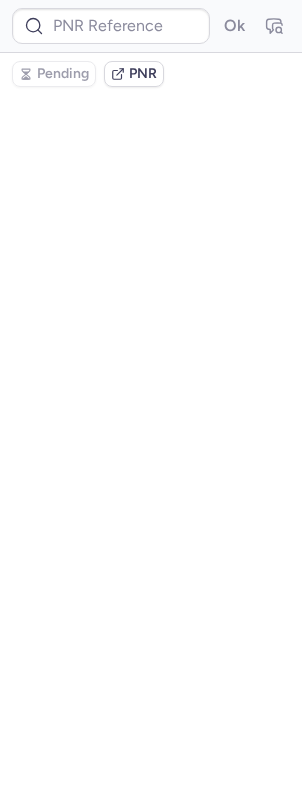 scroll, scrollTop: 0, scrollLeft: 0, axis: both 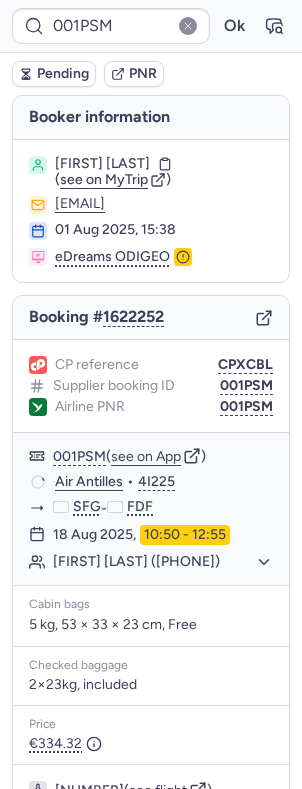 type on "CPXOXY" 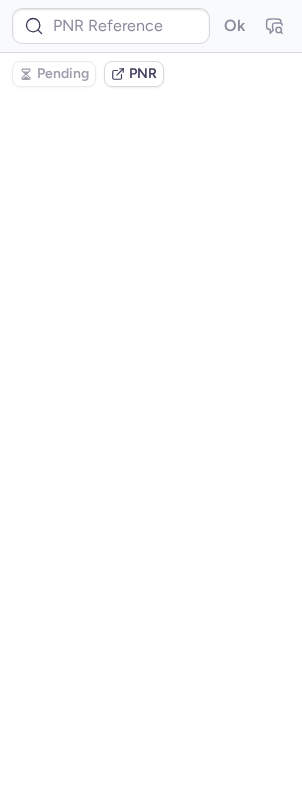scroll, scrollTop: 0, scrollLeft: 0, axis: both 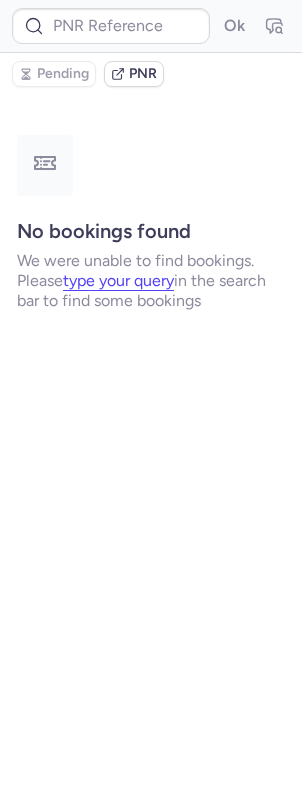 type on "CPZDSE" 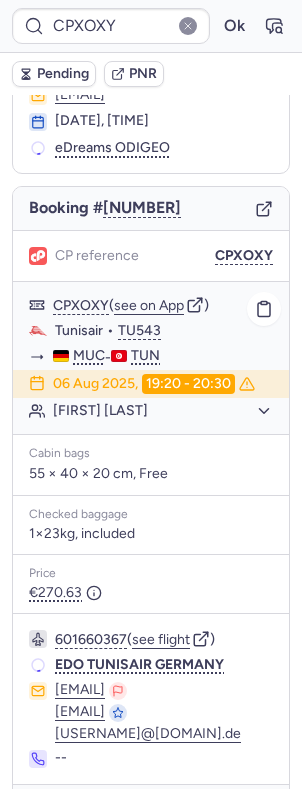 scroll, scrollTop: 198, scrollLeft: 0, axis: vertical 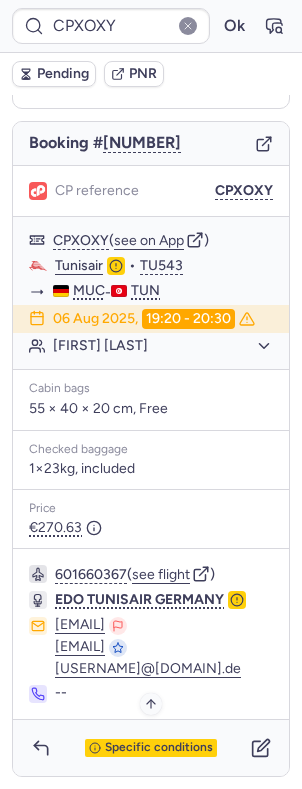 click on "Specific conditions" at bounding box center (159, 748) 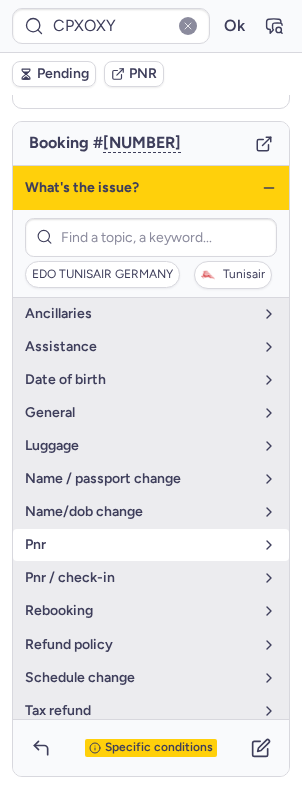 click on "pnr" at bounding box center (151, 545) 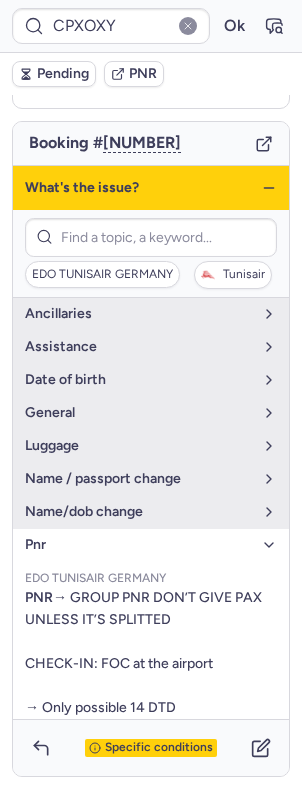 scroll, scrollTop: 40, scrollLeft: 0, axis: vertical 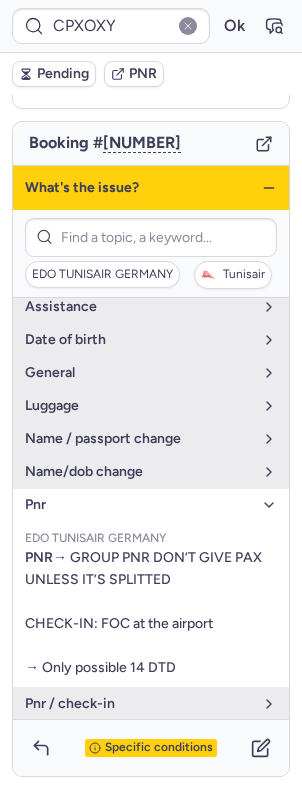 click on "pnr" at bounding box center (139, 505) 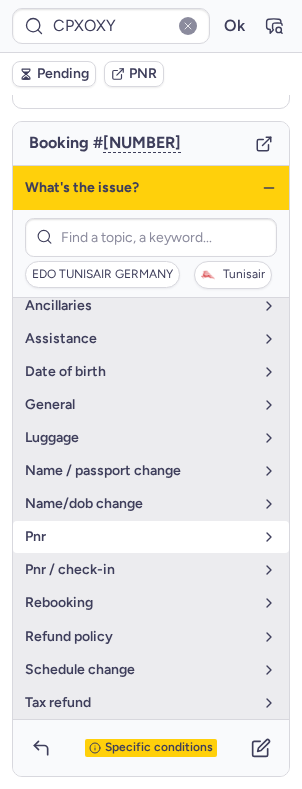 scroll, scrollTop: 0, scrollLeft: 0, axis: both 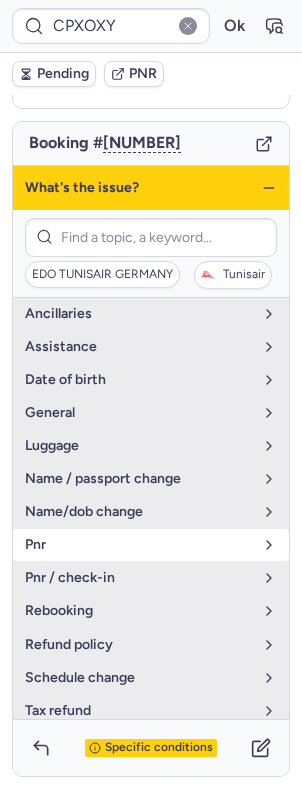 click on "pnr" at bounding box center [151, 545] 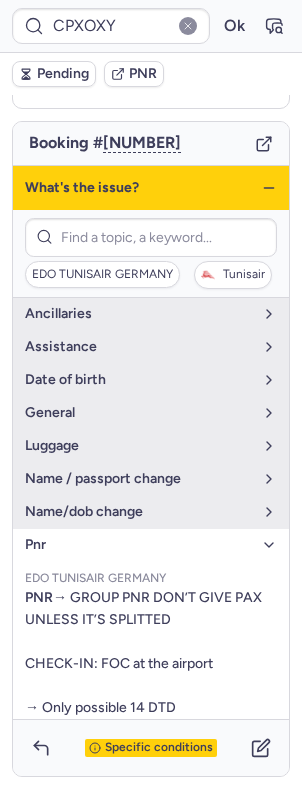 scroll, scrollTop: 41, scrollLeft: 0, axis: vertical 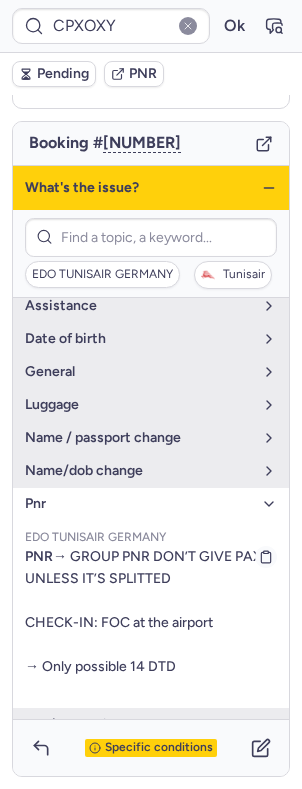 click on "PNR   → GROUP PNR DON’T GIVE PAX UNLESS IT’S SPLITTED
CHECK-IN: FOC at the airport
→ Only possible 14 DTD" at bounding box center [143, 611] 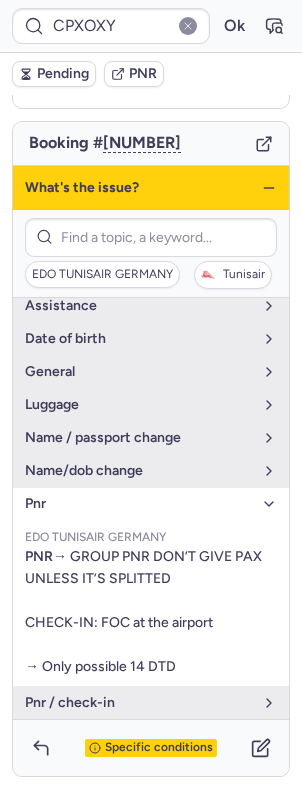 scroll, scrollTop: 102, scrollLeft: 0, axis: vertical 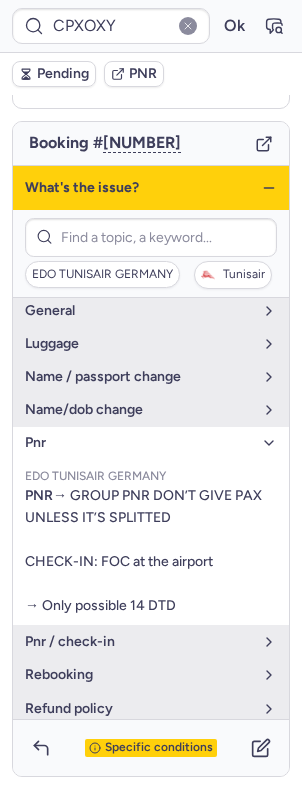 click on "pnr" at bounding box center (151, 443) 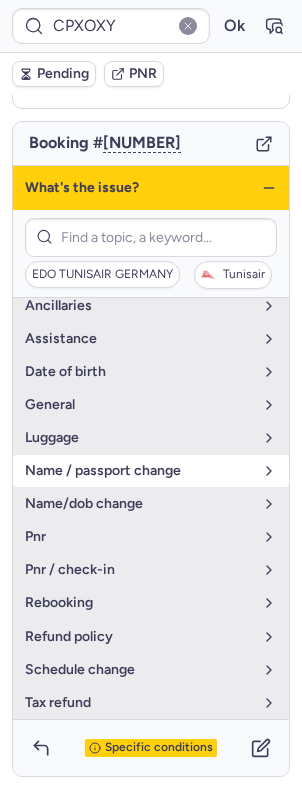 scroll, scrollTop: 0, scrollLeft: 0, axis: both 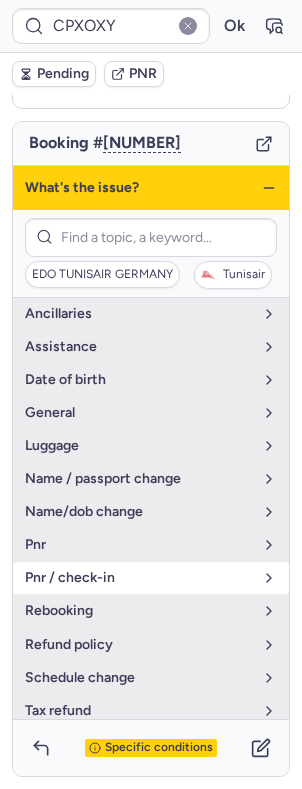 click on "pnr / check-in" at bounding box center [151, 578] 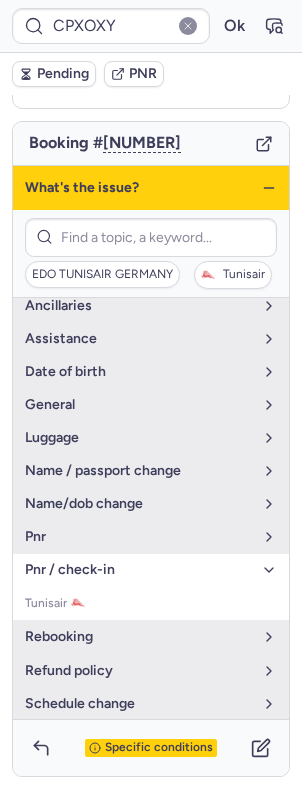 click on "pnr / check-in" at bounding box center [139, 570] 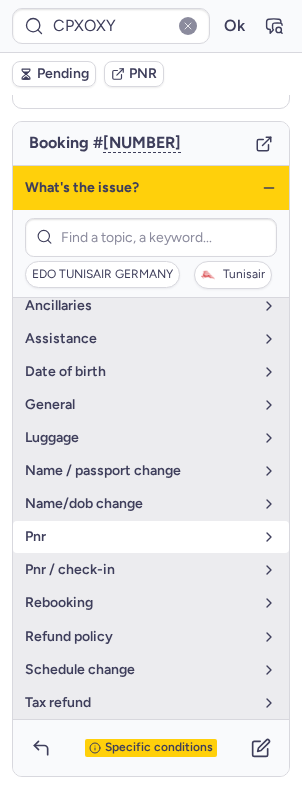 scroll, scrollTop: 0, scrollLeft: 0, axis: both 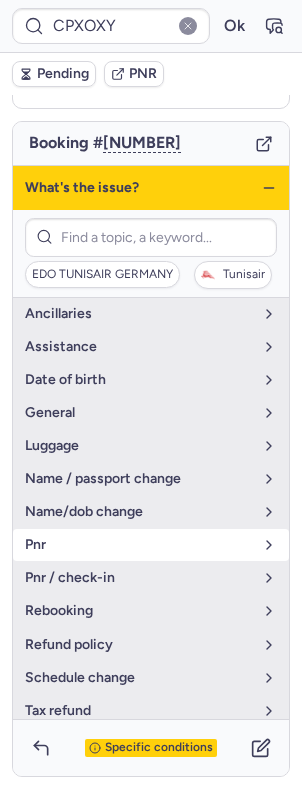 click on "pnr" at bounding box center (139, 545) 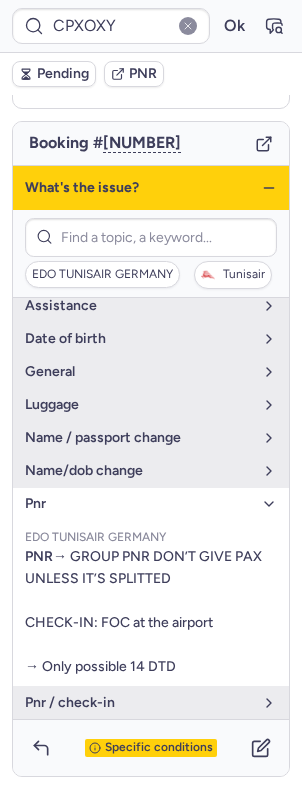 click on "pnr" at bounding box center [139, 504] 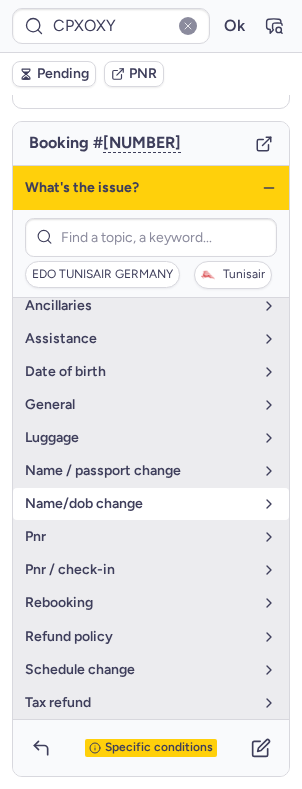 scroll, scrollTop: 0, scrollLeft: 0, axis: both 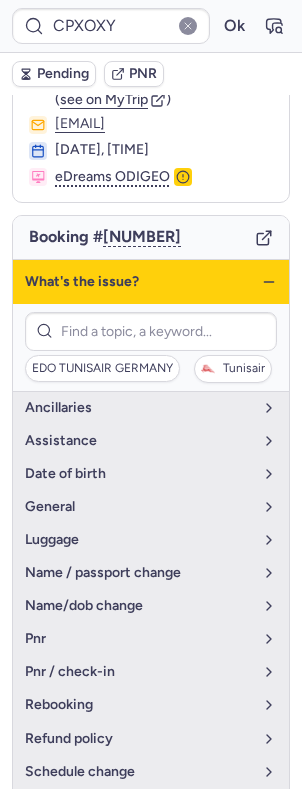 click 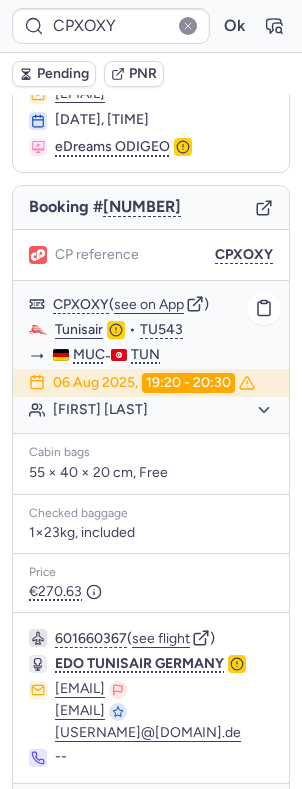 scroll, scrollTop: 65, scrollLeft: 0, axis: vertical 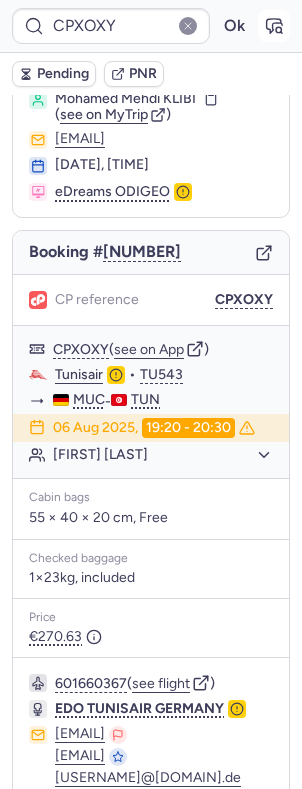 click at bounding box center [274, 26] 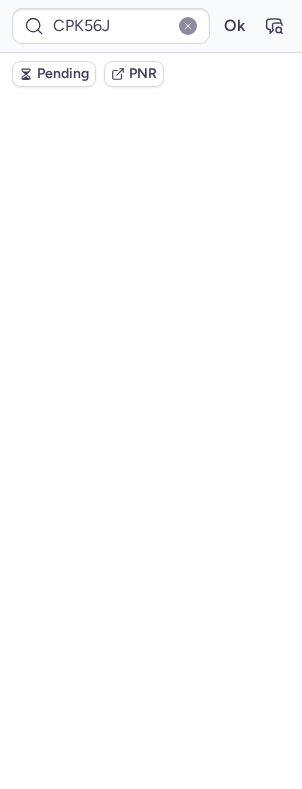 scroll, scrollTop: 105, scrollLeft: 0, axis: vertical 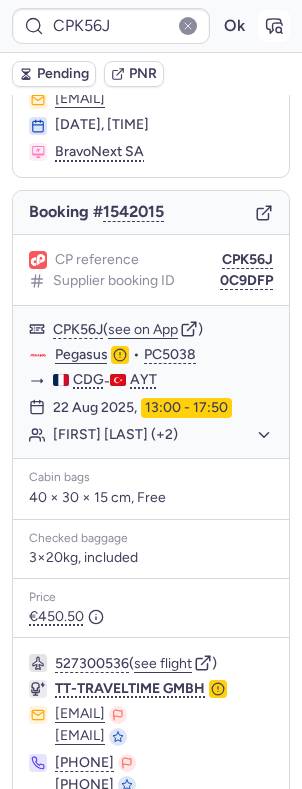 click 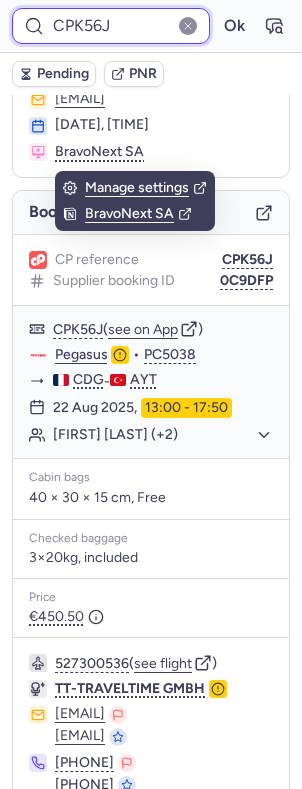 click on "CPK56J" at bounding box center (111, 26) 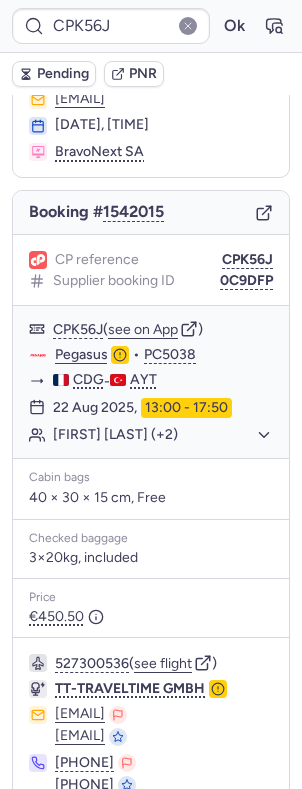 click on "Pending" at bounding box center [63, 74] 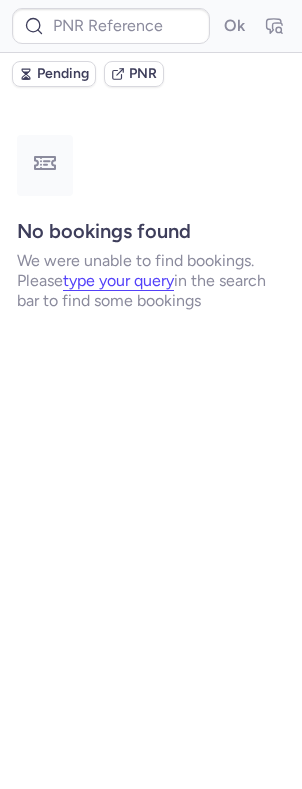 scroll, scrollTop: 0, scrollLeft: 0, axis: both 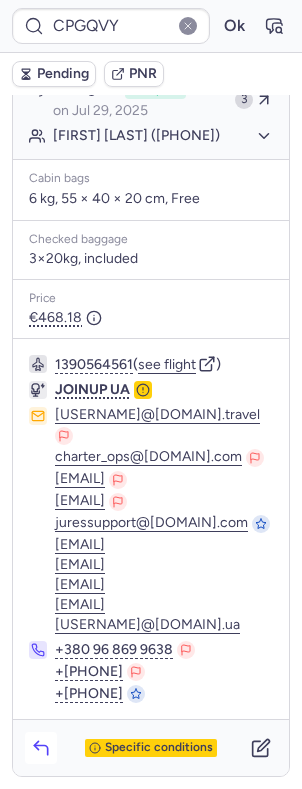 click 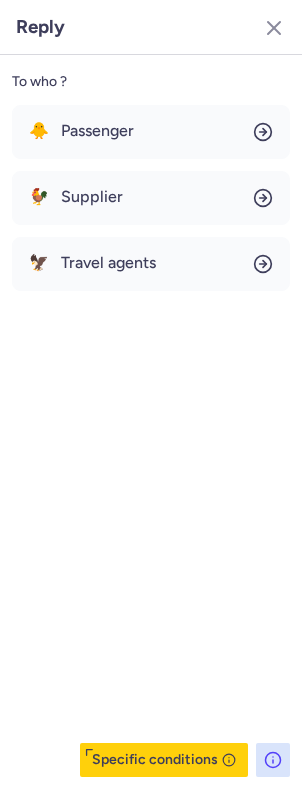 click on "To who ? 🐥 Passenger 🐓 Supplier 🦅 Travel agents  Specific conditions" 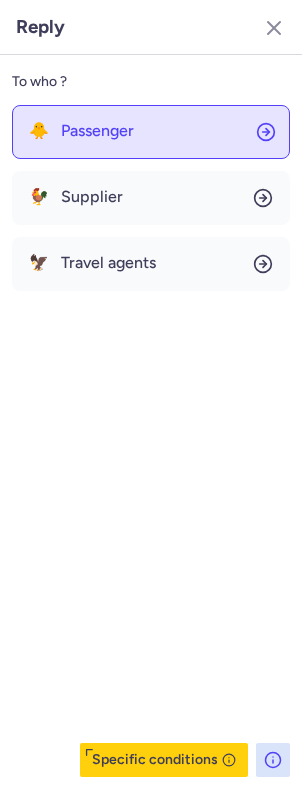 click on "🐥 Passenger" 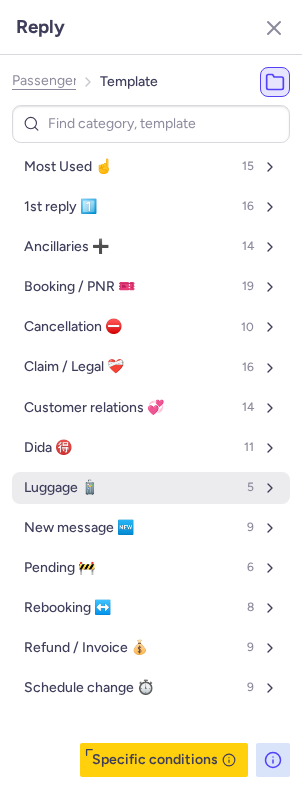 click on "Luggage 🧳 5" at bounding box center [151, 488] 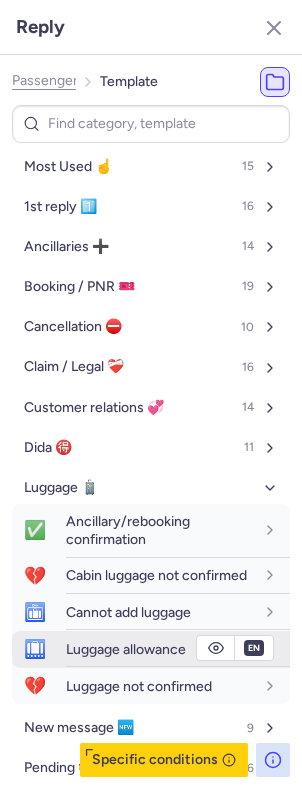 click on "Luggage allowance" at bounding box center (126, 649) 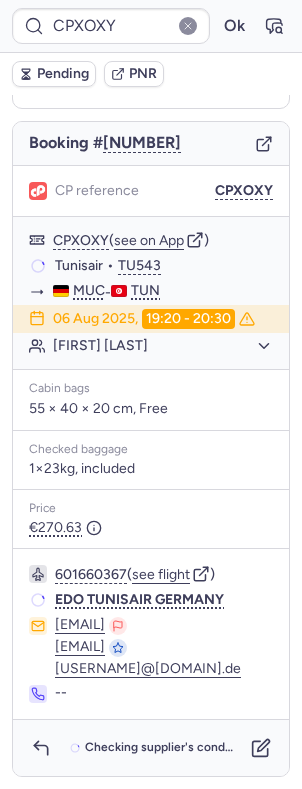 type on "CPFMZW" 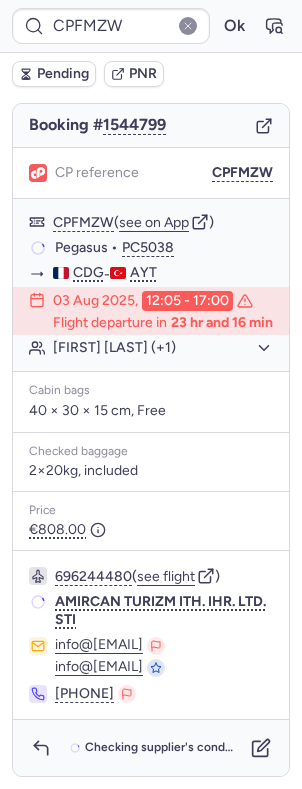 scroll, scrollTop: 198, scrollLeft: 0, axis: vertical 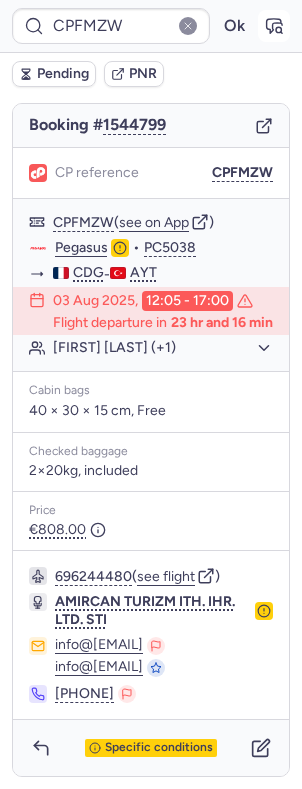 click 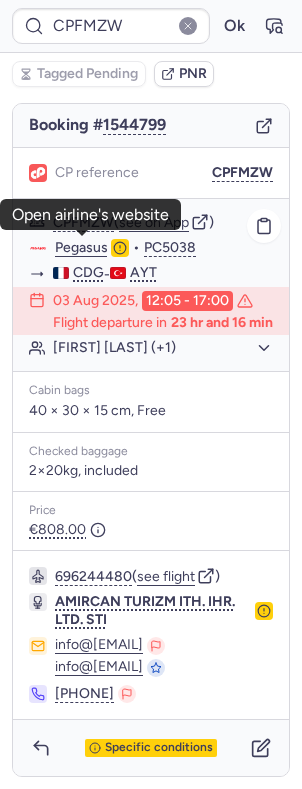 click on "Pegasus" 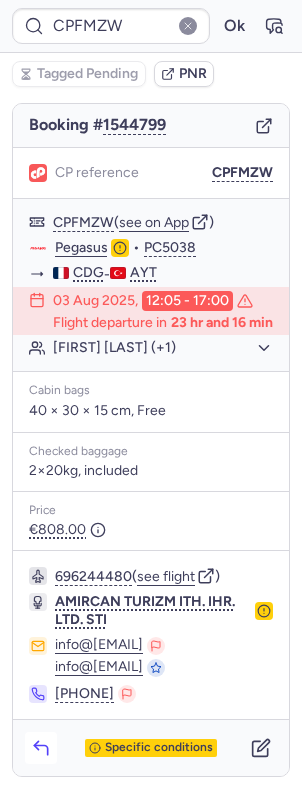 scroll, scrollTop: 216, scrollLeft: 0, axis: vertical 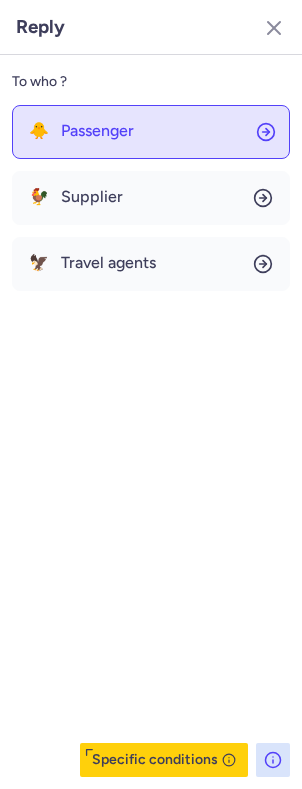 click on "Passenger" at bounding box center [97, 131] 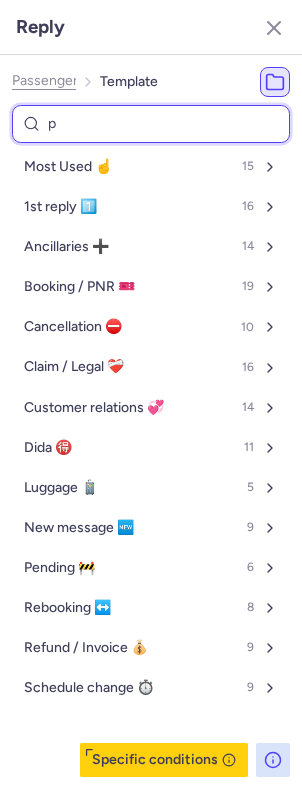 type on "pn" 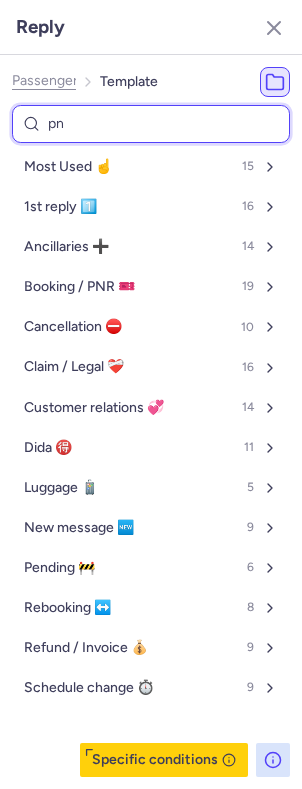 select on "en" 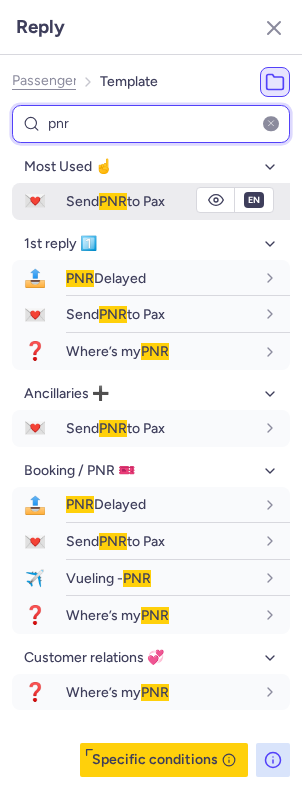 type on "pnr" 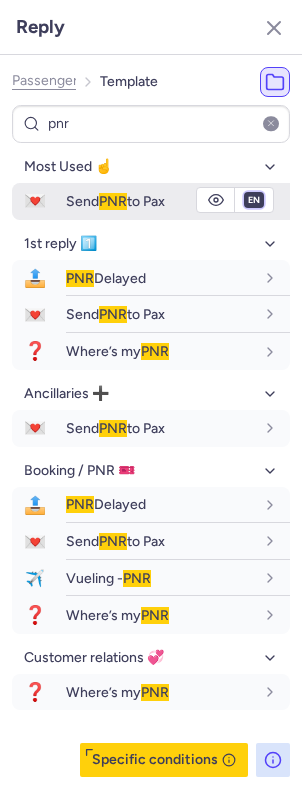 click on "fr en de nl pt es it ru" at bounding box center [254, 200] 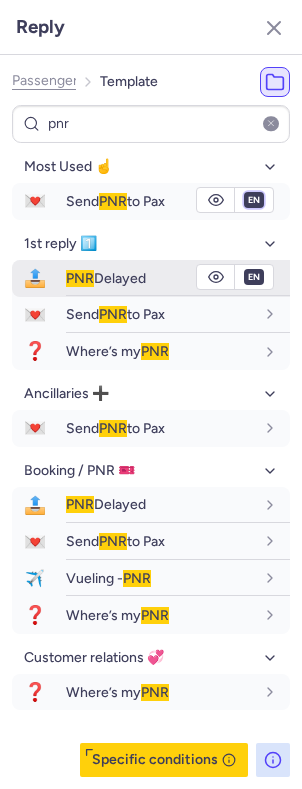 select on "fr" 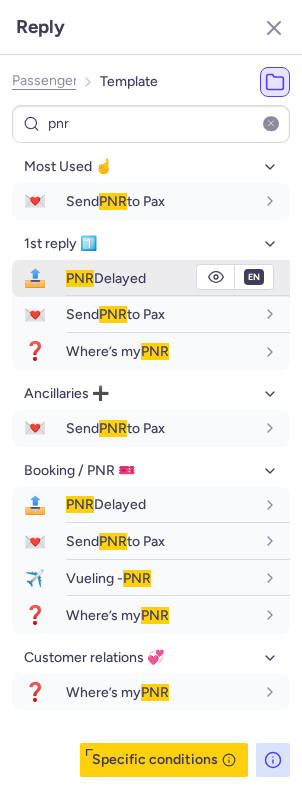 click on "fr en de nl pt es it ru" at bounding box center [254, 200] 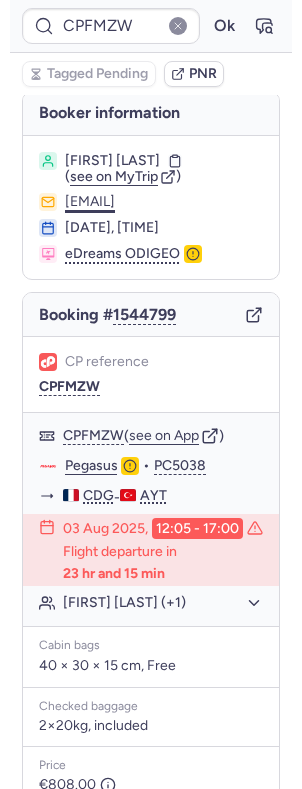 scroll, scrollTop: 0, scrollLeft: 0, axis: both 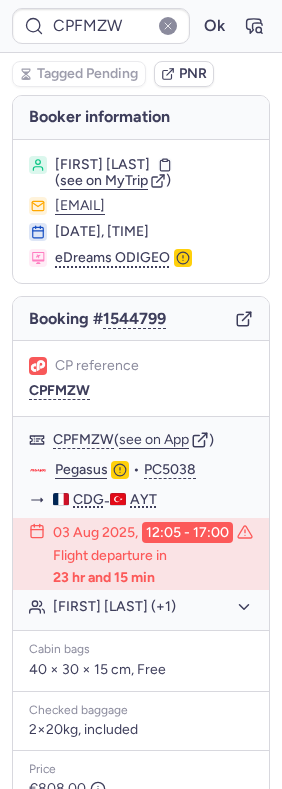 click on "[FIRST] [LAST]" at bounding box center [102, 165] 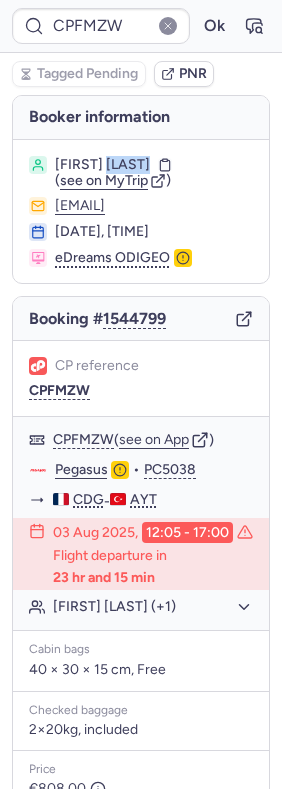 click on "[FIRST] [LAST]" at bounding box center (102, 165) 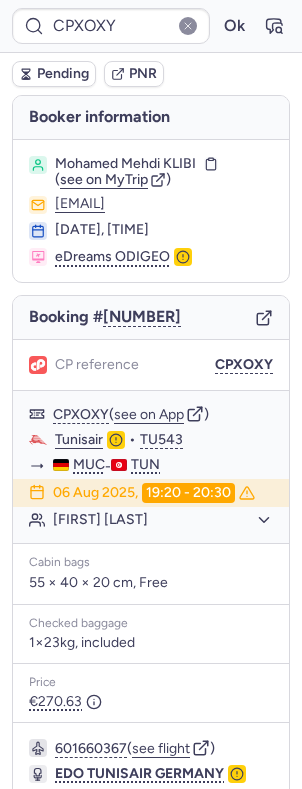 type on "CPIGTL" 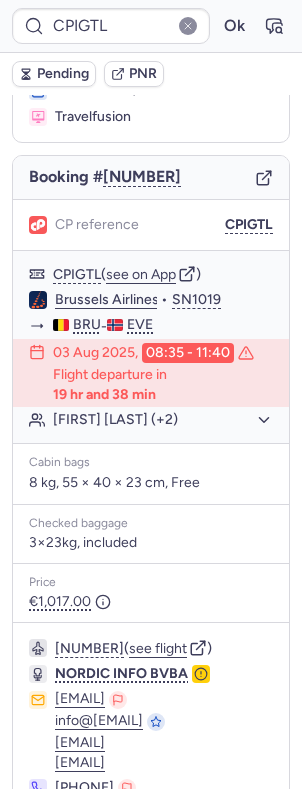 scroll, scrollTop: 281, scrollLeft: 0, axis: vertical 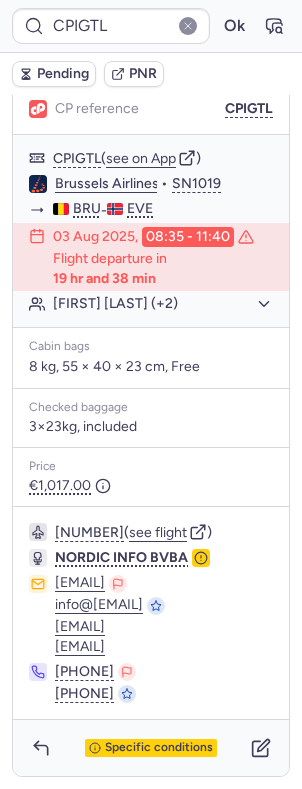 click on "Specific conditions" at bounding box center (151, 748) 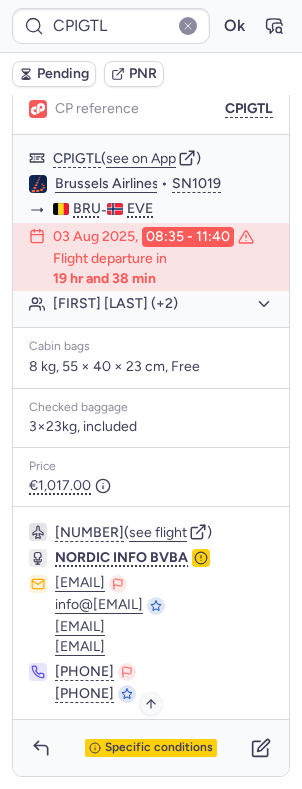 click on "Specific conditions" at bounding box center [159, 748] 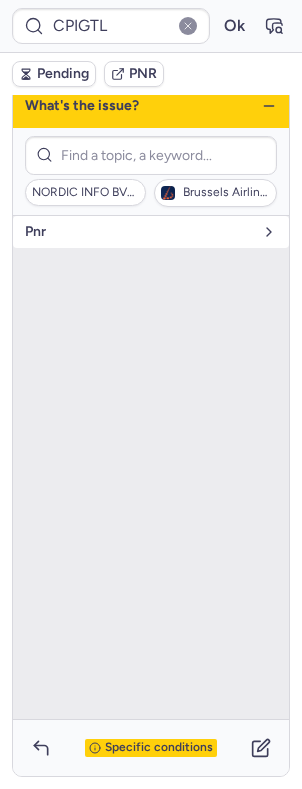 click on "pnr" at bounding box center (139, 232) 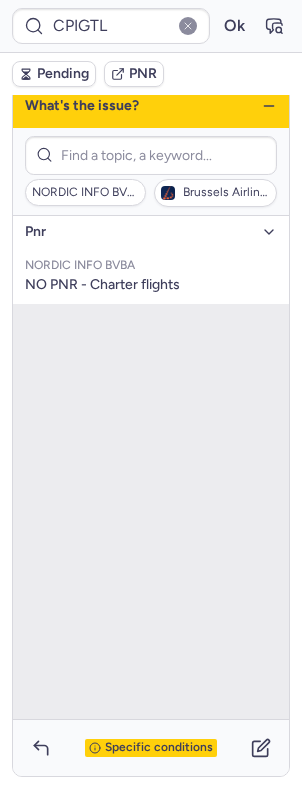 click on "pnr" at bounding box center [139, 232] 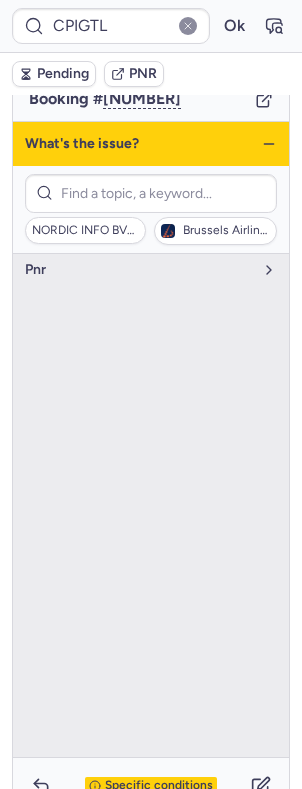 scroll, scrollTop: 208, scrollLeft: 0, axis: vertical 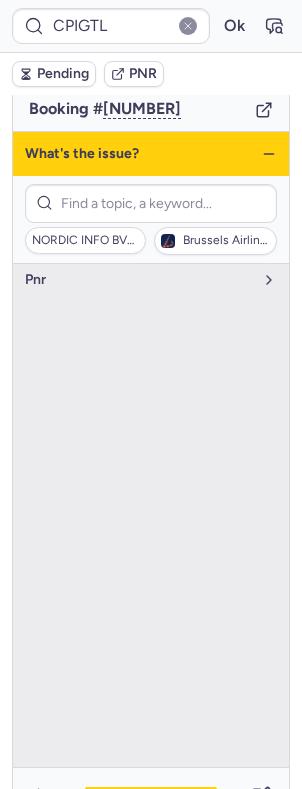 click 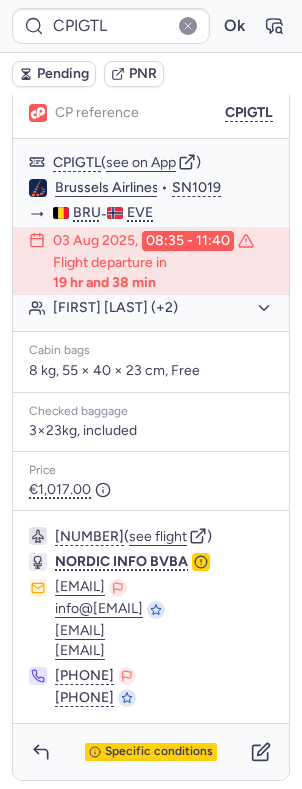 scroll, scrollTop: 281, scrollLeft: 0, axis: vertical 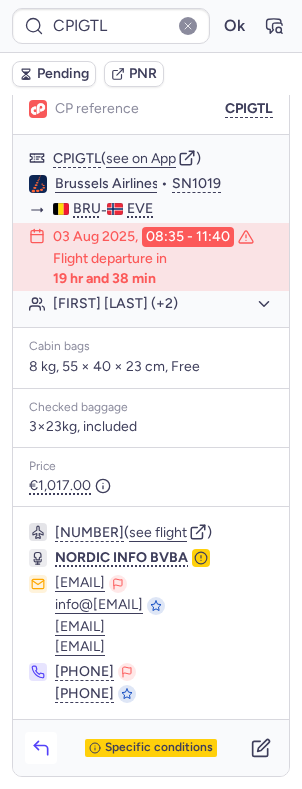 click 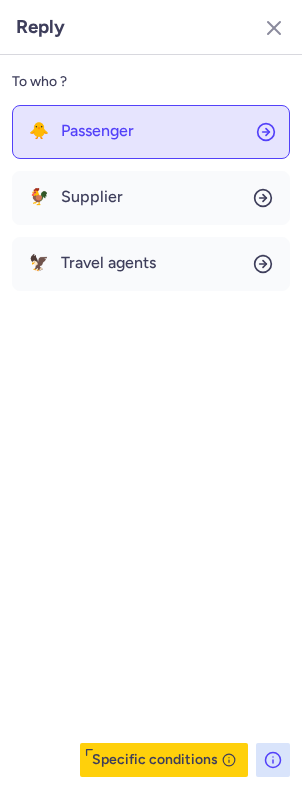 click on "🐥 Passenger" 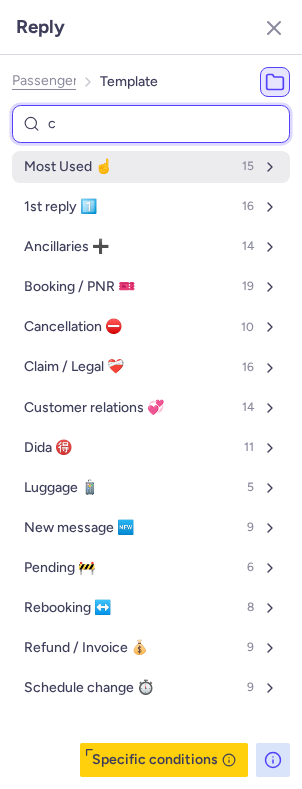 type on "ch" 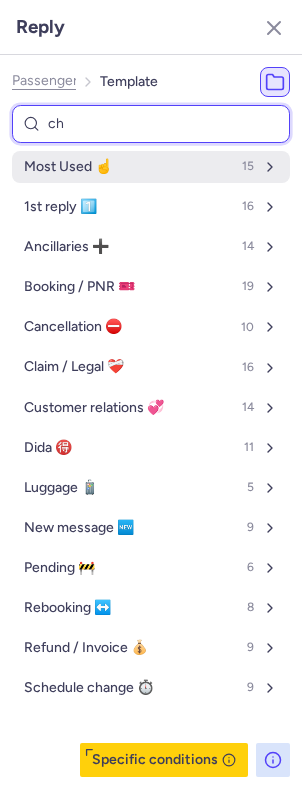 select on "en" 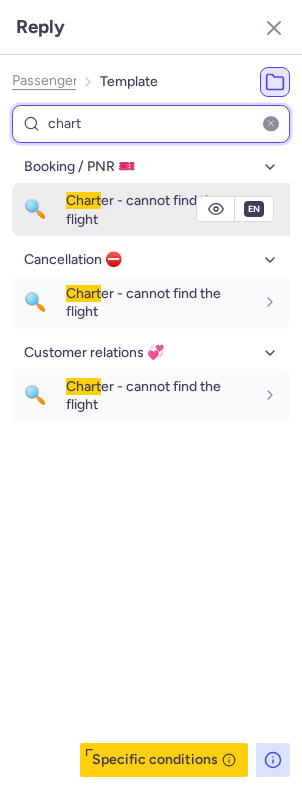 type on "chart" 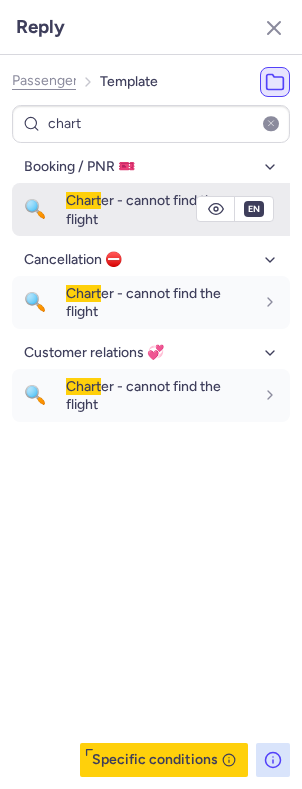 click on "Chart er - cannot find the flight" at bounding box center (143, 209) 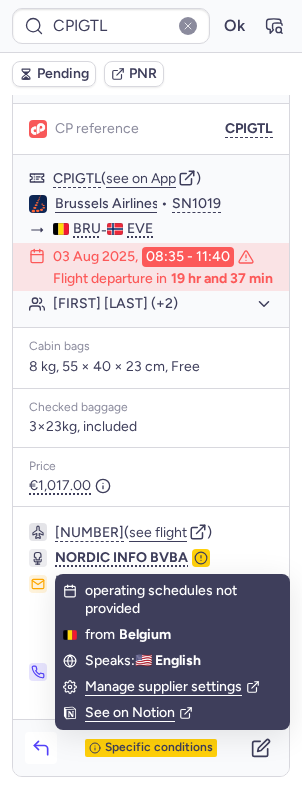 click 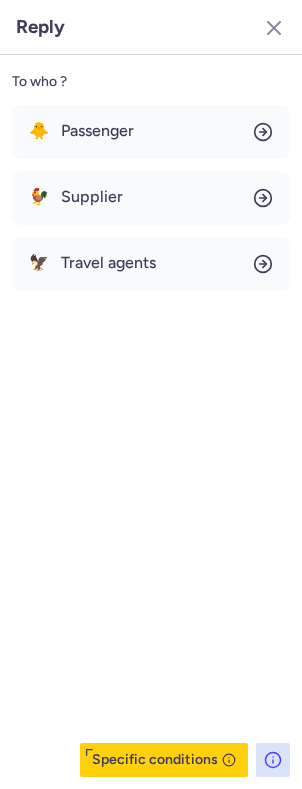 click on "🐥 Passenger 🐓 Supplier 🦅 Travel agents" at bounding box center (151, 198) 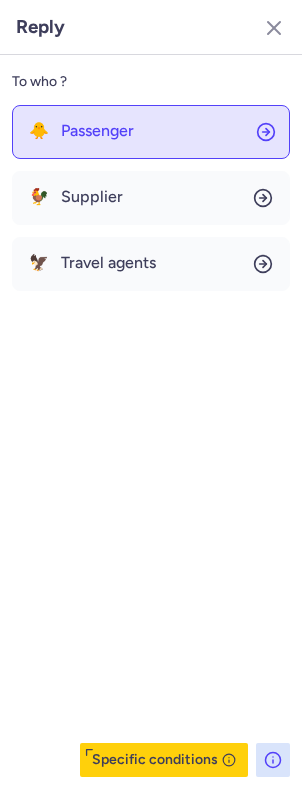 click on "🐥 Passenger" 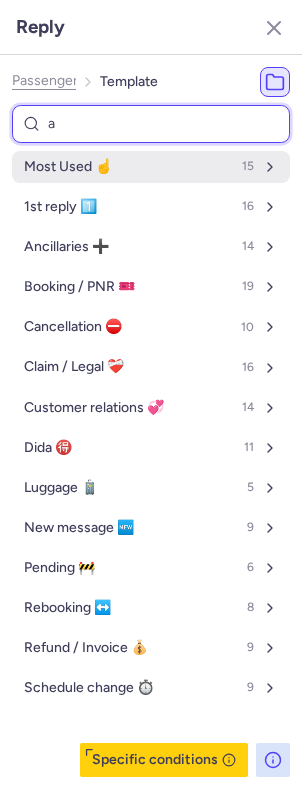 type on "ai" 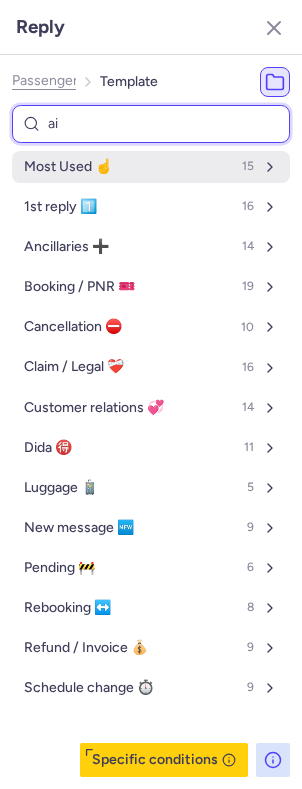 select on "en" 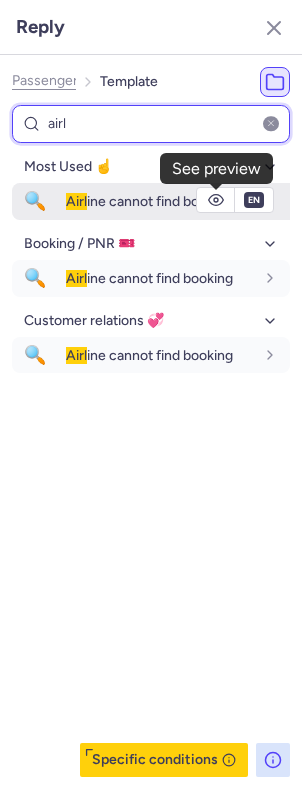 type on "airl" 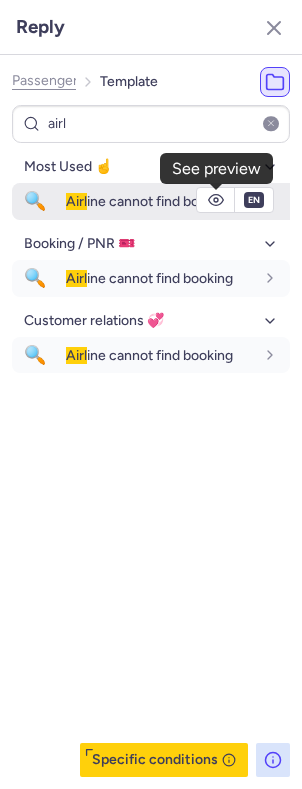 click 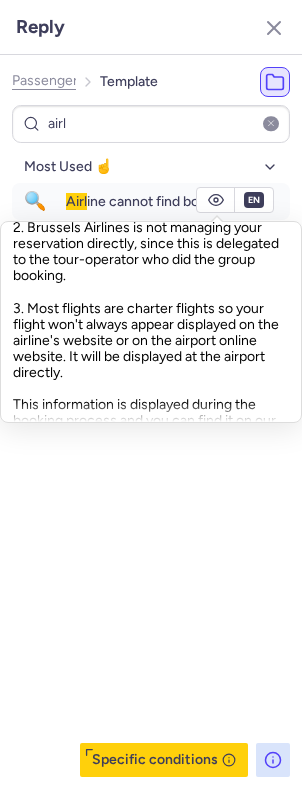 scroll, scrollTop: 382, scrollLeft: 0, axis: vertical 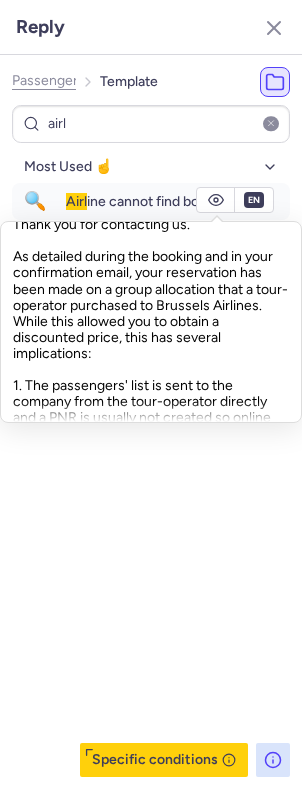 click on "Hello,
Thank you for contacting us.
As detailed during the booking and in your confirmation email, your reservation has been made on a group allocation that a tour-operator purchased to Brussels Airlines. While this allowed you to obtain a discounted price, this has several implications:
1.  The passengers' list is sent to the company from the tour-operator directly and a PNR is usually not created so online check-in is not available. If it's available, you will be notified by email directly. You will be able to retrieve your boarding pass at Brussels Airlines's check-in desk, 2 hours before the flight's departure (you will need to bring an ID for each passenger).
2. Brussels Airlines is not managing your reservation directly, since this is delegated to the tour-operator who did the group booking.
This information is displayed during the booking process and you can find it on our FAQ: https://help.citizenplane.com/article/5-airline-missing-booking" 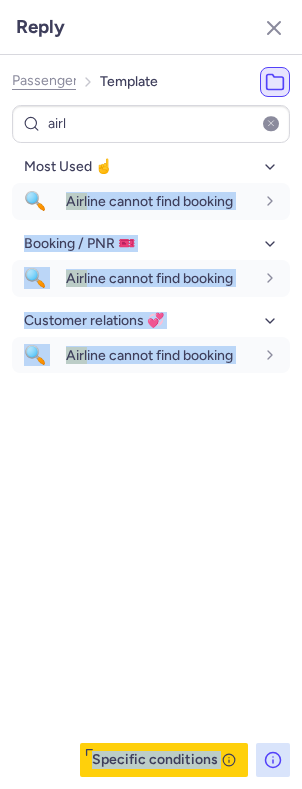 scroll, scrollTop: 0, scrollLeft: 0, axis: both 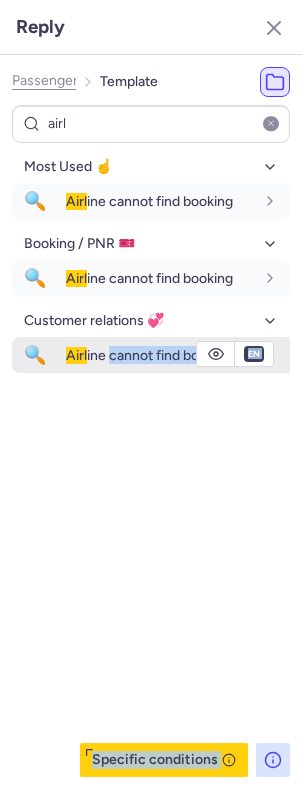 drag, startPoint x: 13, startPoint y: 256, endPoint x: 116, endPoint y: 354, distance: 142.17242 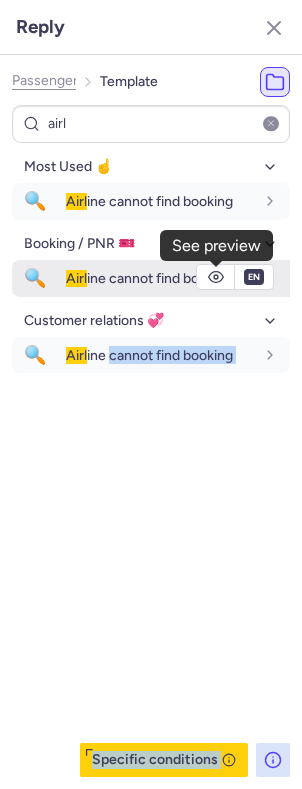 click 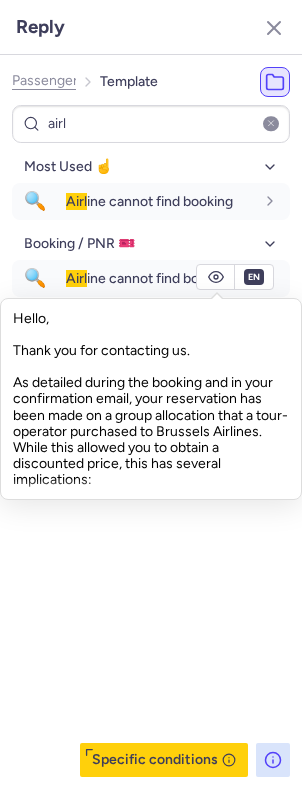 click on "Hello,
Thank you for contacting us.
As detailed during the booking and in your confirmation email, your reservation has been made on a group allocation that a tour-operator purchased to Brussels Airlines. While this allowed you to obtain a discounted price, this has several implications:
1.  The passengers' list is sent to the company from the tour-operator directly and a PNR is usually not created so online check-in is not available. If it's available, you will be notified by email directly. You will be able to retrieve your boarding pass at Brussels Airlines's check-in desk, 2 hours before the flight's departure (you will need to bring an ID for each passenger).
2. Brussels Airlines is not managing your reservation directly, since this is delegated to the tour-operator who did the group booking.
This information is displayed during the booking process and you can find it on our FAQ: https://help.citizenplane.com/article/5-airline-missing-booking" 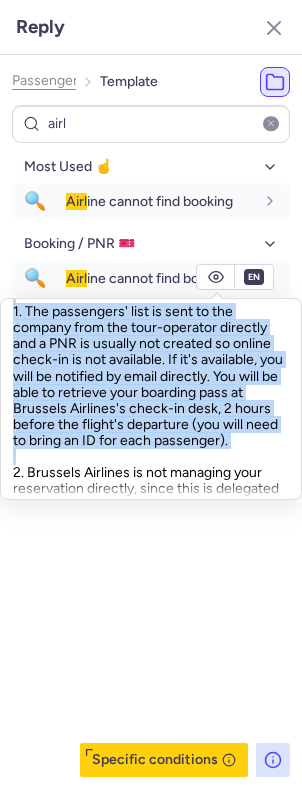 scroll, scrollTop: 209, scrollLeft: 0, axis: vertical 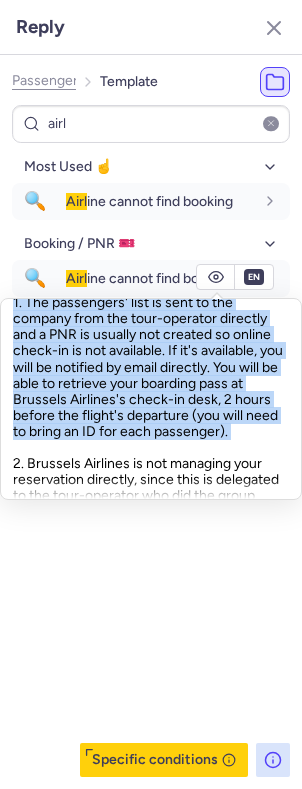drag, startPoint x: 17, startPoint y: 377, endPoint x: 139, endPoint y: 449, distance: 141.66158 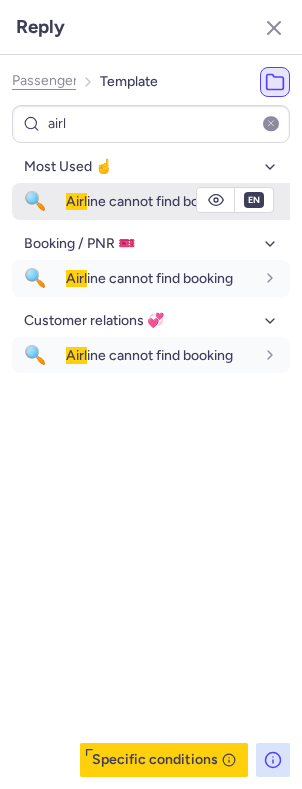 click on "Airl ine cannot find booking" at bounding box center (149, 201) 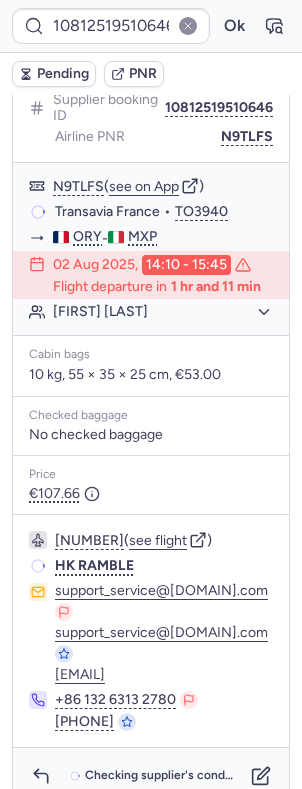 scroll, scrollTop: 281, scrollLeft: 0, axis: vertical 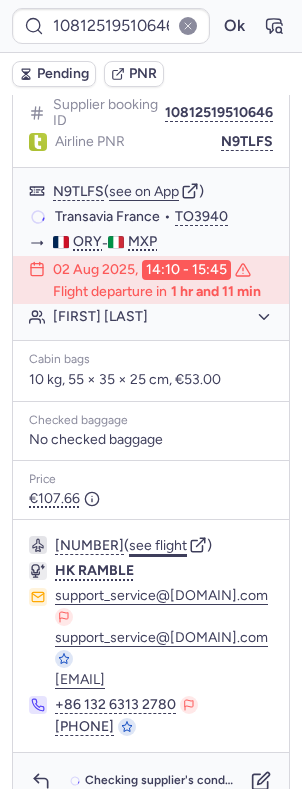 click on "see flight" 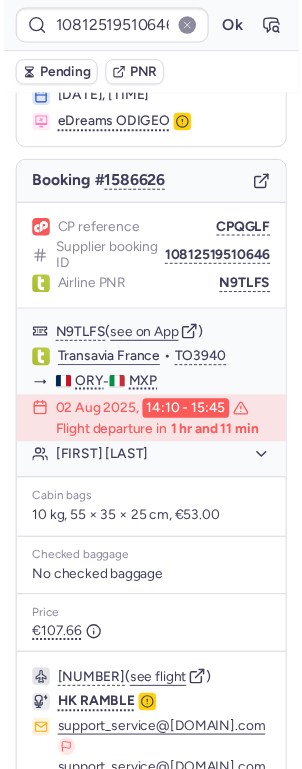 scroll, scrollTop: 133, scrollLeft: 0, axis: vertical 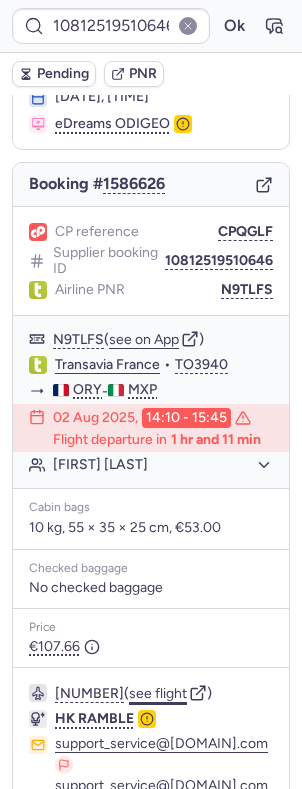 click on "see flight" 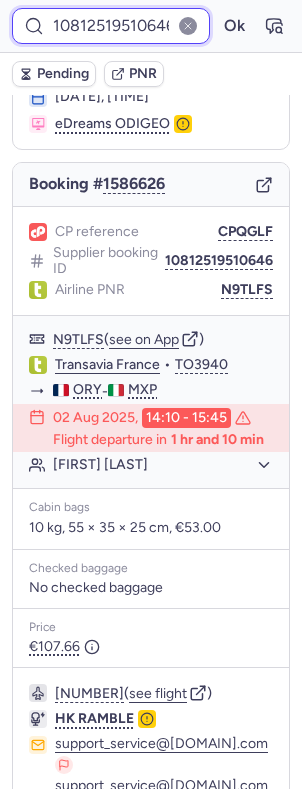 click on "10812519510646" at bounding box center [111, 26] 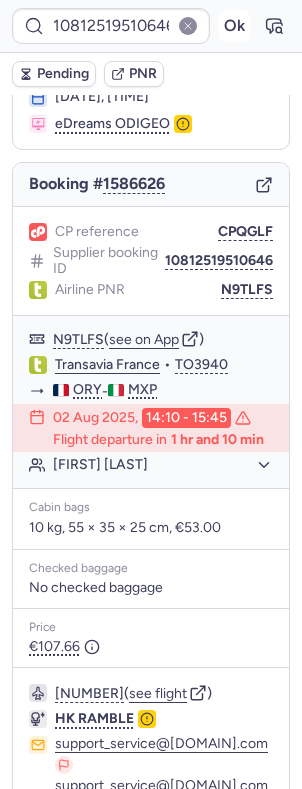 click on "Ok" at bounding box center [234, 26] 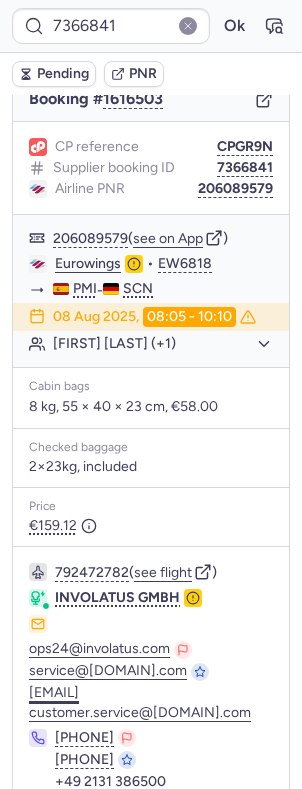 scroll, scrollTop: 330, scrollLeft: 0, axis: vertical 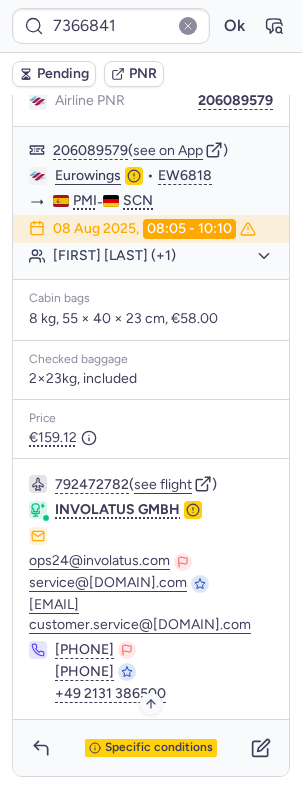 click on "Specific conditions" at bounding box center (151, 748) 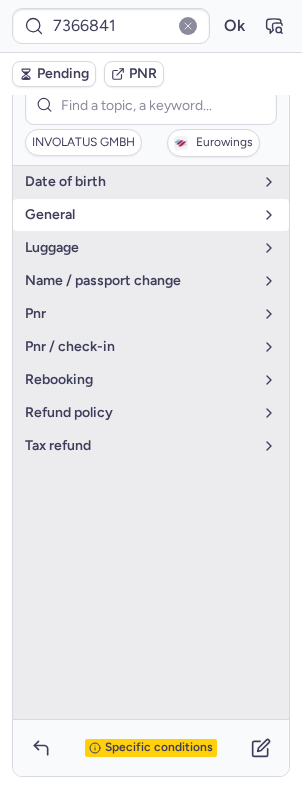 click on "general" at bounding box center (151, 215) 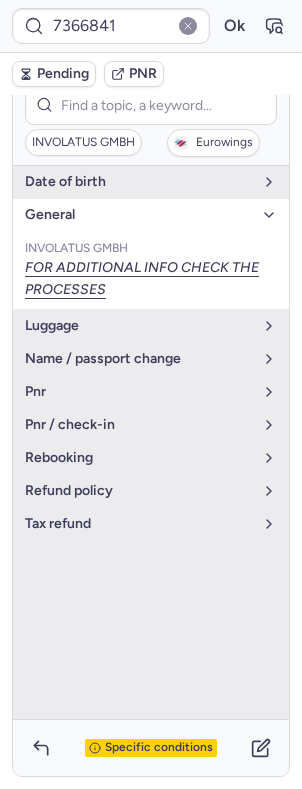 click on "general" at bounding box center [151, 215] 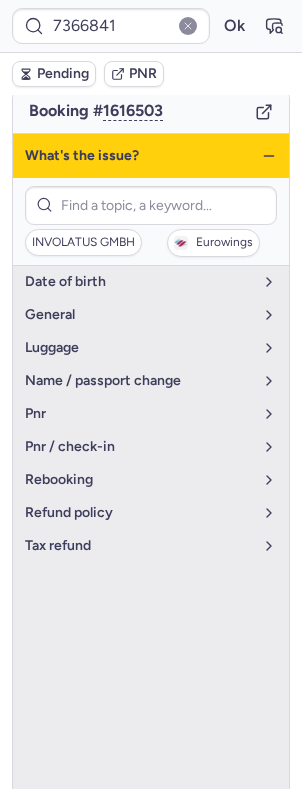 scroll, scrollTop: 197, scrollLeft: 0, axis: vertical 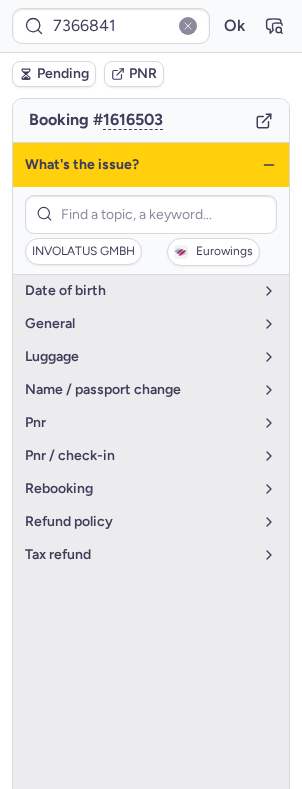 click on "What's the issue?" at bounding box center [151, 165] 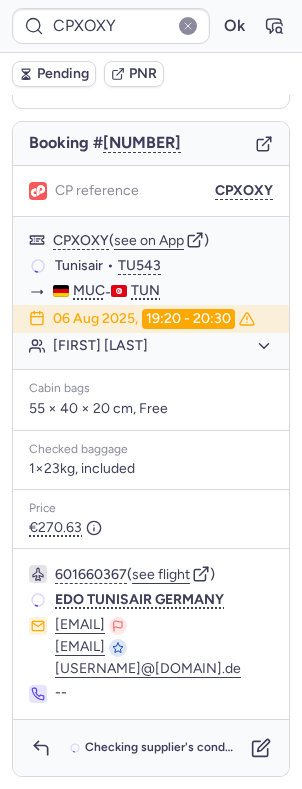 scroll, scrollTop: 197, scrollLeft: 0, axis: vertical 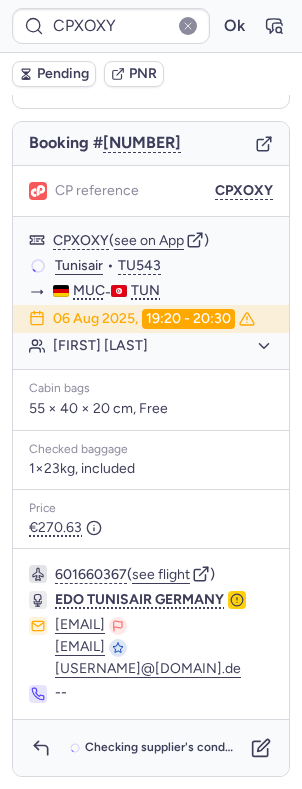 type on "CPRNJW" 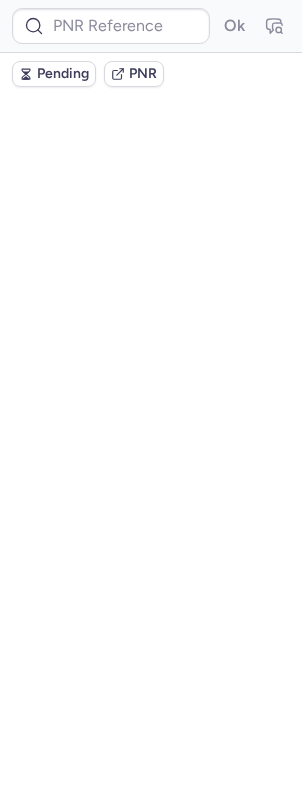 scroll, scrollTop: 0, scrollLeft: 0, axis: both 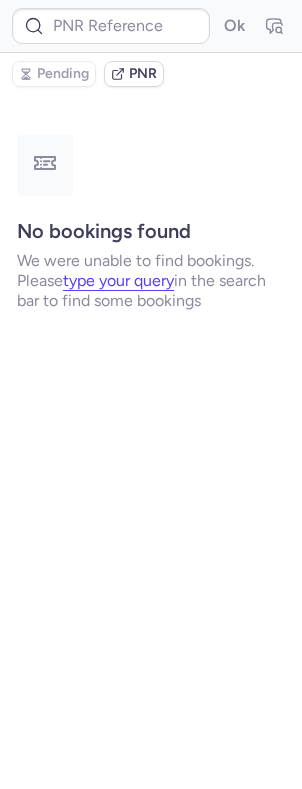 type on "CPUP2D" 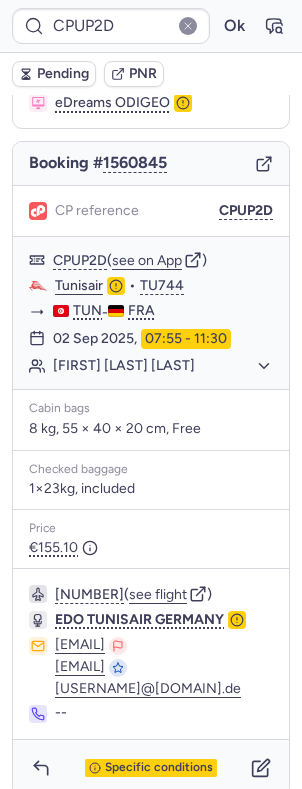 scroll, scrollTop: 194, scrollLeft: 0, axis: vertical 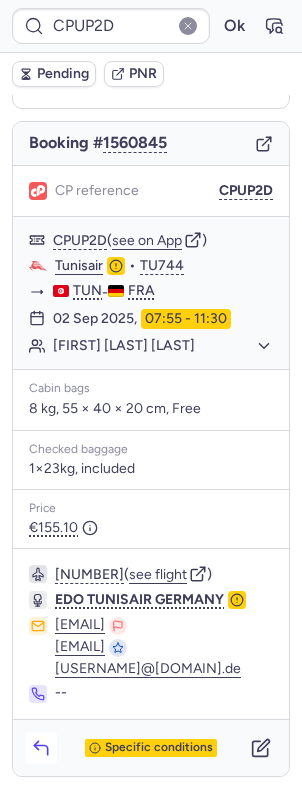 click on "Specific conditions" at bounding box center [151, 748] 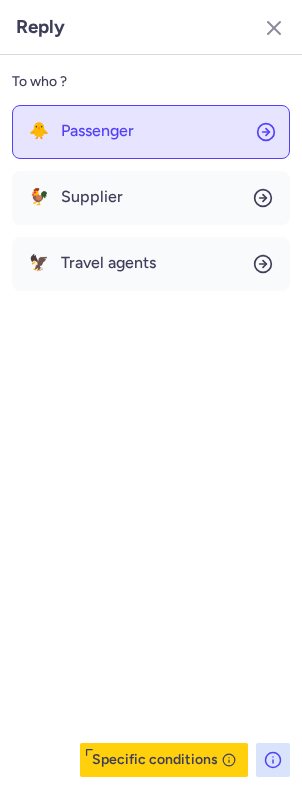 click on "🐥 Passenger" 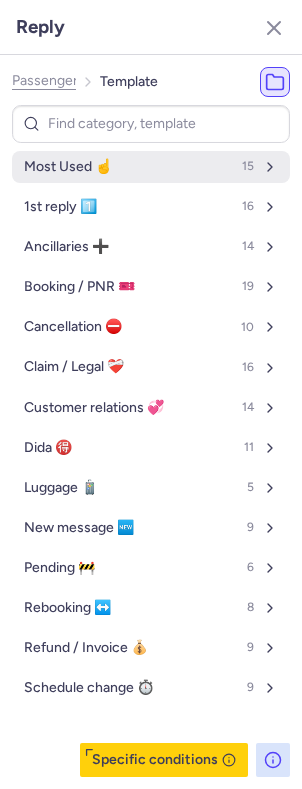 click on "Most Used ☝️ 15" at bounding box center (151, 167) 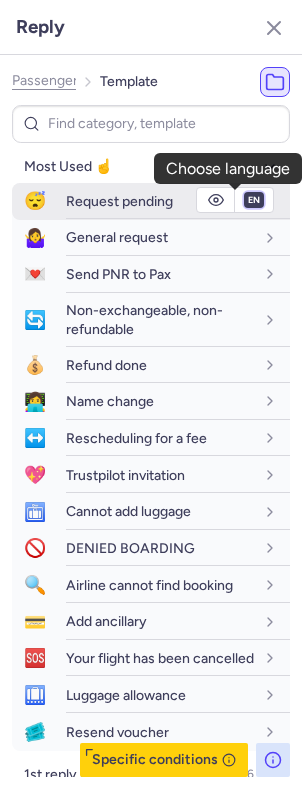 click on "fr en de nl pt es it ru" at bounding box center [254, 200] 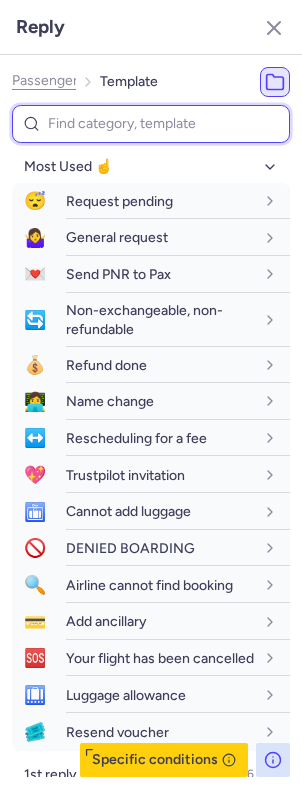 click at bounding box center (151, 124) 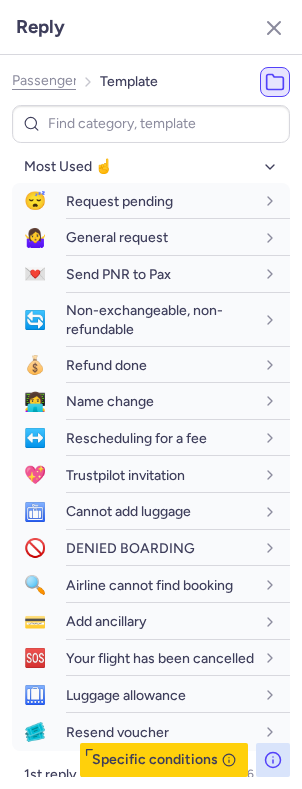 click on "Passenger Template" at bounding box center (151, 82) 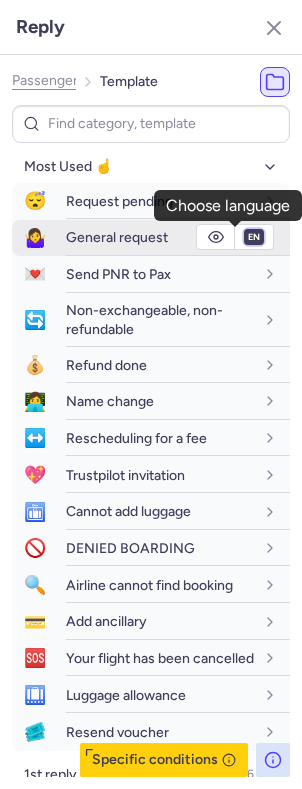 click on "fr en de nl pt es it ru" at bounding box center (254, 237) 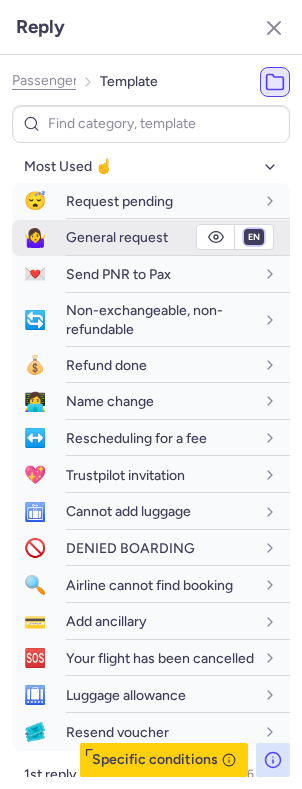 select on "de" 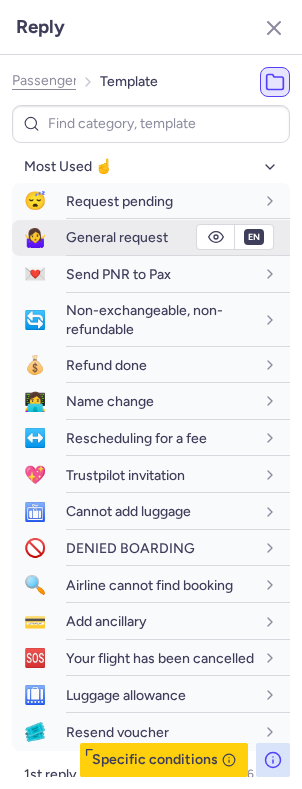 click on "fr en de nl pt es it ru" at bounding box center [254, 237] 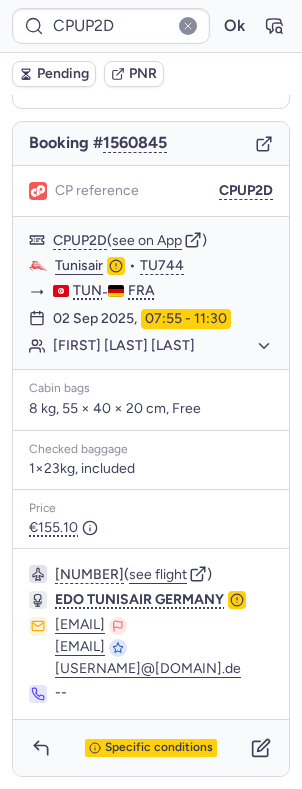 type on "CPXCVC" 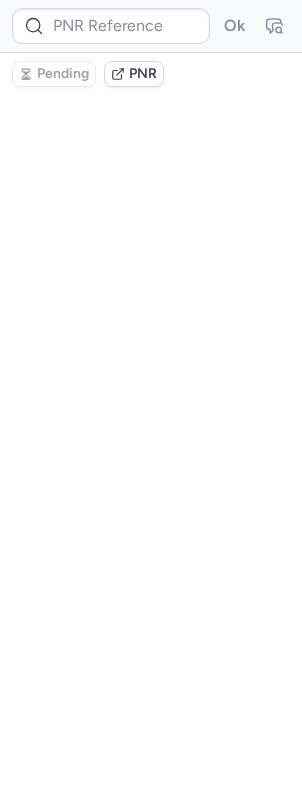 scroll, scrollTop: 0, scrollLeft: 0, axis: both 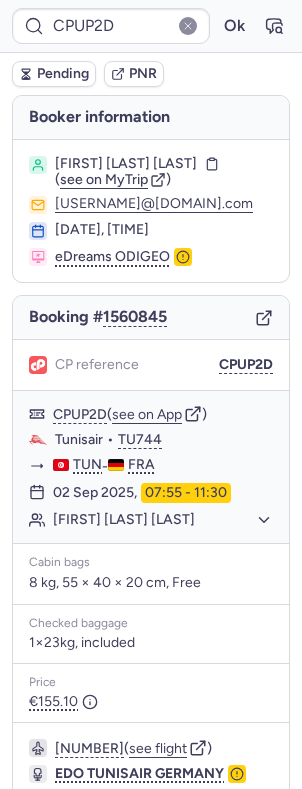 type on "CPXCVC" 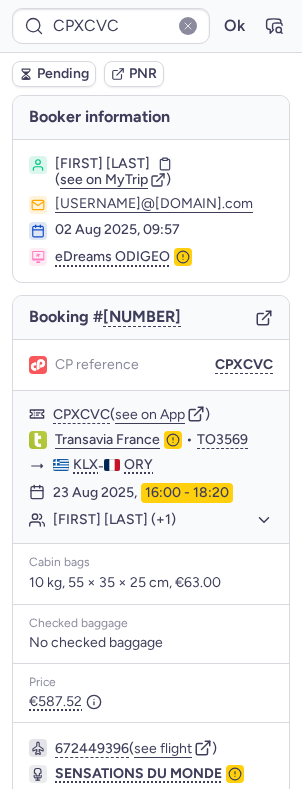 scroll, scrollTop: 353, scrollLeft: 0, axis: vertical 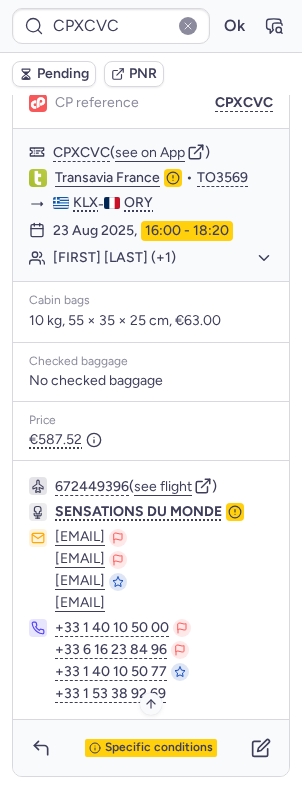 click on "Specific conditions" at bounding box center [159, 748] 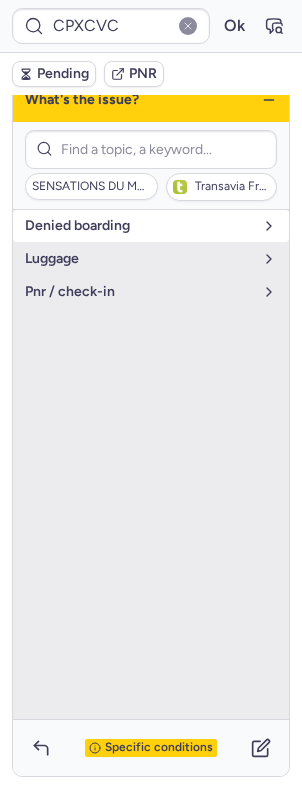 click on "denied boarding" at bounding box center (139, 226) 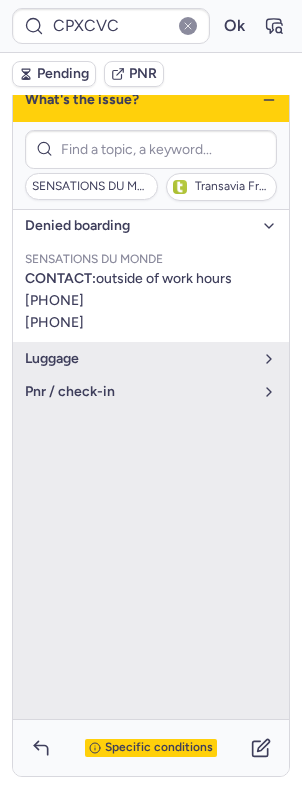 click on "denied boarding" at bounding box center (139, 226) 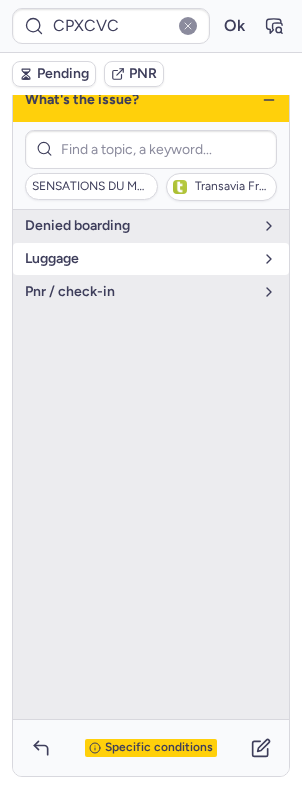 click on "luggage" at bounding box center (139, 259) 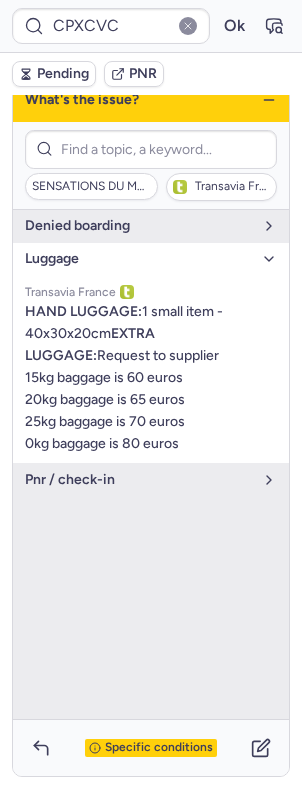 click on "luggage" at bounding box center (139, 259) 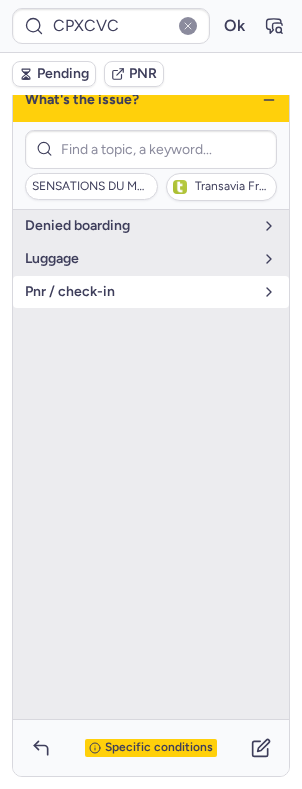 click on "pnr / check-in" at bounding box center (139, 292) 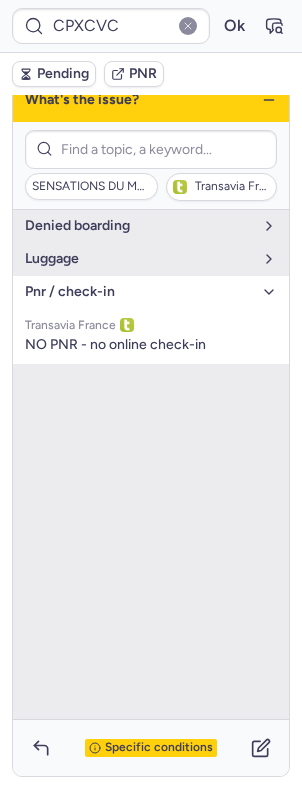 click on "pnr / check-in" at bounding box center [139, 292] 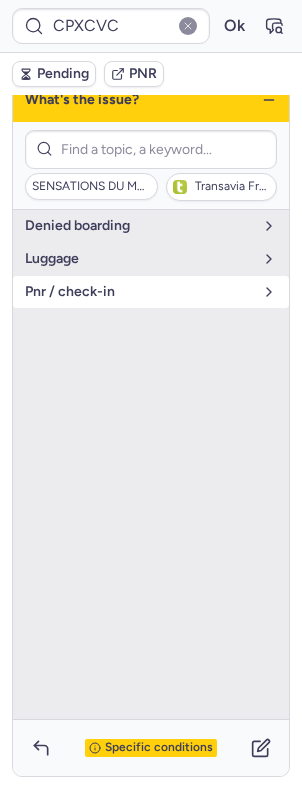 click on "pnr / check-in" at bounding box center [151, 292] 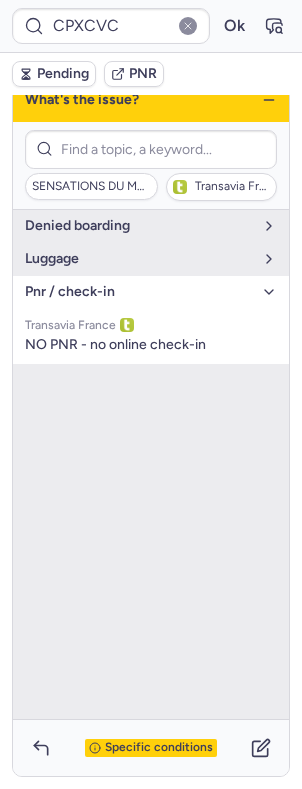 click on "pnr / check-in" at bounding box center (139, 292) 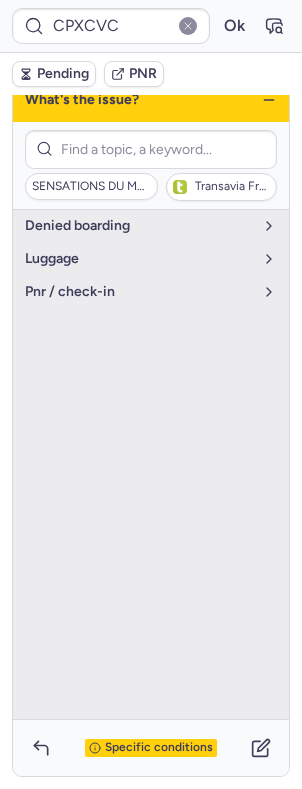 click on "CPXCVC  Ok  Pending PNR Booker information Derek BARBOLLA  ( see on MyTrip  )  derekbarbolla@gmail.com 02 Aug 2025, 09:57 eDreams ODIGEO Booking # 1623795 CP reference CPXCVC CPXCVC  ( see on App )  Transavia France  •  TO3569 KLX  -  ORY 23 Aug 2025,  16:00 - 18:20 Derek BARBOLLA (+1)  Cabin bags  10 kg, 55 × 35 × 25 cm, €63.00 Checked baggage No checked baggage Price €587.52  672449396  ( see flight )  SENSATIONS DU MONDE transports@sensationsdumonde.com charter@sensationsdumonde.com transports@sensationsdumonde.com production@repartir.fr +33 1 40 10 50 00 +33 6 16 23 84 96 +33 1 40 10 50 77 +33 1 53 38 92 69 What's the issue? SENSATIONS DU MONDE  Transavia France denied boarding luggage pnr / check-in Specific conditions" 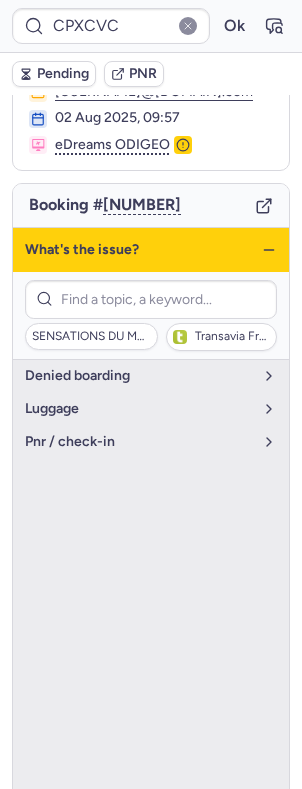 scroll, scrollTop: 108, scrollLeft: 0, axis: vertical 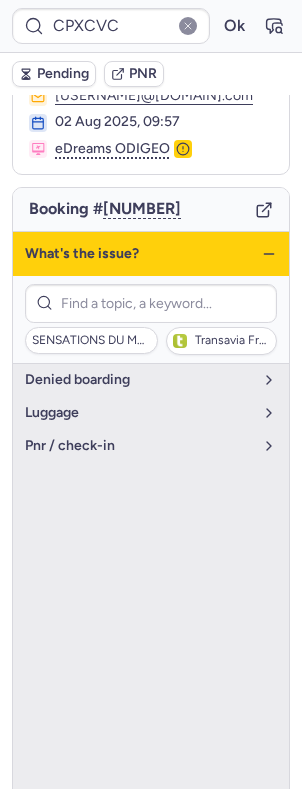 click on "What's the issue?" at bounding box center (151, 254) 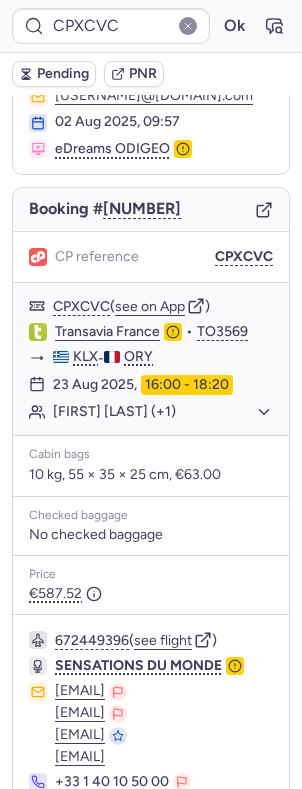 drag, startPoint x: 282, startPoint y: 360, endPoint x: 278, endPoint y: 296, distance: 64.12488 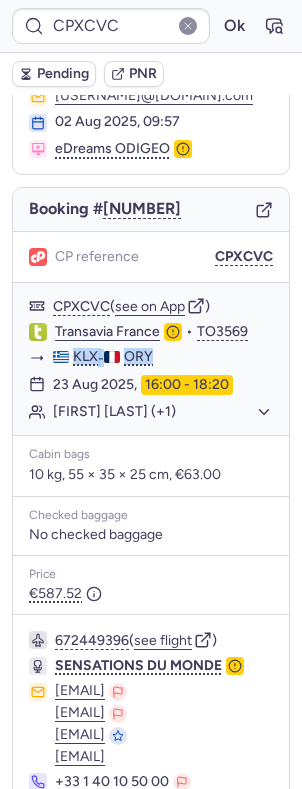 drag, startPoint x: 282, startPoint y: 368, endPoint x: 286, endPoint y: 326, distance: 42.190044 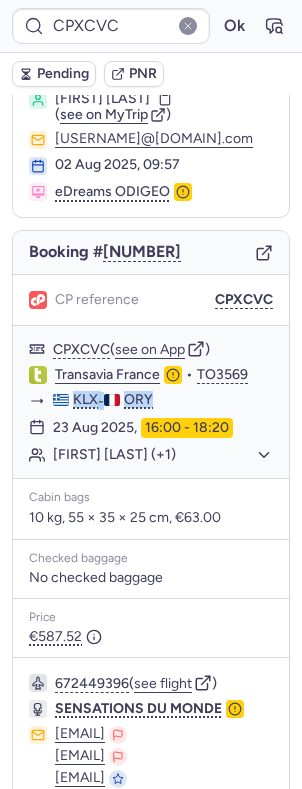 scroll, scrollTop: 58, scrollLeft: 0, axis: vertical 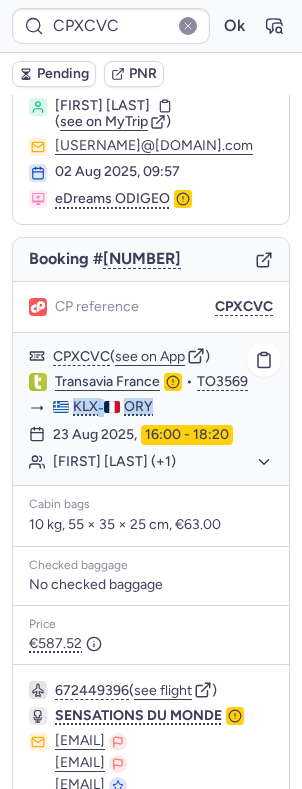 click on "Transavia France  •  TO3569" 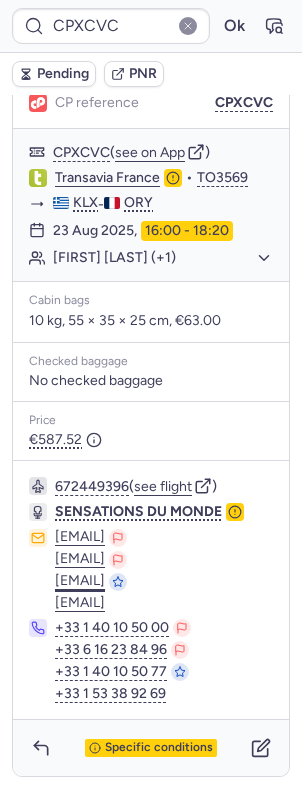 scroll, scrollTop: 353, scrollLeft: 0, axis: vertical 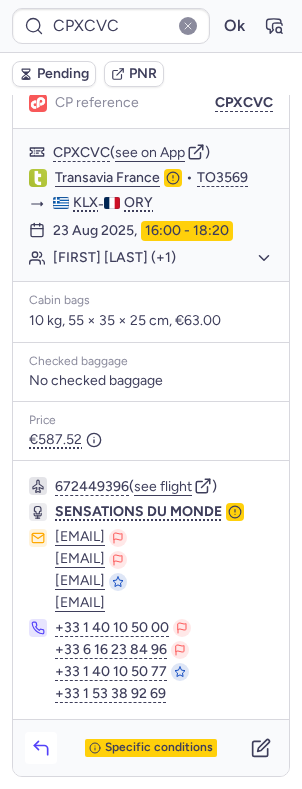 click 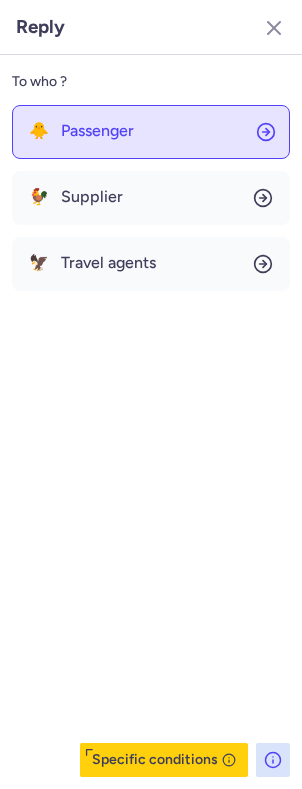 click on "🐥 Passenger" 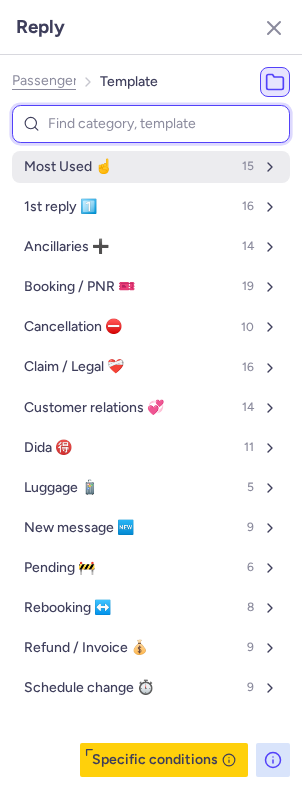 type on "p" 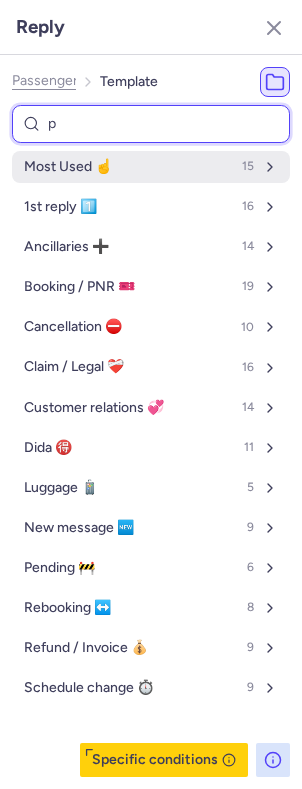 select on "en" 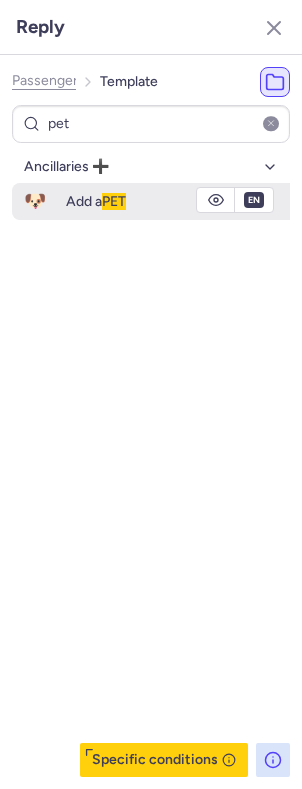 click 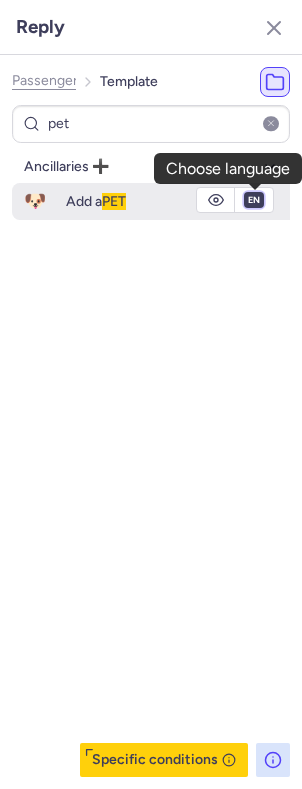 click on "fr en de nl pt es it ru" at bounding box center (254, 200) 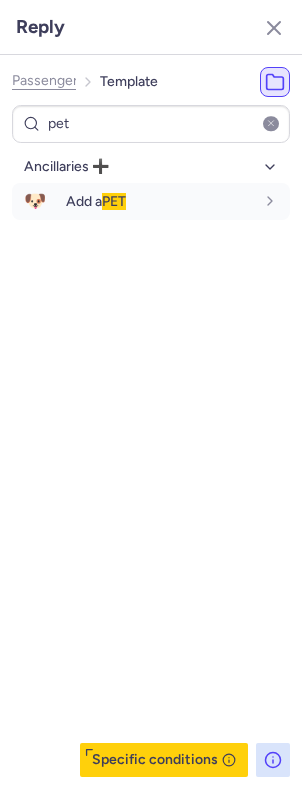 click on "fr en de nl pt es it ru" at bounding box center (254, 200) 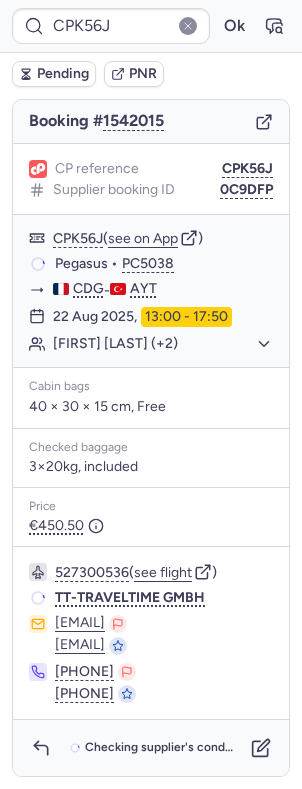 scroll, scrollTop: 200, scrollLeft: 0, axis: vertical 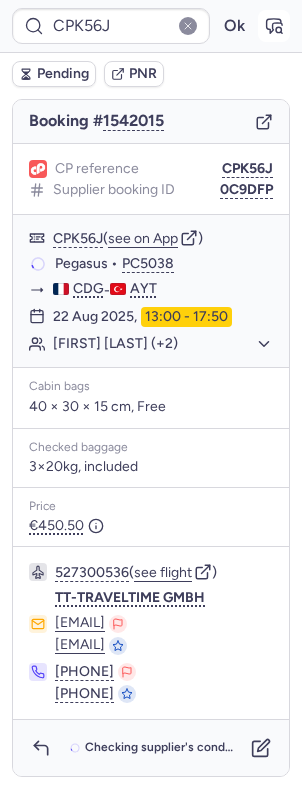 click 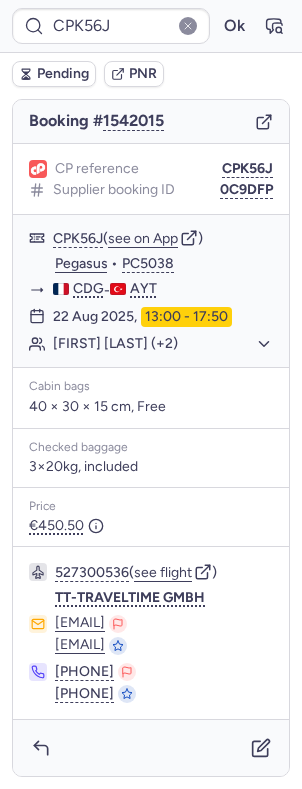 scroll, scrollTop: 200, scrollLeft: 0, axis: vertical 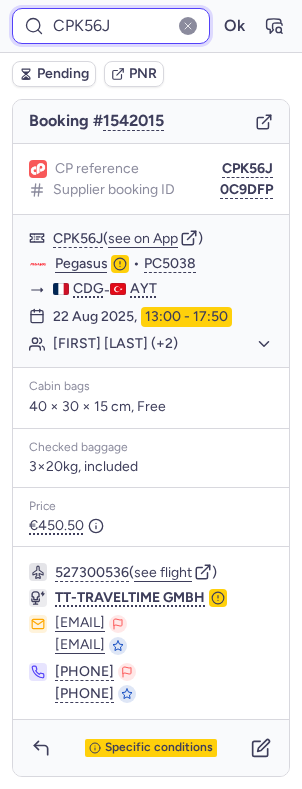 click on "CPK56J" at bounding box center [111, 26] 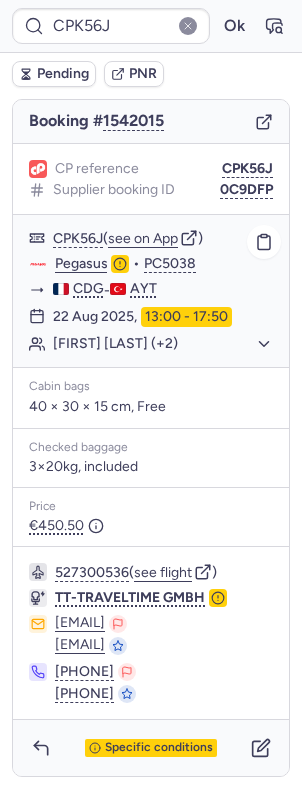 click on "Laurent LAURENT (+2)" 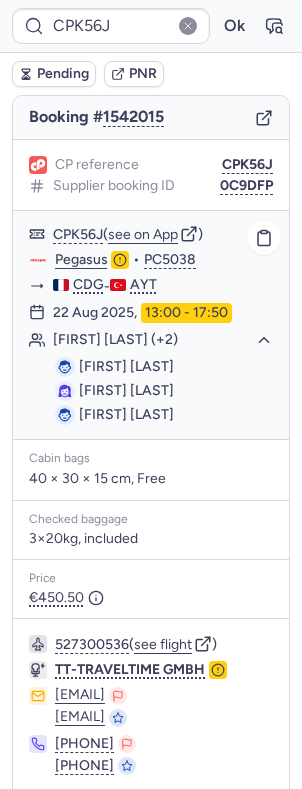 click on "Laurent LAURENT (+2)" 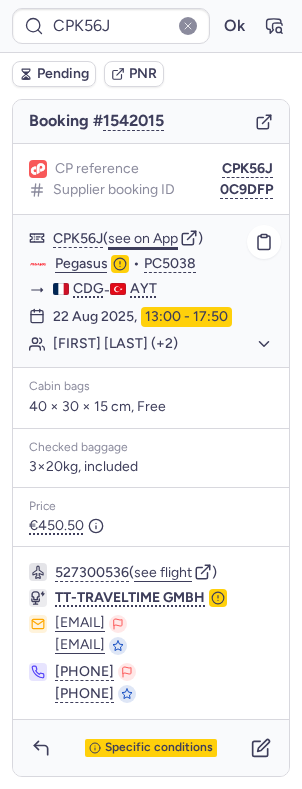 click on "see on App" 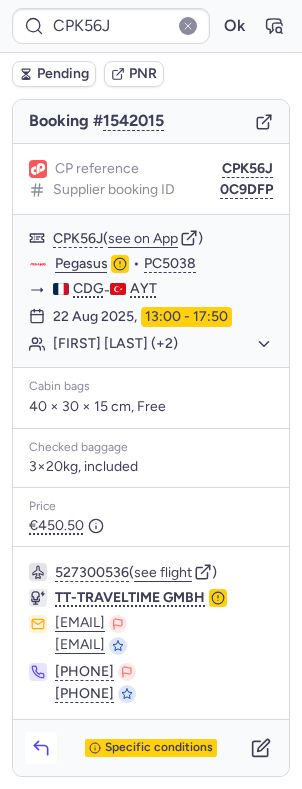 click 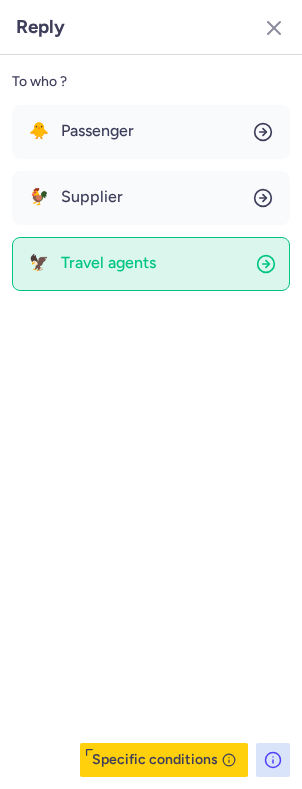 click on "🦅 Travel agents" 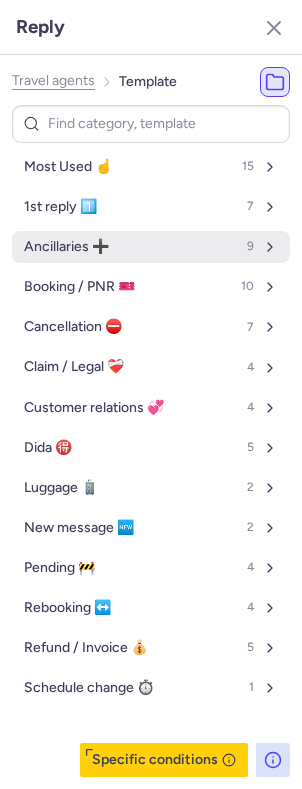 click on "Ancillaries ➕" at bounding box center [66, 247] 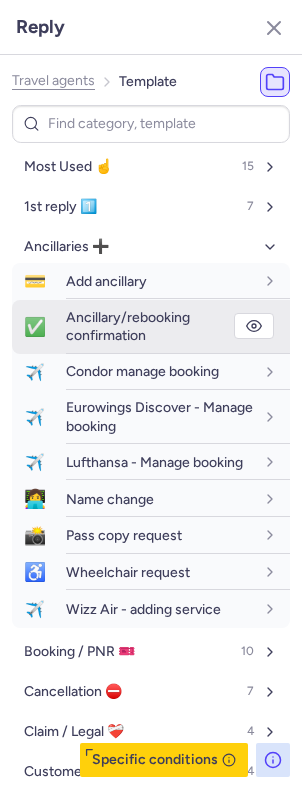 click on "Ancillary/rebooking confirmation" at bounding box center [128, 326] 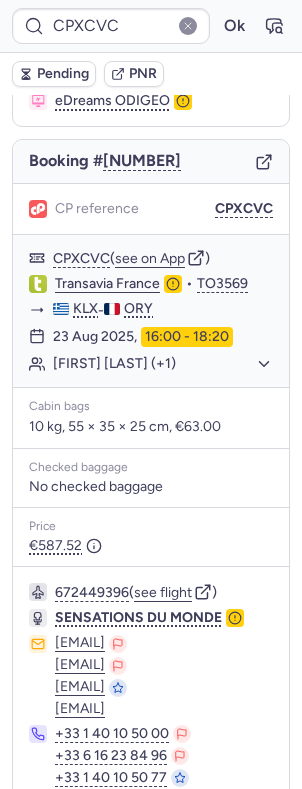 scroll, scrollTop: 353, scrollLeft: 0, axis: vertical 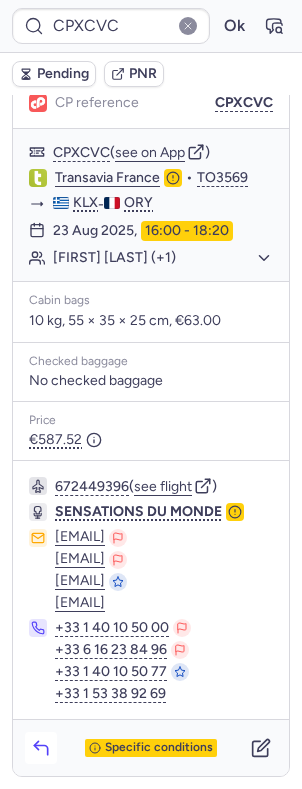 click at bounding box center (41, 748) 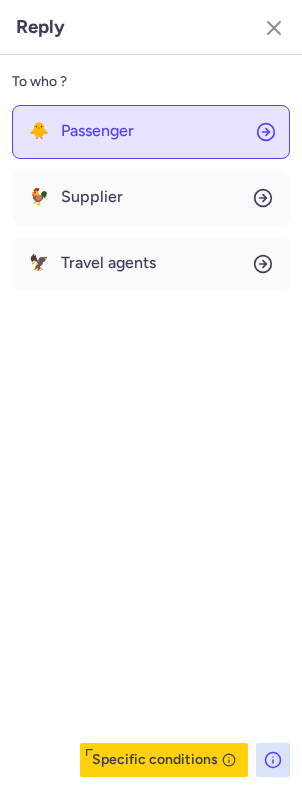 click on "🐥 Passenger" 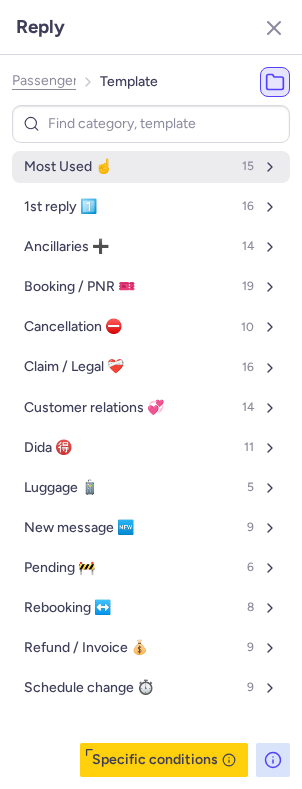click on "Most Used ☝️ 15" at bounding box center [151, 167] 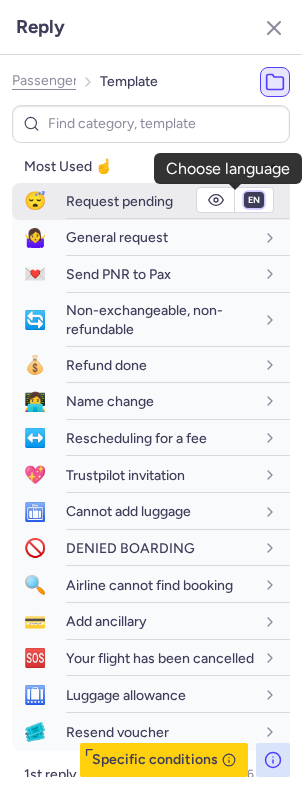 click on "fr en de nl pt es it ru" at bounding box center [254, 200] 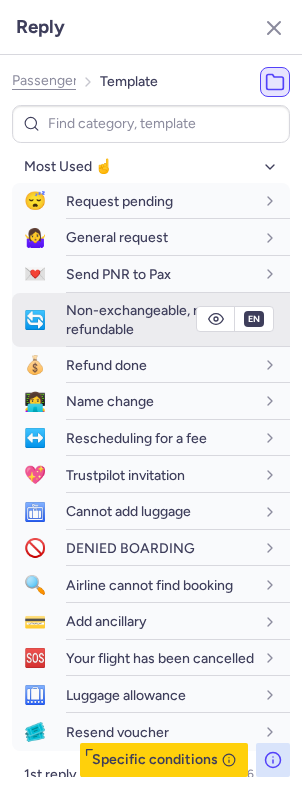 click on "fr en de nl pt es it ru" at bounding box center [254, 200] 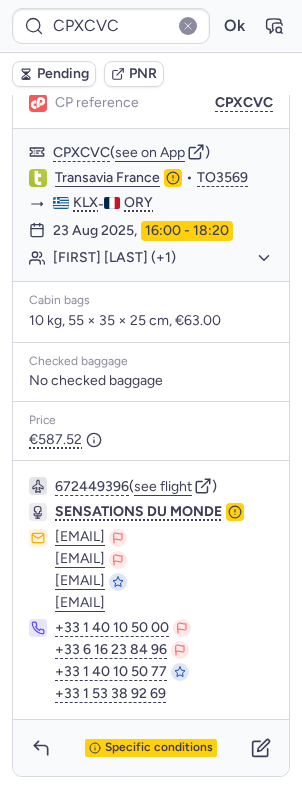 click on "Pending PNR" at bounding box center [151, 74] 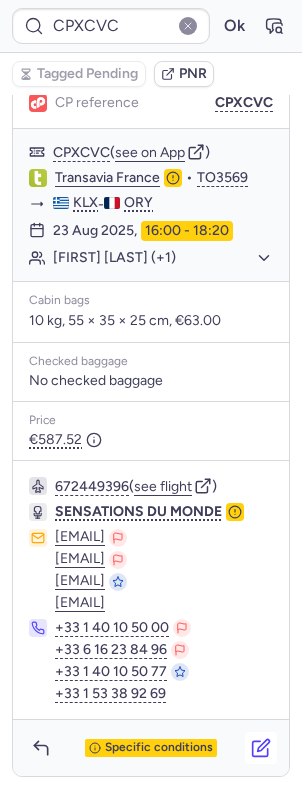 click at bounding box center (261, 748) 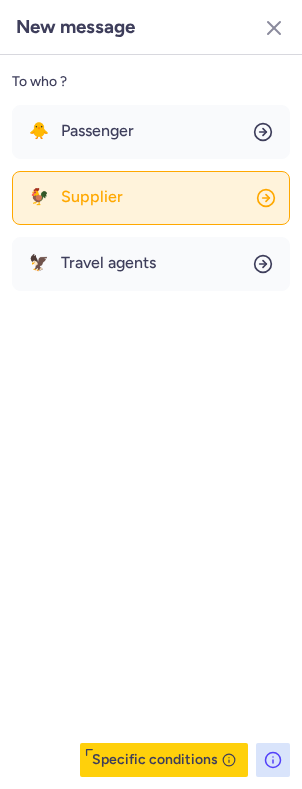 click on "🐓 Supplier" 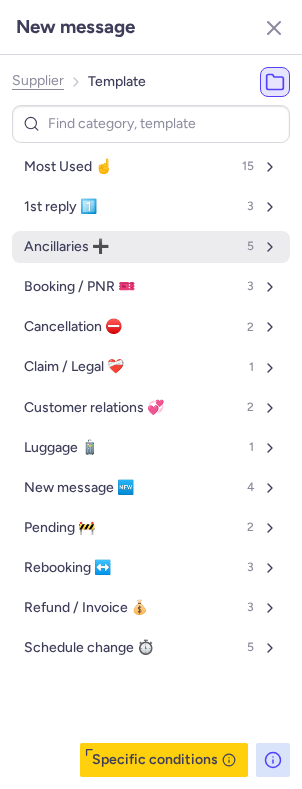 click on "Ancillaries ➕ 5" at bounding box center [151, 247] 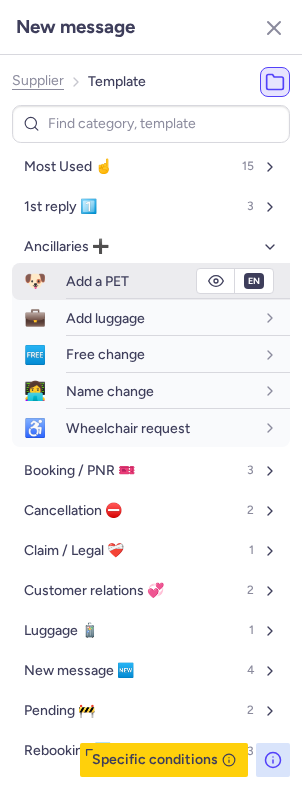click on "Add a PET" at bounding box center [97, 281] 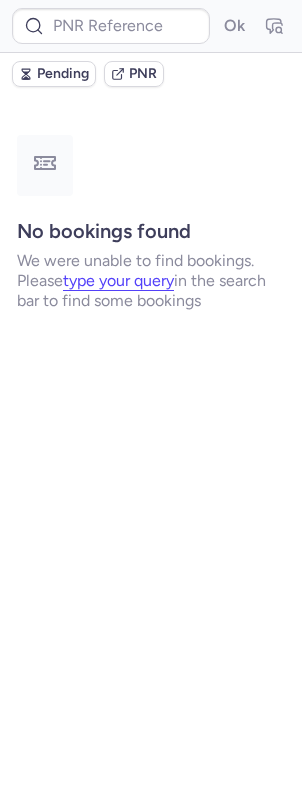 scroll, scrollTop: 0, scrollLeft: 0, axis: both 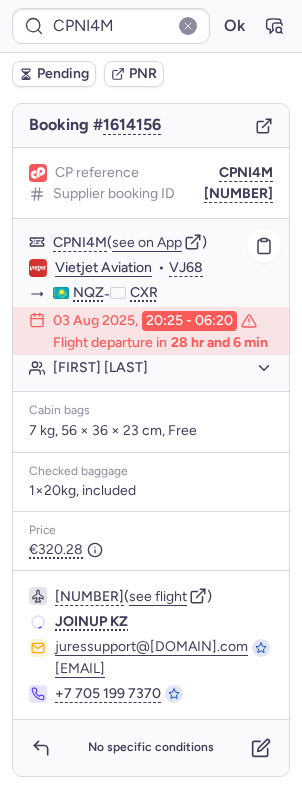 click on "Anton BOLSHAKOV" 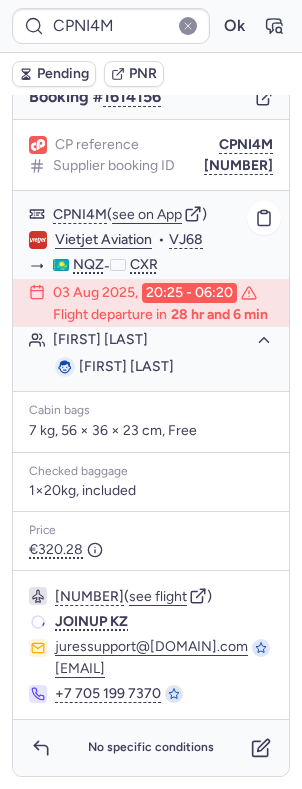click on "Anton BOLSHAKOV" 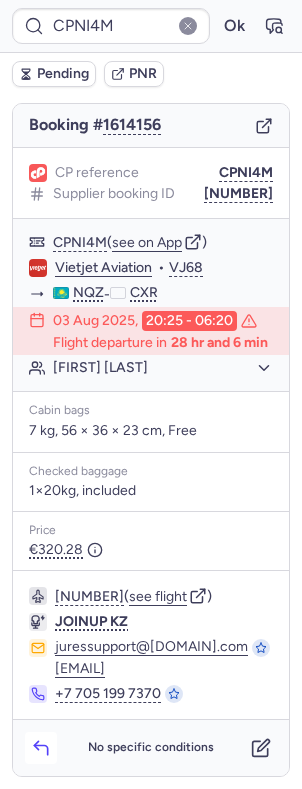 click 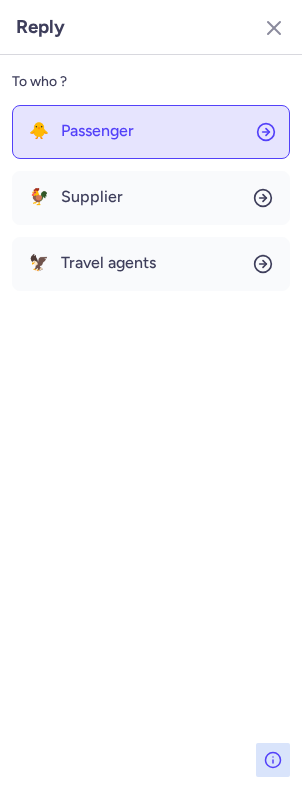 click on "🐥 Passenger" 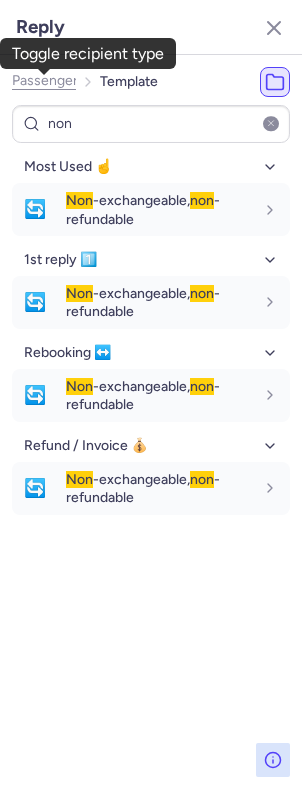 click on "Passenger" 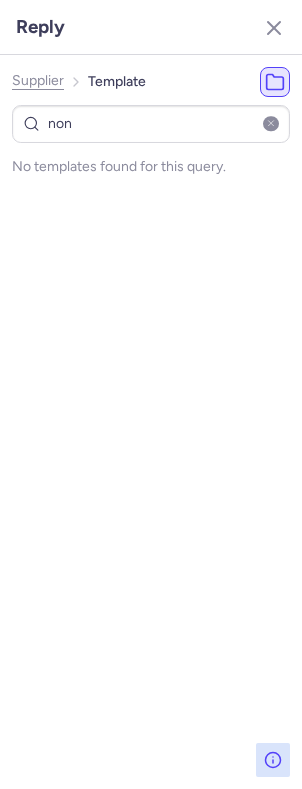 click on "Supplier" 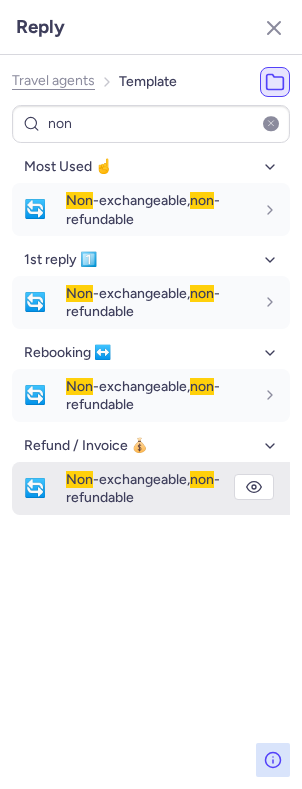 click on "Non -exchangeable,  non -refundable" at bounding box center (143, 488) 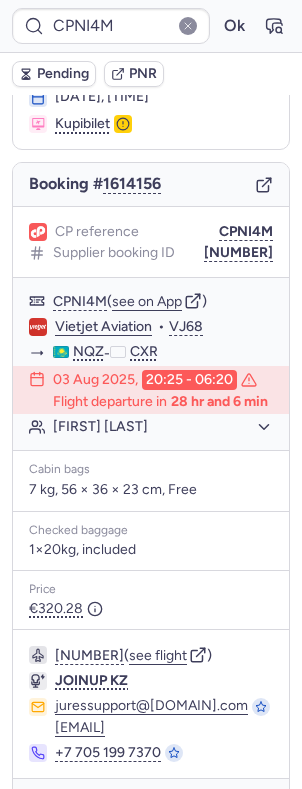scroll, scrollTop: 237, scrollLeft: 0, axis: vertical 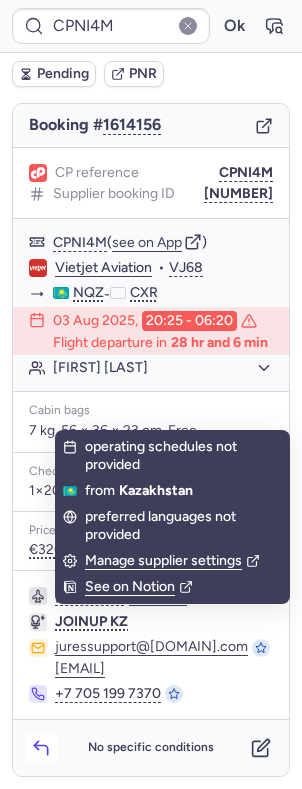 click 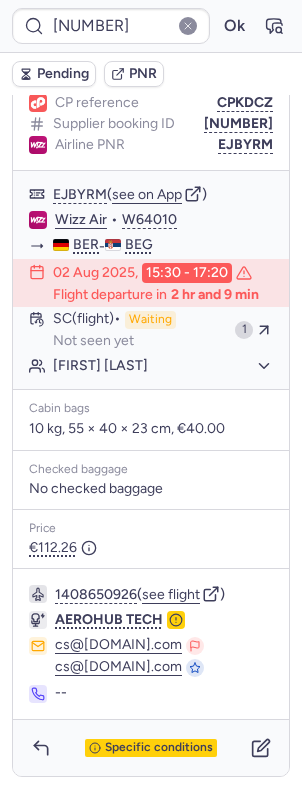 scroll, scrollTop: 318, scrollLeft: 0, axis: vertical 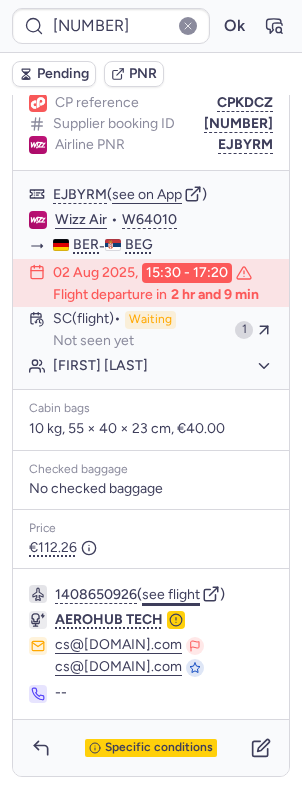 click on "see flight" 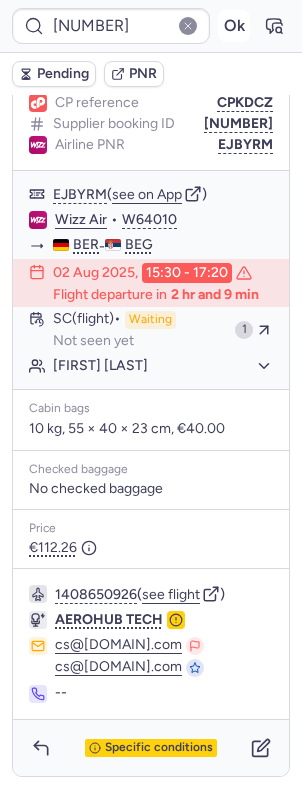 click on "Ok" at bounding box center [234, 26] 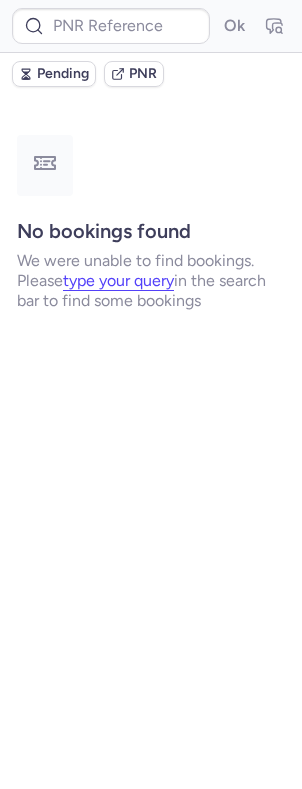 scroll, scrollTop: 0, scrollLeft: 0, axis: both 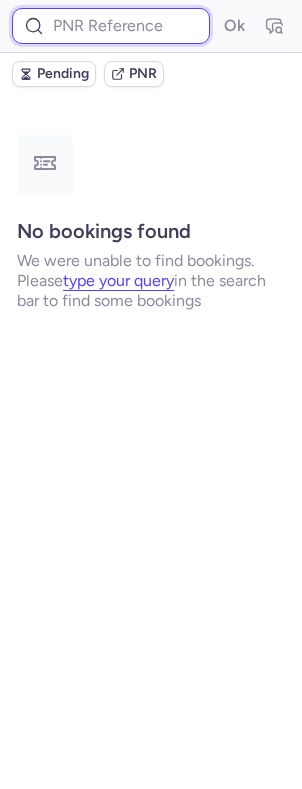 paste on "CPFZ6P" 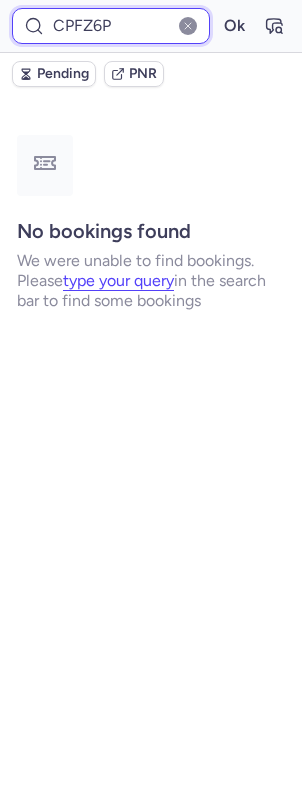 click on "Ok" at bounding box center (234, 26) 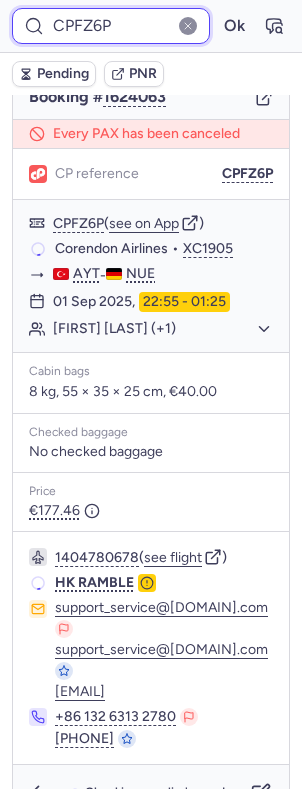 scroll, scrollTop: 256, scrollLeft: 0, axis: vertical 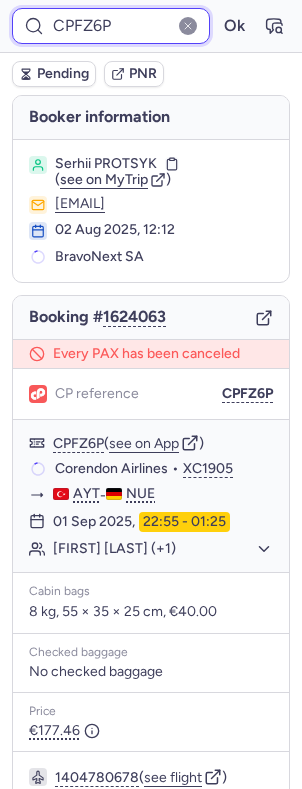 click on "CPFZ6P" at bounding box center [111, 26] 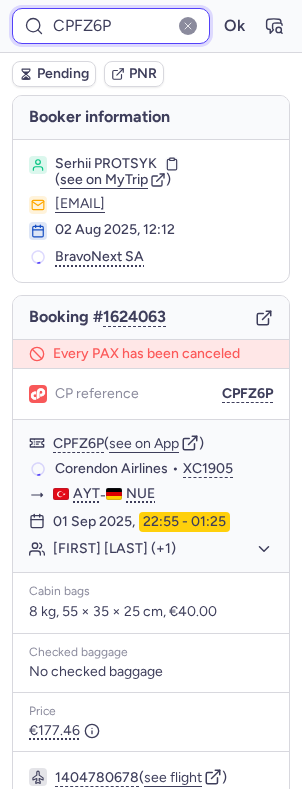 click on "CPFZ6P" at bounding box center (111, 26) 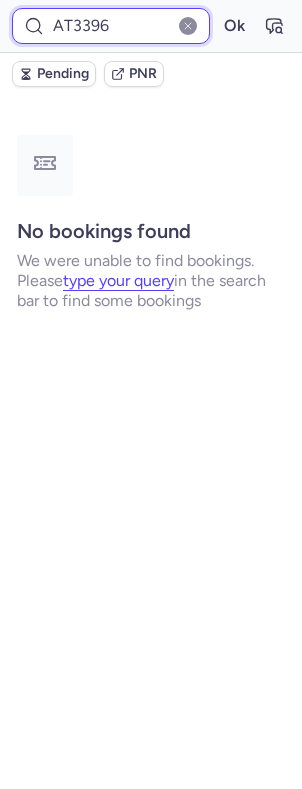 click on "AT3396" at bounding box center [111, 26] 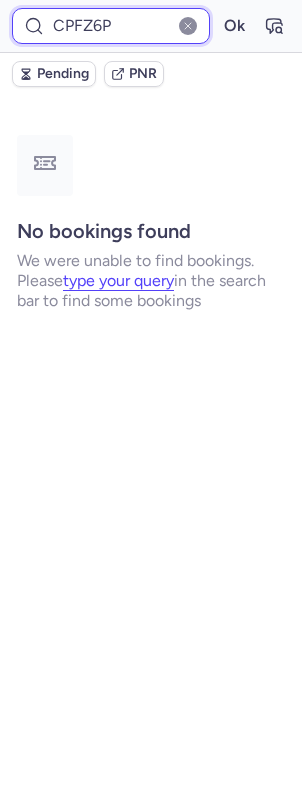 click on "Ok" at bounding box center (234, 26) 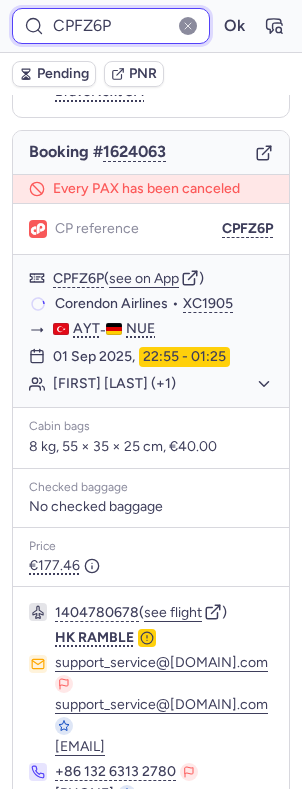 scroll, scrollTop: 256, scrollLeft: 0, axis: vertical 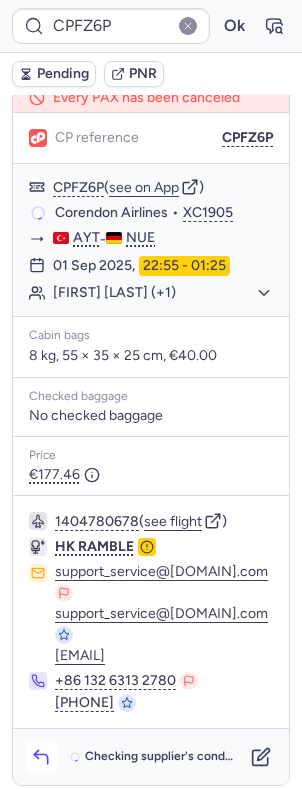 click 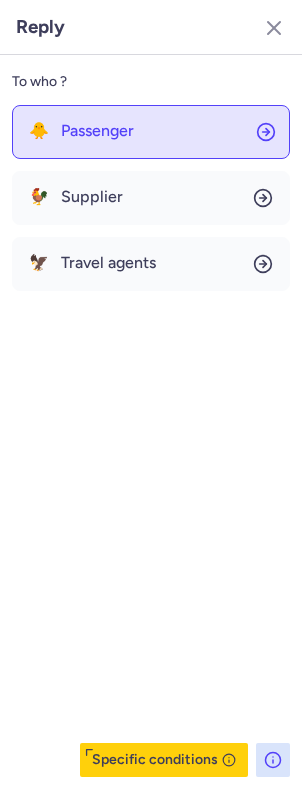 click on "🐥 Passenger" 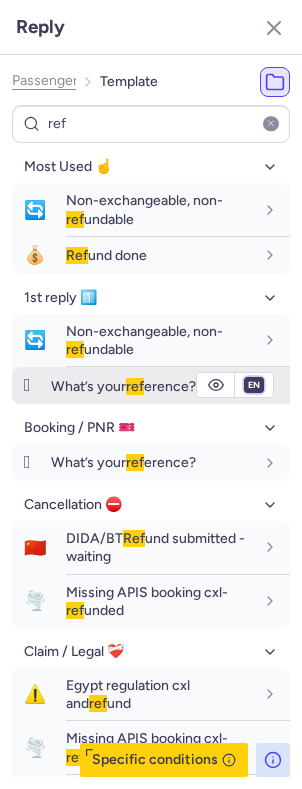 click on "fr en de nl pt es it ru" at bounding box center (254, 385) 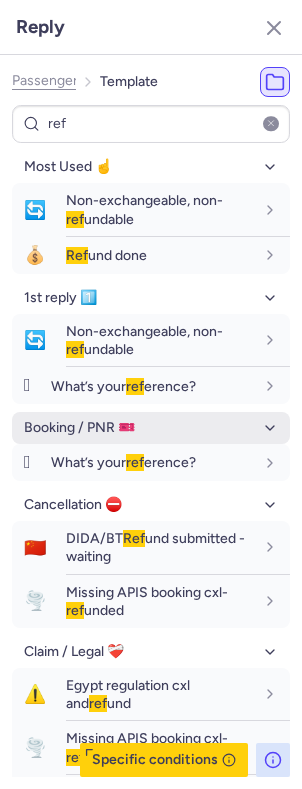 click on "fr en de nl pt es it ru" at bounding box center (254, 385) 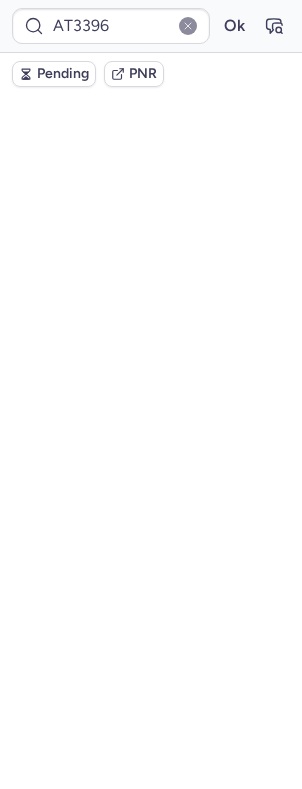 scroll, scrollTop: 0, scrollLeft: 0, axis: both 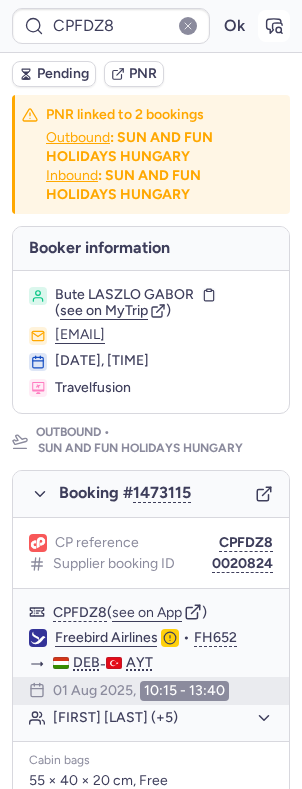 click at bounding box center [274, 26] 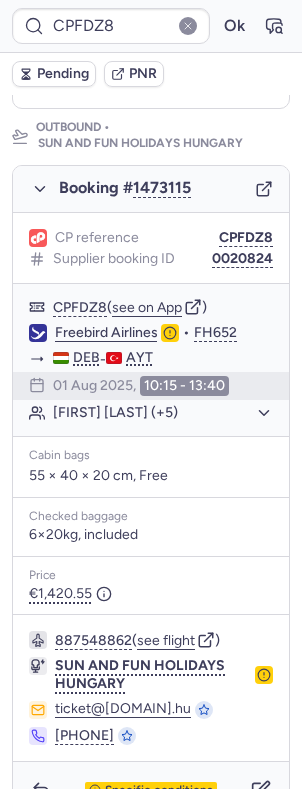 scroll, scrollTop: 322, scrollLeft: 0, axis: vertical 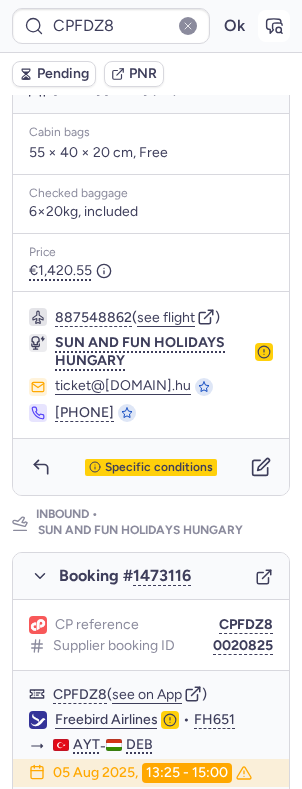 click 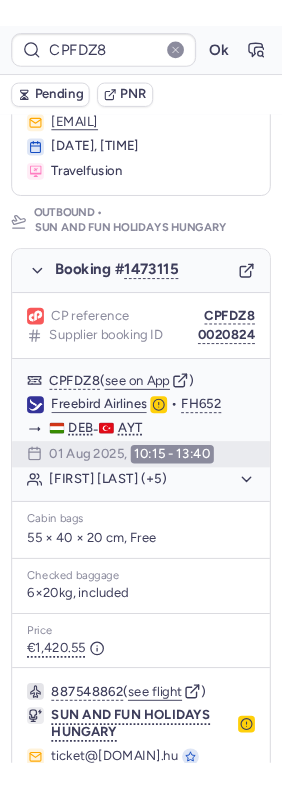 scroll, scrollTop: 0, scrollLeft: 0, axis: both 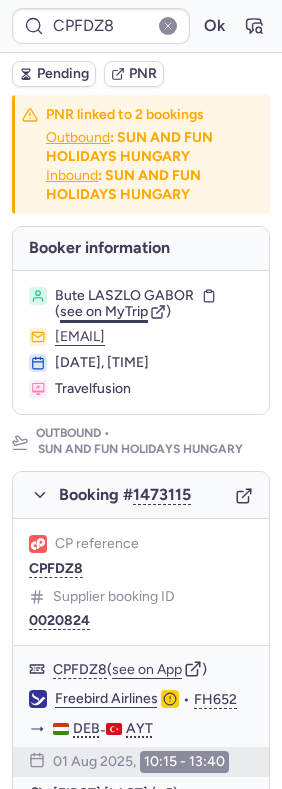 click on "Bute LASZLO GABOR  ( see on MyTrip  )  bookings@lmnbookings.com 14 May 2025, 19:18 Travelfusion" at bounding box center [141, 343] 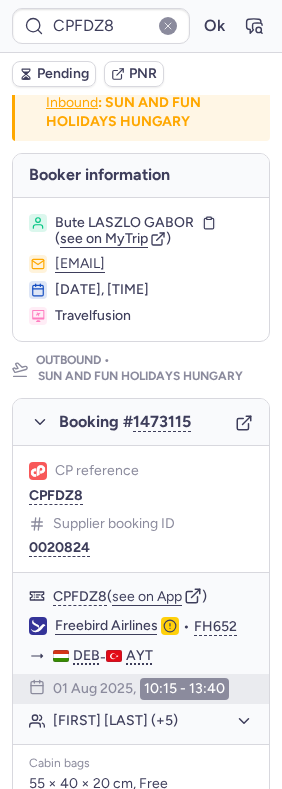 scroll, scrollTop: 133, scrollLeft: 0, axis: vertical 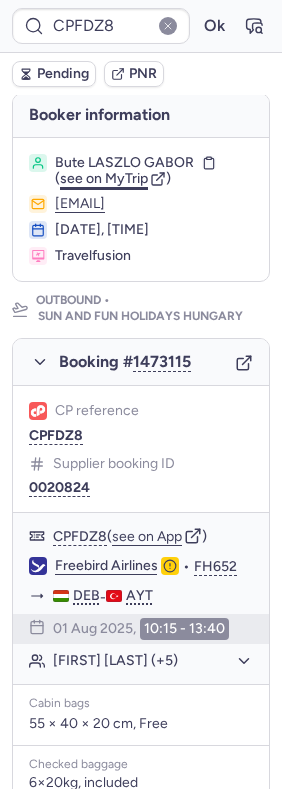 click on "see on MyTrip" at bounding box center [104, 178] 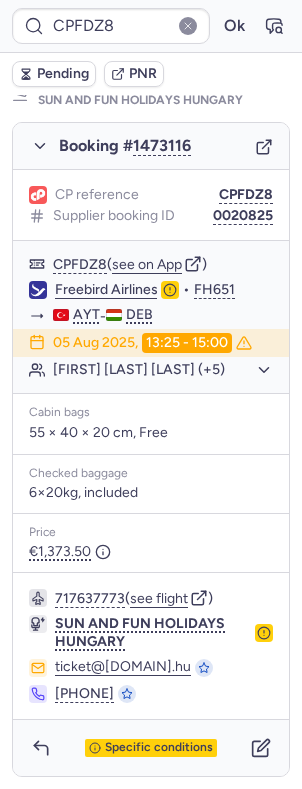 scroll, scrollTop: 1080, scrollLeft: 0, axis: vertical 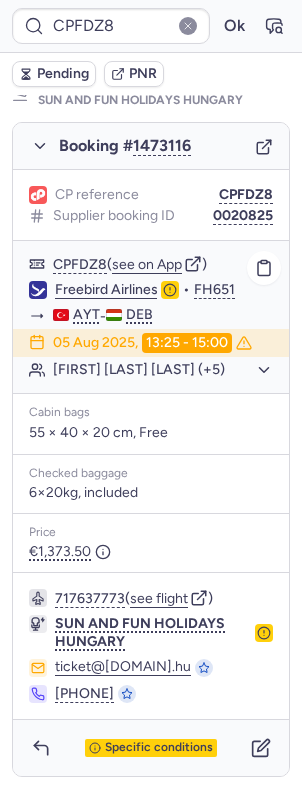 click on "Bute LASZLO GARBORNE (+5)" 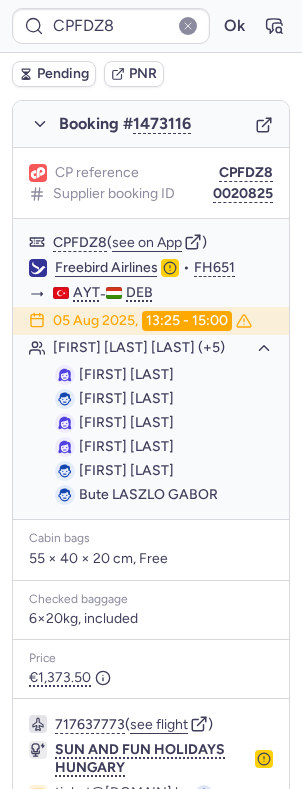 click on "Pending" at bounding box center [63, 74] 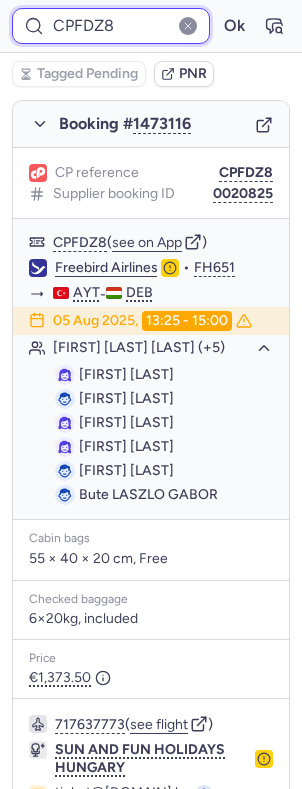 click on "CPFDZ8" at bounding box center [111, 26] 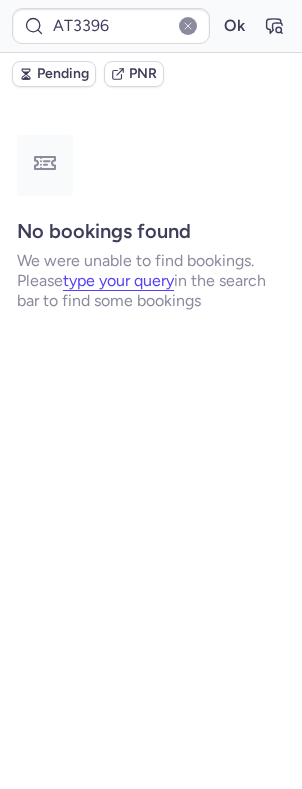 scroll, scrollTop: 0, scrollLeft: 0, axis: both 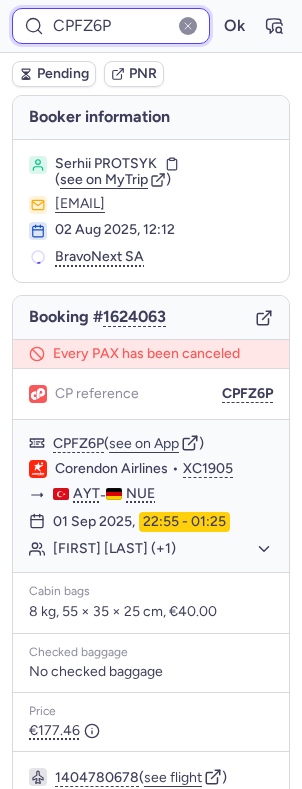 click on "CPFZ6P" at bounding box center [111, 26] 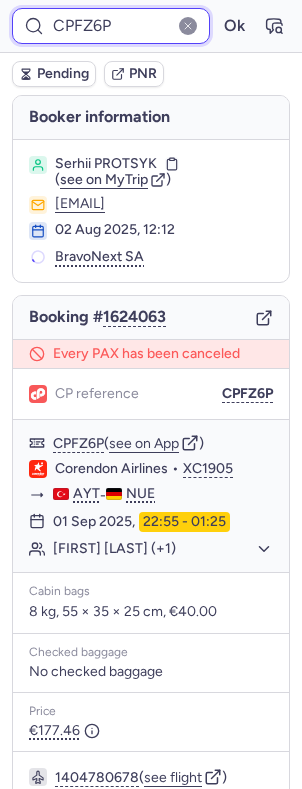 click on "CPFZ6P" at bounding box center (111, 26) 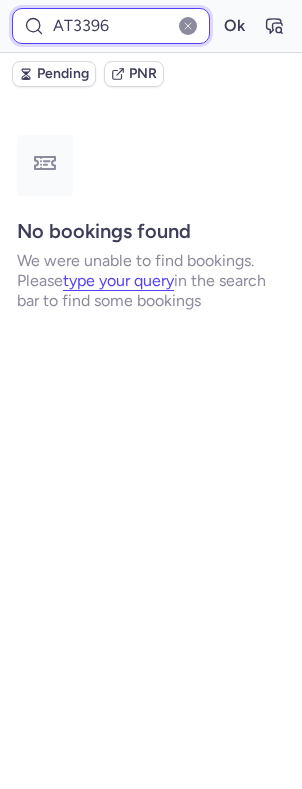 click on "AT3396" at bounding box center (111, 26) 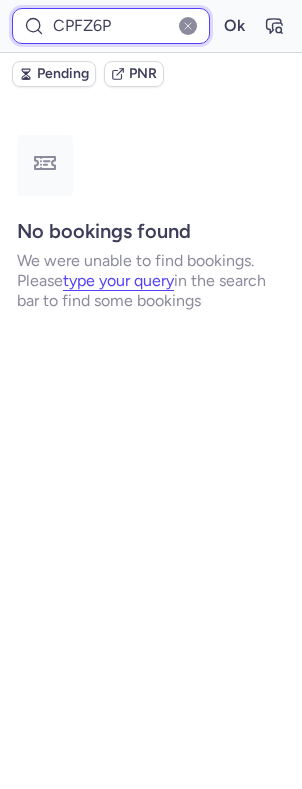 click on "Ok" at bounding box center (234, 26) 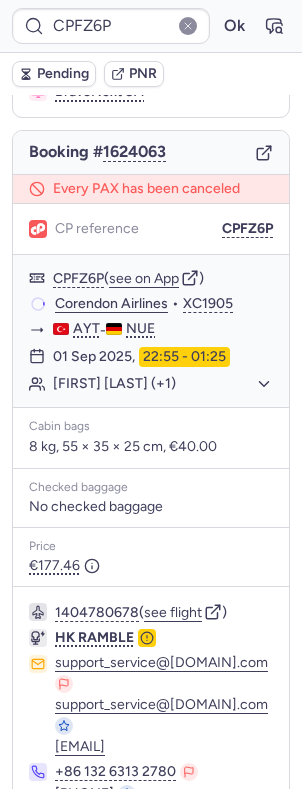 scroll, scrollTop: 256, scrollLeft: 0, axis: vertical 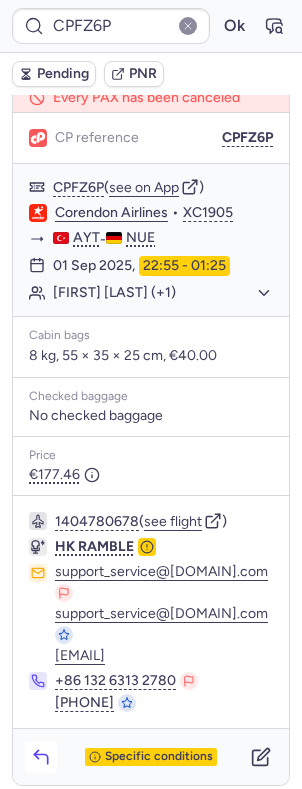 click 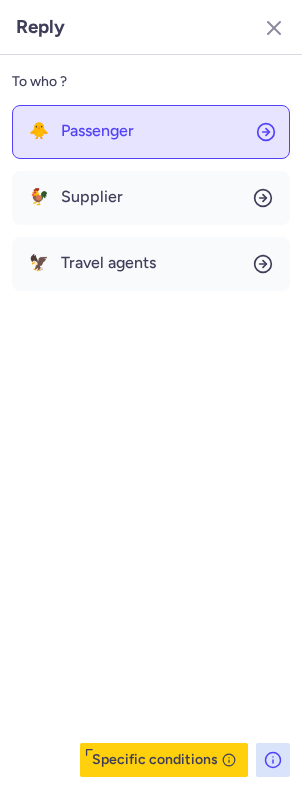 click on "Passenger" at bounding box center [97, 131] 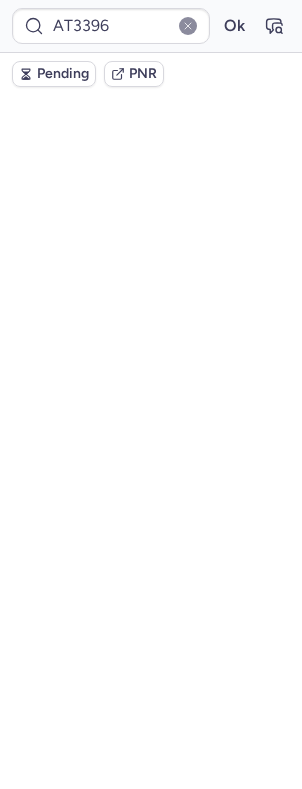 scroll, scrollTop: 0, scrollLeft: 0, axis: both 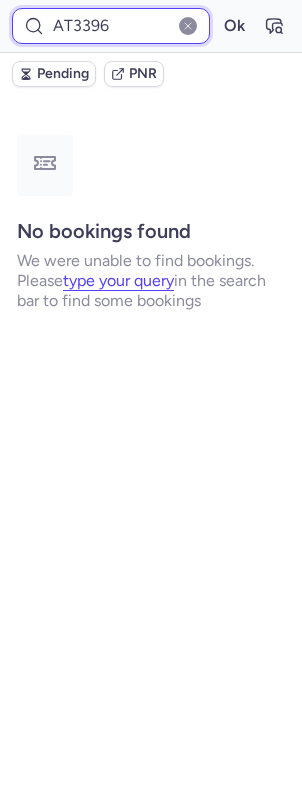 click on "AT3396" at bounding box center (111, 26) 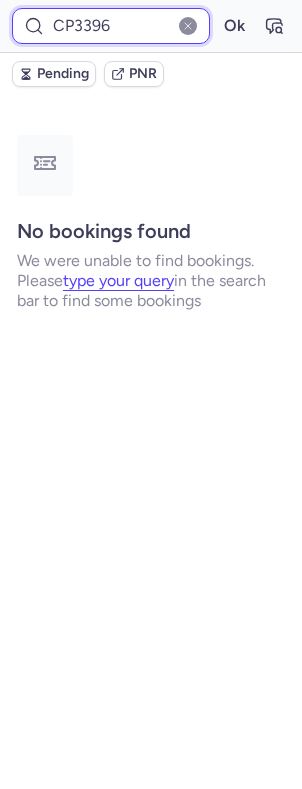 click on "Ok" at bounding box center [234, 26] 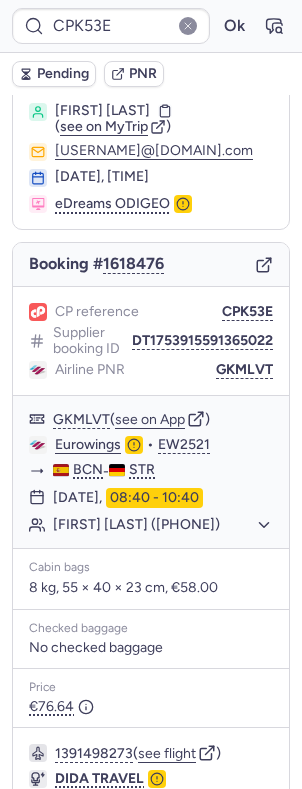 scroll, scrollTop: 0, scrollLeft: 0, axis: both 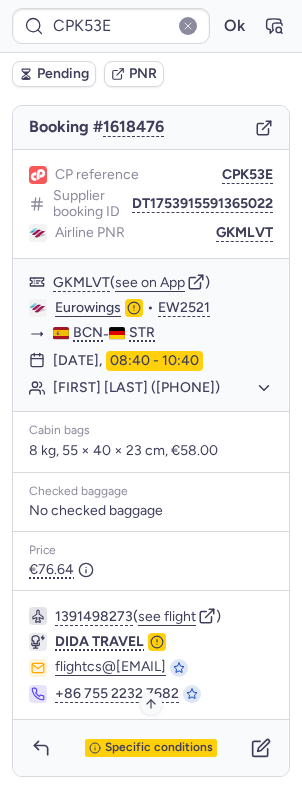 click on "Specific conditions" at bounding box center [151, 748] 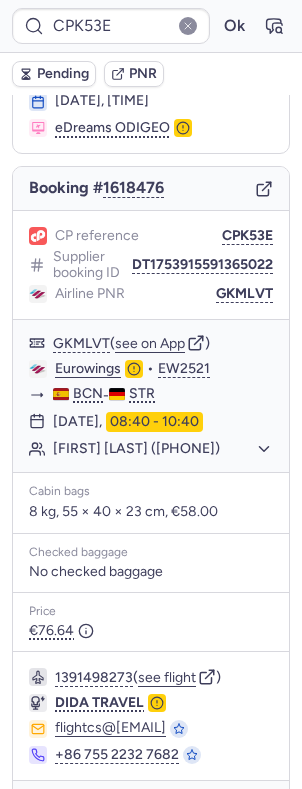 scroll, scrollTop: 210, scrollLeft: 0, axis: vertical 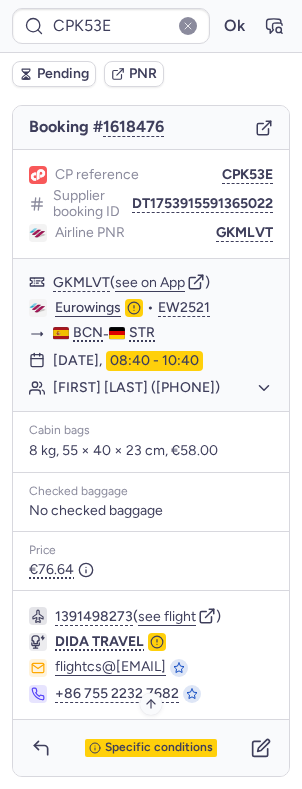 click on "Specific conditions" at bounding box center [159, 748] 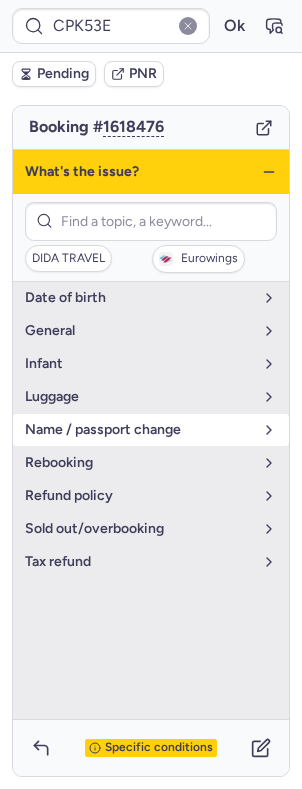 click on "name / passport change" at bounding box center [151, 430] 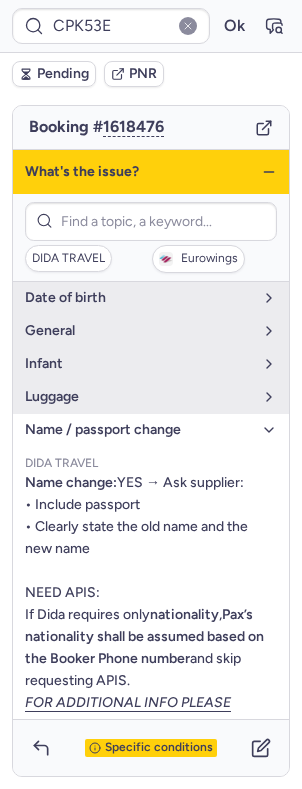 click on "name / passport change" at bounding box center (139, 430) 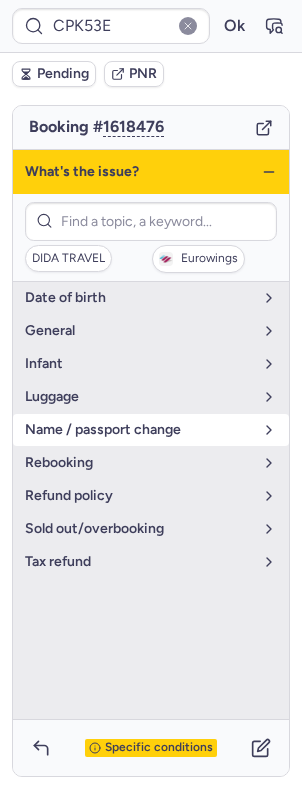 click on "name / passport change" at bounding box center (139, 430) 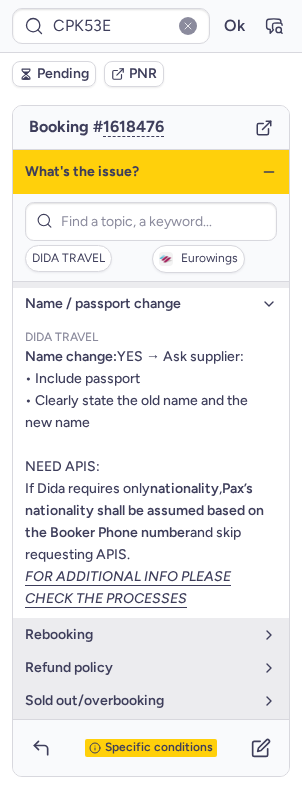 scroll, scrollTop: 128, scrollLeft: 0, axis: vertical 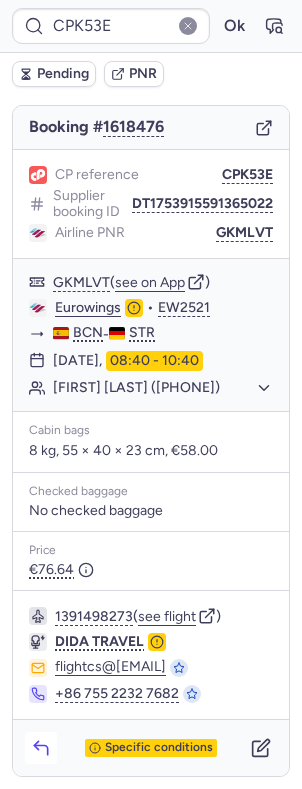 click 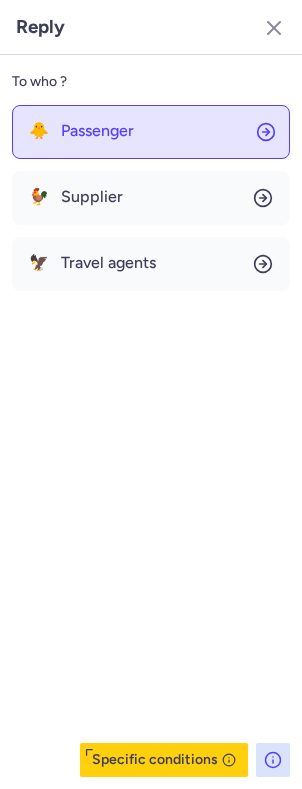 click on "🐥 Passenger" 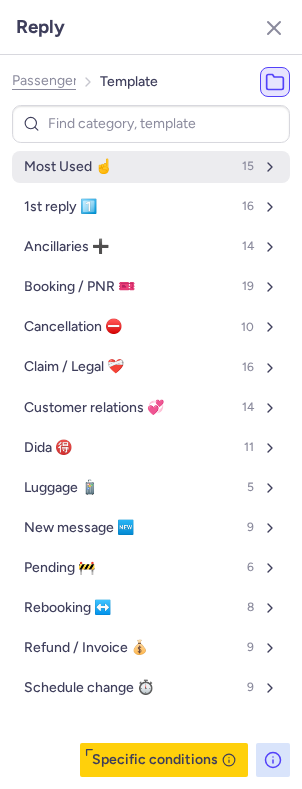 click on "Most Used ☝️ 15" at bounding box center [151, 167] 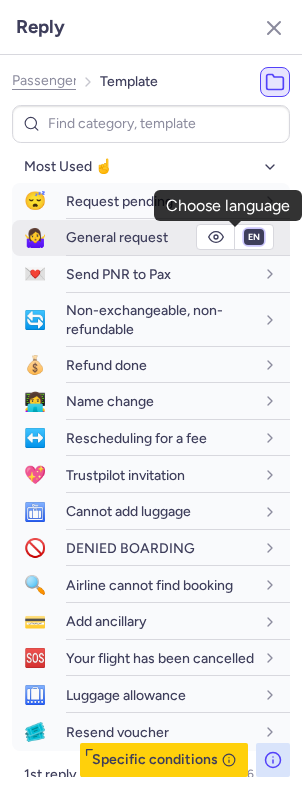 click on "fr en de nl pt es it ru" at bounding box center [254, 237] 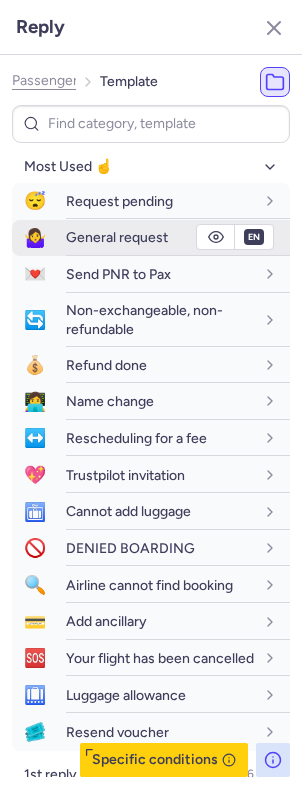 click on "fr en de nl pt es it ru" at bounding box center [254, 237] 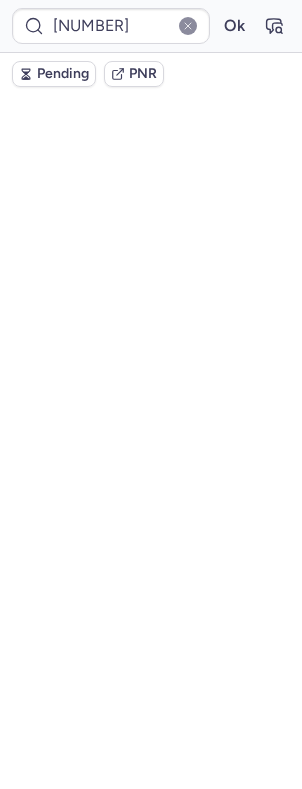 scroll, scrollTop: 0, scrollLeft: 0, axis: both 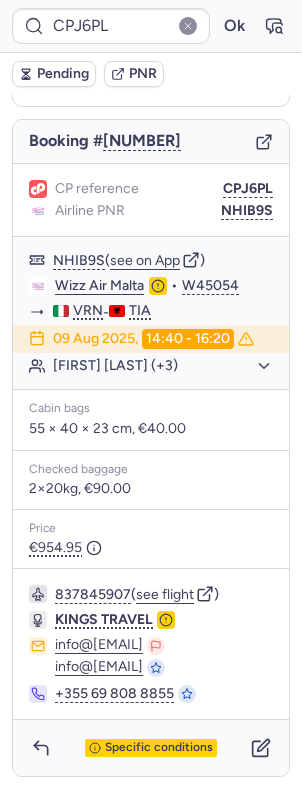 click on "Specific conditions" at bounding box center (159, 748) 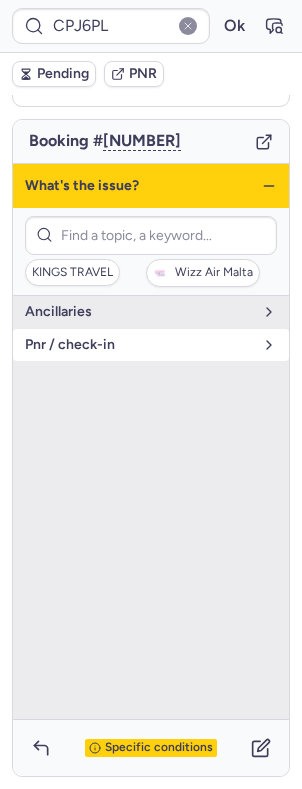 click on "pnr / check-in" at bounding box center (151, 345) 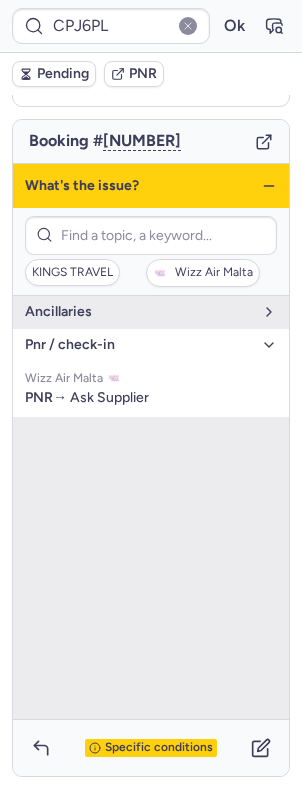 click on "pnr / check-in" at bounding box center (151, 345) 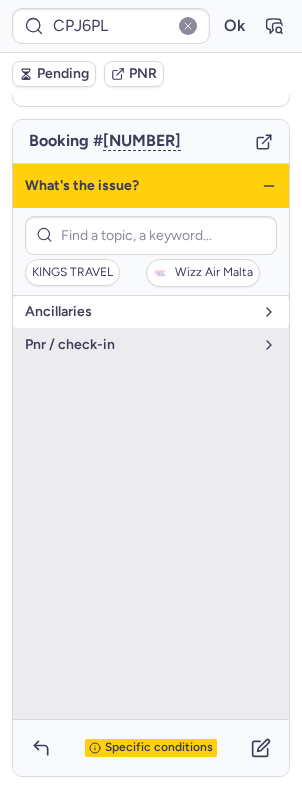 click on "Ancillaries" at bounding box center (139, 312) 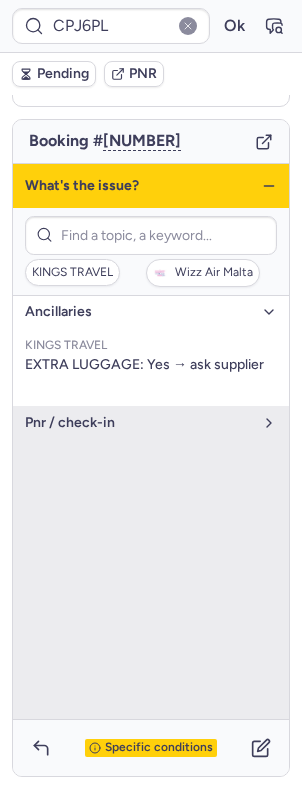 click on "Ancillaries" at bounding box center (139, 312) 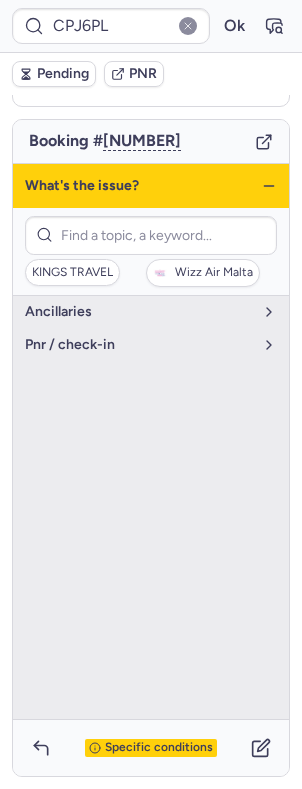 click 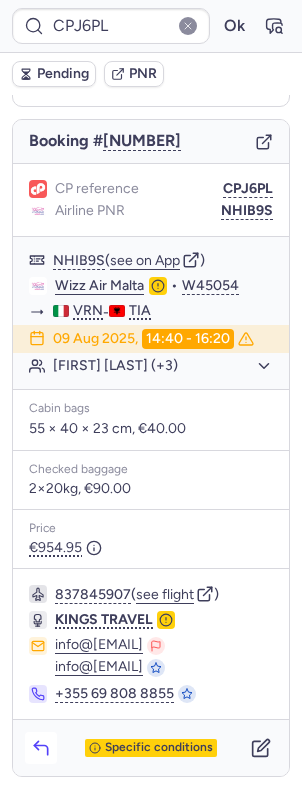 click 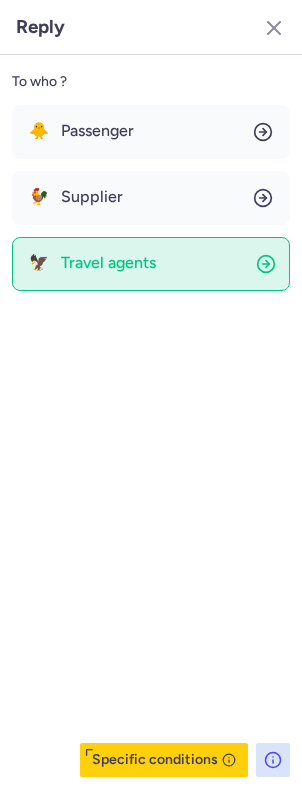 click on "🦅 Travel agents" 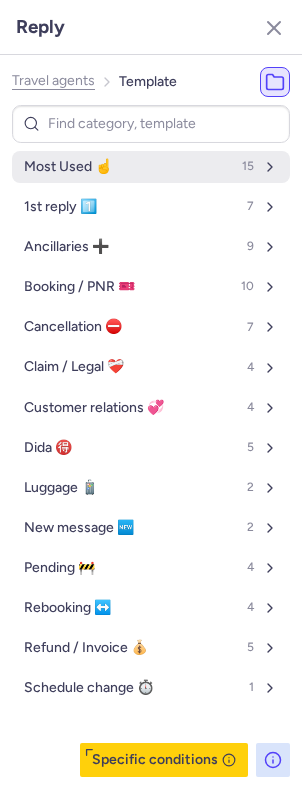 click on "Most Used ☝️ 15" at bounding box center (151, 167) 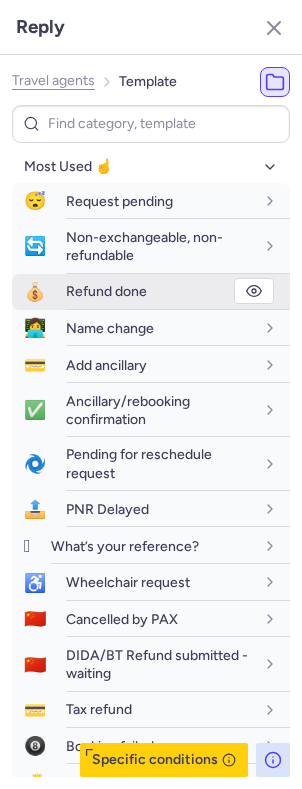 click on "Refund done" at bounding box center [106, 291] 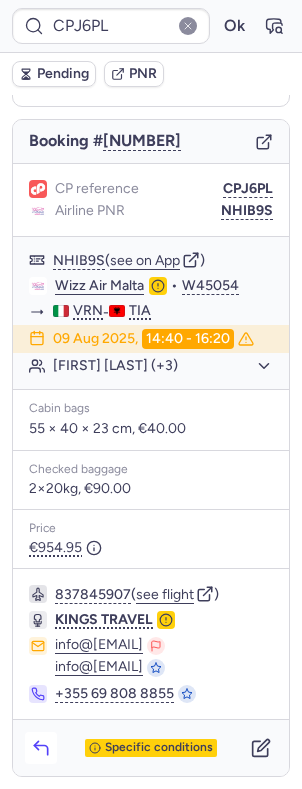 click at bounding box center (41, 748) 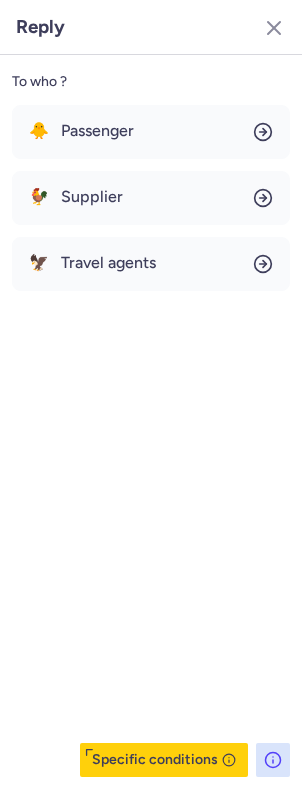 click on "To who ? 🐥 Passenger 🐓 Supplier 🦅 Travel agents  Specific conditions" 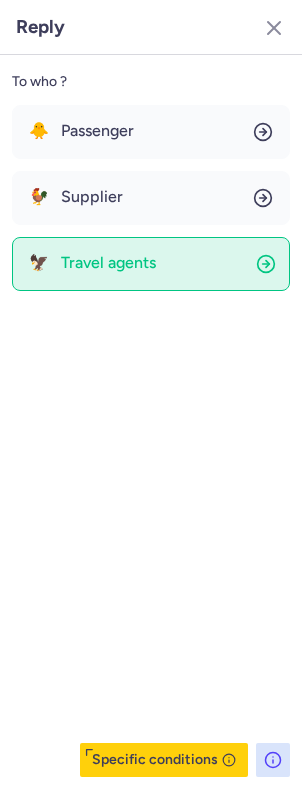 click on "Travel agents" at bounding box center [108, 263] 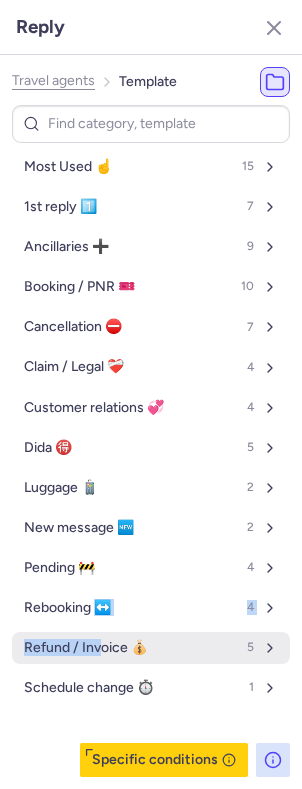 click on "Most Used ☝️ 15 1st reply 1️⃣ 7 Ancillaries ➕ 9 Booking / PNR 🎫 10 Cancellation ⛔️ 7 Claim / Legal ❤️‍🩹 4 Customer relations 💞 4 Dida 🉐 5 Luggage 🧳 2 New message 🆕 2 Pending 🚧 4 Rebooking ↔️ 4 Refund / Invoice 💰 5 Schedule change ⏱️ 1" at bounding box center (151, 427) 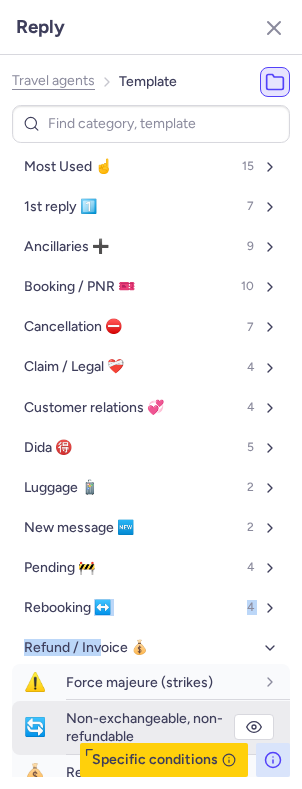 click on "Non-exchangeable, non-refundable" at bounding box center [178, 728] 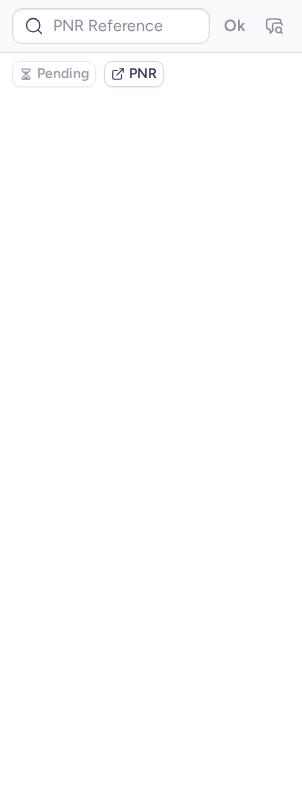 scroll, scrollTop: 0, scrollLeft: 0, axis: both 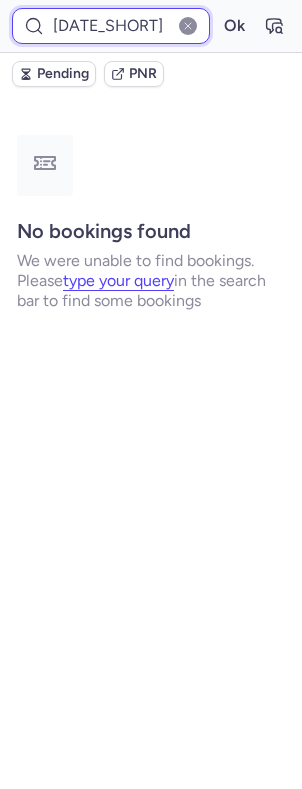 click on "090825" at bounding box center (111, 26) 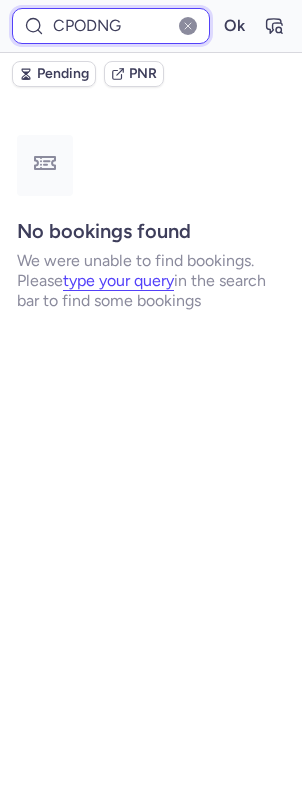 click on "Ok" at bounding box center (234, 26) 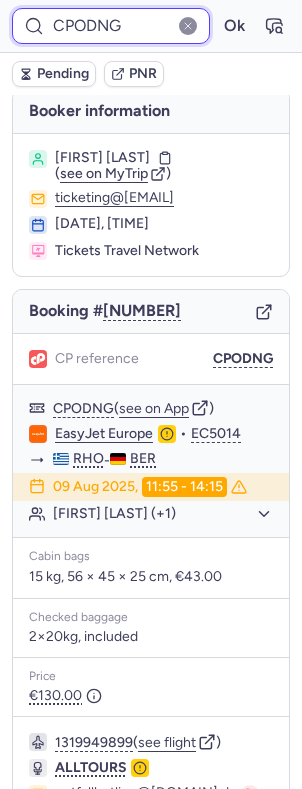 scroll, scrollTop: 0, scrollLeft: 0, axis: both 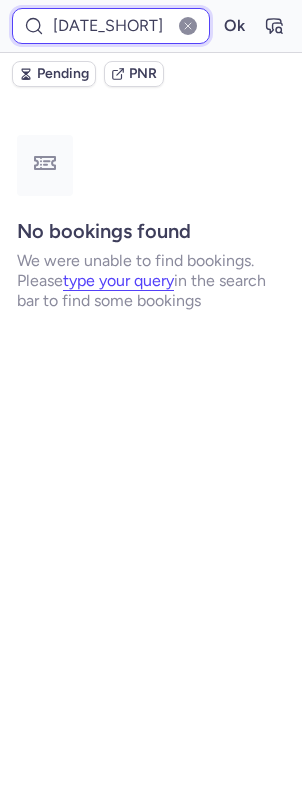 click on "090825" at bounding box center (111, 26) 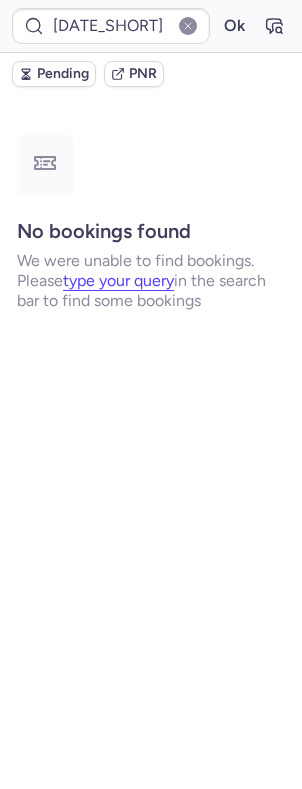 click on "090825  Ok" at bounding box center [151, 26] 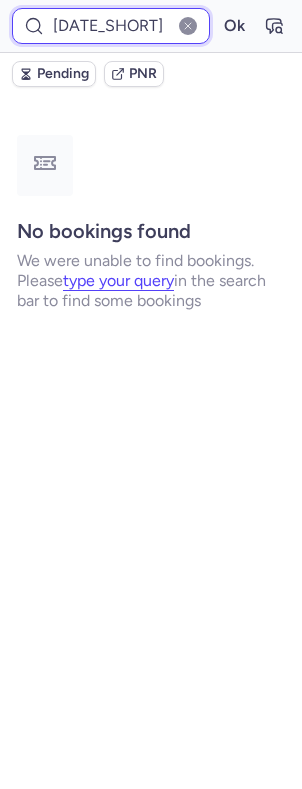 click on "090825" at bounding box center [111, 26] 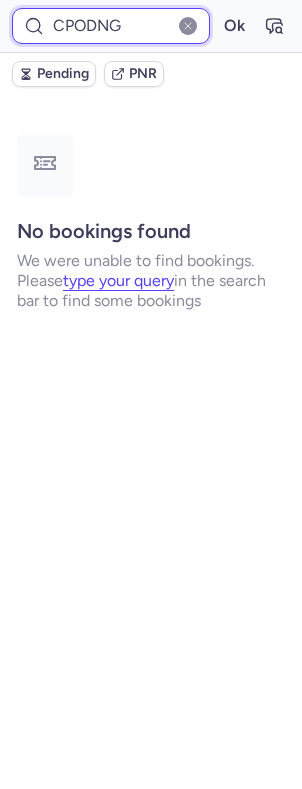 click on "Ok" at bounding box center [234, 26] 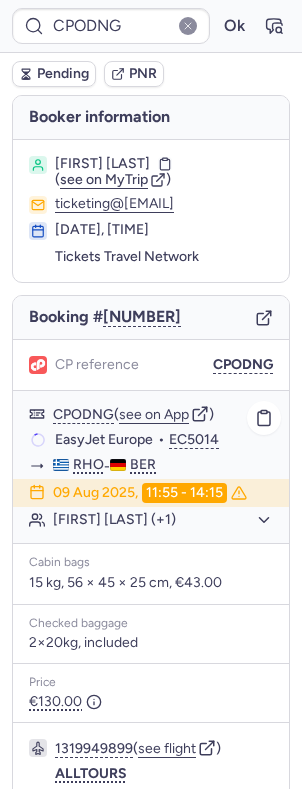 click on "Lara PLANET (+1)" 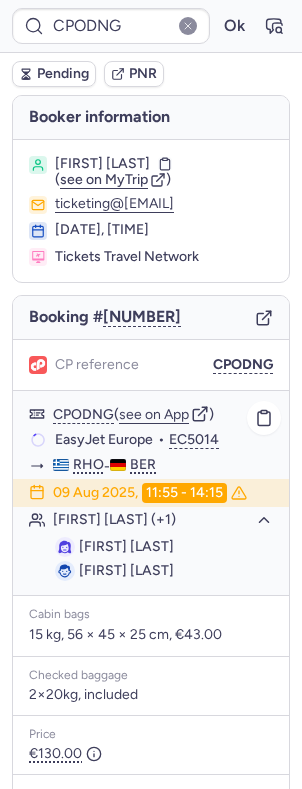click on "Lara PLANET (+1)" 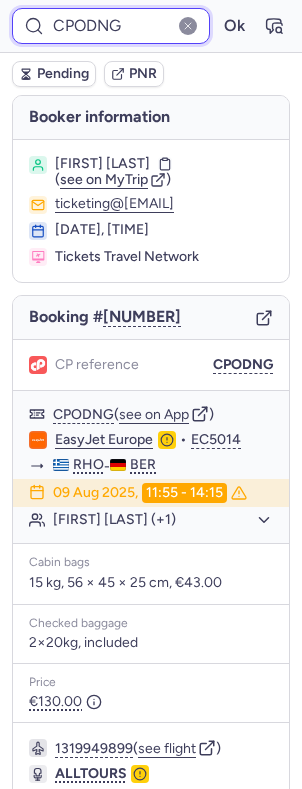 click on "CPODNG" at bounding box center (111, 26) 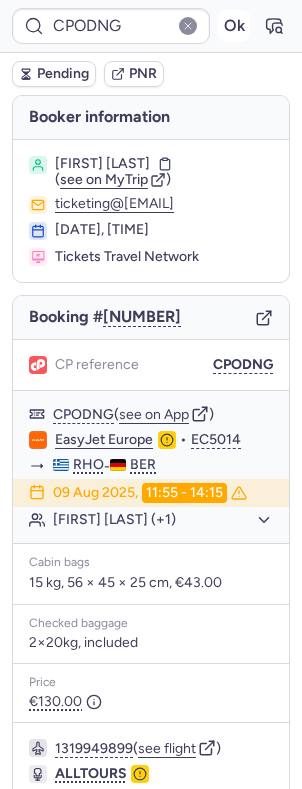 click on "Ok" at bounding box center [234, 26] 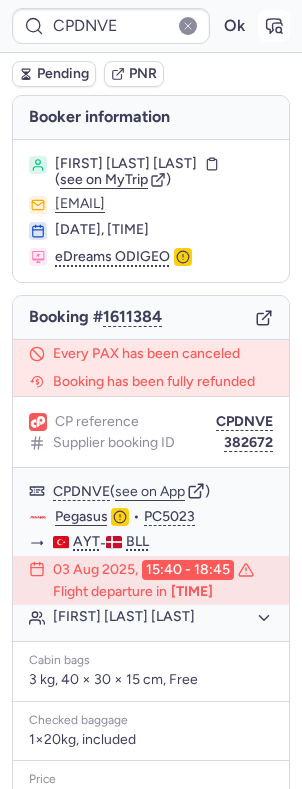 click 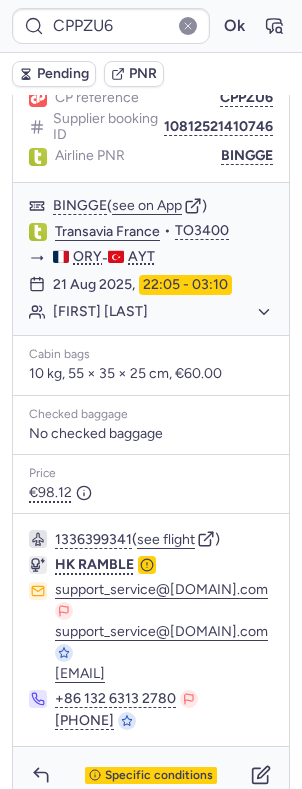 scroll, scrollTop: 1136, scrollLeft: 0, axis: vertical 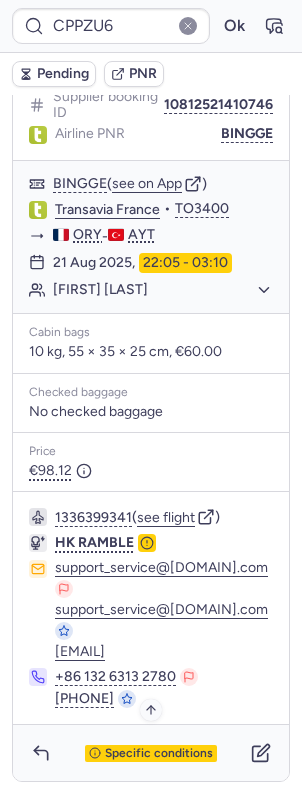 click on "Specific conditions" at bounding box center [159, 754] 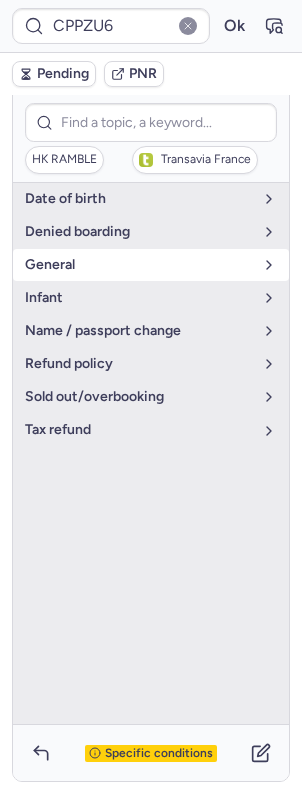 click on "general" at bounding box center [139, 265] 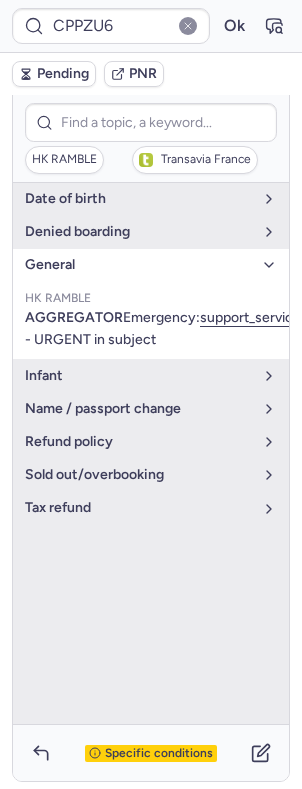 click on "general" at bounding box center [139, 265] 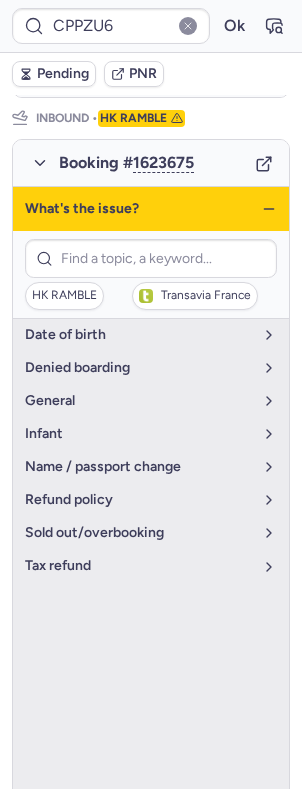 scroll, scrollTop: 986, scrollLeft: 0, axis: vertical 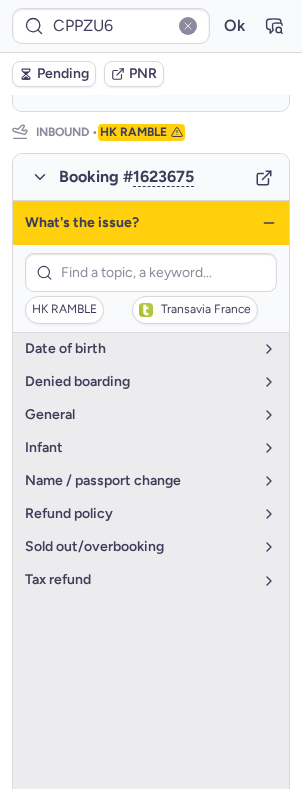 click 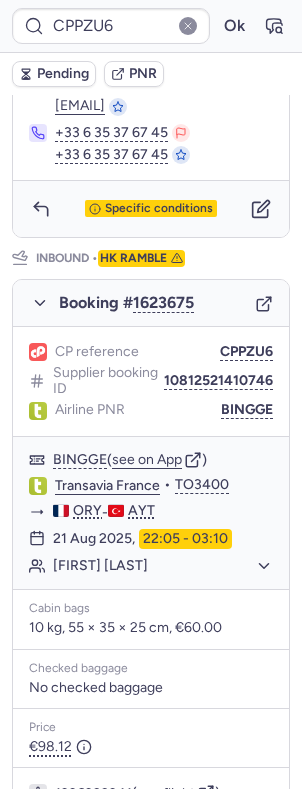 scroll, scrollTop: 846, scrollLeft: 0, axis: vertical 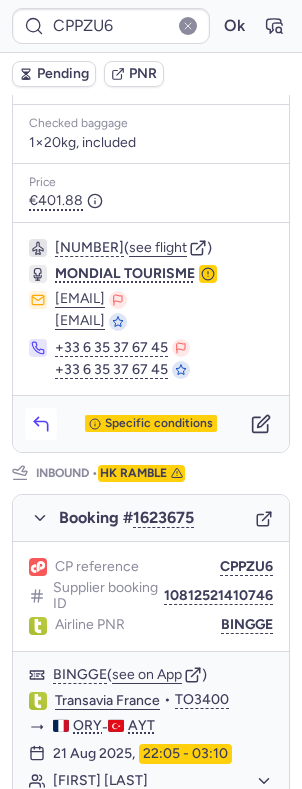 click 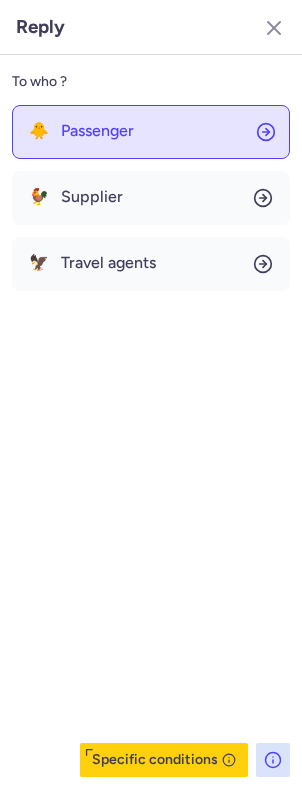 click on "Passenger" at bounding box center (97, 131) 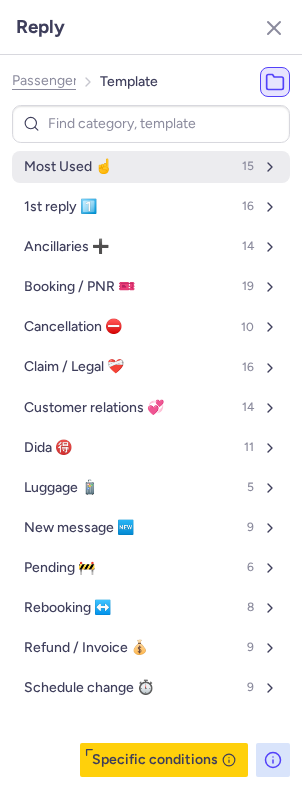 click on "Most Used ☝️" at bounding box center (68, 167) 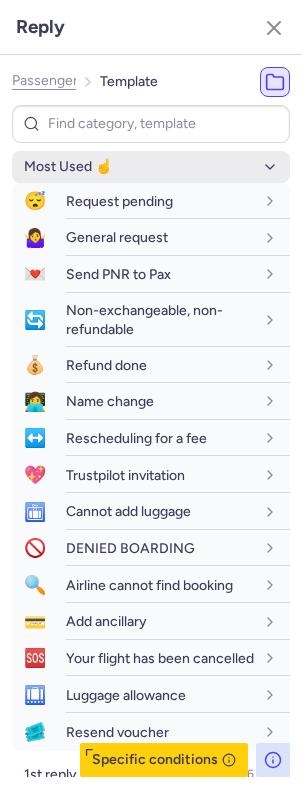 click on "Most Used ☝️" at bounding box center [151, 167] 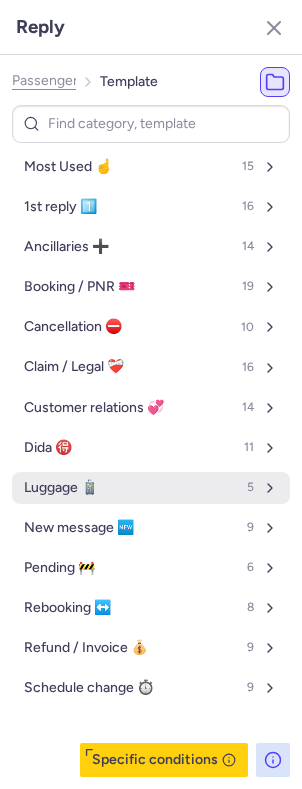 click on "Luggage 🧳 5" at bounding box center [151, 488] 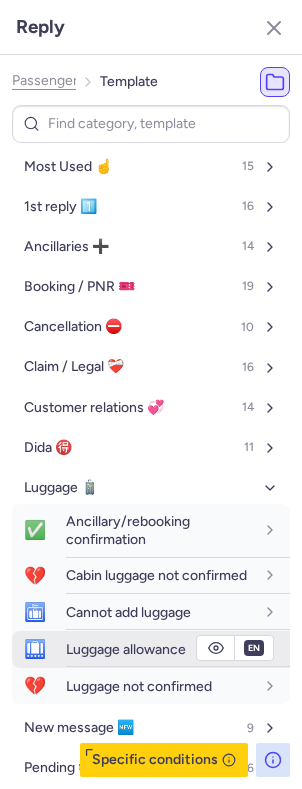 click on "Luggage allowance" at bounding box center [126, 649] 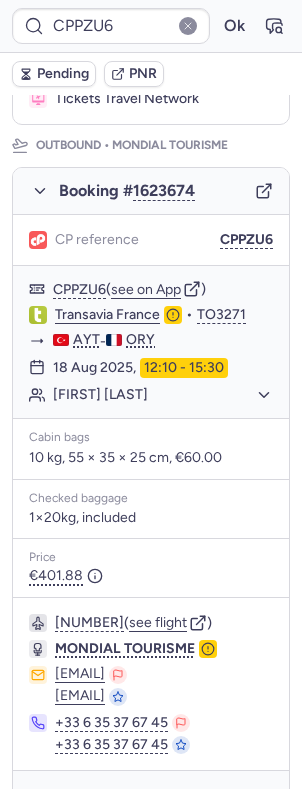 scroll, scrollTop: 262, scrollLeft: 0, axis: vertical 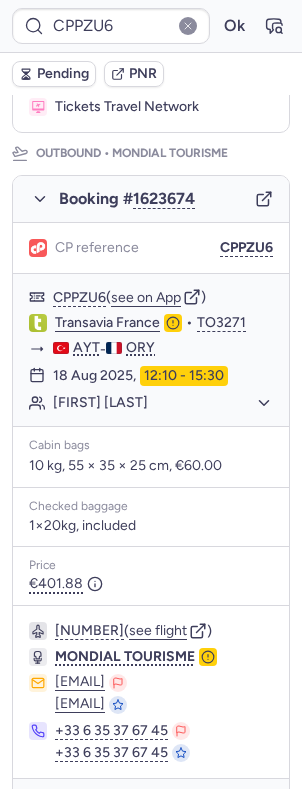 click on "10 kg, 55 × 35 × 25 cm, €60.00" at bounding box center (151, 466) 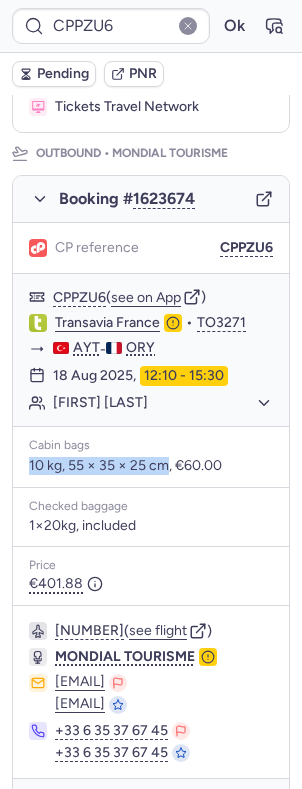 drag, startPoint x: 37, startPoint y: 464, endPoint x: 162, endPoint y: 460, distance: 125.06398 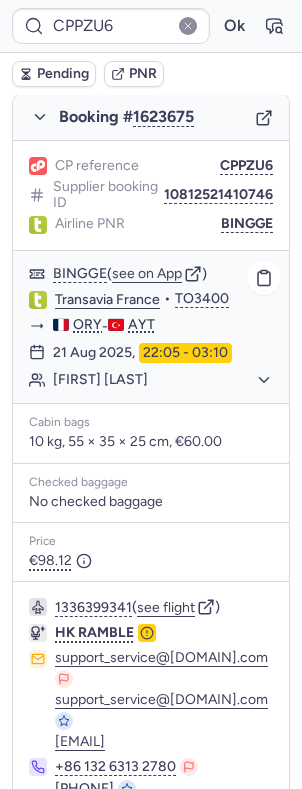 scroll, scrollTop: 1002, scrollLeft: 0, axis: vertical 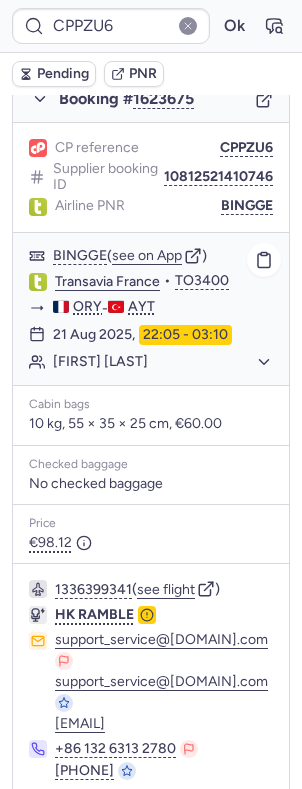 click on "Transavia France" 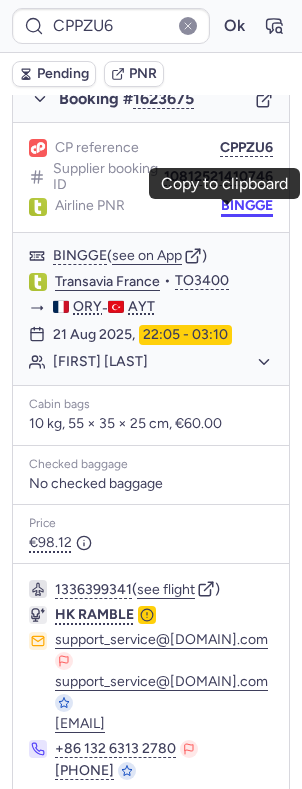 click on "BINGGE" at bounding box center [247, 206] 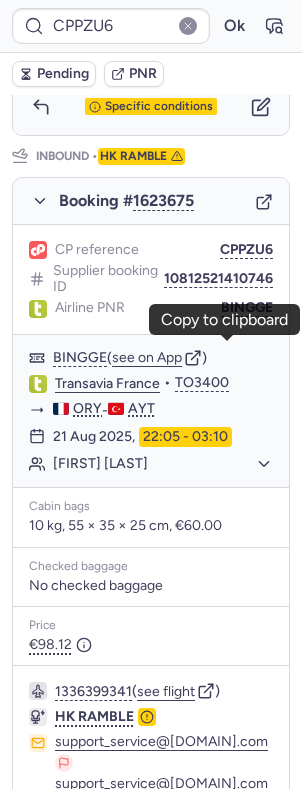 scroll, scrollTop: 876, scrollLeft: 0, axis: vertical 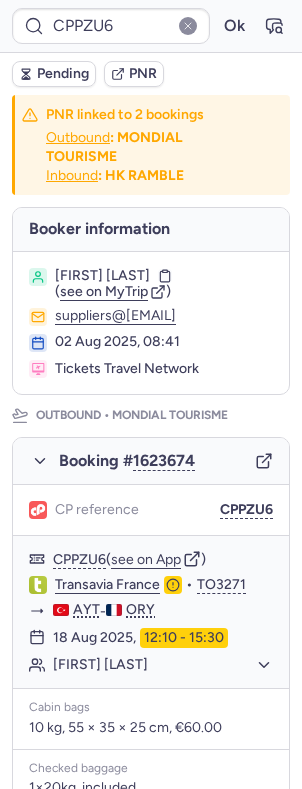 click on "Ruslana FOMENKO" at bounding box center (102, 276) 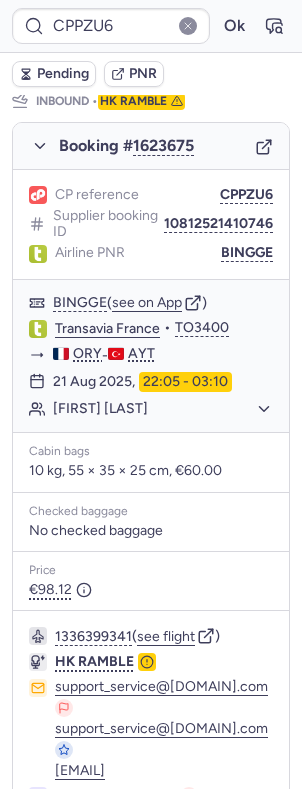 scroll, scrollTop: 1136, scrollLeft: 0, axis: vertical 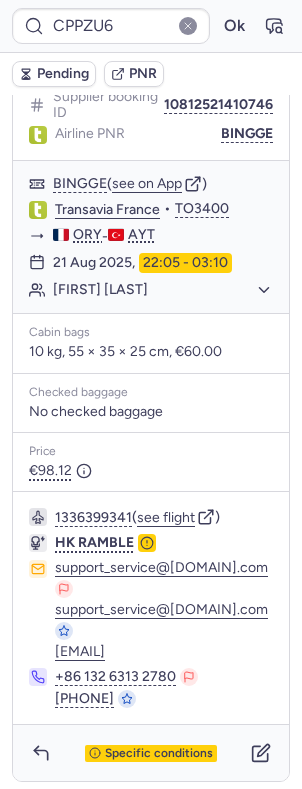 click on "PNR linked to 2 bookings Outbound : MONDIAL TOURISME Inbound : HK RAMBLE Booker information Ruslana FOMENKO  ( see on MyTrip  )  suppliers@unit.travel 02 Aug 2025, 08:41 Tickets Travel Network Outbound •  MONDIAL TOURISME  Booking # 1623674 CP reference CPPZU6 CPPZU6  ( see on App )  Transavia France  •  TO3271 AYT  -  ORY 18 Aug 2025,  12:10 - 15:30 Ruslana FOMENKO   Cabin bags  10 kg, 55 × 35 × 25 cm, €60.00 Checked baggage 1×20kg, included Price €401.88  1349329702  ( see flight )  MONDIAL TOURISME flight@mondialtourisme.fr flight@mondialtourisme.fr +33 6 35 37 67 45 +33 6 35 37 67 45 Specific conditions Inbound •  HK RAMBLE  Booking # 1623675 CP reference CPPZU6 Supplier booking ID 10812521410746 Airline PNR BINGGE BINGGE  ( see on App )  Transavia France  •  TO3400 ORY  -  AYT 21 Aug 2025,  22:05 - 03:10 Ruslana FOMENKO   Cabin bags  10 kg, 55 × 35 × 25 cm, €60.00 Checked baggage No checked baggage Price €98.12  1336399341  ( see flight )  HK RAMBLE support_service@hkramble.com" at bounding box center (151, -130) 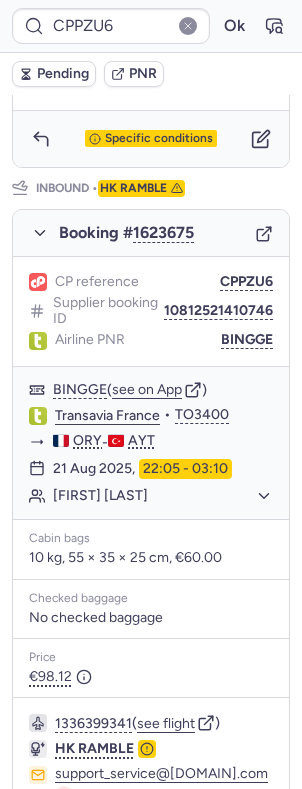 scroll, scrollTop: 913, scrollLeft: 0, axis: vertical 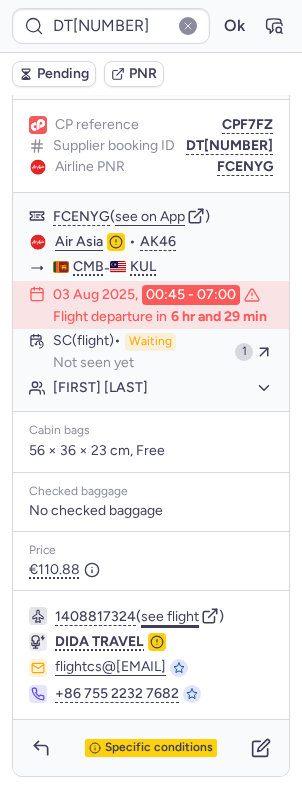 click on "see flight" 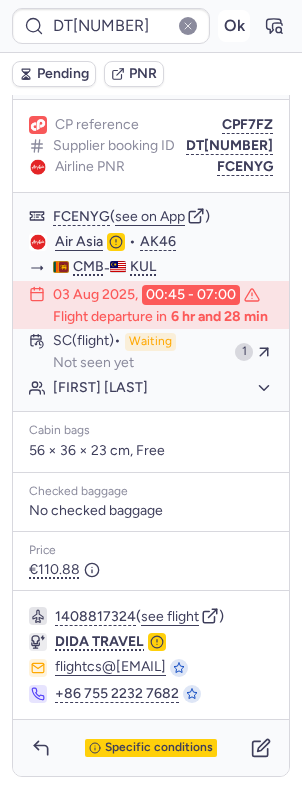 click on "Ok" at bounding box center (234, 26) 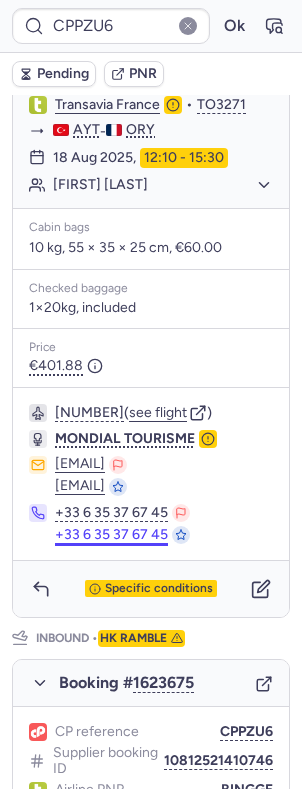 scroll, scrollTop: 400, scrollLeft: 0, axis: vertical 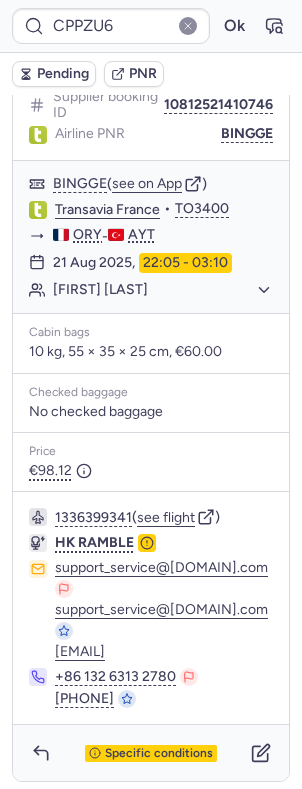 click on "PNR linked to 2 bookings Outbound : MONDIAL TOURISME Inbound : HK RAMBLE Booker information Ruslana FOMENKO  ( see on MyTrip  )  suppliers@unit.travel 02 Aug 2025, 08:41 Tickets Travel Network Outbound •  MONDIAL TOURISME  Booking # 1623674 CP reference CPPZU6 CPPZU6  ( see on App )  Transavia France  •  TO3271 AYT  -  ORY 18 Aug 2025,  12:10 - 15:30 Ruslana FOMENKO   Cabin bags  10 kg, 55 × 35 × 25 cm, €60.00 Checked baggage 1×20kg, included Price €401.88  1349329702  ( see flight )  MONDIAL TOURISME flight@mondialtourisme.fr flight@mondialtourisme.fr +33 6 35 37 67 45 +33 6 35 37 67 45 Specific conditions Inbound •  HK RAMBLE  Booking # 1623675 CP reference CPPZU6 Supplier booking ID 10812521410746 Airline PNR BINGGE BINGGE  ( see on App )  Transavia France  •  TO3400 ORY  -  AYT 21 Aug 2025,  22:05 - 03:10 Ruslana FOMENKO   Cabin bags  10 kg, 55 × 35 × 25 cm, €60.00 Checked baggage No checked baggage Price €98.12  1336399341  ( see flight )  HK RAMBLE support_service@hkramble.com" at bounding box center (151, -130) 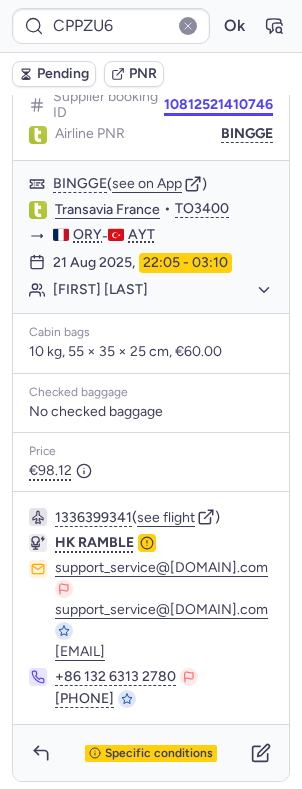 click on "10812521410746" at bounding box center [218, 105] 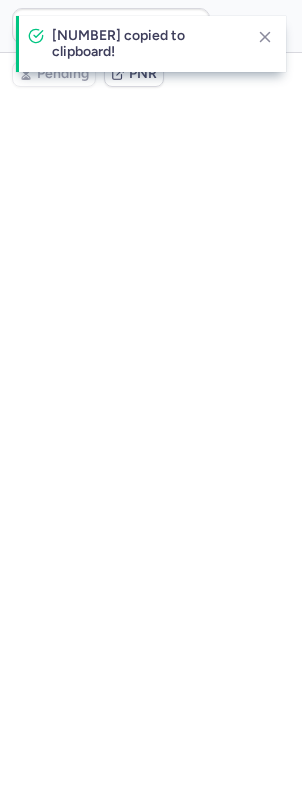 scroll, scrollTop: 0, scrollLeft: 0, axis: both 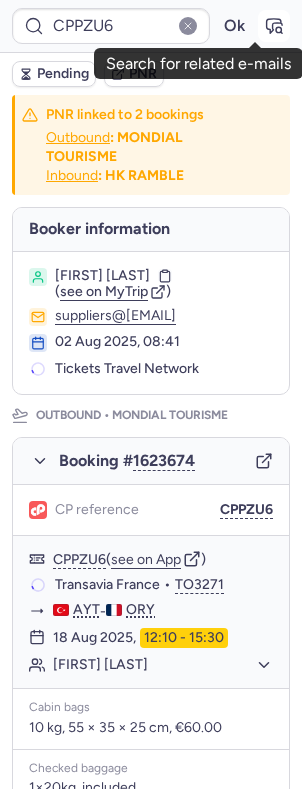 click 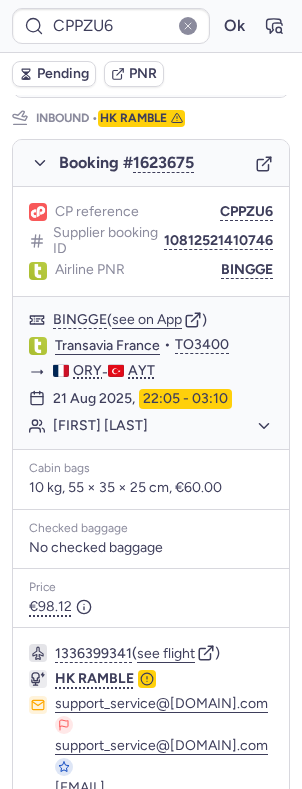 scroll, scrollTop: 1056, scrollLeft: 0, axis: vertical 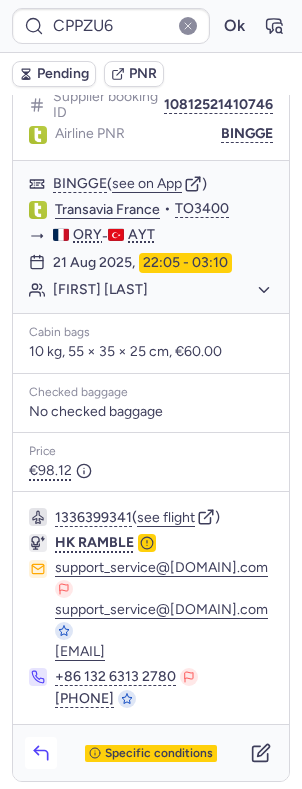 click 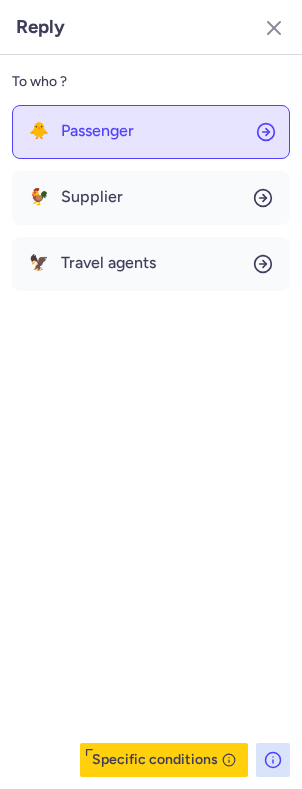 click on "Passenger" at bounding box center [97, 131] 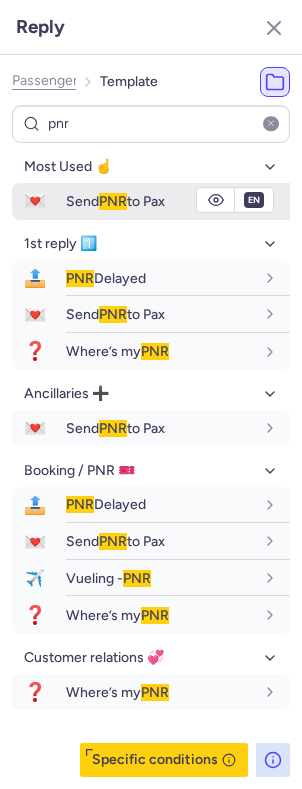 click on "Send  PNR  to Pax" at bounding box center [115, 201] 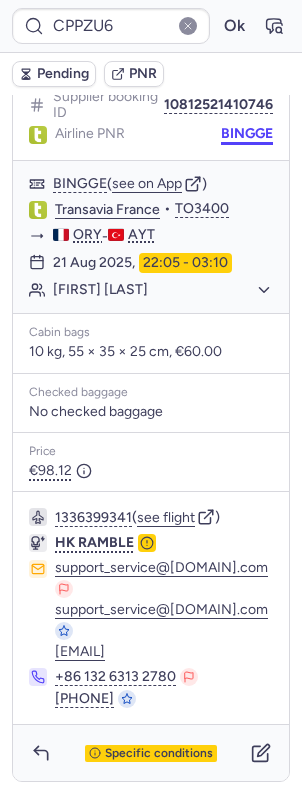 click on "BINGGE" at bounding box center (247, 134) 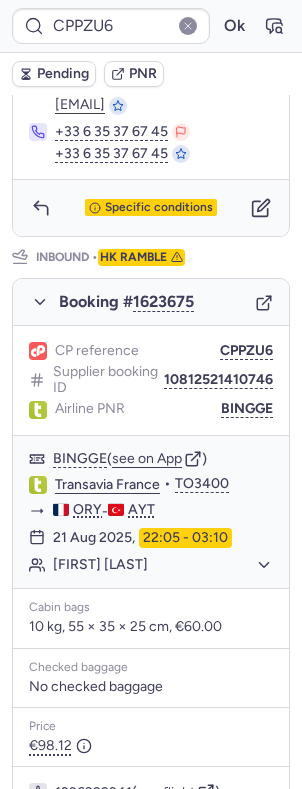 scroll, scrollTop: 868, scrollLeft: 0, axis: vertical 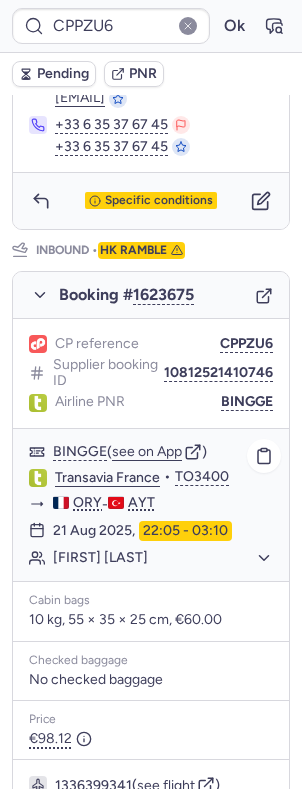 click on "Transavia France" 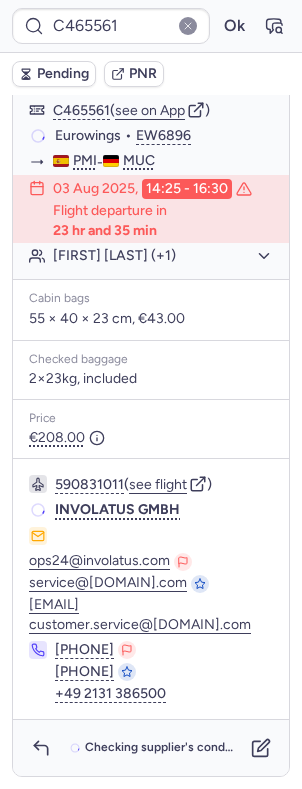 scroll, scrollTop: 50, scrollLeft: 0, axis: vertical 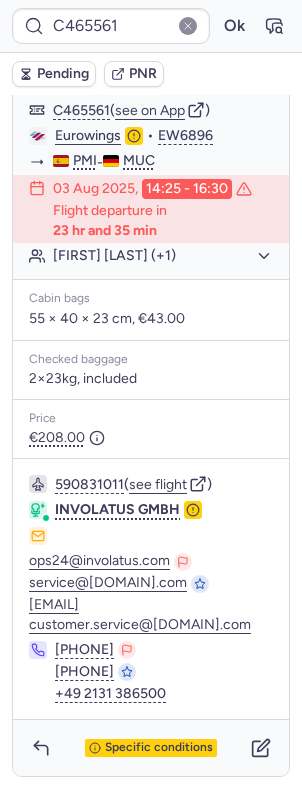 click on "Specific conditions" at bounding box center (151, 748) 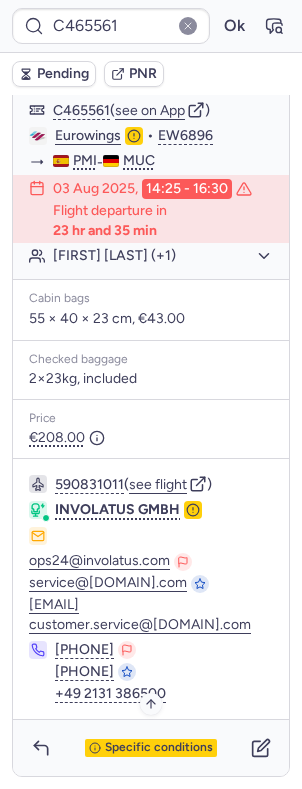 click on "Specific conditions" at bounding box center (159, 748) 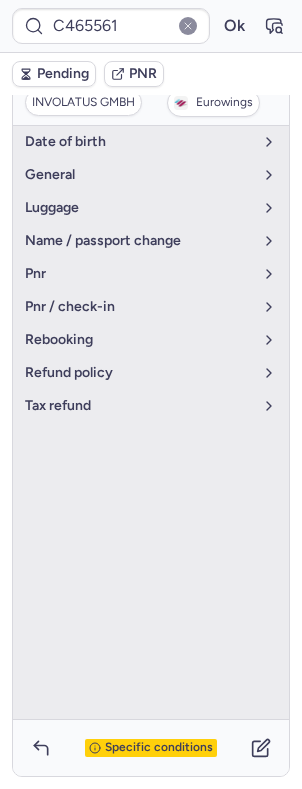 scroll, scrollTop: 186, scrollLeft: 0, axis: vertical 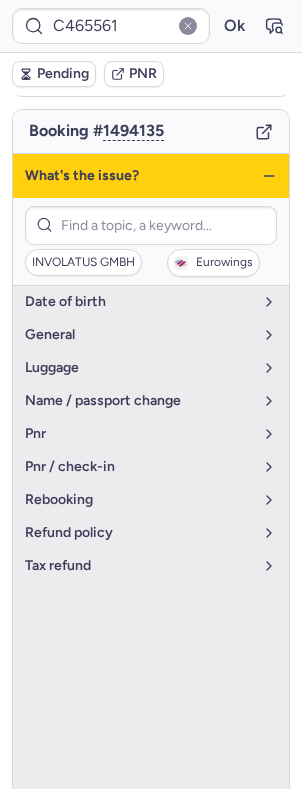 click 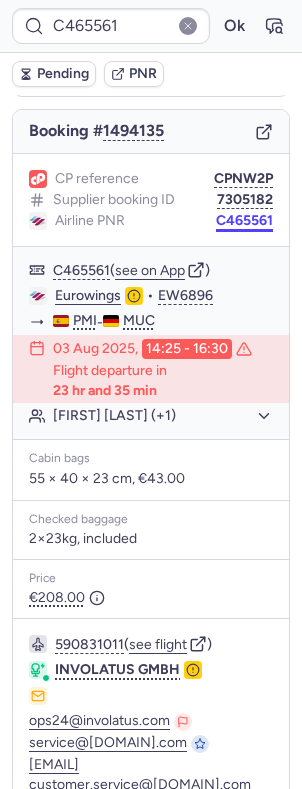 click on "C465561" at bounding box center [244, 221] 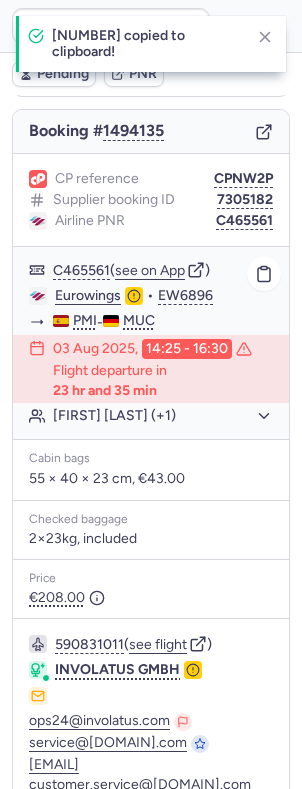 click on "Eurowings" 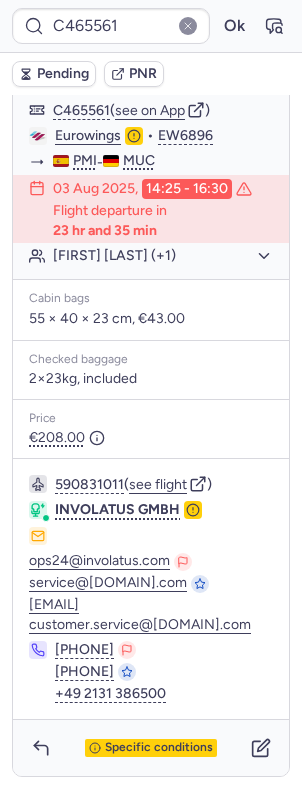 scroll, scrollTop: 350, scrollLeft: 0, axis: vertical 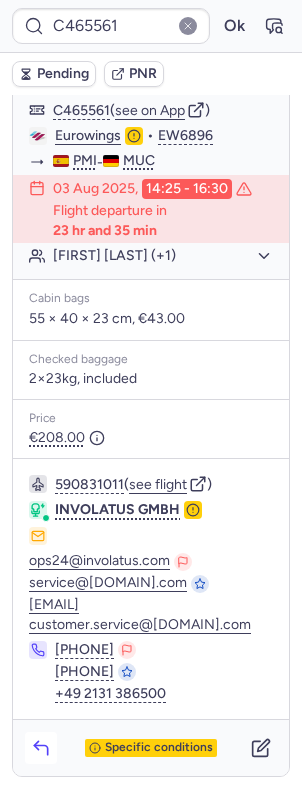 click 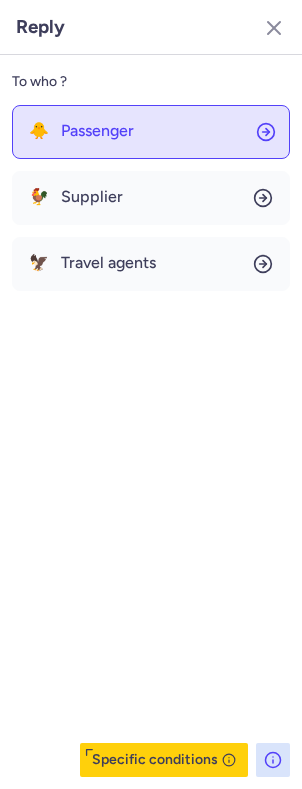 click on "🐥 Passenger" 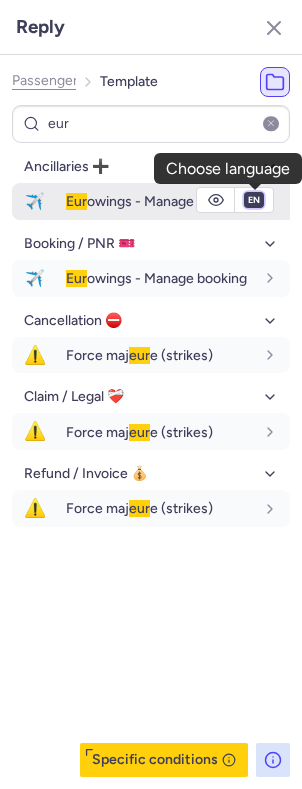 click on "fr en de nl pt es it ru" at bounding box center (254, 200) 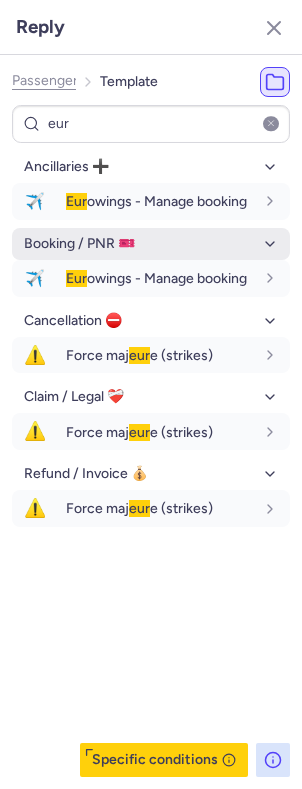 click on "fr en de nl pt es it ru" at bounding box center (254, 200) 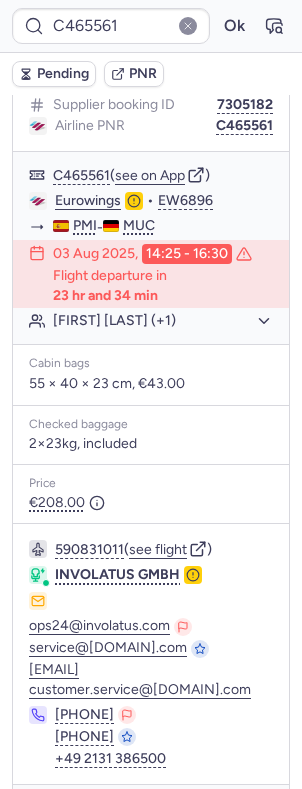 scroll, scrollTop: 217, scrollLeft: 0, axis: vertical 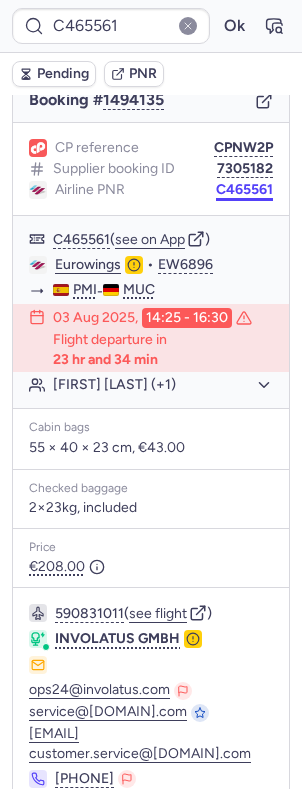 click on "C465561" at bounding box center [244, 190] 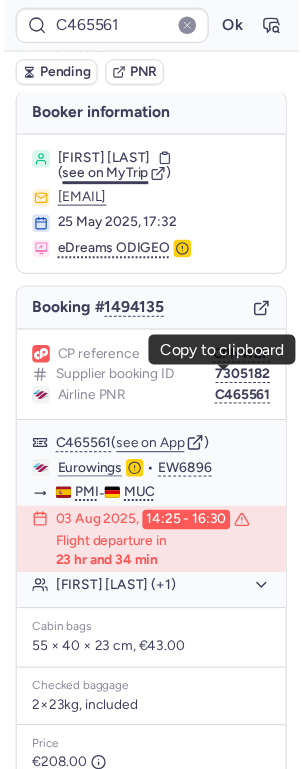 scroll, scrollTop: 0, scrollLeft: 0, axis: both 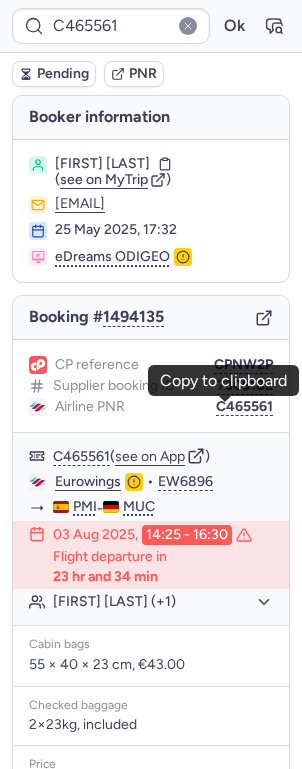 click on "Sophia LANGLECHNER" at bounding box center [102, 164] 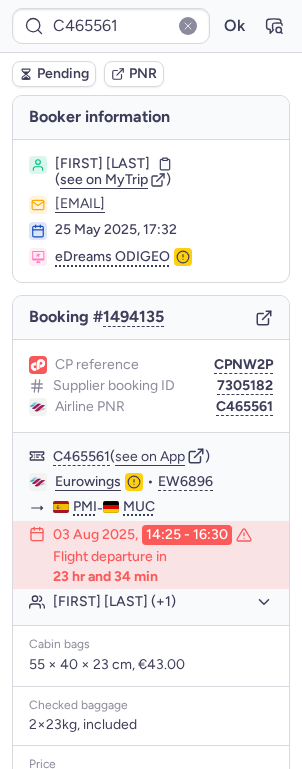 click on "Sophia LANGLECHNER" at bounding box center [102, 164] 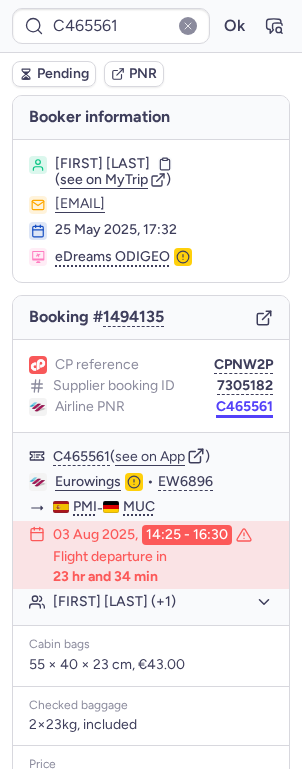 click on "C465561" at bounding box center [244, 407] 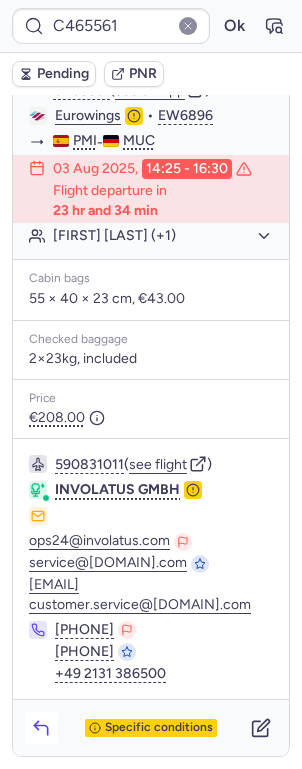 click 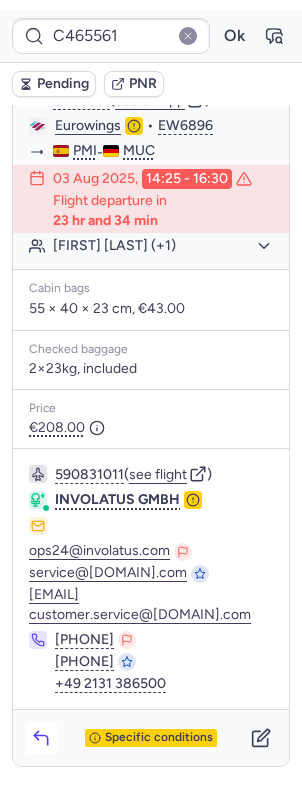 scroll, scrollTop: 350, scrollLeft: 0, axis: vertical 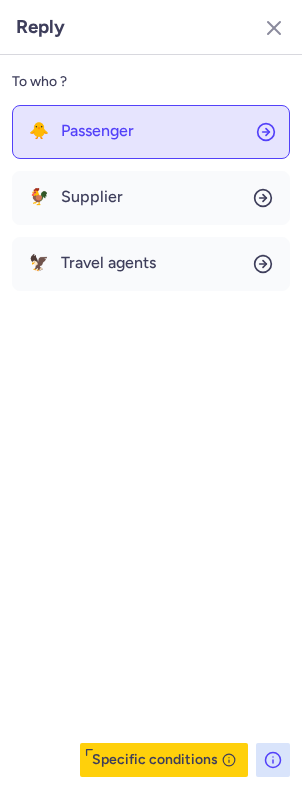 click on "Passenger" at bounding box center (97, 131) 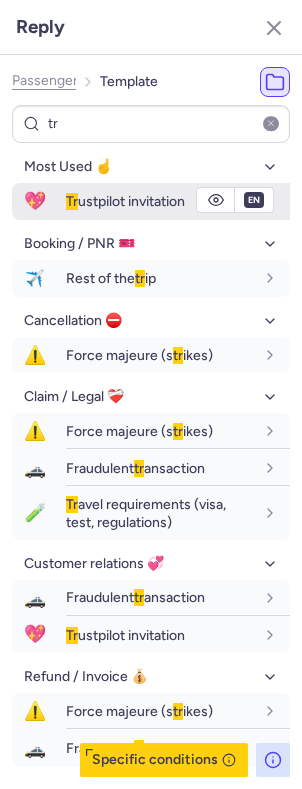 click on "Tr ustpilot invitation" at bounding box center [125, 201] 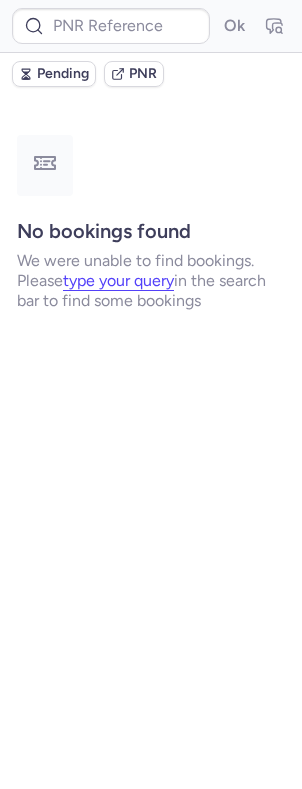 scroll, scrollTop: 0, scrollLeft: 0, axis: both 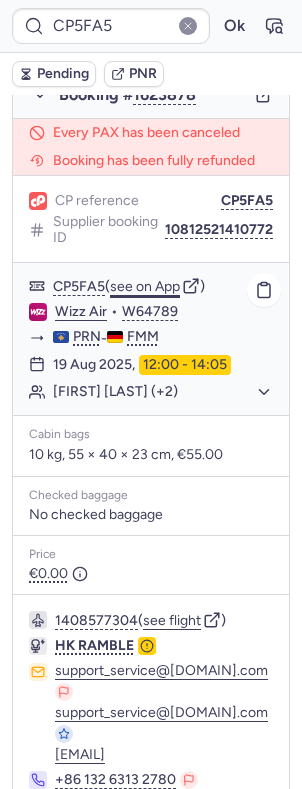 click on "see on App" 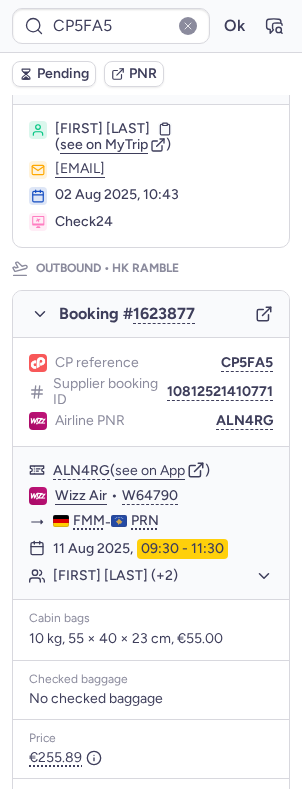 scroll, scrollTop: 133, scrollLeft: 0, axis: vertical 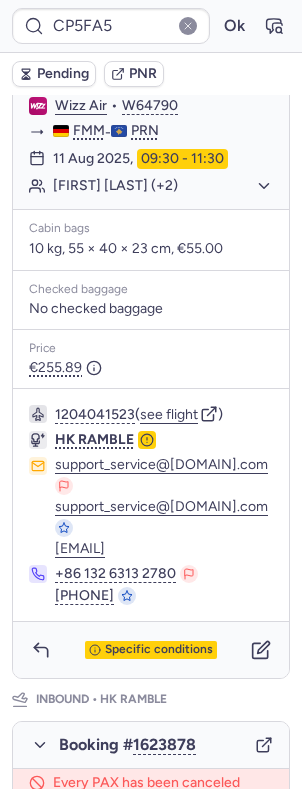 click on "Specific conditions" at bounding box center [151, 650] 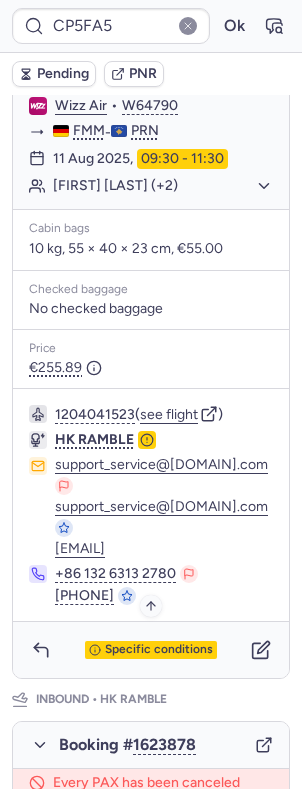 click on "Specific conditions" at bounding box center [159, 650] 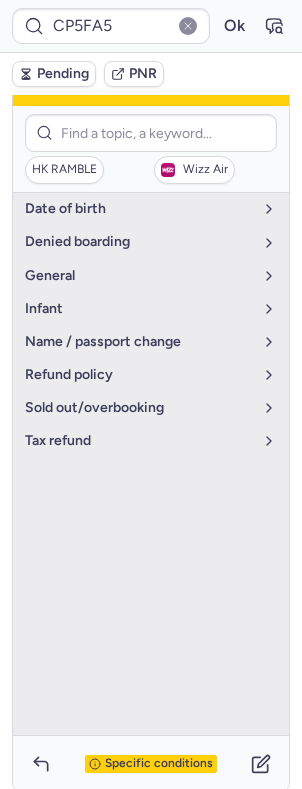 scroll, scrollTop: 252, scrollLeft: 0, axis: vertical 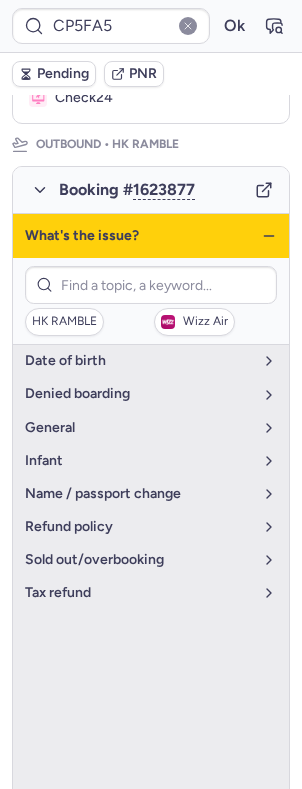 click on "What's the issue?" at bounding box center (151, 236) 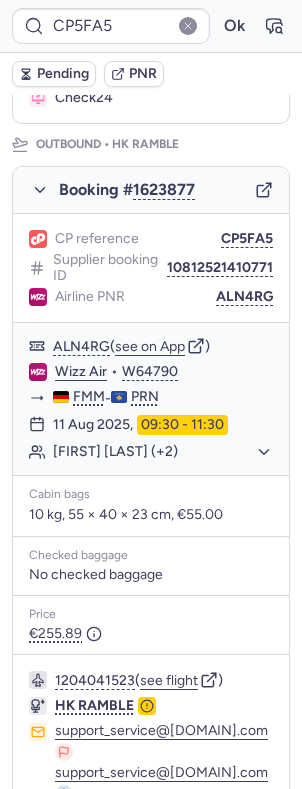 click on "PNR linked to 2 bookings Outbound : HK RAMBLE Inbound : HK RAMBLE Booker information Hanife KURTI  ( see on MyTrip  )  2g5q05820f2a@flug.check24.de 02 Aug 2025, 10:43 Check24 Outbound •  HK RAMBLE  Booking # 1623877 CP reference CP5FA5 Supplier booking ID 10812521410771 Airline PNR ALN4RG ALN4RG  ( see on App )  Wizz Air  •  W64790 FMM  -  PRN 11 Aug 2025,  09:30 - 11:30 Hanife KURTI (+2)  Cabin bags  10 kg, 55 × 40 × 23 cm, €55.00 Checked baggage No checked baggage Price €255.89  1204041523  ( see flight )  HK RAMBLE support_service@hkramble.com support_service@hkramble.com li.liu@hkramble.com +86 132 6313 2780 +86 180 5619 6868 Specific conditions Inbound •  HK RAMBLE  Booking # 1623878 Every PAX has been canceled Booking has been fully refunded CP reference CP5FA5 Supplier booking ID 10812521410772 CP5FA5  ( see on App )  Wizz Air  •  W64789 PRN  -  FMM 19 Aug 2025,  12:00 - 14:05 Hanife KURTI (+2)  Cabin bags  10 kg, 55 × 40 × 23 cm, €55.00 Checked baggage No checked baggage Price  ( )" at bounding box center (151, 822) 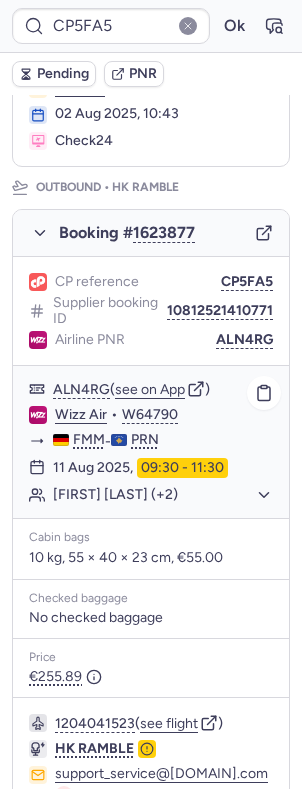 click on "Wizz Air" 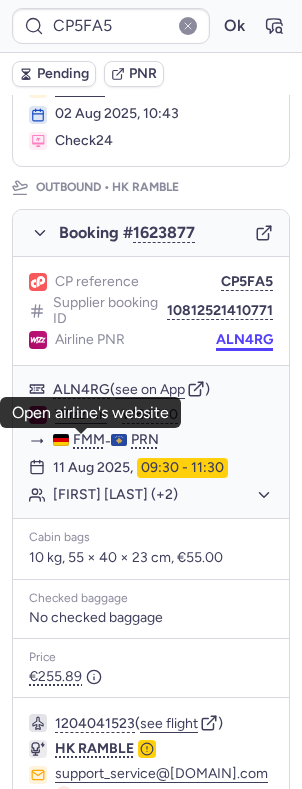 click on "ALN4RG" at bounding box center [244, 340] 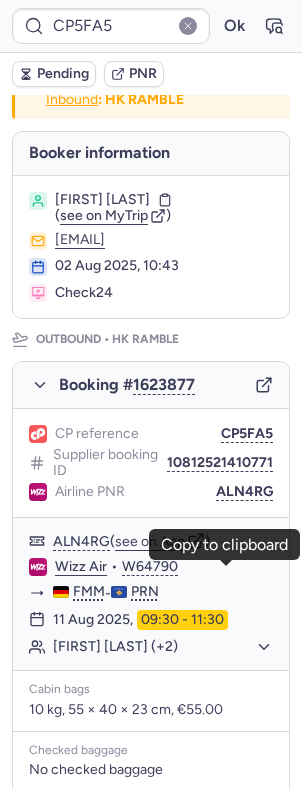 scroll, scrollTop: 0, scrollLeft: 0, axis: both 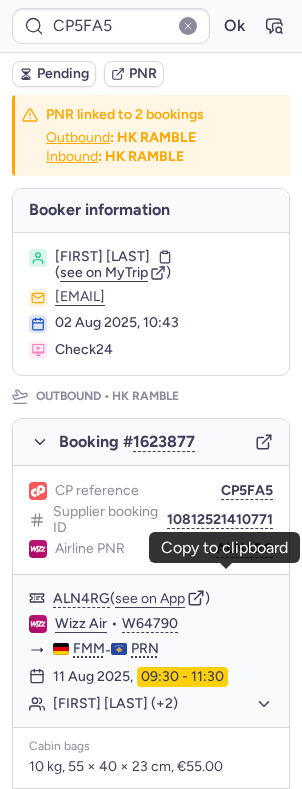 click on "Hanife KURTI" at bounding box center [102, 257] 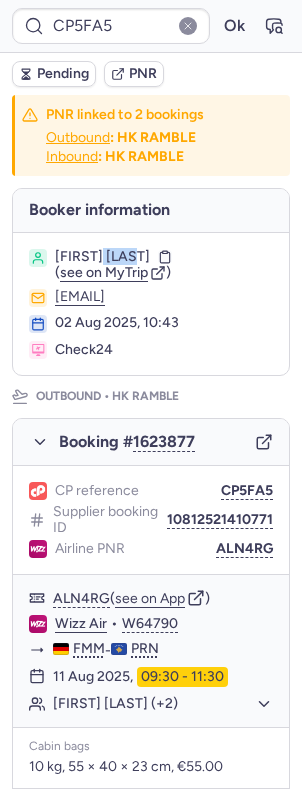 copy on "KURTI" 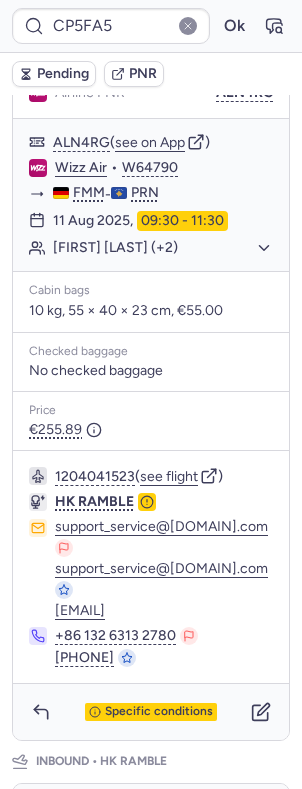 scroll, scrollTop: 538, scrollLeft: 0, axis: vertical 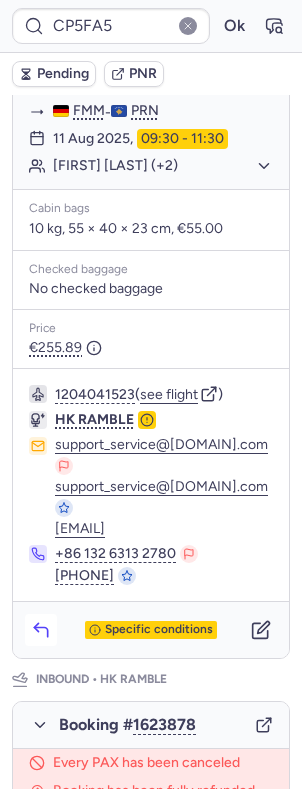 click 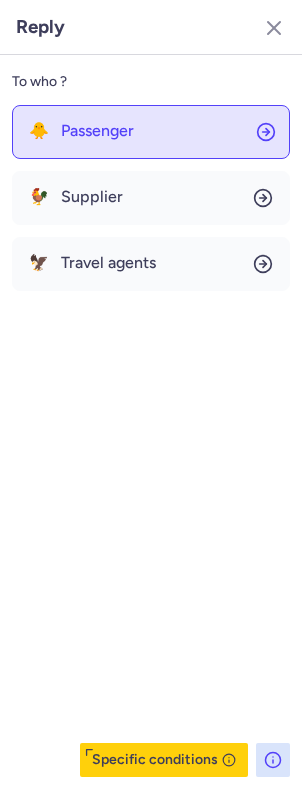 click on "Passenger" at bounding box center [97, 131] 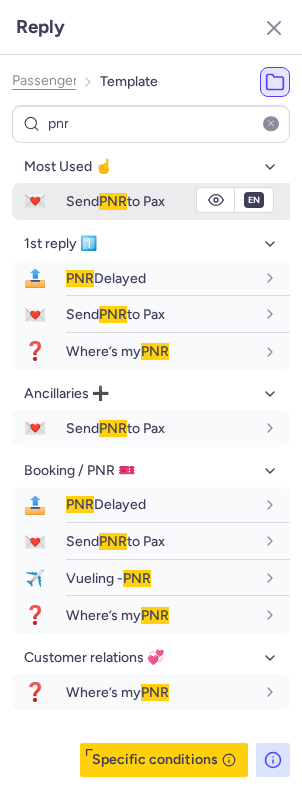 click on "💌 Send  PNR  to Pax fr en de nl pt es it ru en" 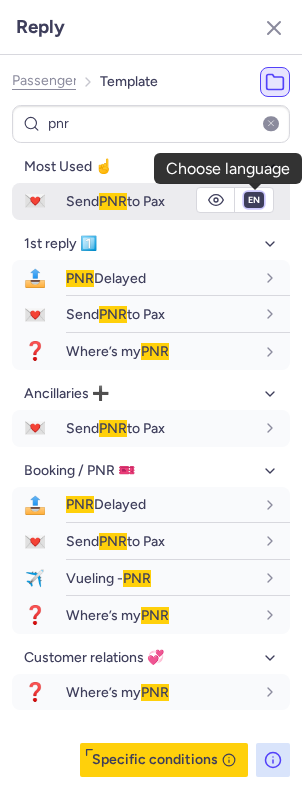 drag, startPoint x: 253, startPoint y: 200, endPoint x: 210, endPoint y: 237, distance: 56.727417 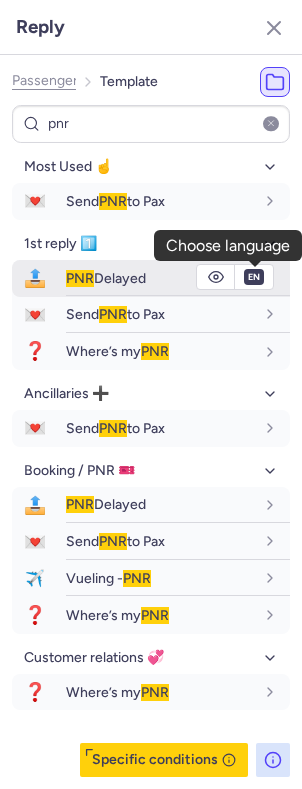 click on "fr en de nl pt es it ru" at bounding box center (254, 200) 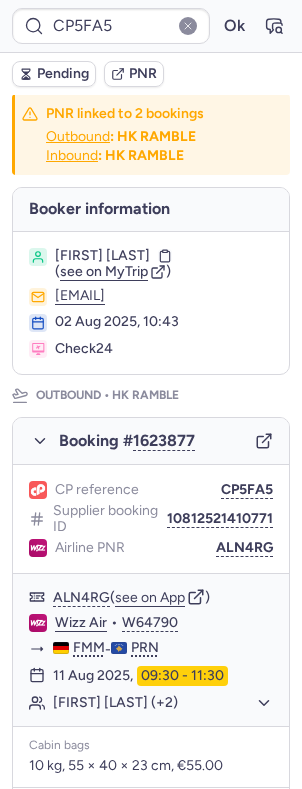 scroll, scrollTop: 0, scrollLeft: 0, axis: both 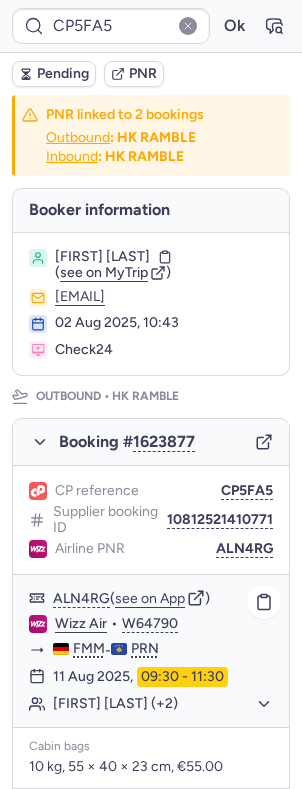 click on "FMM" at bounding box center (89, 649) 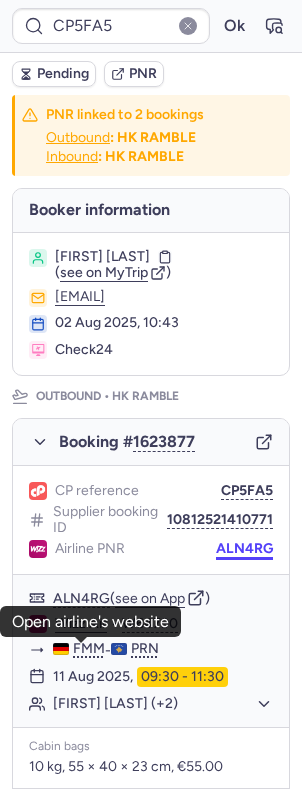 click on "ALN4RG" at bounding box center (244, 549) 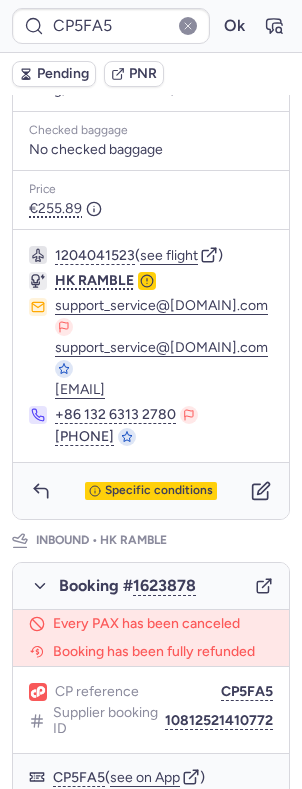 scroll, scrollTop: 714, scrollLeft: 0, axis: vertical 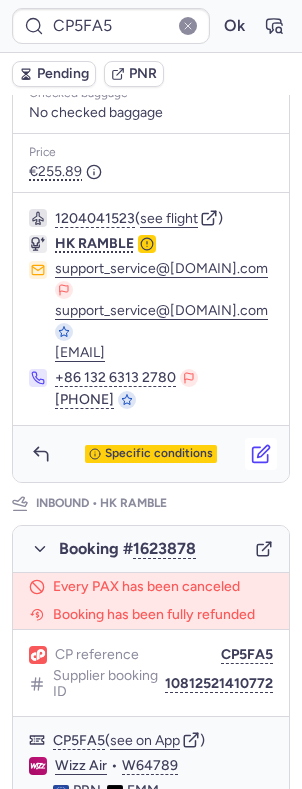click at bounding box center [261, 454] 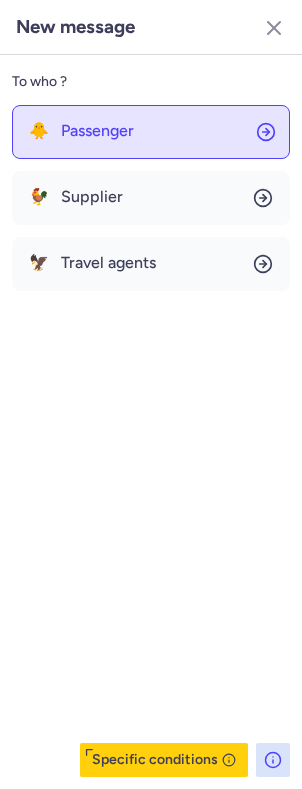 click on "Passenger" at bounding box center [97, 131] 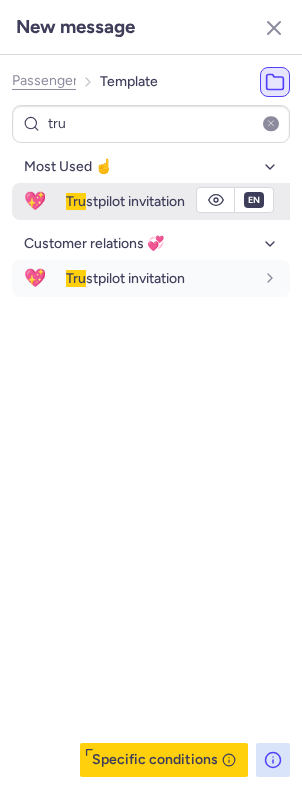 click on "Tru stpilot invitation" at bounding box center (125, 201) 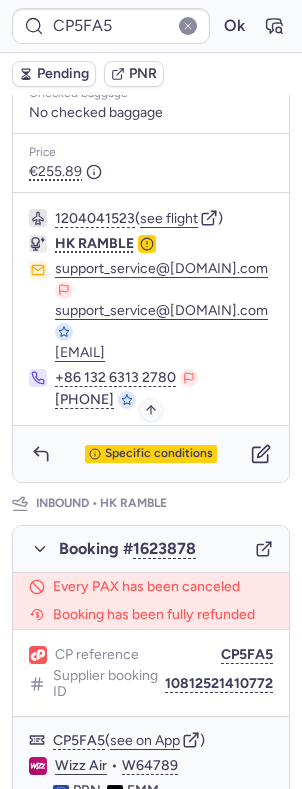 click on "Specific conditions" at bounding box center (151, 454) 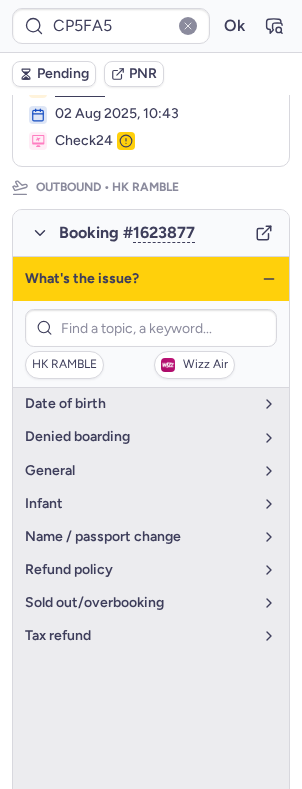 click on "PNR linked to 2 bookings Outbound : HK RAMBLE Inbound : HK RAMBLE Booker information Hanife KURTI  ( see on MyTrip  )  2g5q05820f2a@flug.check24.de 02 Aug 2025, 10:43 Check24 Outbound •  HK RAMBLE  Booking # 1623877 CP reference CP5FA5 Supplier booking ID 10812521410771 Airline PNR ALN4RG ALN4RG  ( see on App )  Wizz Air  •  W64790 FMM  -  PRN 11 Aug 2025,  09:30 - 11:30 Hanife KURTI (+2)  Cabin bags  10 kg, 55 × 40 × 23 cm, €55.00 Checked baggage No checked baggage Price €255.89  1204041523  ( see flight )  HK RAMBLE support_service@hkramble.com support_service@hkramble.com li.liu@hkramble.com +86 132 6313 2780 +86 180 5619 6868 What's the issue? HK RAMBLE  Wizz Air date of birth denied boarding general Infant name / passport change refund policy sold out/overbooking tax refund Specific conditions Inbound •  HK RAMBLE  Booking # 1623878 Every PAX has been canceled Booking has been fully refunded CP reference CP5FA5 Supplier booking ID 10812521410772 CP5FA5  ( see on App )  Wizz Air  •  W64789" at bounding box center (151, 865) 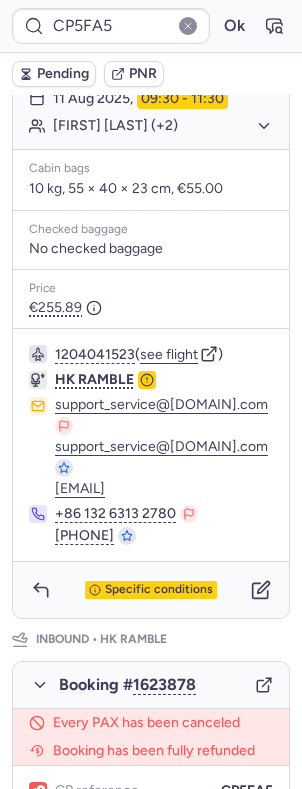 scroll, scrollTop: 624, scrollLeft: 0, axis: vertical 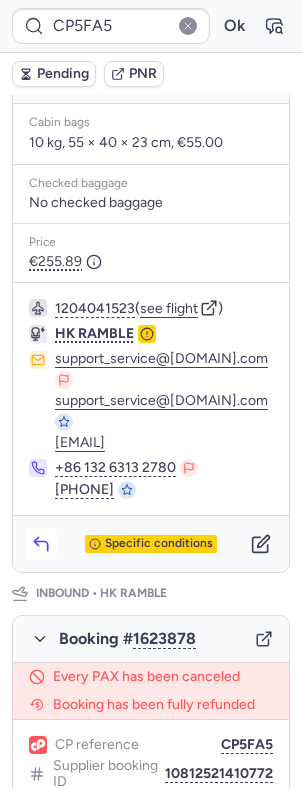 click at bounding box center (41, 544) 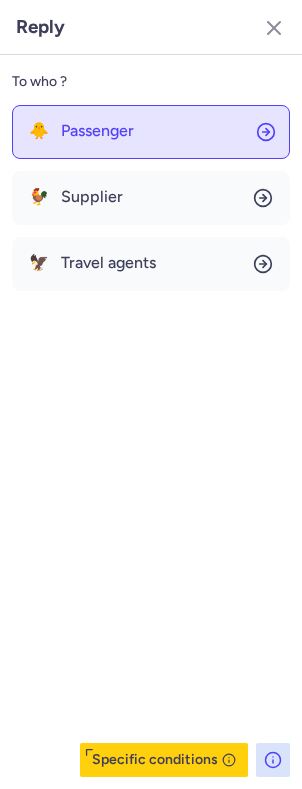 click on "Passenger" at bounding box center [97, 131] 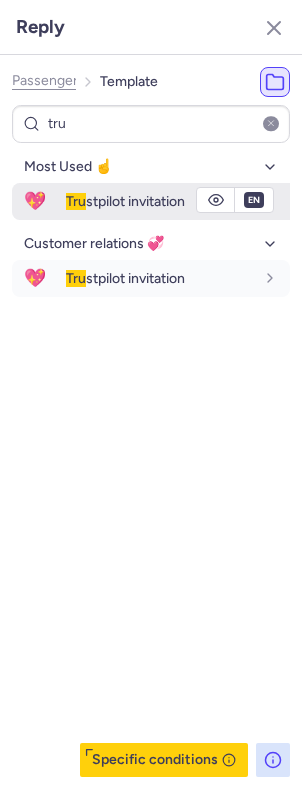 click on "Tru stpilot invitation" at bounding box center (125, 201) 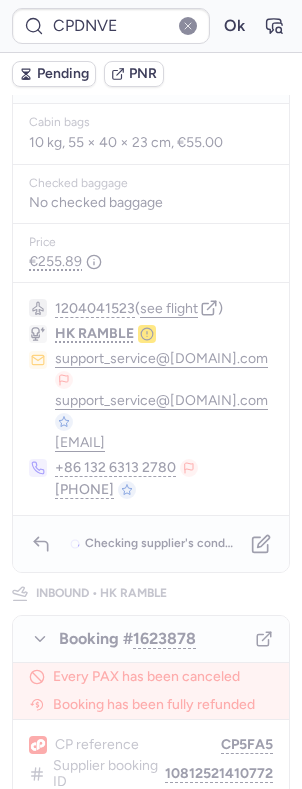 scroll, scrollTop: 0, scrollLeft: 0, axis: both 